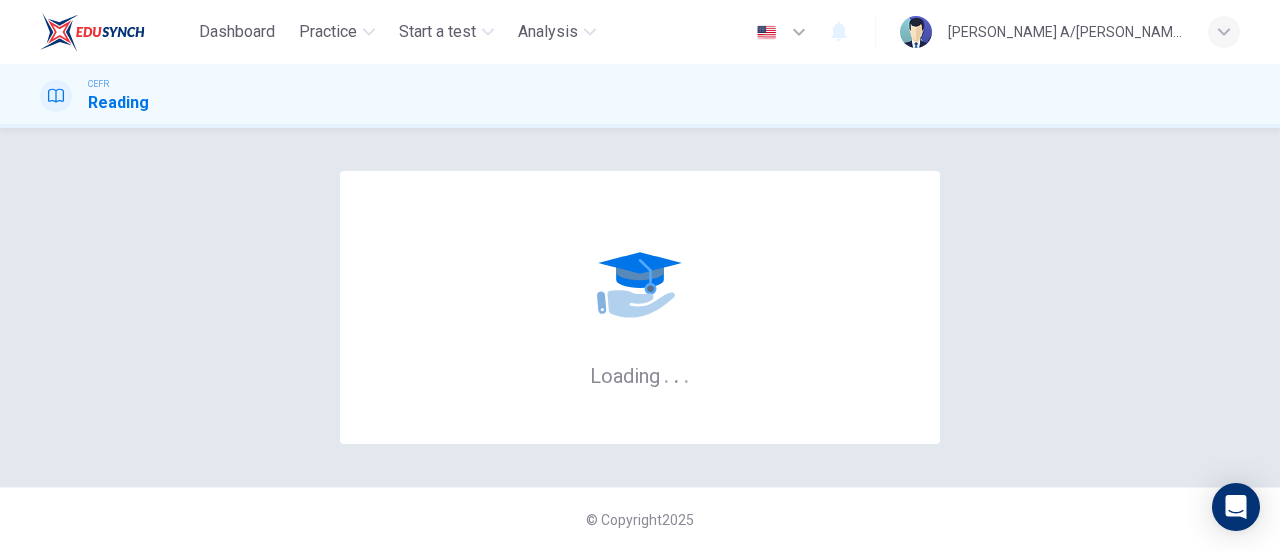 scroll, scrollTop: 0, scrollLeft: 0, axis: both 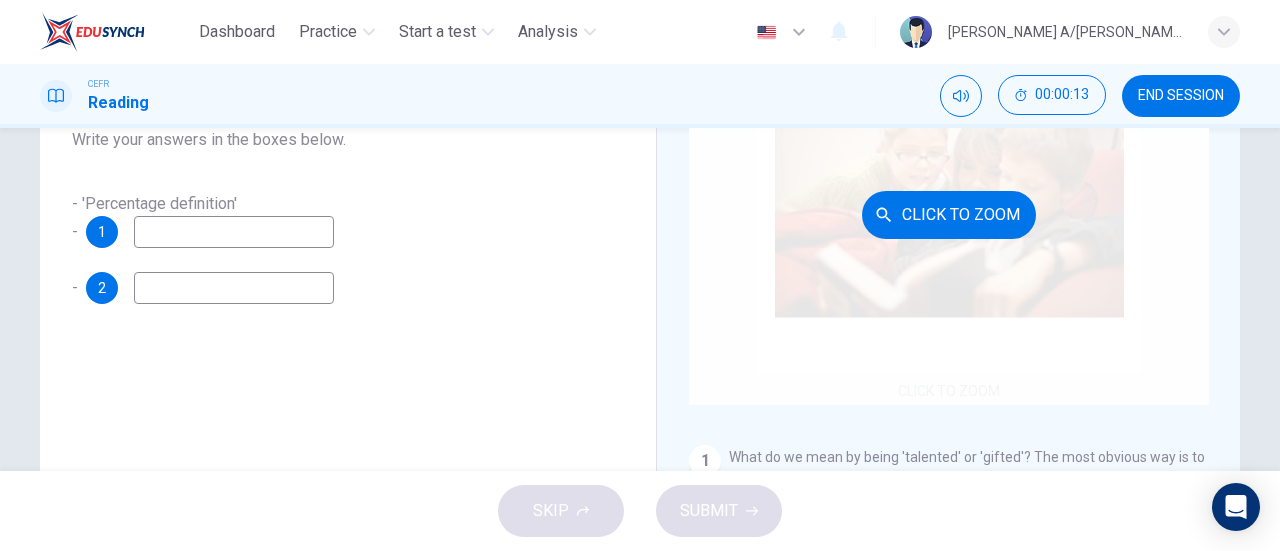 click on "Click to Zoom" at bounding box center [949, 214] 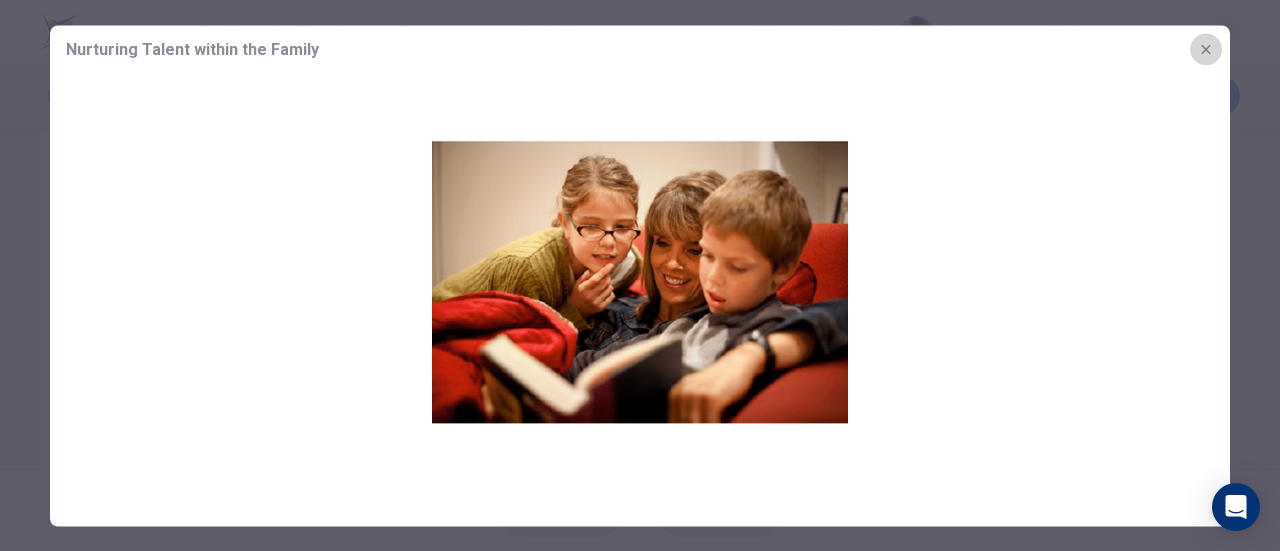 click 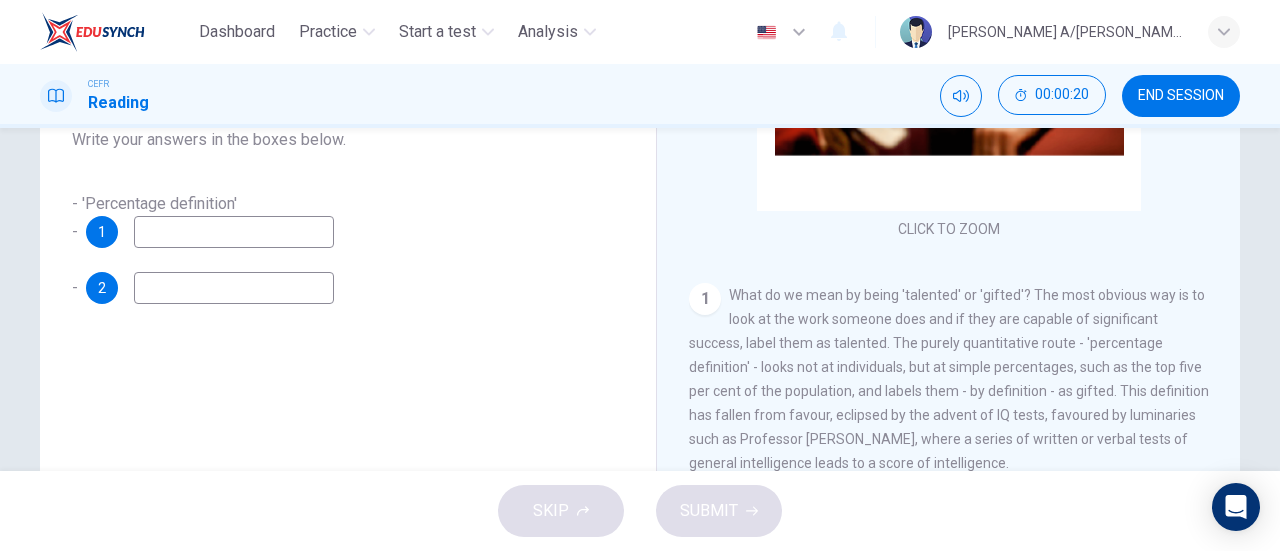 scroll, scrollTop: 198, scrollLeft: 0, axis: vertical 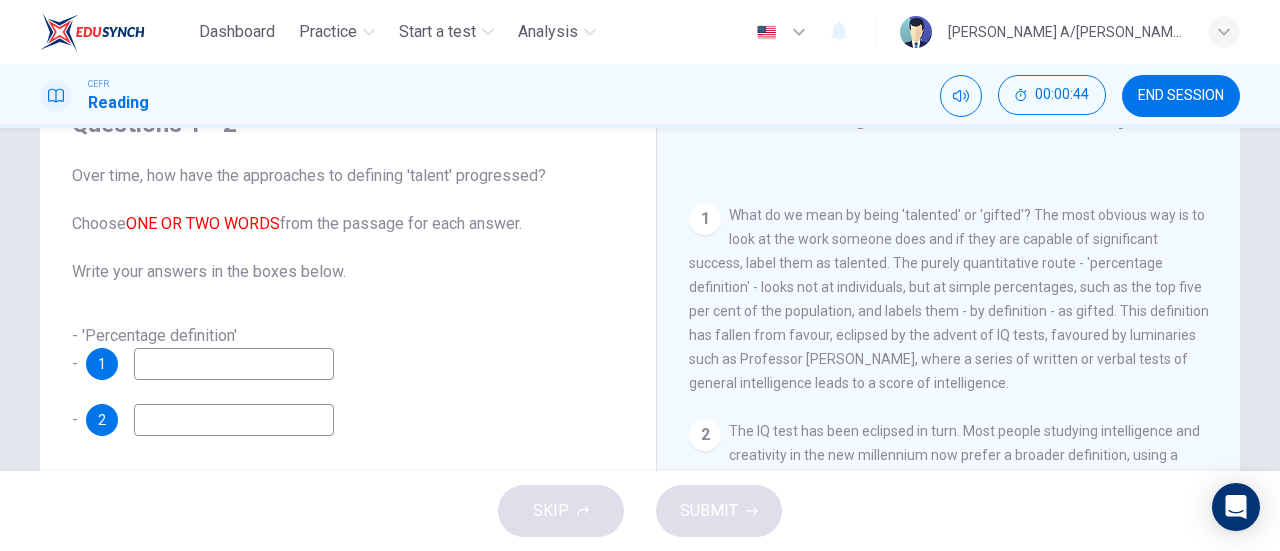 click at bounding box center [234, 364] 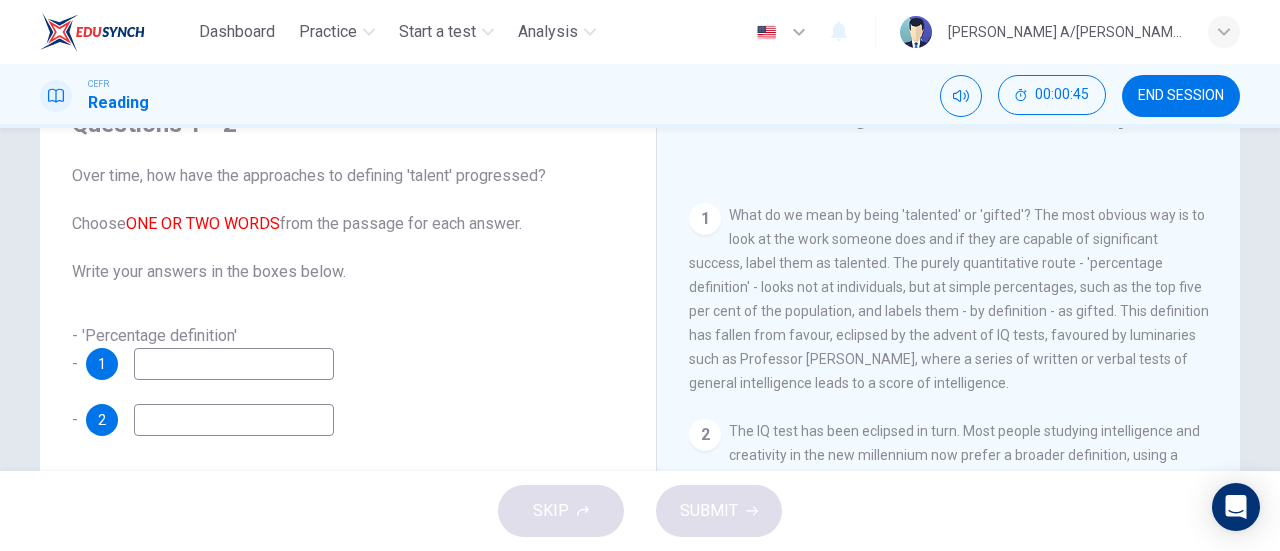 click on "Questions 1 - 2 Over time, how have the approaches to defining 'talent' progressed?
Choose  ONE OR TWO WORDS  from the passage for each answer.
Write your answers in the boxes below. - 'Percentage definition'
-  1 -  2" at bounding box center (348, 272) 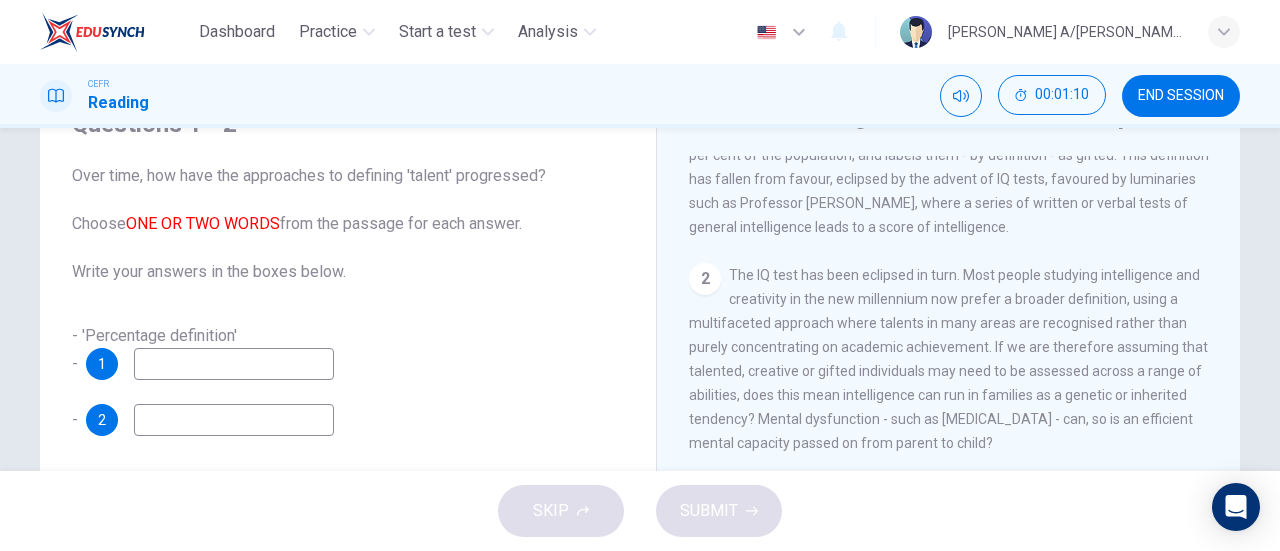 scroll, scrollTop: 574, scrollLeft: 0, axis: vertical 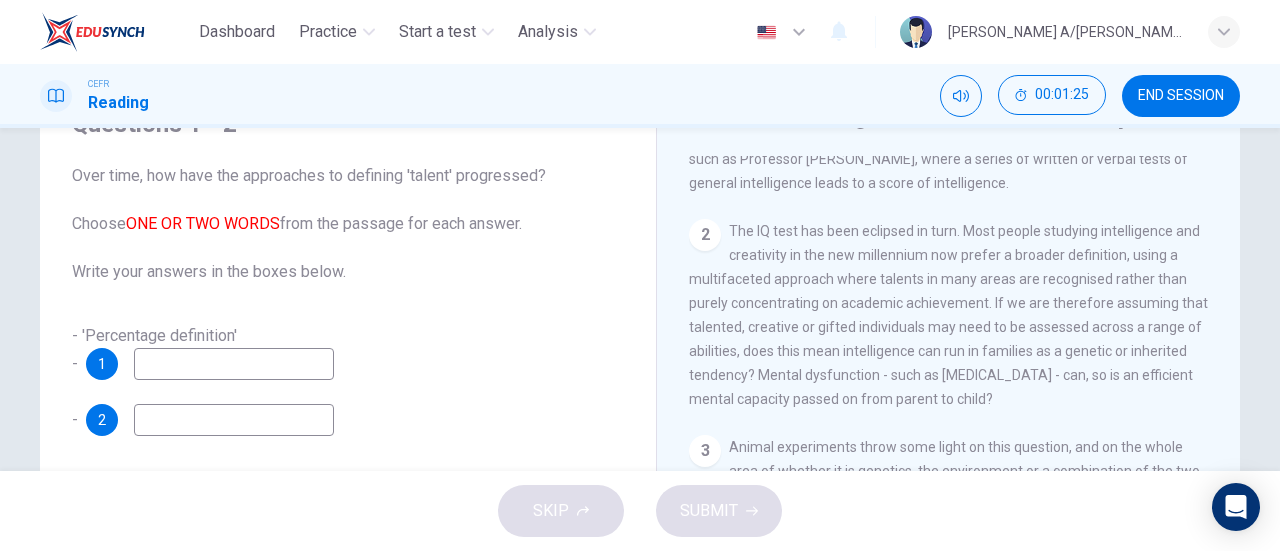 drag, startPoint x: 683, startPoint y: 286, endPoint x: 750, endPoint y: 287, distance: 67.00746 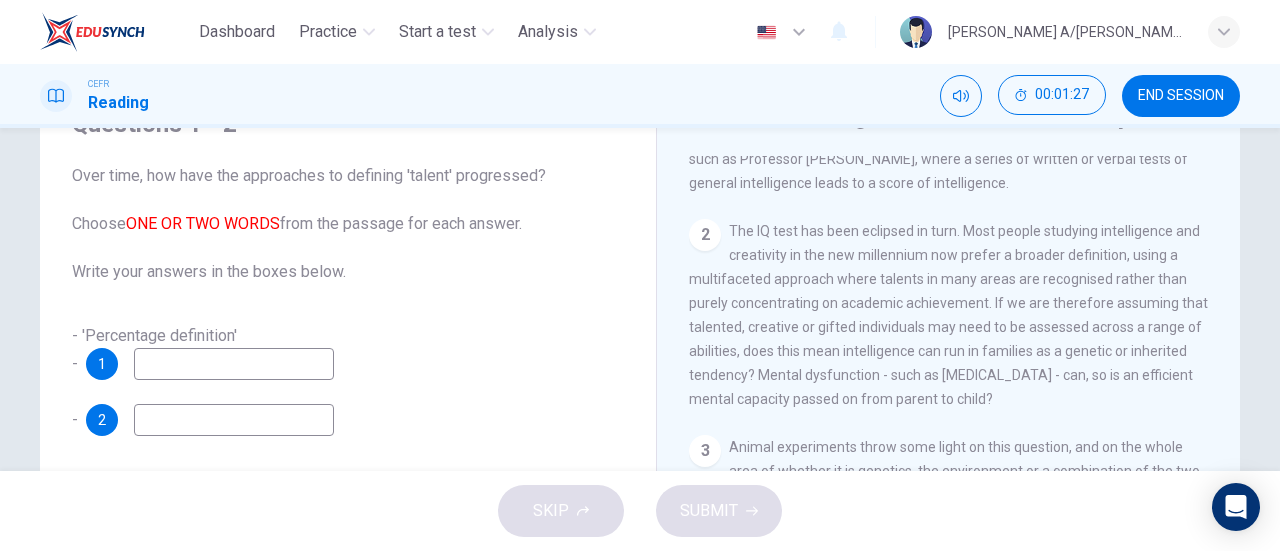 click on "The IQ test has been eclipsed in turn. Most people studying intelligence and creativity in the new millennium now prefer a broader definition, using a multifaceted approach where talents in many areas are recognised rather than purely concentrating on academic achievement. If we are therefore assuming that talented, creative or gifted individuals may need to be assessed across a range of abilities, does this mean intelligence can run in families as a genetic or inherited tendency? Mental dysfunction - such as [MEDICAL_DATA] - can, so is an efficient mental capacity passed on from parent to child?" at bounding box center [948, 315] 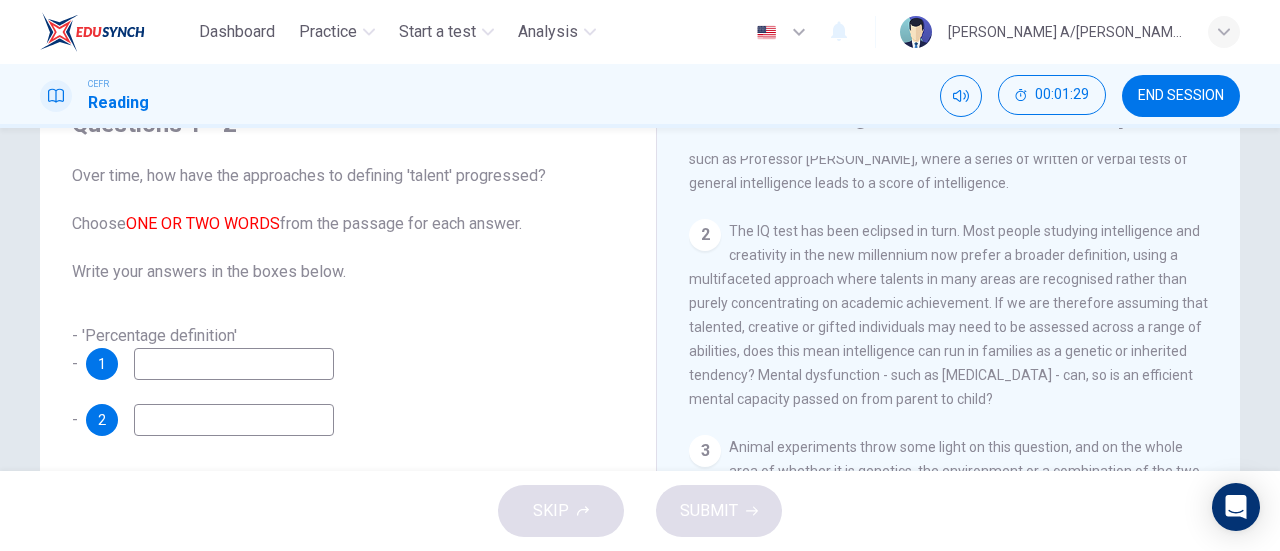 drag, startPoint x: 821, startPoint y: 285, endPoint x: 704, endPoint y: 275, distance: 117.426575 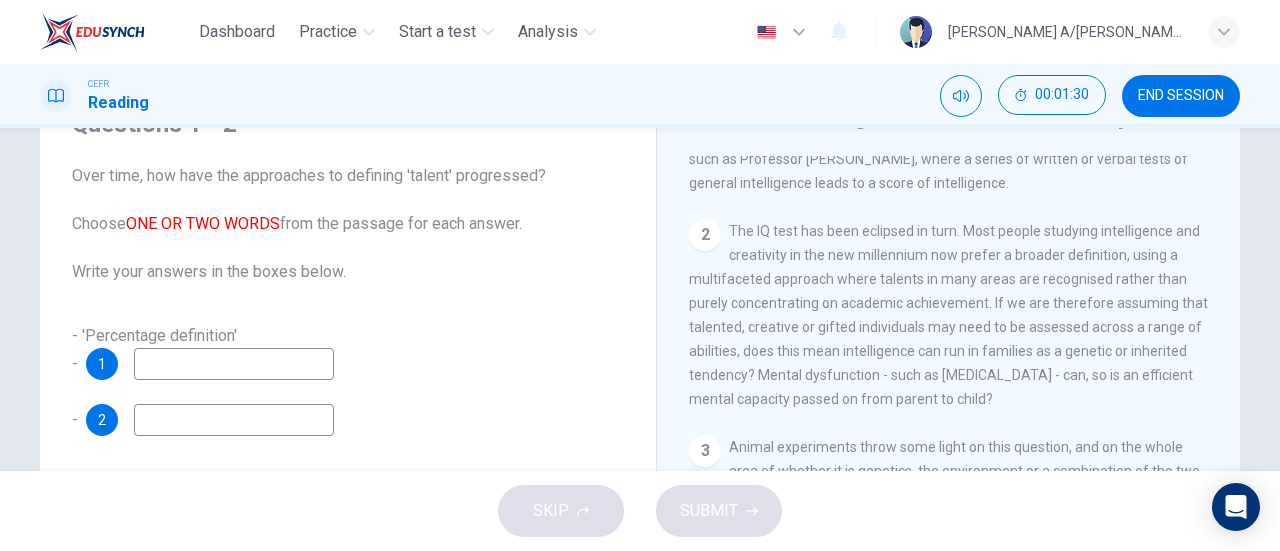 click at bounding box center [234, 364] 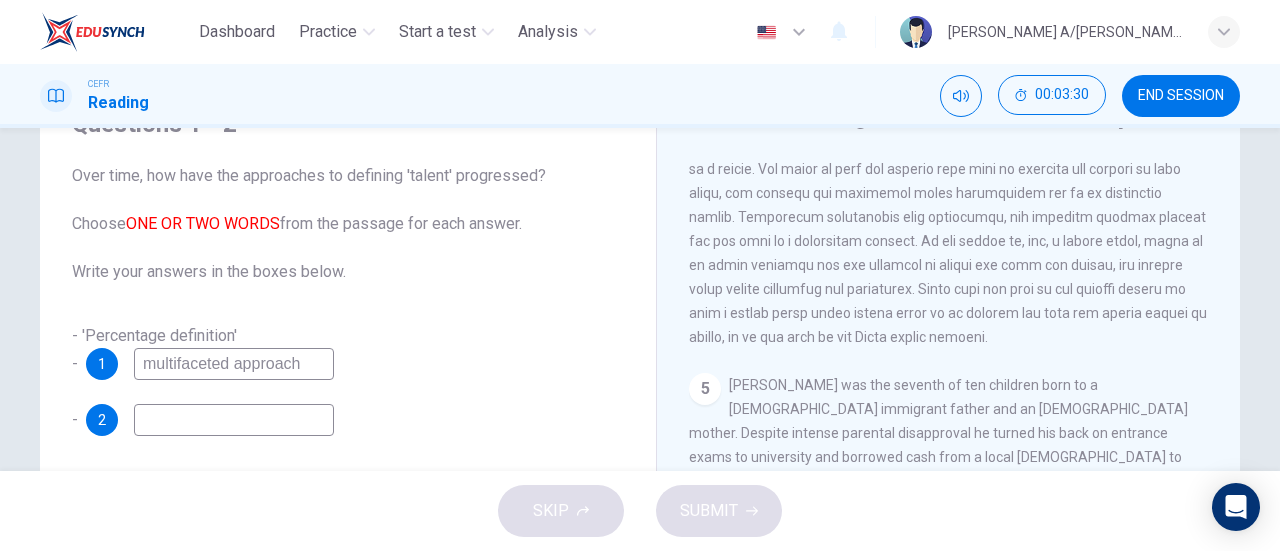 scroll, scrollTop: 1400, scrollLeft: 0, axis: vertical 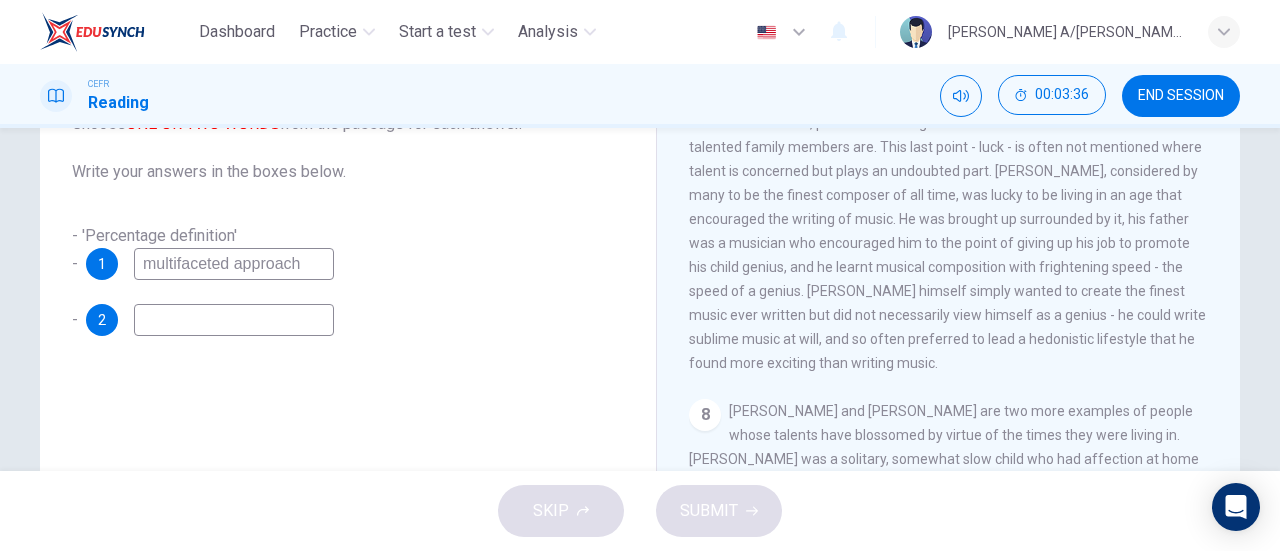 type on "multifaceted approach" 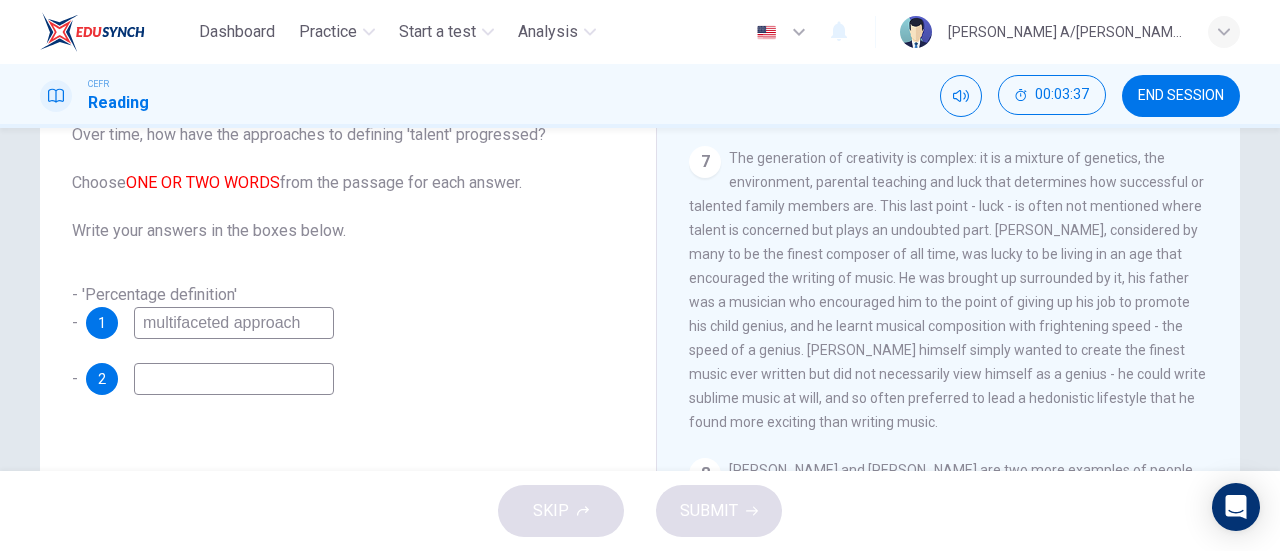scroll, scrollTop: 100, scrollLeft: 0, axis: vertical 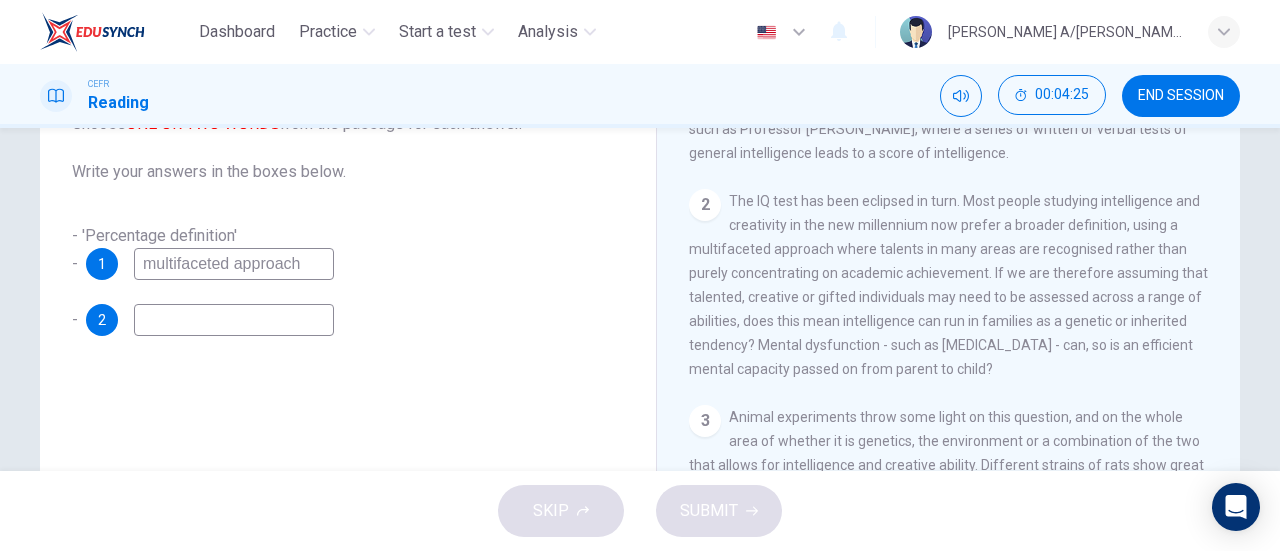 click at bounding box center [234, 320] 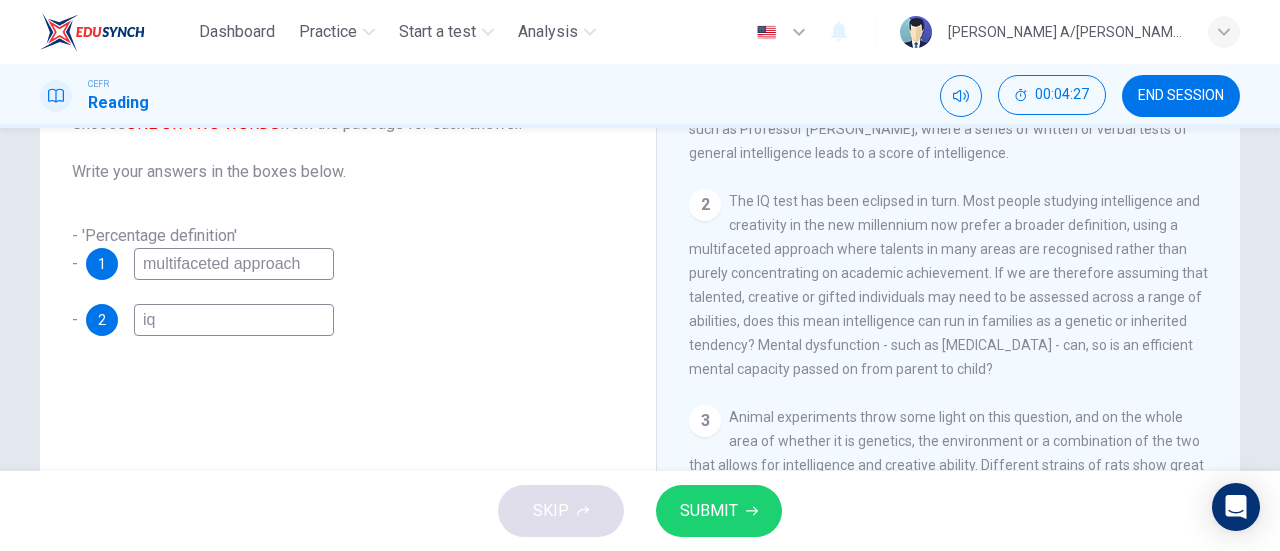 type on "i" 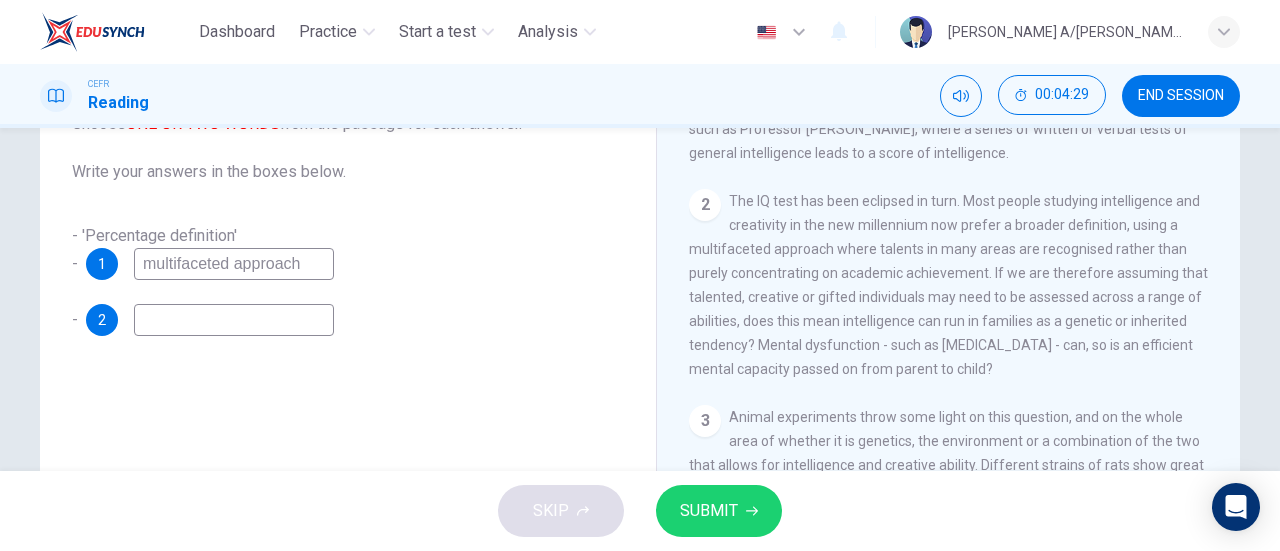type on "i" 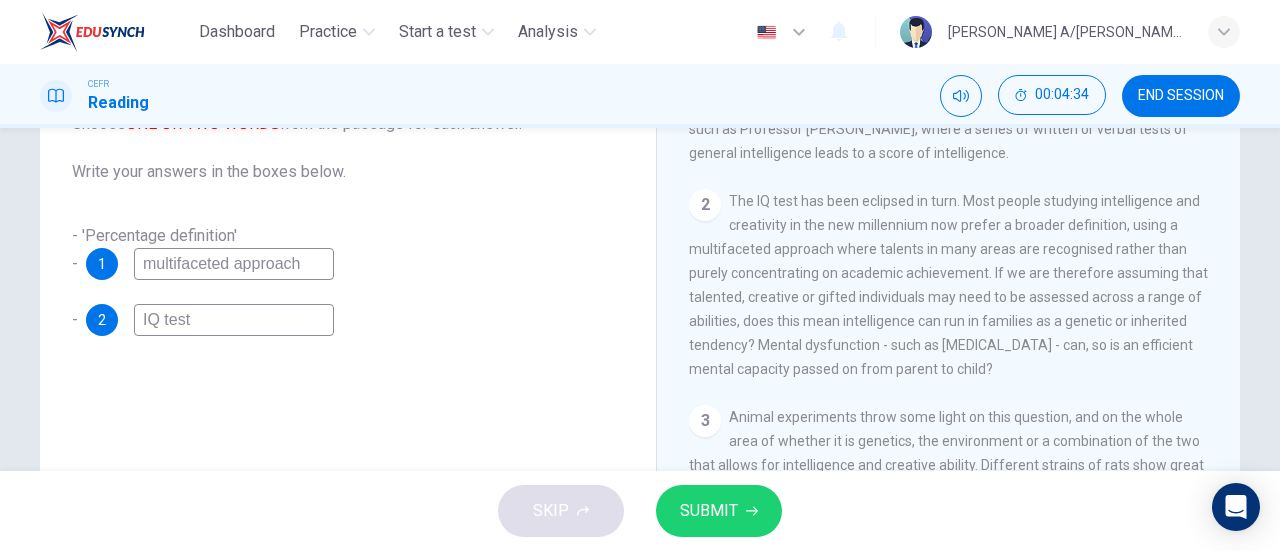 type on "IQ test" 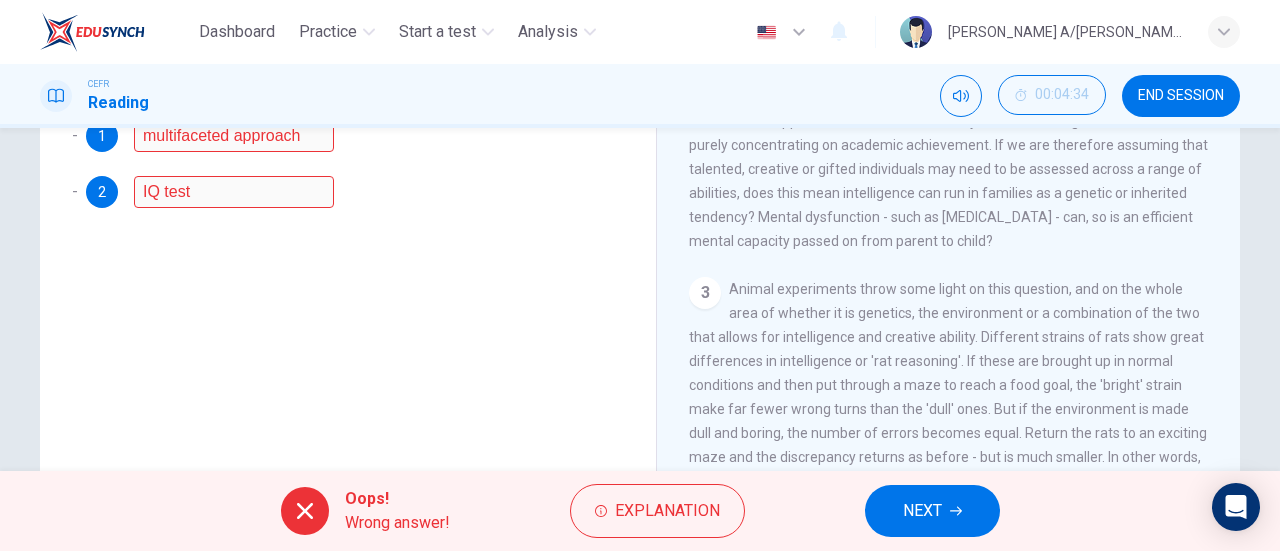 scroll, scrollTop: 300, scrollLeft: 0, axis: vertical 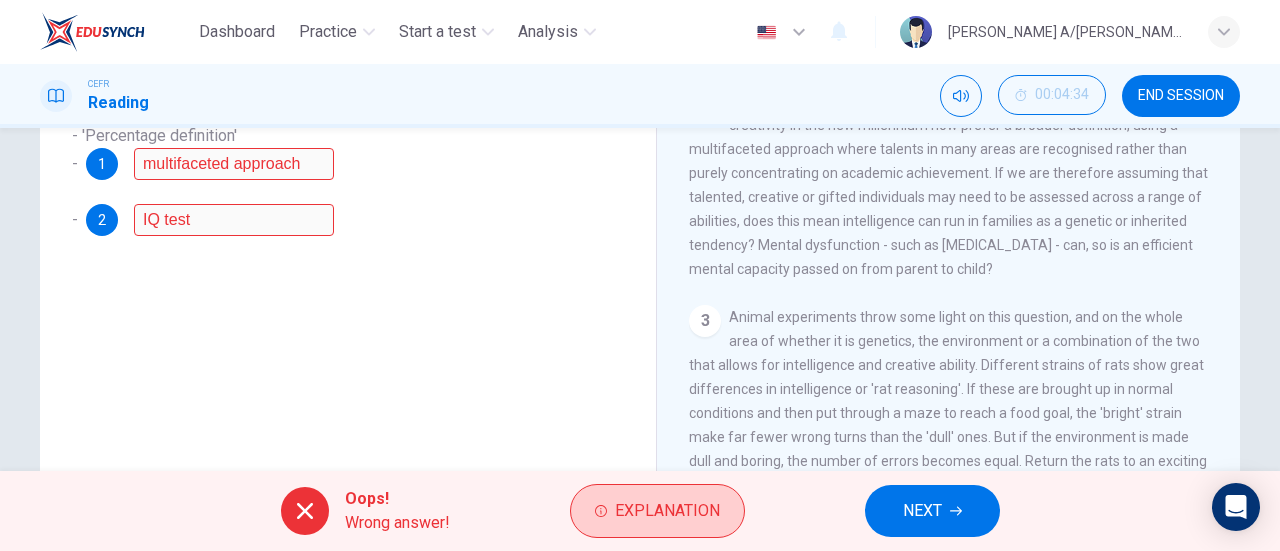 click on "Explanation" at bounding box center (667, 511) 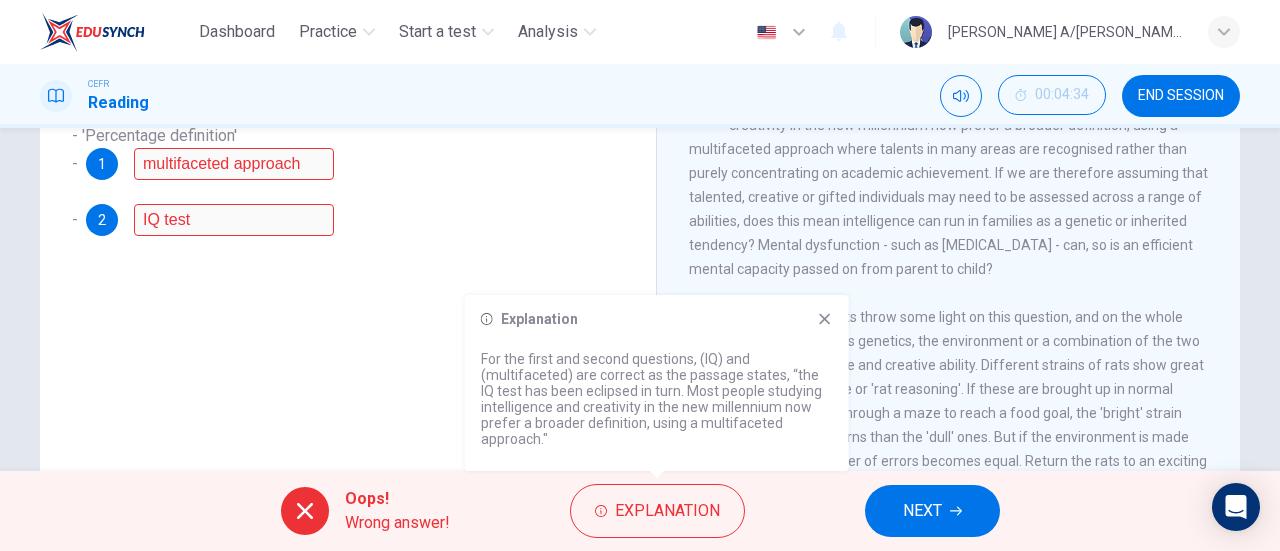 scroll, scrollTop: 200, scrollLeft: 0, axis: vertical 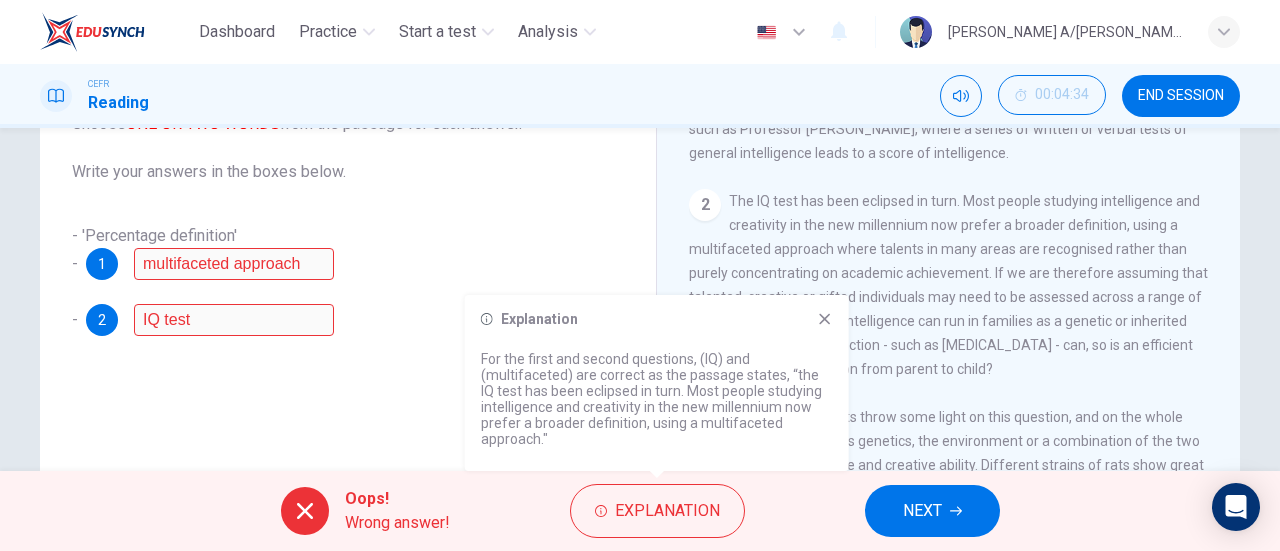click 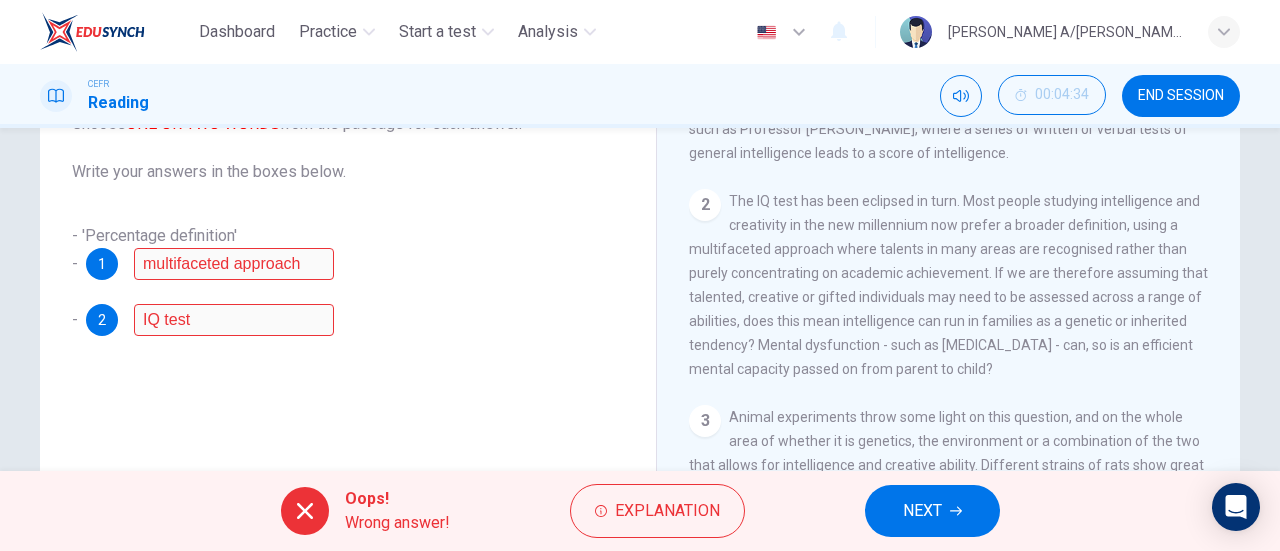 scroll, scrollTop: 232, scrollLeft: 0, axis: vertical 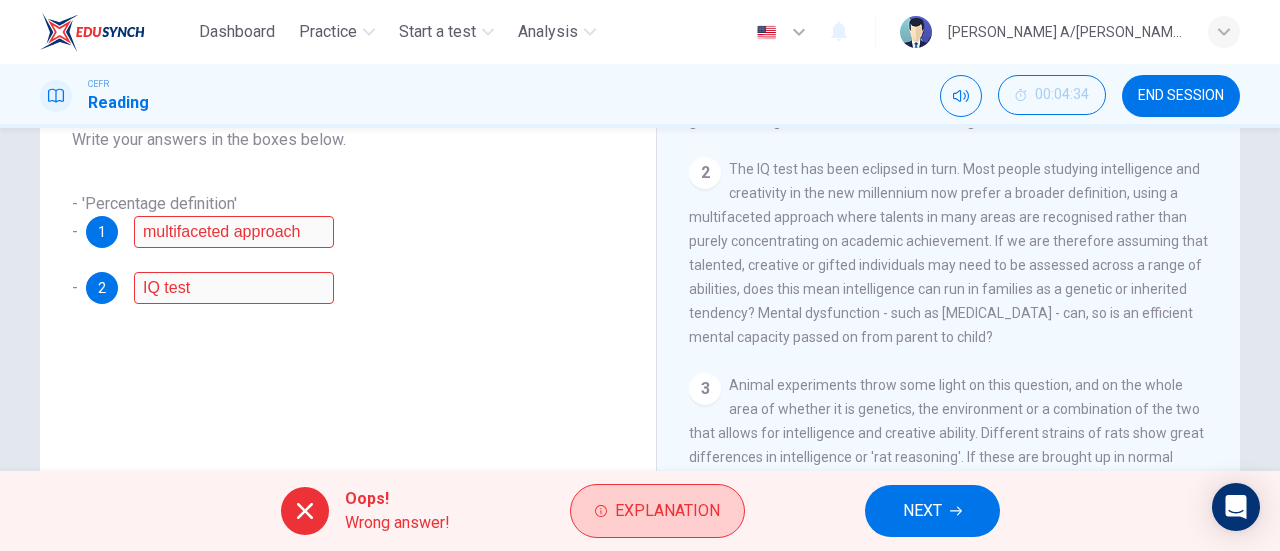 click on "Explanation" at bounding box center [657, 511] 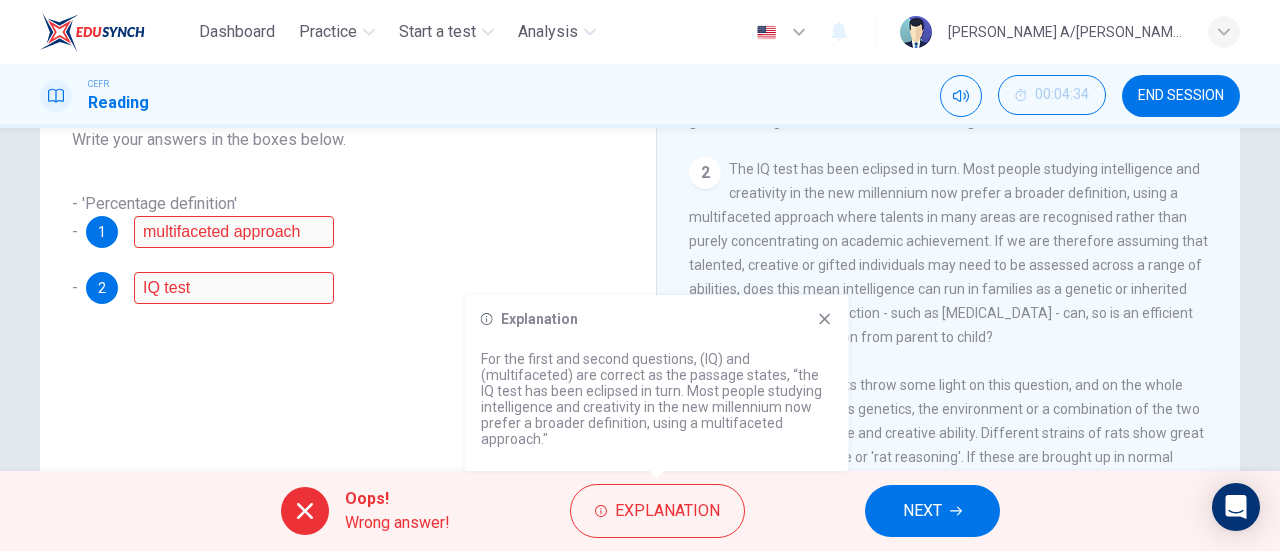 click 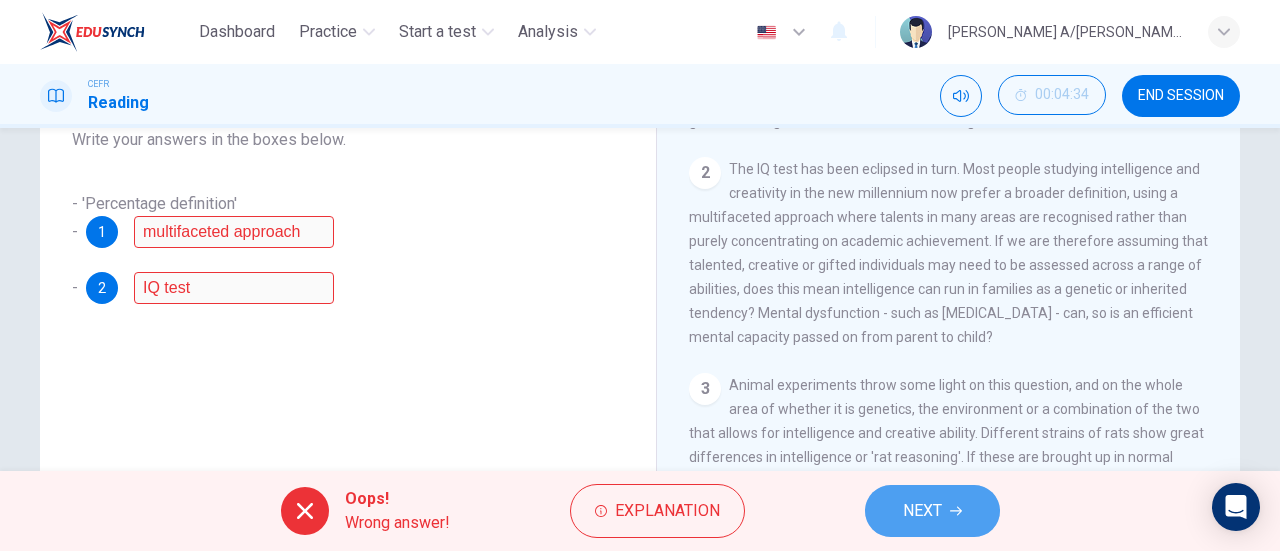 click on "NEXT" at bounding box center [932, 511] 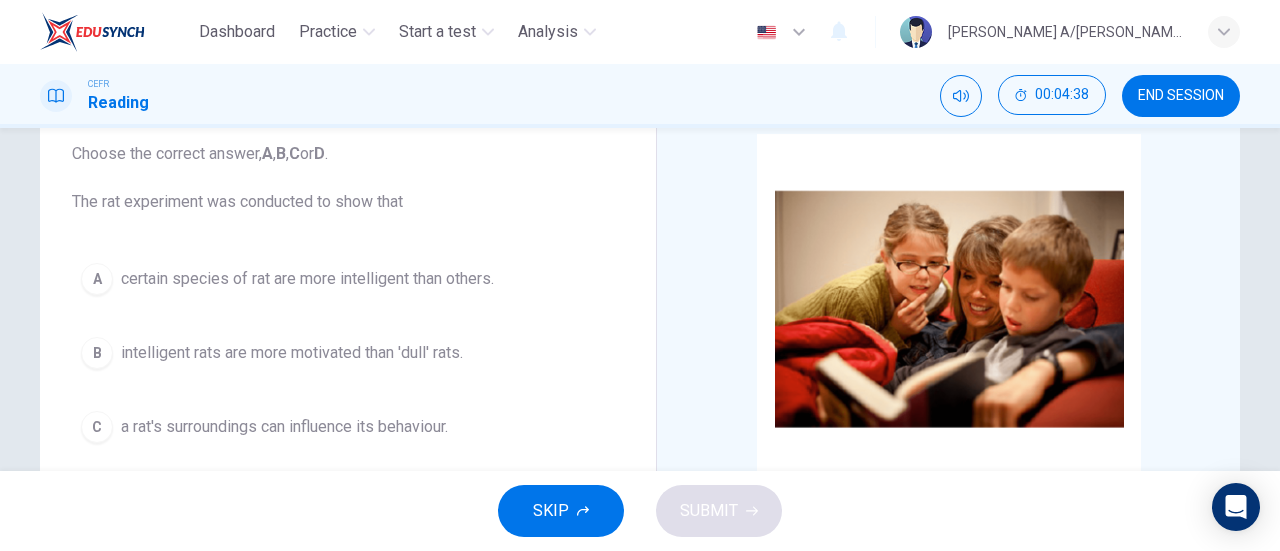 scroll, scrollTop: 232, scrollLeft: 0, axis: vertical 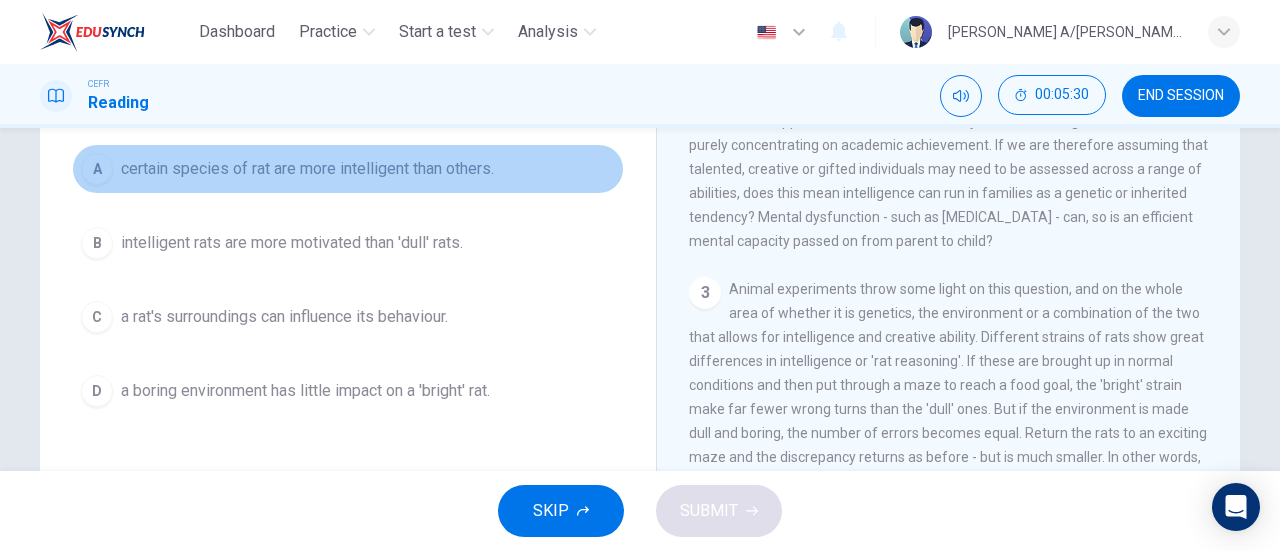 click on "certain species of rat are more intelligent than others." at bounding box center [307, 169] 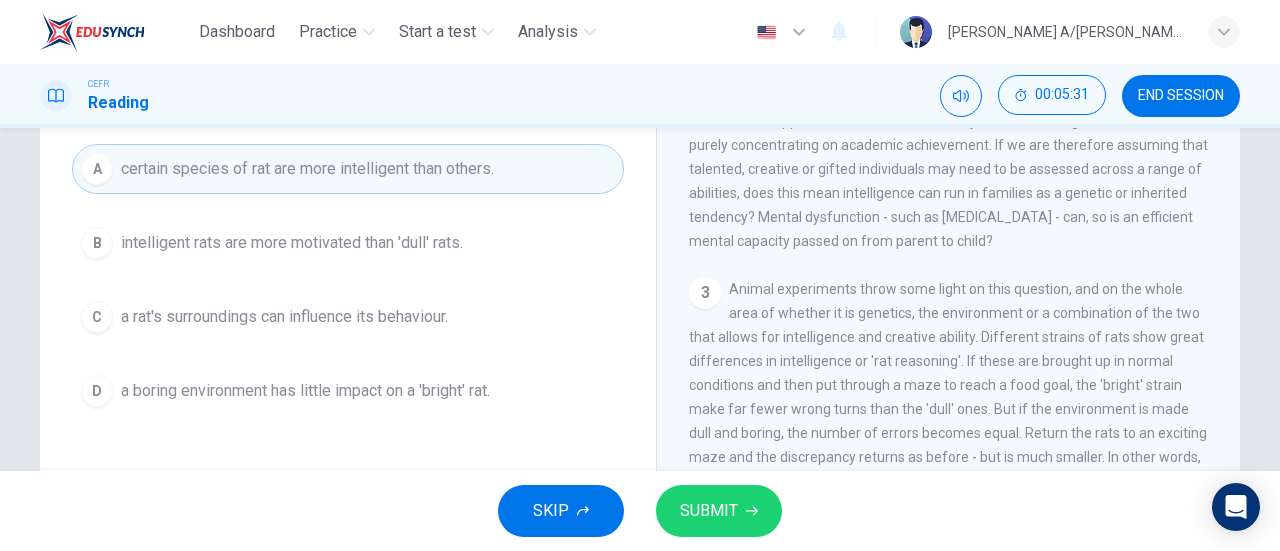 click on "SUBMIT" at bounding box center [709, 511] 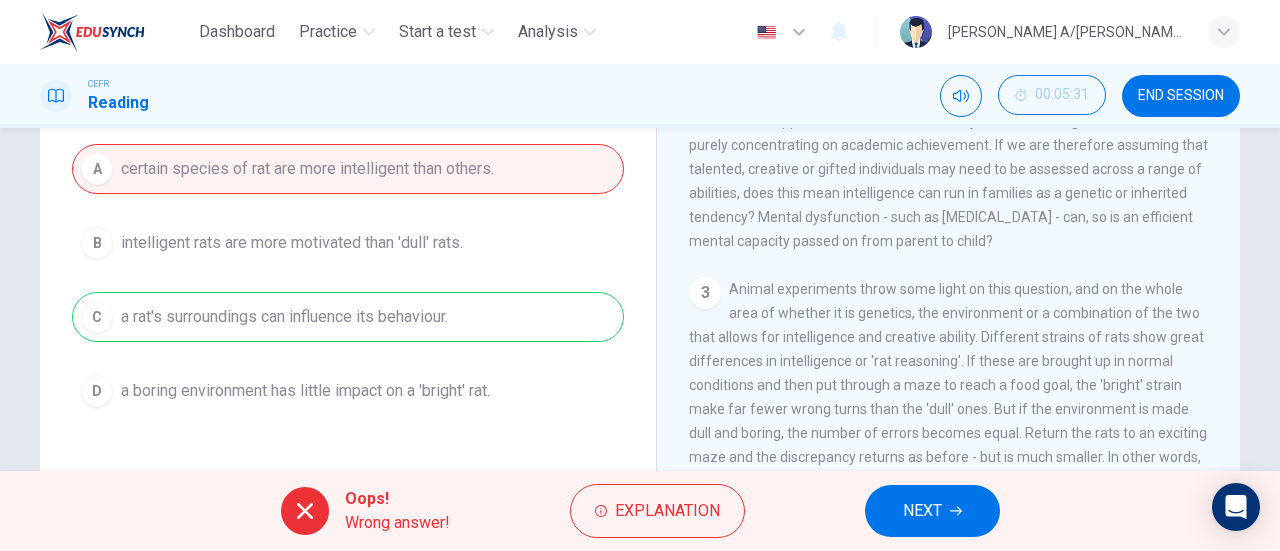 click on "Oops! Wrong answer! Explanation NEXT" at bounding box center (640, 511) 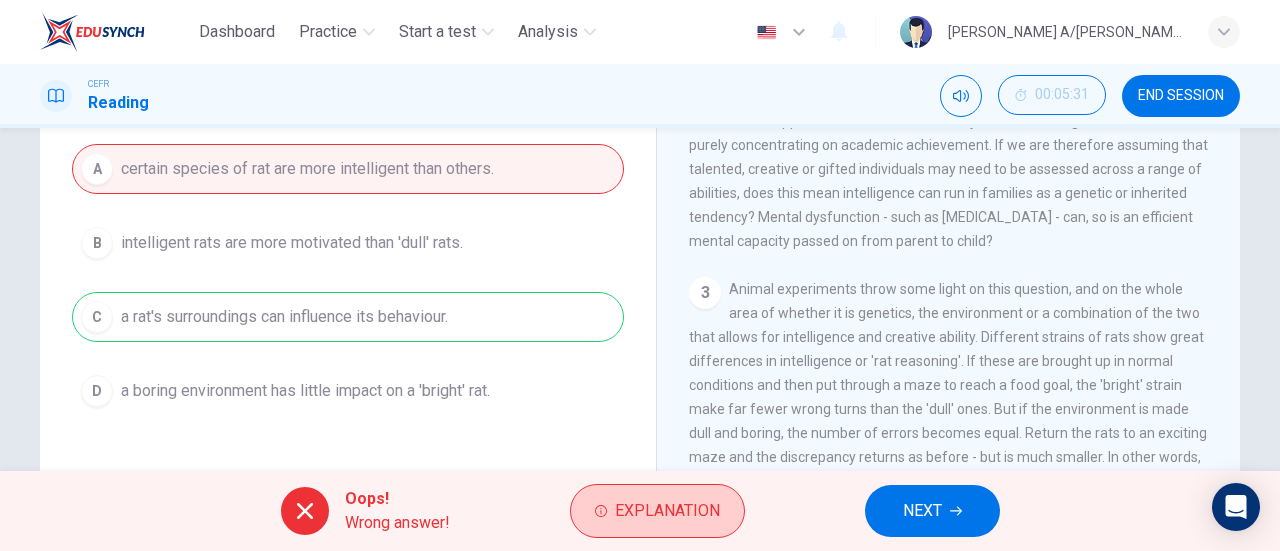 click on "Explanation" at bounding box center (667, 511) 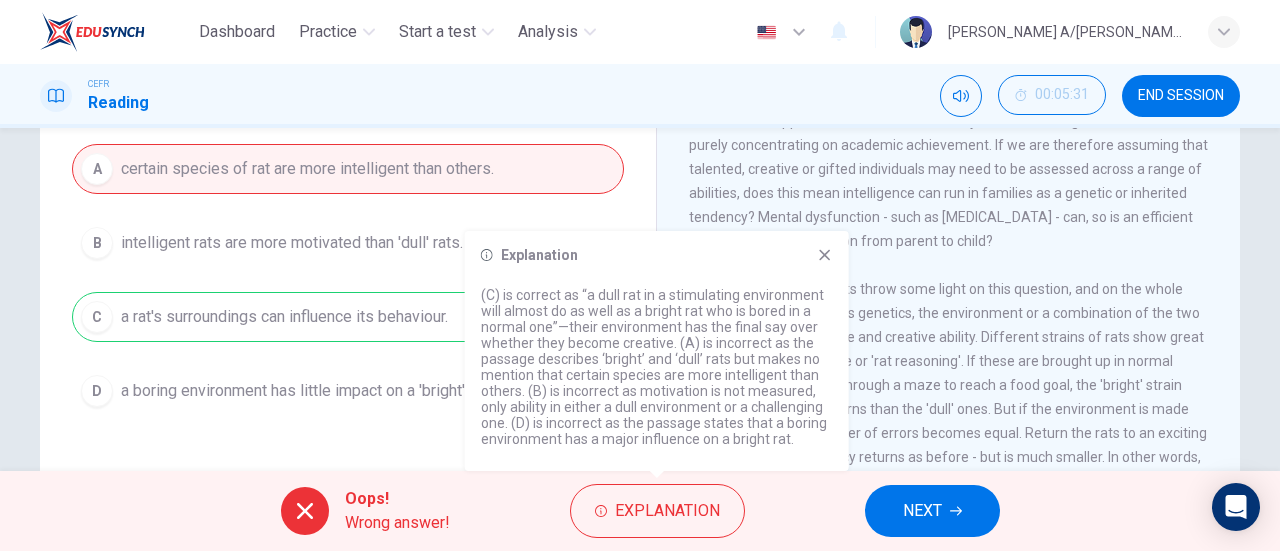 click 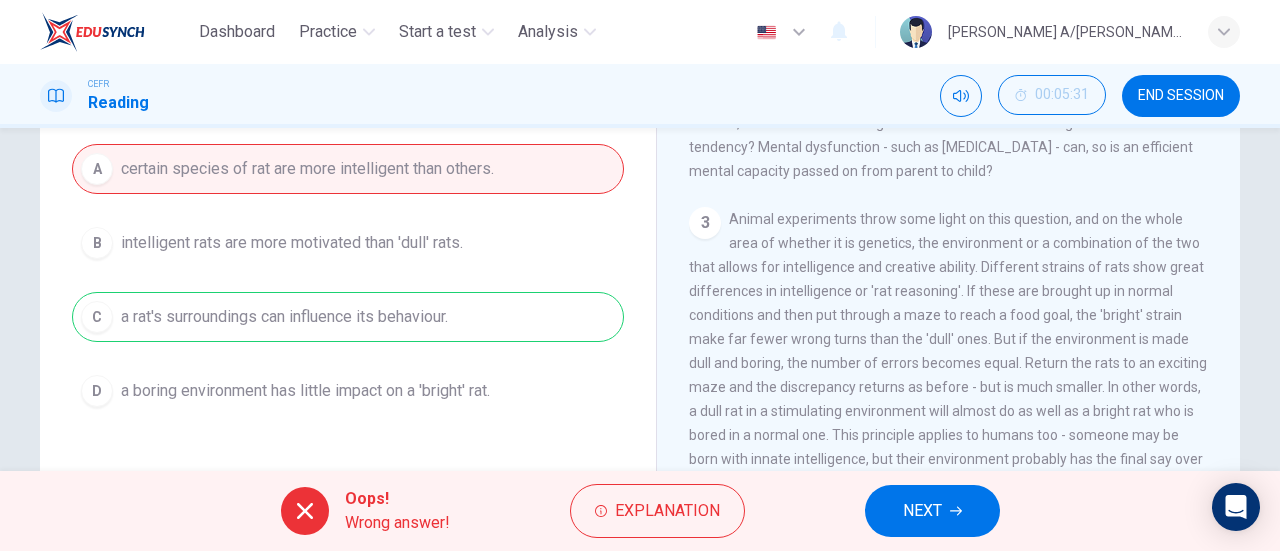 scroll, scrollTop: 700, scrollLeft: 0, axis: vertical 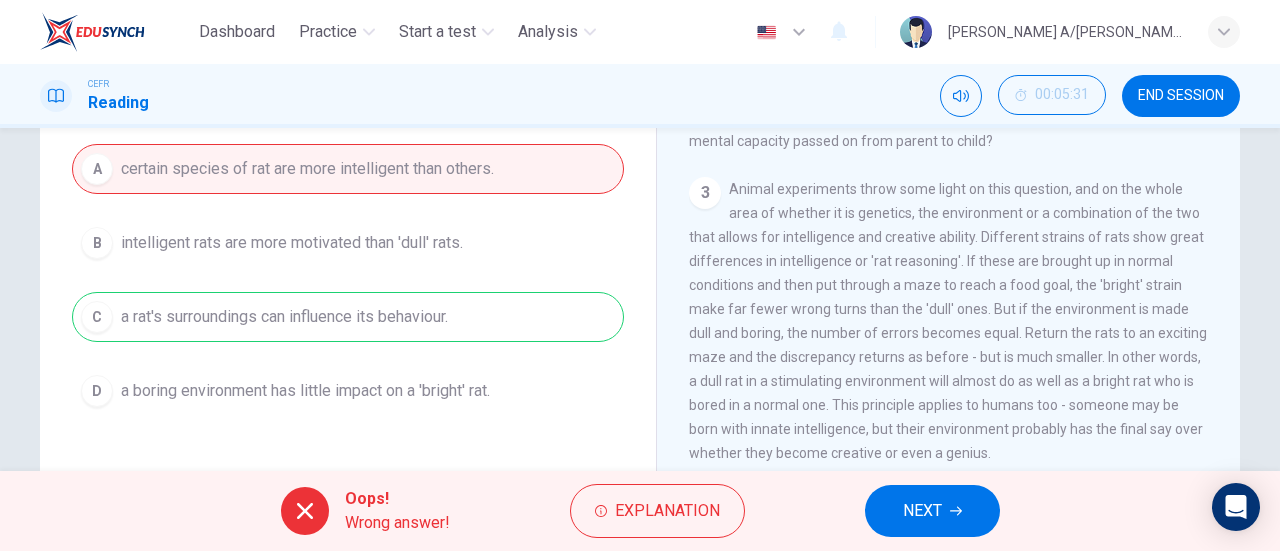 click on "NEXT" at bounding box center (932, 511) 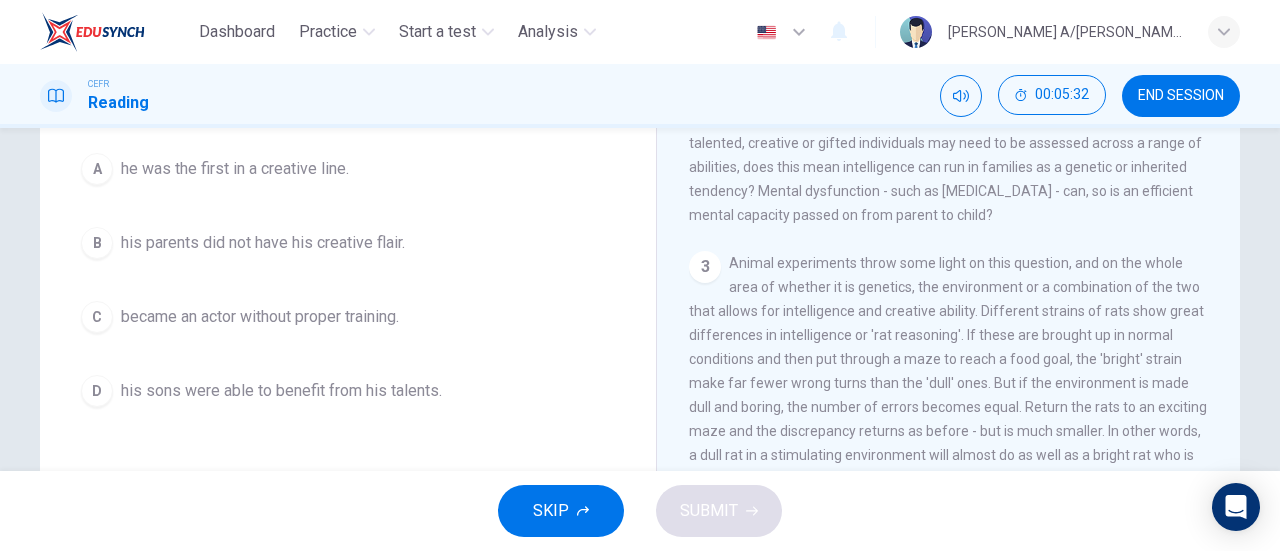 scroll, scrollTop: 600, scrollLeft: 0, axis: vertical 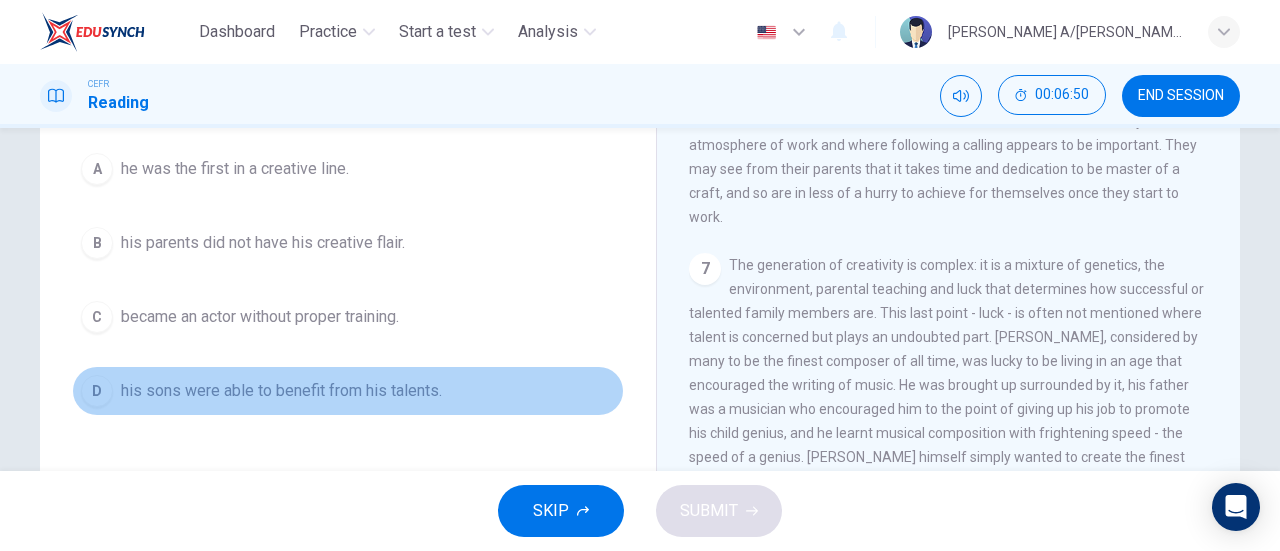 click on "his sons were able to benefit from his talents." at bounding box center [281, 391] 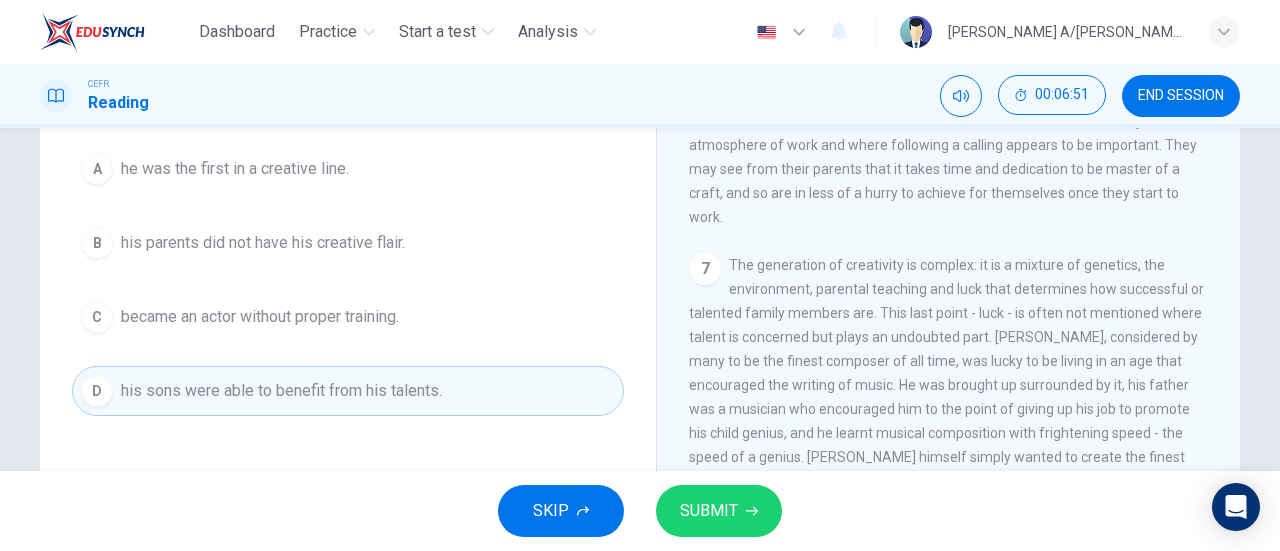 click on "SUBMIT" at bounding box center (719, 511) 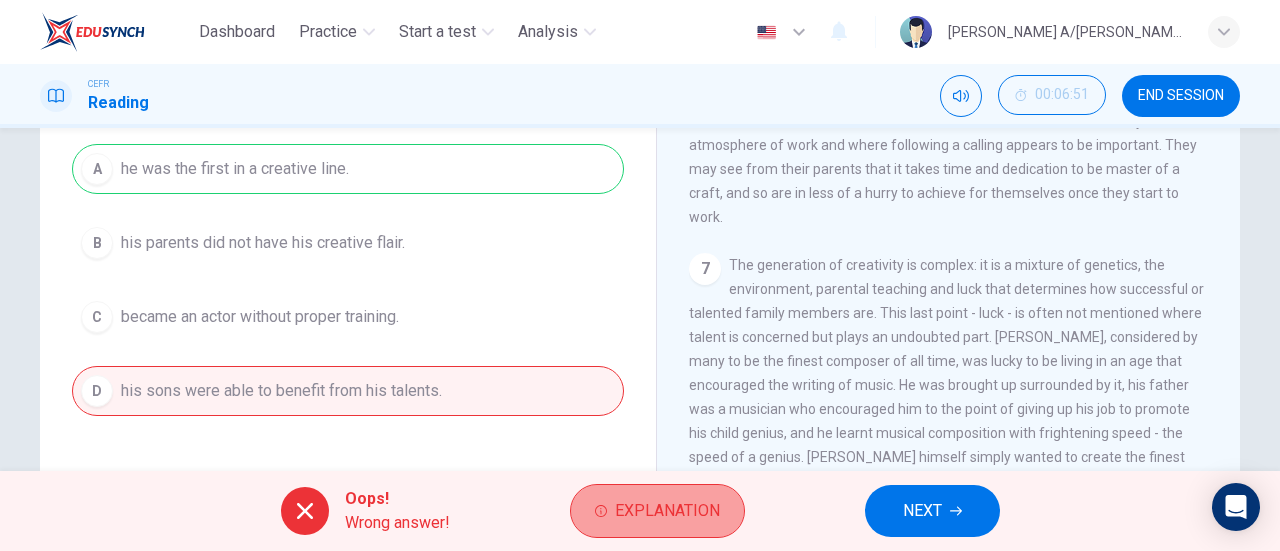 click on "Explanation" at bounding box center (667, 511) 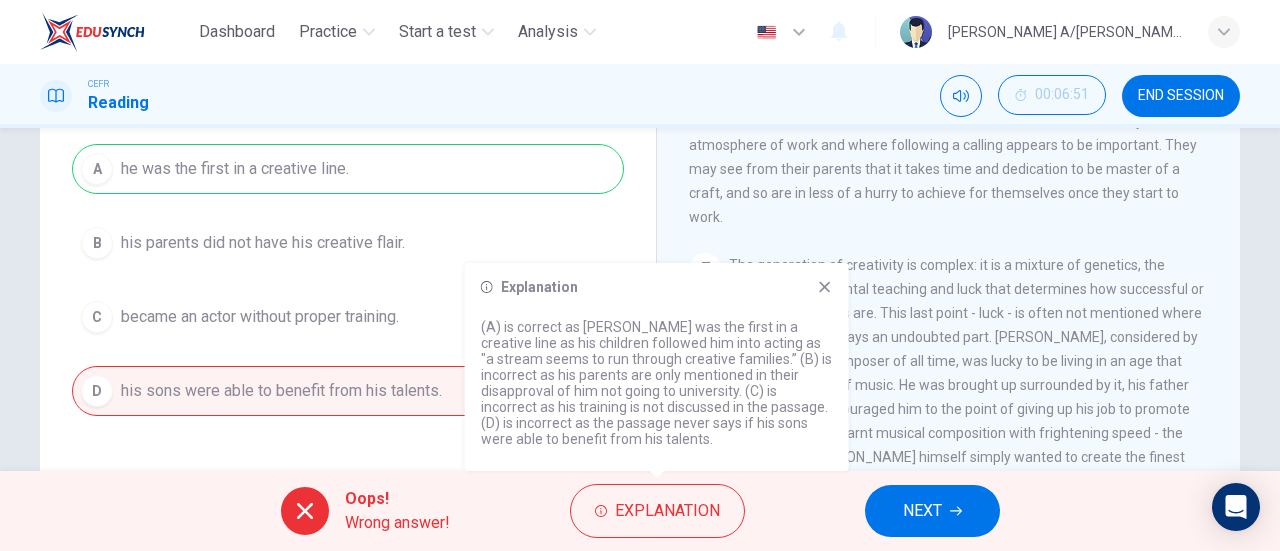 click on "NEXT" at bounding box center (932, 511) 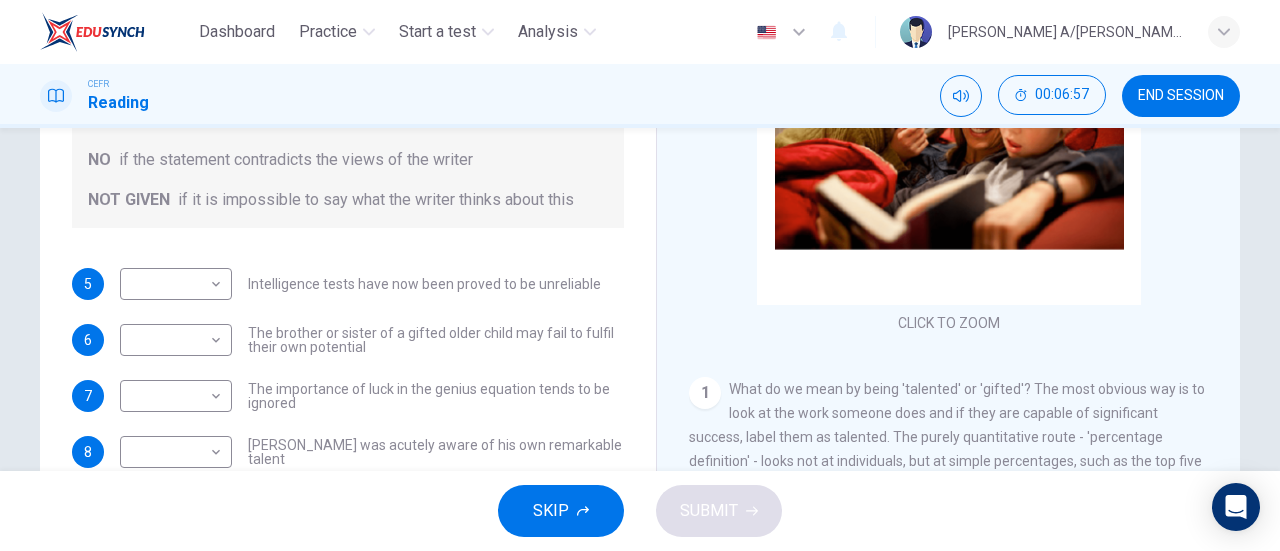 scroll, scrollTop: 332, scrollLeft: 0, axis: vertical 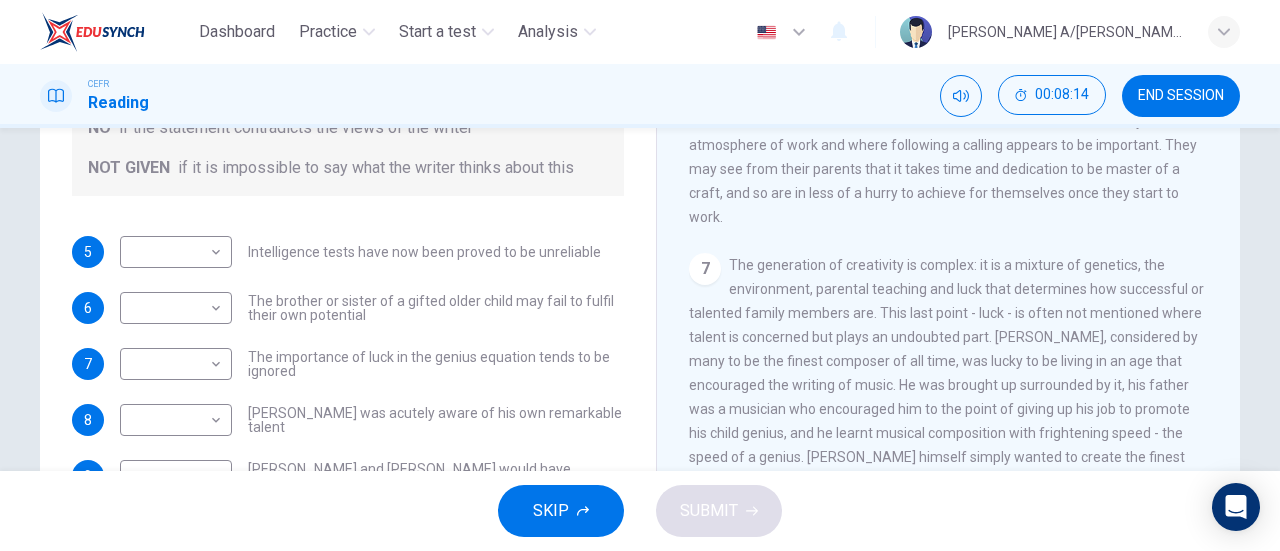 click on "​ ​ The importance of luck in the genius equation tends to be ignored" at bounding box center [372, 364] 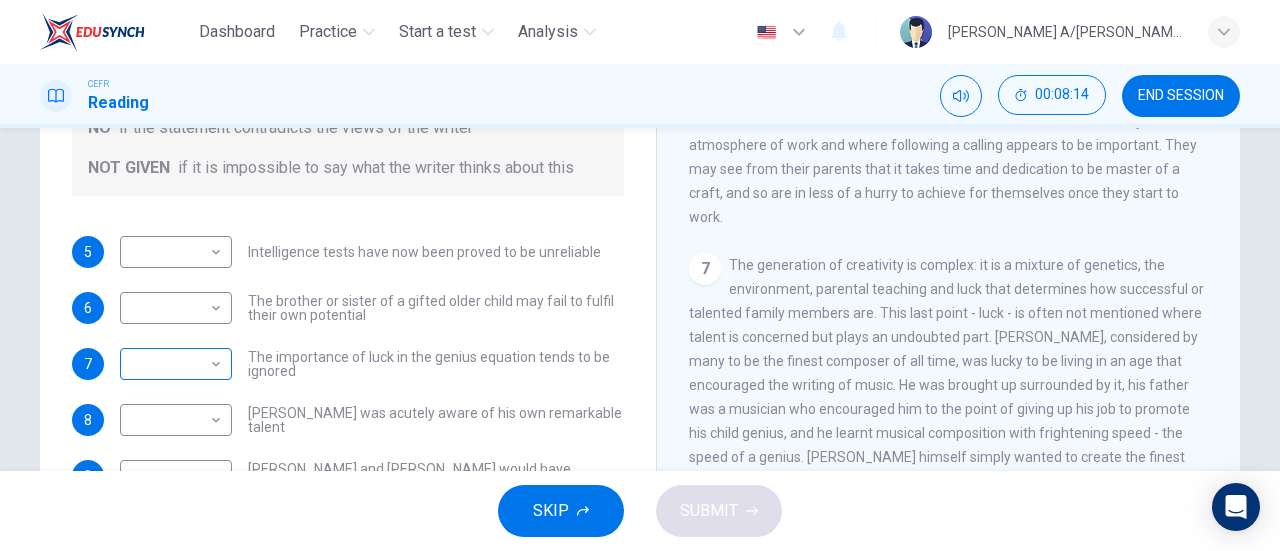 click on "Dashboard Practice Start a test Analysis English en ​ [PERSON_NAME] A/L THANARAJAN CEFR Reading 00:08:14 END SESSION Questions 5 - 9 Do the following statements agree with the claims of the writer in the Reading Passage?
In the boxes below write YES if the statement agrees with the views of the writer NO if the statement contradicts the views of the writer NOT GIVEN if it is impossible to say what the writer thinks about this 5 ​ ​ Intelligence tests have now been proved to be unreliable 6 ​ ​ The brother or sister of a gifted older child may fail to fulfil their own potential 7 ​ ​ The importance of luck in the genius equation tends to be ignored 8 ​ ​ [PERSON_NAME] was acutely aware of his own remarkable talent 9 ​ ​ [PERSON_NAME] and [PERSON_NAME] would have achieved success in any era Nurturing Talent within the Family CLICK TO ZOOM Click to Zoom 1 2 3 4 5 6 7 8 SKIP SUBMIT EduSynch - Online Language Proficiency Testing
Dashboard Practice Start a test Analysis Notifications © Copyright  2025" at bounding box center [640, 275] 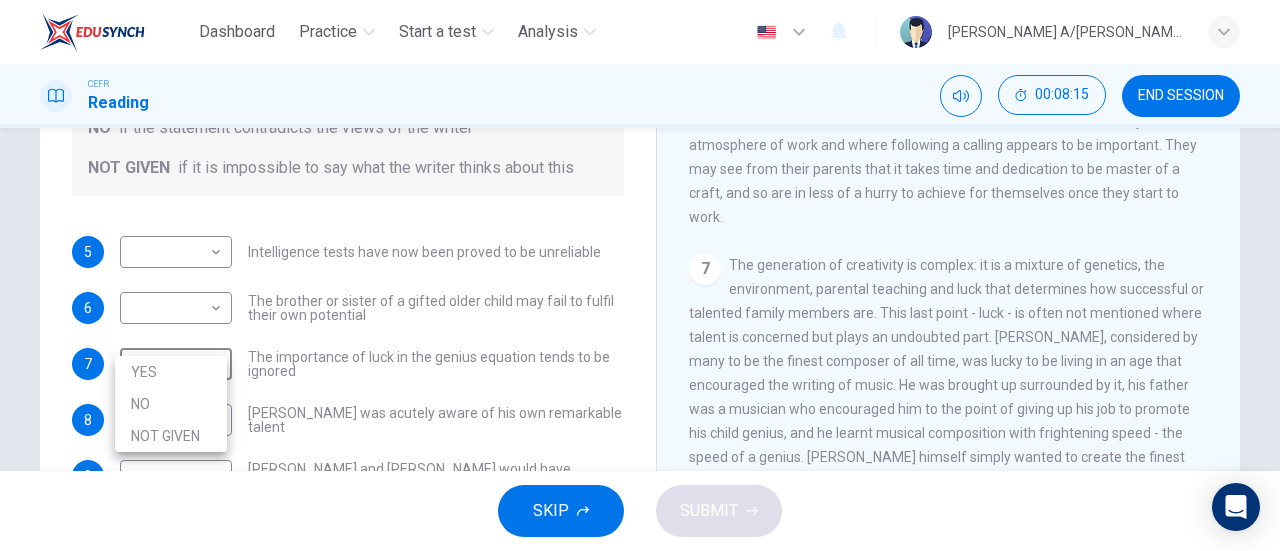 click on "YES" at bounding box center (171, 372) 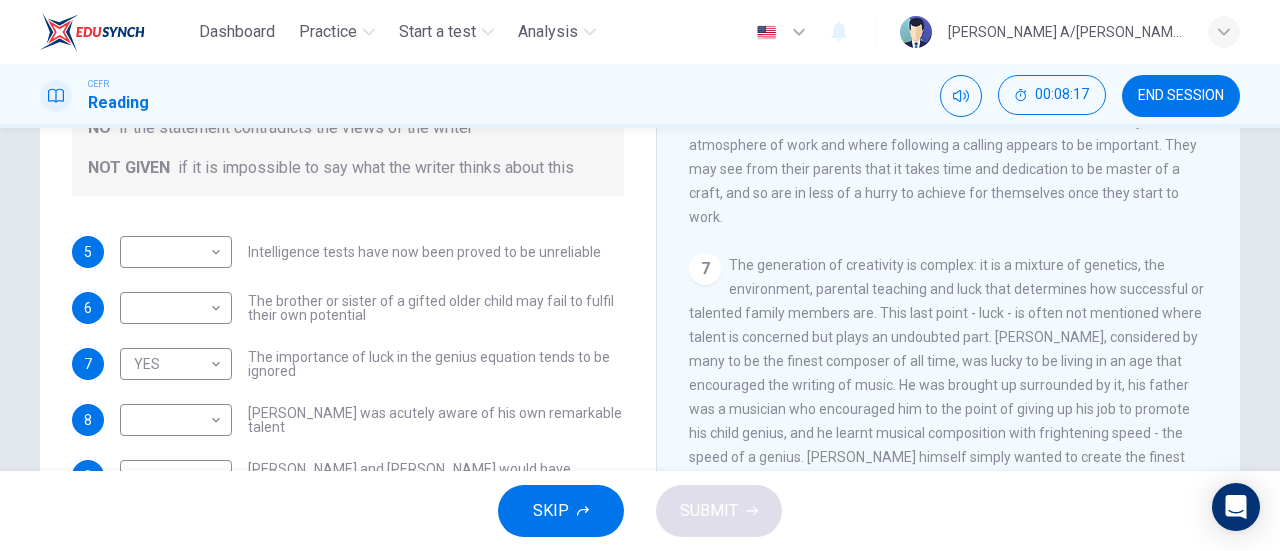 click on "The generation of creativity is complex: it is a mixture of genetics, the environment, parental teaching and luck that determines how successful or talented family members are. This last point - luck - is often not mentioned where talent is concerned but plays an undoubted part. [PERSON_NAME], considered by many to be the finest composer of all time, was lucky to be living in an age that encouraged the writing of music. He was brought up surrounded by it, his father was a musician who encouraged him to the point of giving up his job to promote his child genius, and he learnt musical composition with frightening speed - the speed of a genius. [PERSON_NAME] himself simply wanted to create the finest music ever written but did not necessarily view himself as a genius - he could write sublime music at will, and so often preferred to lead a hedonistic lifestyle that he found more exciting than writing music." at bounding box center [947, 397] 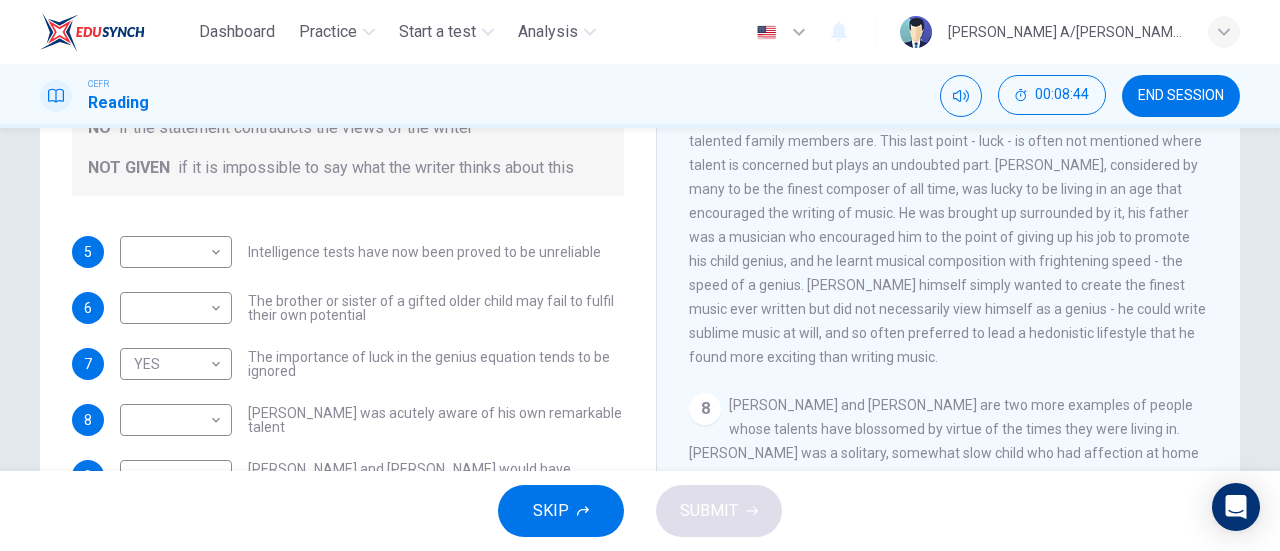 scroll, scrollTop: 1900, scrollLeft: 0, axis: vertical 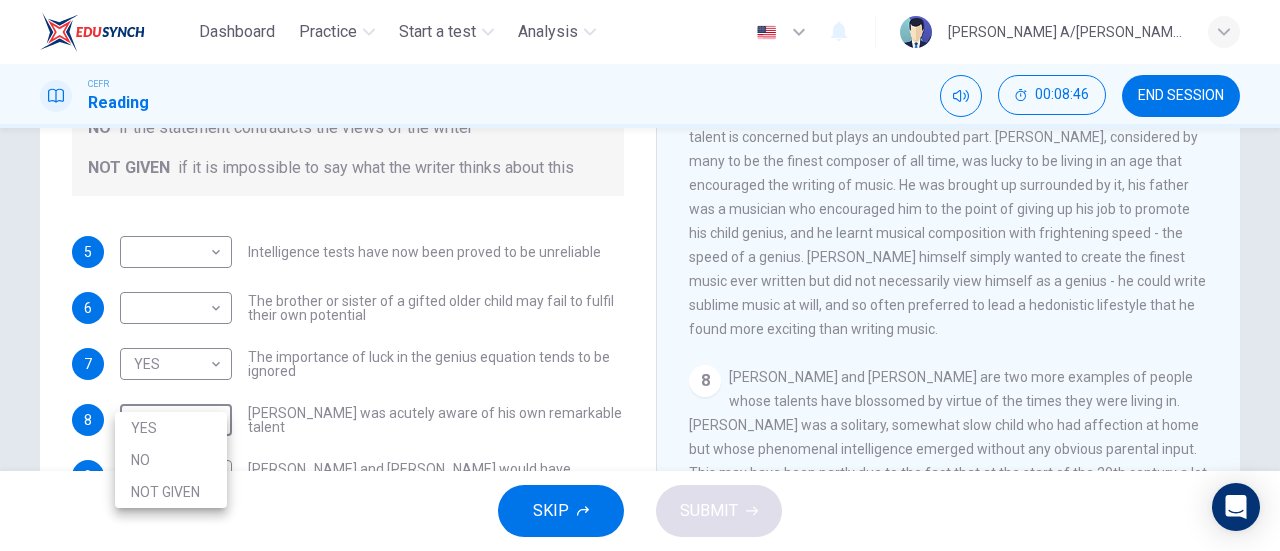 click on "Dashboard Practice Start a test Analysis English en ​ [PERSON_NAME] A/L THANARAJAN CEFR Reading 00:08:46 END SESSION Questions 5 - 9 Do the following statements agree with the claims of the writer in the Reading Passage?
In the boxes below write YES if the statement agrees with the views of the writer NO if the statement contradicts the views of the writer NOT GIVEN if it is impossible to say what the writer thinks about this 5 ​ ​ Intelligence tests have now been proved to be unreliable 6 ​ ​ The brother or sister of a gifted older child may fail to fulfil their own potential 7 YES YES ​ The importance of luck in the genius equation tends to be ignored 8 ​ ​ [PERSON_NAME] was acutely aware of his own remarkable talent 9 ​ ​ [PERSON_NAME] and [PERSON_NAME] would have achieved success in any era Nurturing Talent within the Family CLICK TO ZOOM Click to Zoom 1 2 3 4 5 6 7 8 SKIP SUBMIT EduSynch - Online Language Proficiency Testing
Dashboard Practice Start a test Analysis Notifications © Copyright  YES" at bounding box center [640, 275] 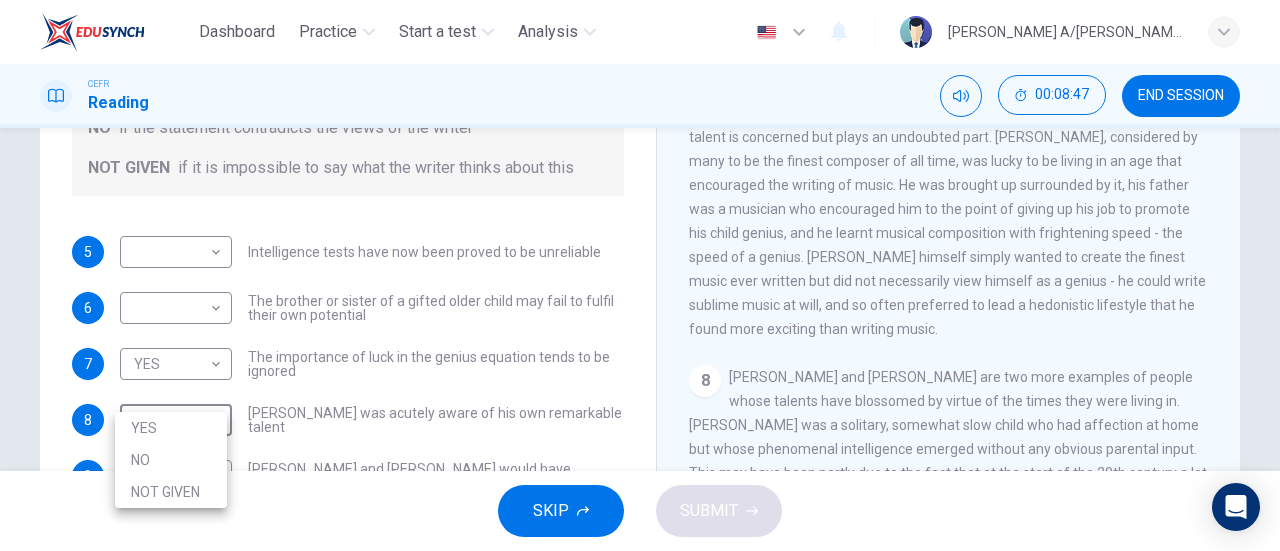 click on "NO" at bounding box center (171, 460) 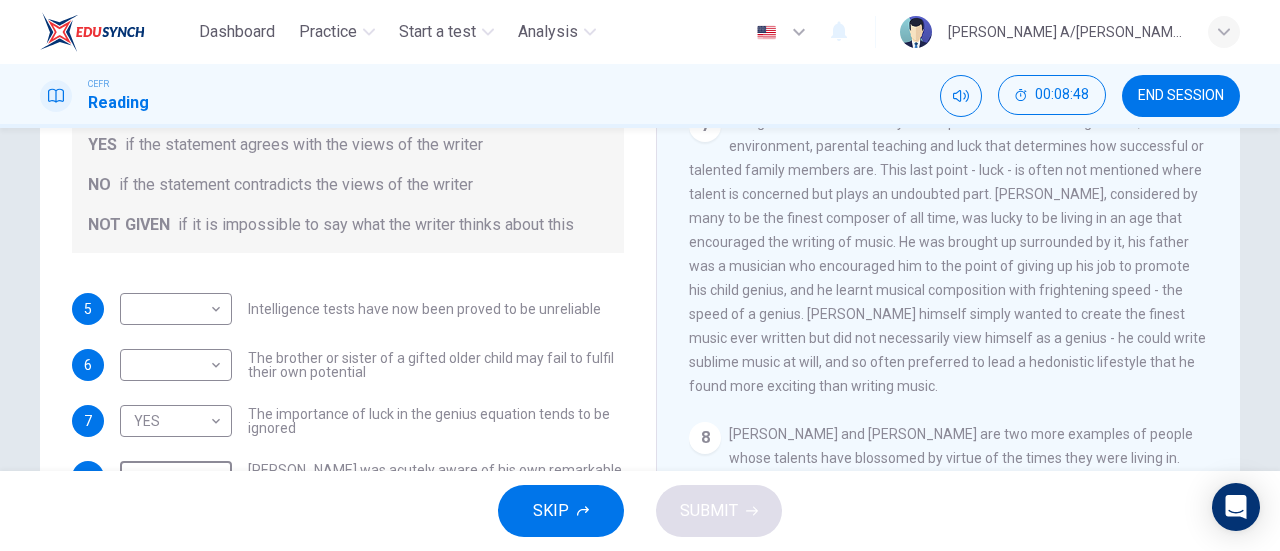 scroll, scrollTop: 232, scrollLeft: 0, axis: vertical 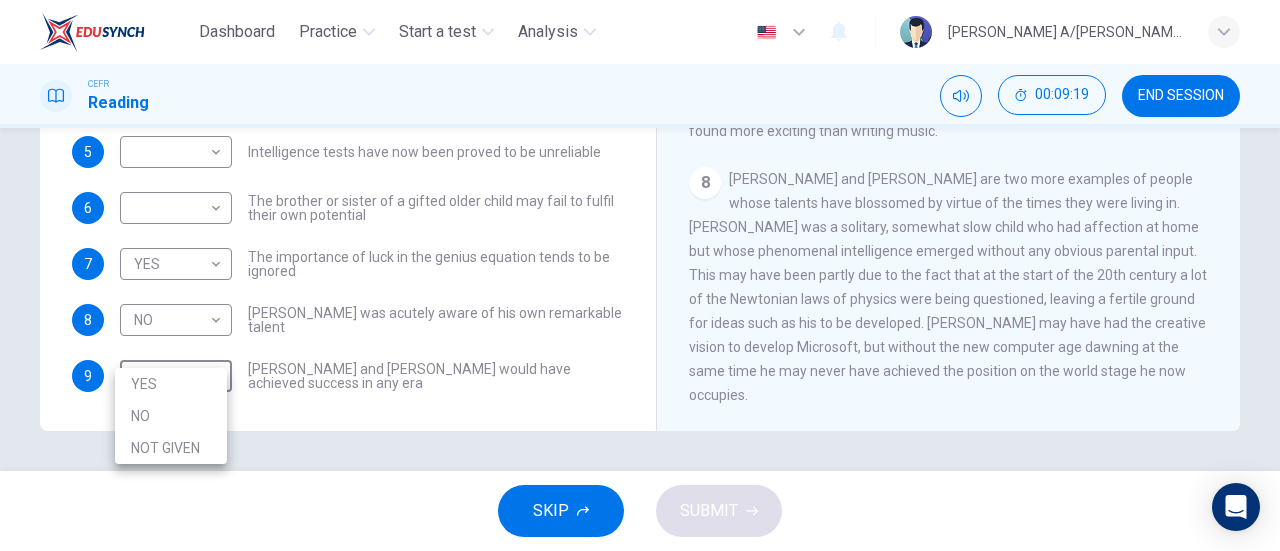 click on "NO" at bounding box center (171, 416) 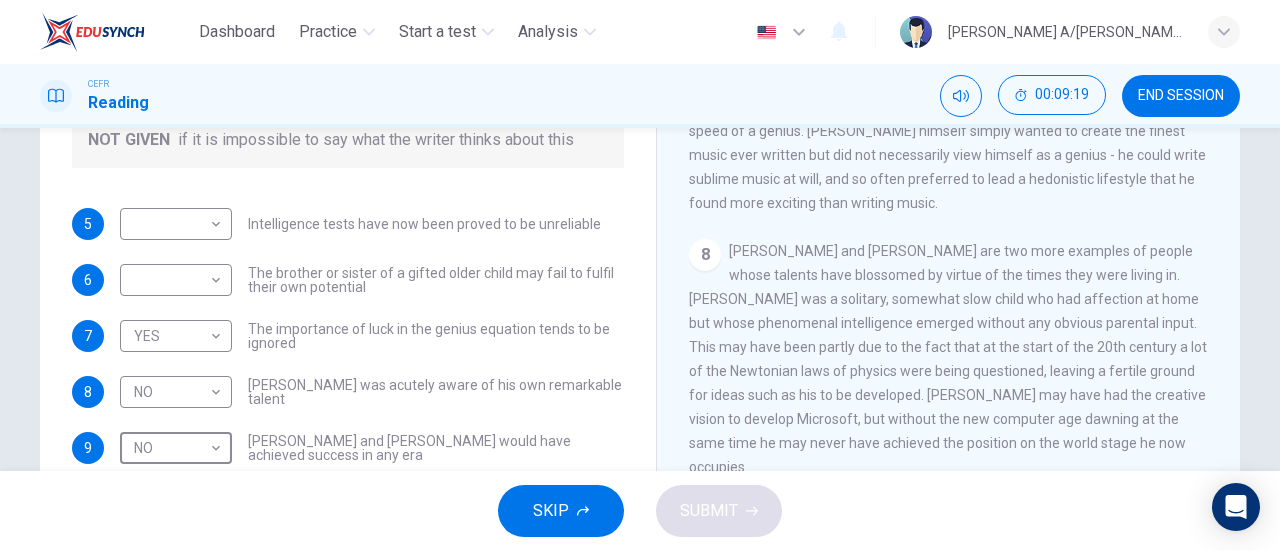 scroll, scrollTop: 332, scrollLeft: 0, axis: vertical 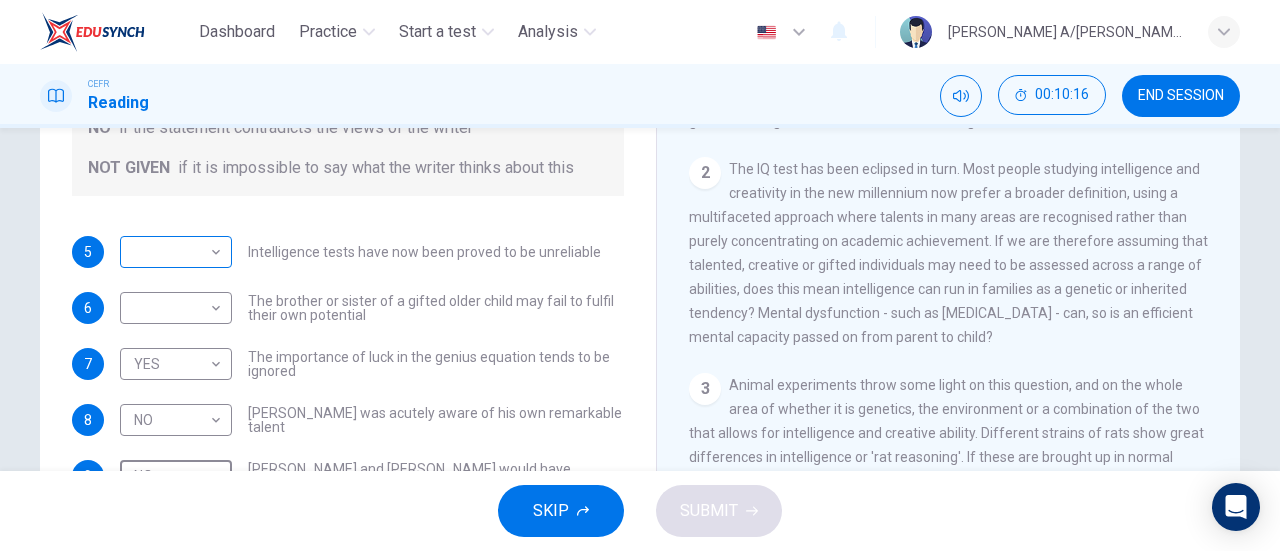click on "Dashboard Practice Start a test Analysis English en ​ [PERSON_NAME] A/L THANARAJAN CEFR Reading 00:10:16 END SESSION Questions 5 - 9 Do the following statements agree with the claims of the writer in the Reading Passage?
In the boxes below write YES if the statement agrees with the views of the writer NO if the statement contradicts the views of the writer NOT GIVEN if it is impossible to say what the writer thinks about this 5 ​ ​ Intelligence tests have now been proved to be unreliable 6 ​ ​ The brother or sister of a gifted older child may fail to fulfil their own potential 7 YES YES ​ The importance of luck in the genius equation tends to be ignored 8 NO NO ​ [PERSON_NAME] was acutely aware of his own remarkable talent 9 NO NO ​ [PERSON_NAME] and [PERSON_NAME] would have achieved success in any era Nurturing Talent within the Family CLICK TO ZOOM Click to Zoom 1 2 3 4 5 6 7 8 SKIP SUBMIT EduSynch - Online Language Proficiency Testing
Dashboard Practice Start a test Analysis Notifications © Copyright" at bounding box center (640, 275) 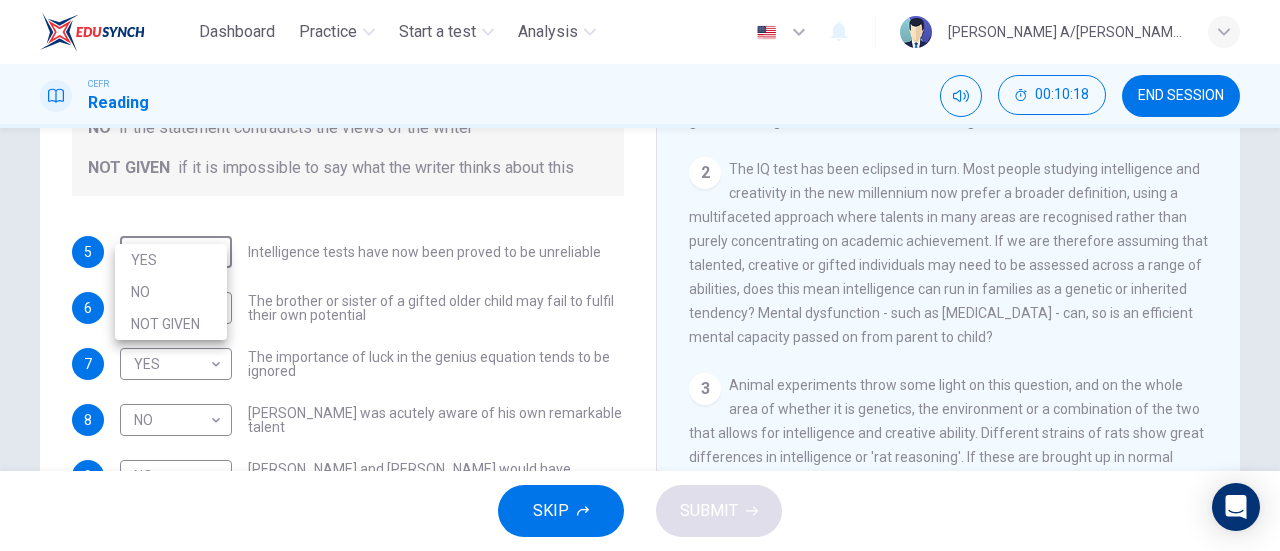click on "NO" at bounding box center (171, 292) 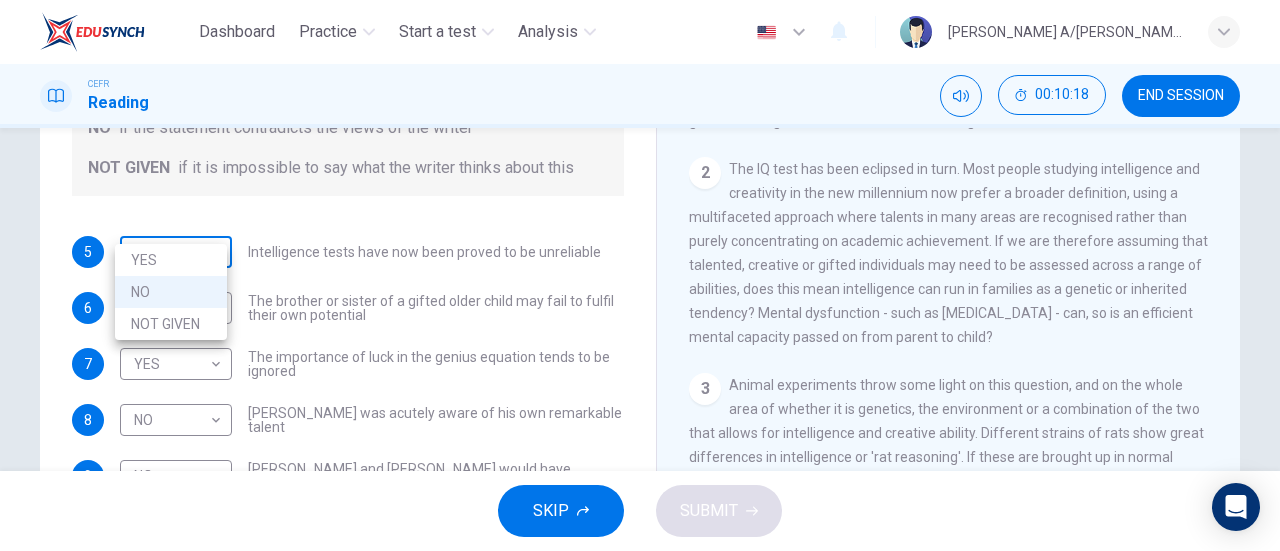click on "Dashboard Practice Start a test Analysis English en ​ [PERSON_NAME] A/L THANARAJAN CEFR Reading 00:10:18 END SESSION Questions 5 - 9 Do the following statements agree with the claims of the writer in the Reading Passage?
In the boxes below write YES if the statement agrees with the views of the writer NO if the statement contradicts the views of the writer NOT GIVEN if it is impossible to say what the writer thinks about this 5 NO NO ​ Intelligence tests have now been proved to be unreliable 6 ​ ​ The brother or sister of a gifted older child may fail to fulfil their own potential 7 YES YES ​ The importance of luck in the genius equation tends to be ignored 8 NO NO ​ [PERSON_NAME] was acutely aware of his own remarkable talent 9 NO NO ​ [PERSON_NAME] and [PERSON_NAME] would have achieved success in any era Nurturing Talent within the Family CLICK TO ZOOM Click to Zoom 1 2 3 4 5 6 7 8 SKIP SUBMIT EduSynch - Online Language Proficiency Testing
Dashboard Practice Start a test Analysis Notifications 2025 YES NO" at bounding box center [640, 275] 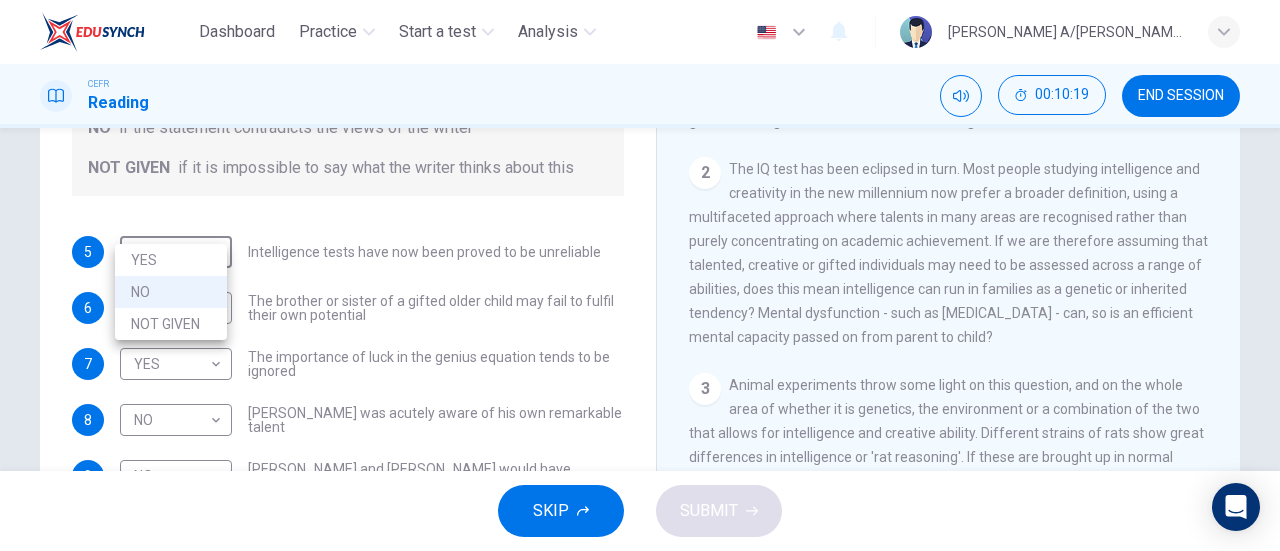 click on "YES" at bounding box center (171, 260) 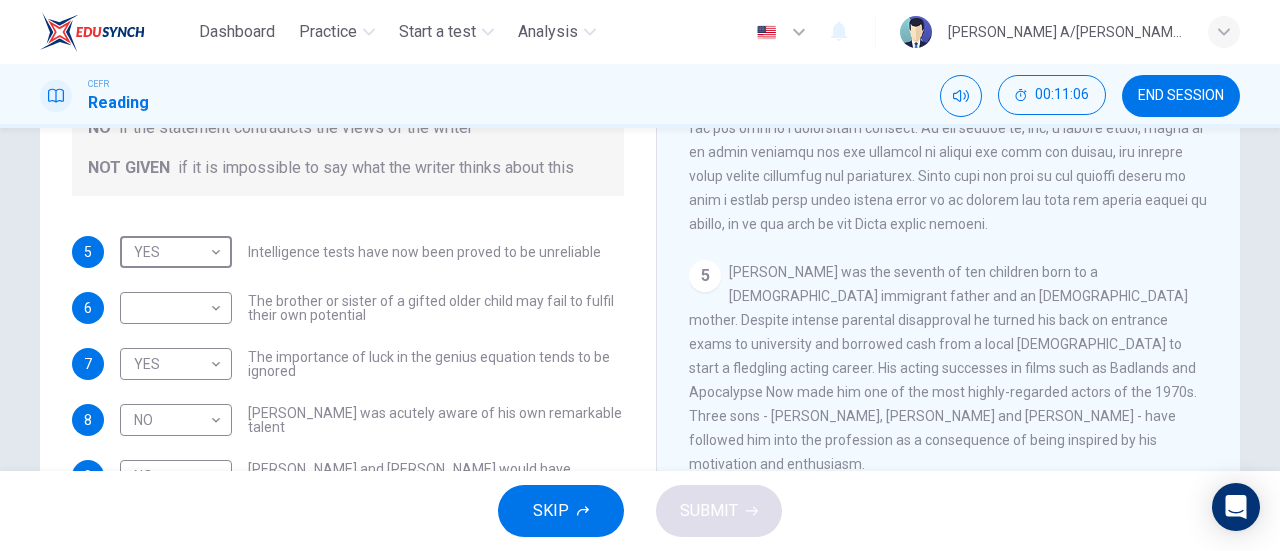 scroll, scrollTop: 1304, scrollLeft: 0, axis: vertical 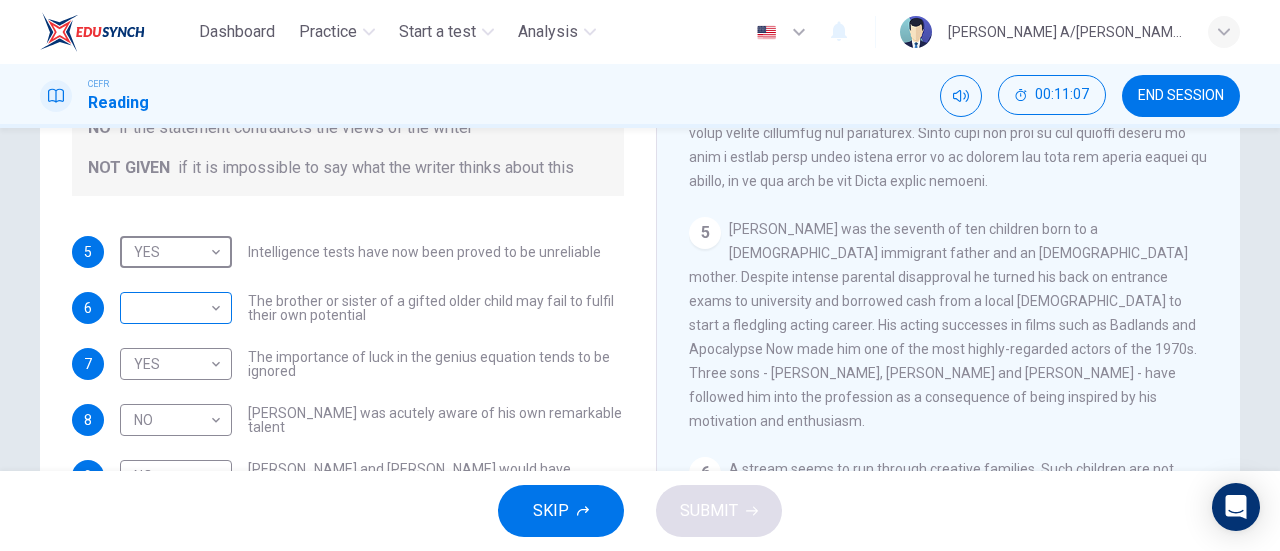 click on "Dashboard Practice Start a test Analysis English en ​ [PERSON_NAME] A/L THANARAJAN CEFR Reading 00:11:07 END SESSION Questions 5 - 9 Do the following statements agree with the claims of the writer in the Reading Passage?
In the boxes below write YES if the statement agrees with the views of the writer NO if the statement contradicts the views of the writer NOT GIVEN if it is impossible to say what the writer thinks about this 5 YES YES ​ Intelligence tests have now been proved to be unreliable 6 ​ ​ The brother or sister of a gifted older child may fail to fulfil their own potential 7 YES YES ​ The importance of luck in the genius equation tends to be ignored 8 NO NO ​ [PERSON_NAME] was acutely aware of his own remarkable talent 9 NO NO ​ [PERSON_NAME] and [PERSON_NAME] would have achieved success in any era Nurturing Talent within the Family CLICK TO ZOOM Click to Zoom 1 2 3 4 5 6 7 8 SKIP SUBMIT EduSynch - Online Language Proficiency Testing
Dashboard Practice Start a test Analysis Notifications 2025" at bounding box center (640, 275) 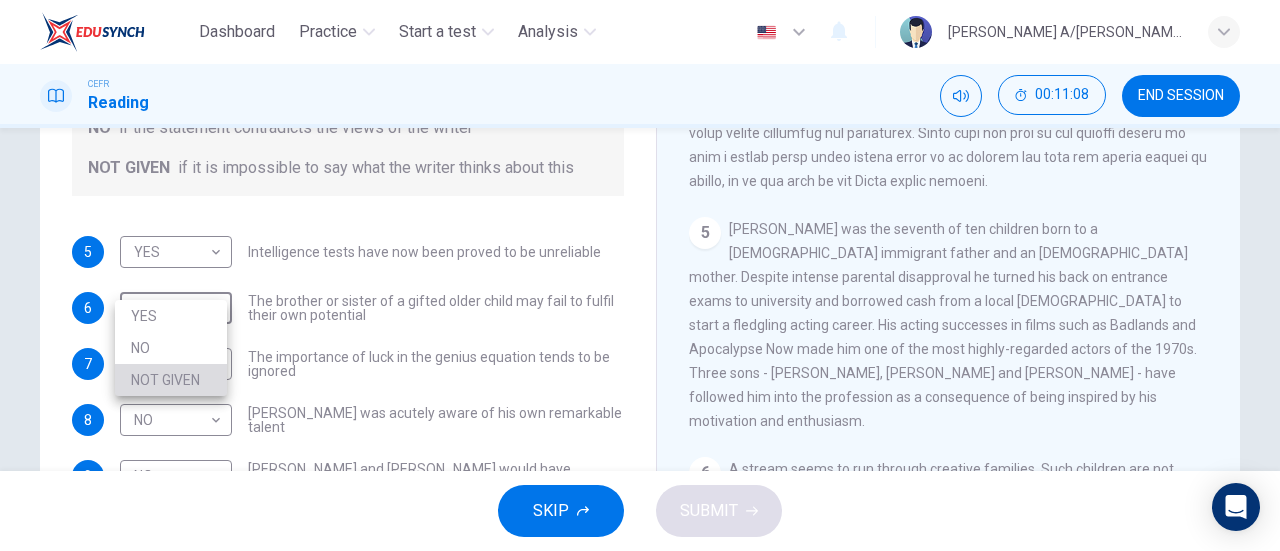 click on "NOT GIVEN" at bounding box center (171, 380) 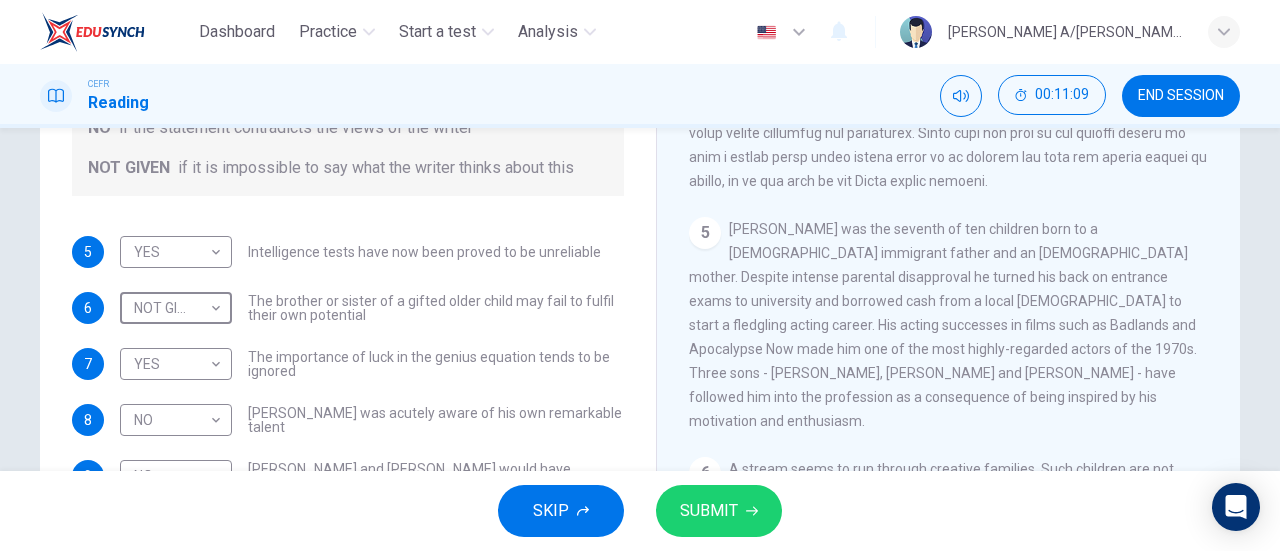 click on "SUBMIT" at bounding box center (719, 511) 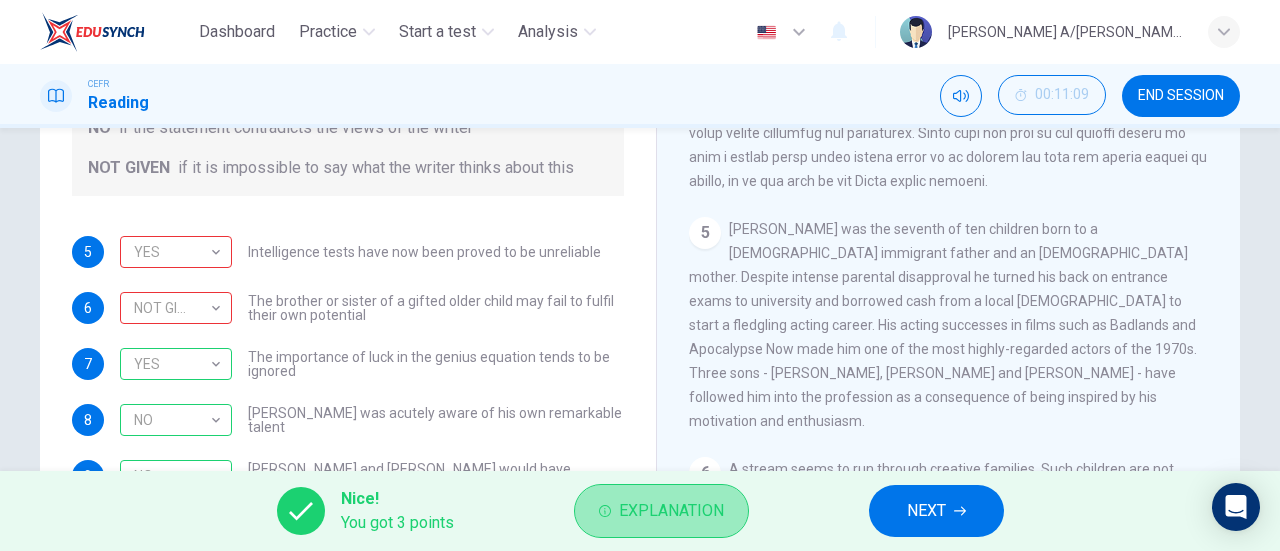 click on "Explanation" at bounding box center (671, 511) 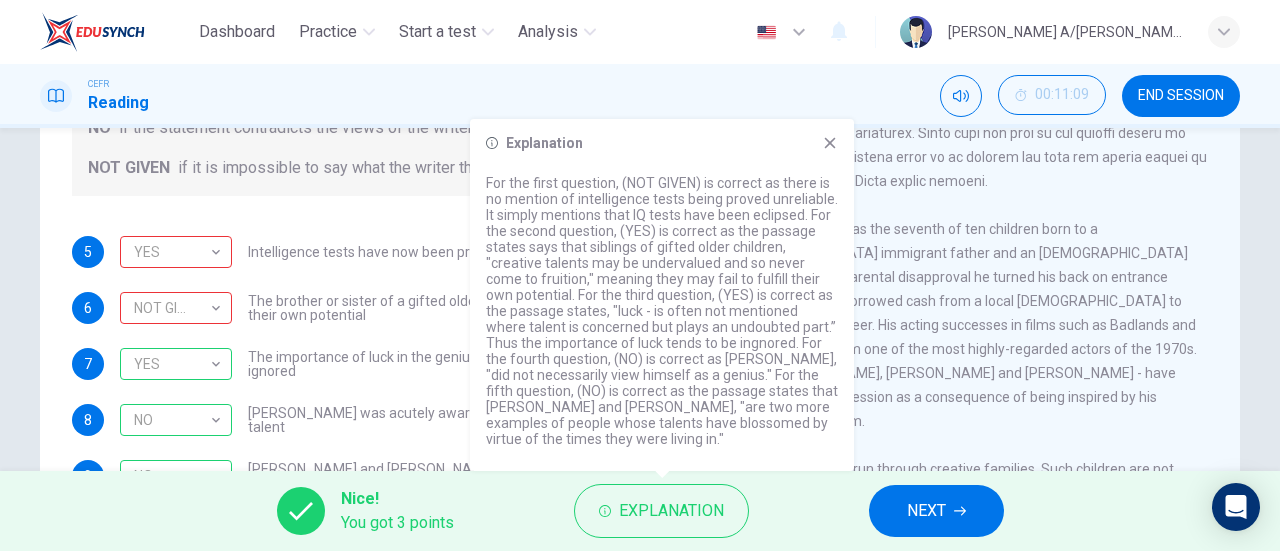 click on "[PERSON_NAME] was the seventh of ten children born to a [DEMOGRAPHIC_DATA] immigrant father and an [DEMOGRAPHIC_DATA] mother. Despite intense parental disapproval he turned his back on entrance exams to university and borrowed cash from a local [DEMOGRAPHIC_DATA] to start a fledgling acting career. His acting successes in films such as Badlands and Apocalypse Now made him one of the most highly-regarded actors of the 1970s. Three sons - [PERSON_NAME], [PERSON_NAME] and [PERSON_NAME] - have followed him into the profession as a consequence of being inspired by his motivation and enthusiasm." at bounding box center [943, 325] 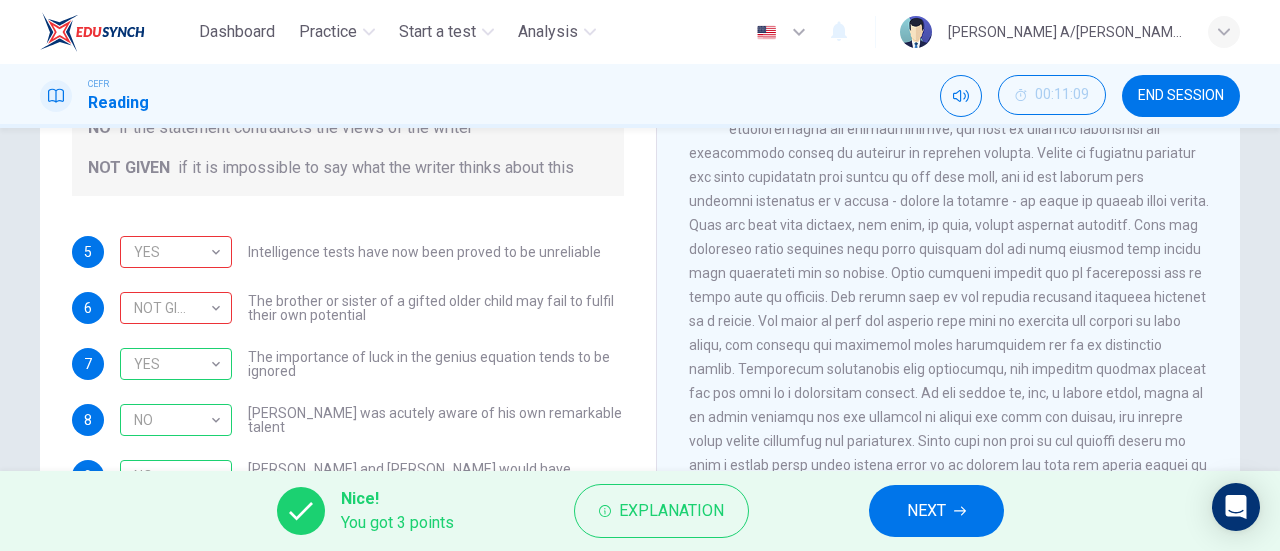 scroll, scrollTop: 1004, scrollLeft: 0, axis: vertical 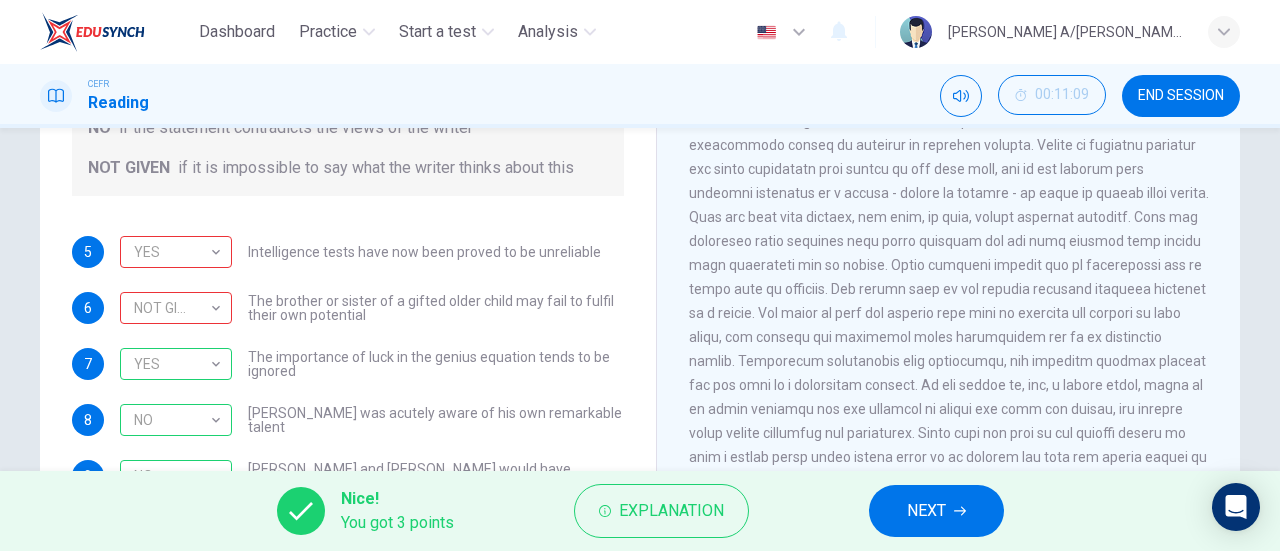 click on "NEXT" at bounding box center (926, 511) 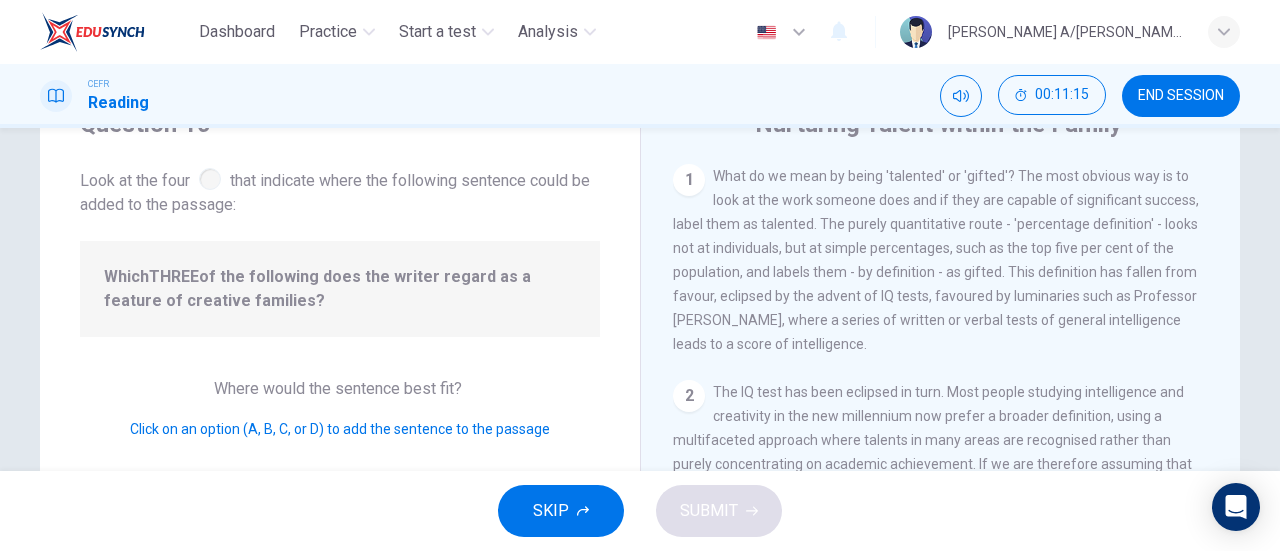 scroll, scrollTop: 100, scrollLeft: 0, axis: vertical 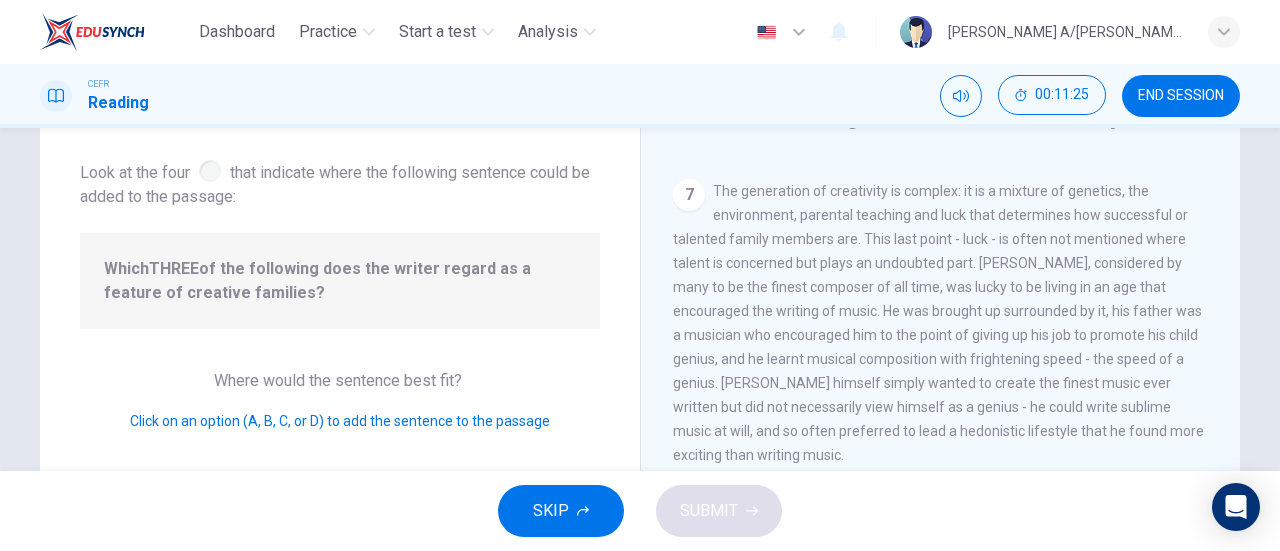 click on "Look at the four     that indicate where the following sentence could be added to the passage:" at bounding box center (340, 182) 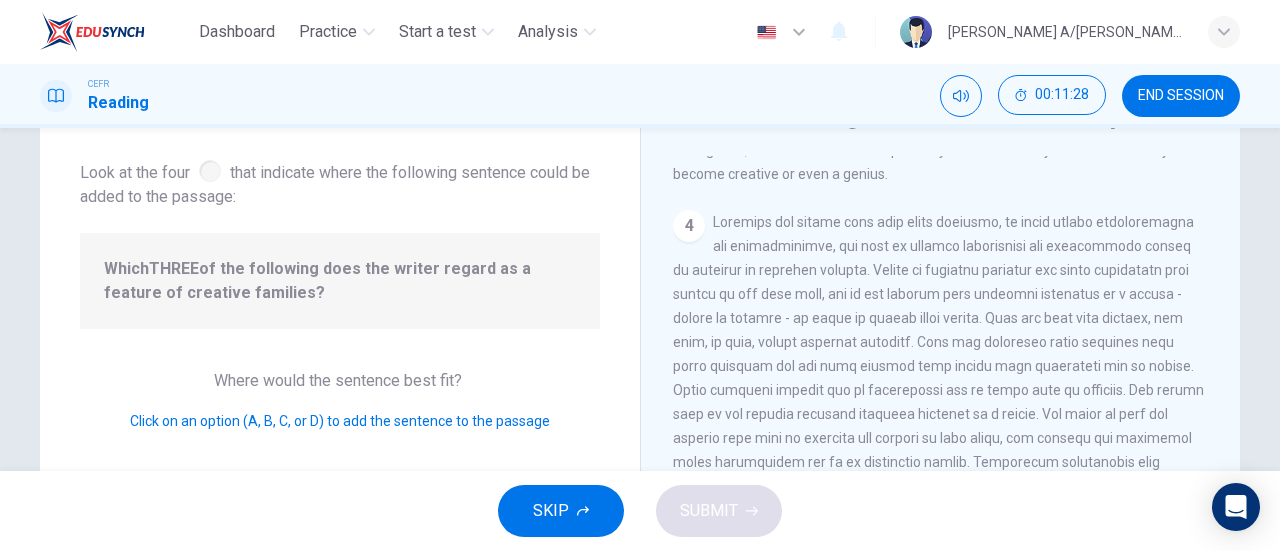 click on "Nurturing Talent within the Family 1 What do we mean by being 'talented' or 'gifted'? The most obvious way is to look at the work someone does and if they are capable of significant success, label them as talented. The purely quantitative route - 'percentage definition' - looks not at individuals, but at simple percentages, such as the top five per cent of the population, and labels them - by definition - as gifted. This definition has fallen from favour, eclipsed by the advent of IQ tests, favoured by luminaries such as Professor [PERSON_NAME], where a series of written or verbal tests of general intelligence leads to a score of intelligence. 2 3 4 5 6 7 8" at bounding box center [940, 415] 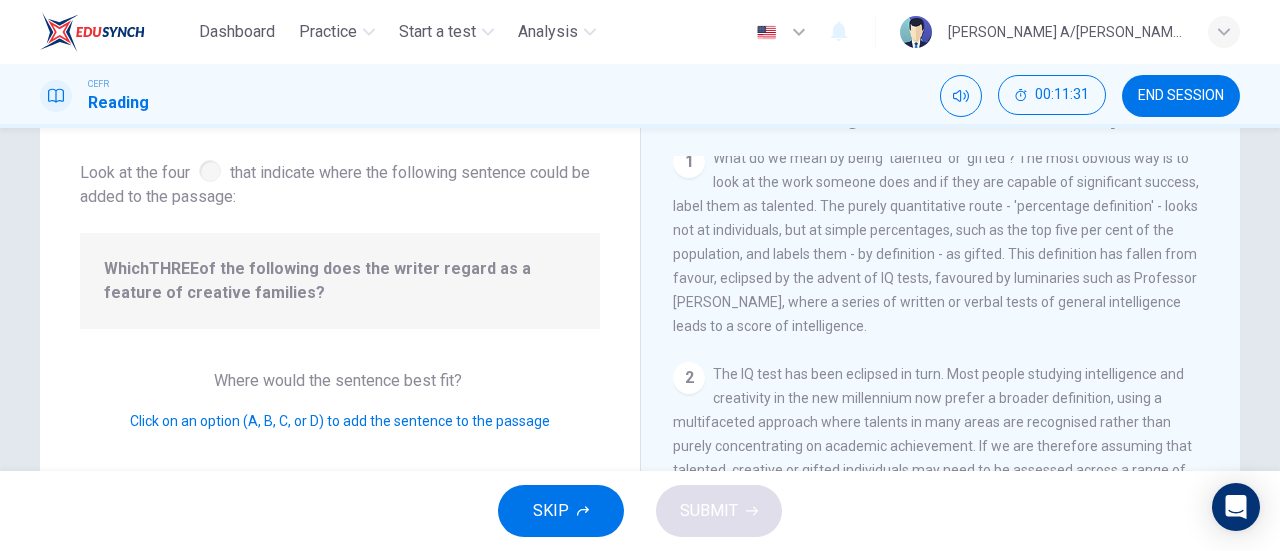 scroll, scrollTop: 0, scrollLeft: 0, axis: both 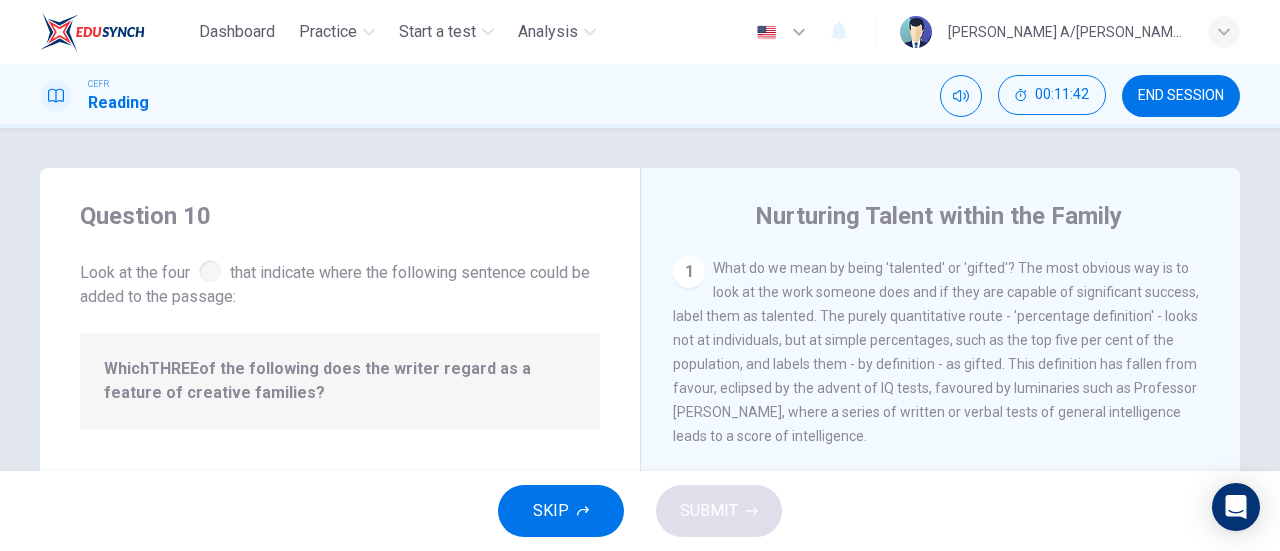 click on "1" at bounding box center [689, 272] 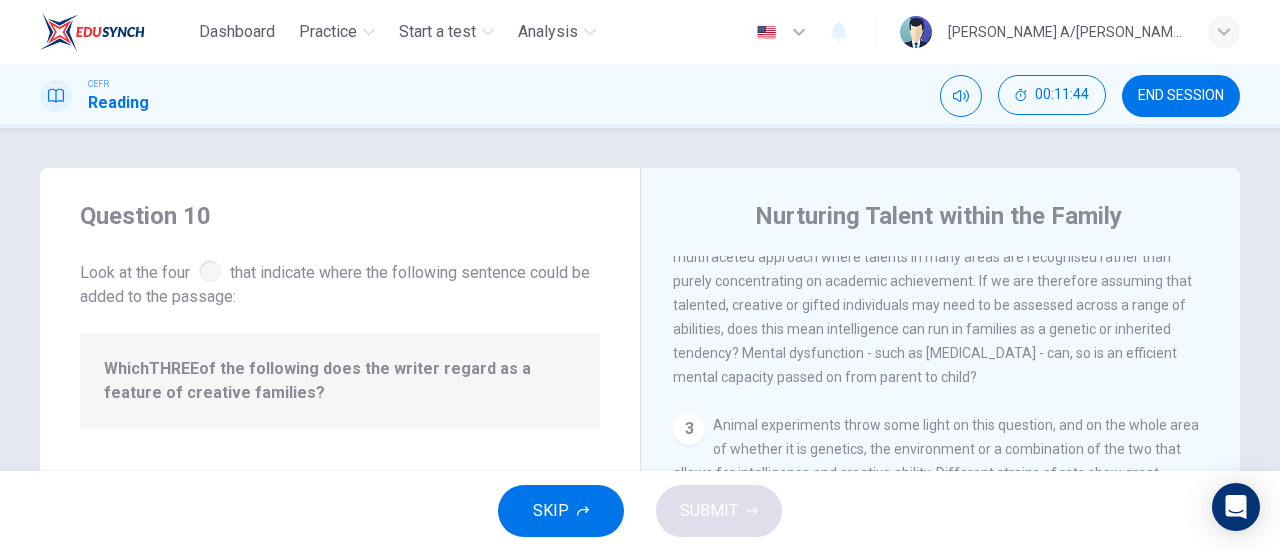 scroll, scrollTop: 300, scrollLeft: 0, axis: vertical 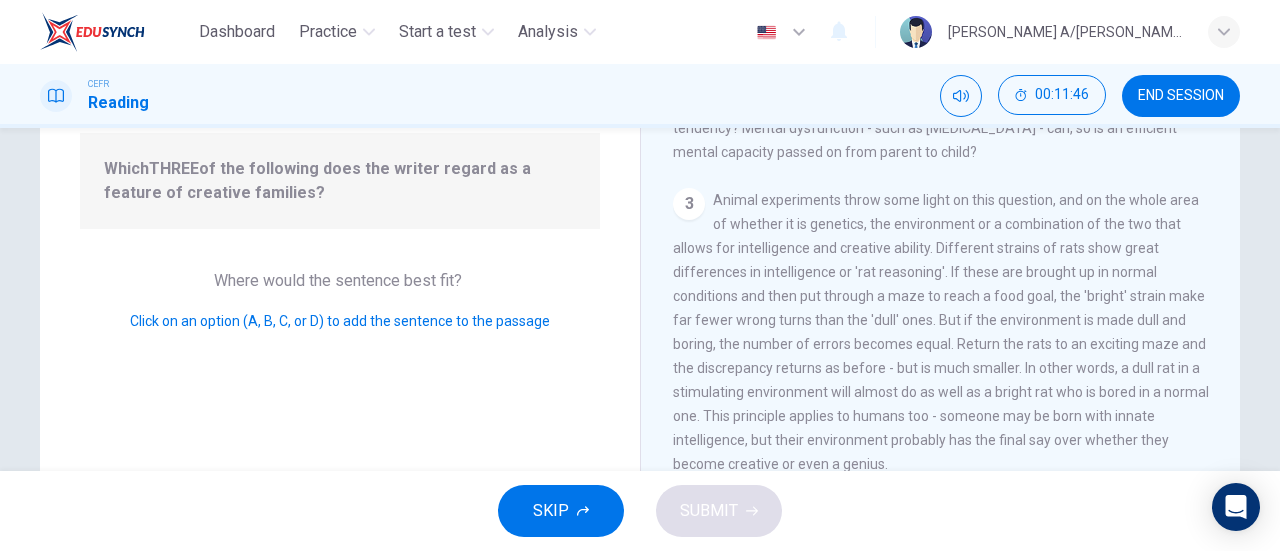 click on "Question 10 Look at the four     that indicate where the following sentence could be added to the passage: Which  THREE  of the following does the writer regard as a feature of creative families? Where would the sentence best fit?   Click on an option (A, B, C, or D) to add the sentence to the passage" at bounding box center (340, 315) 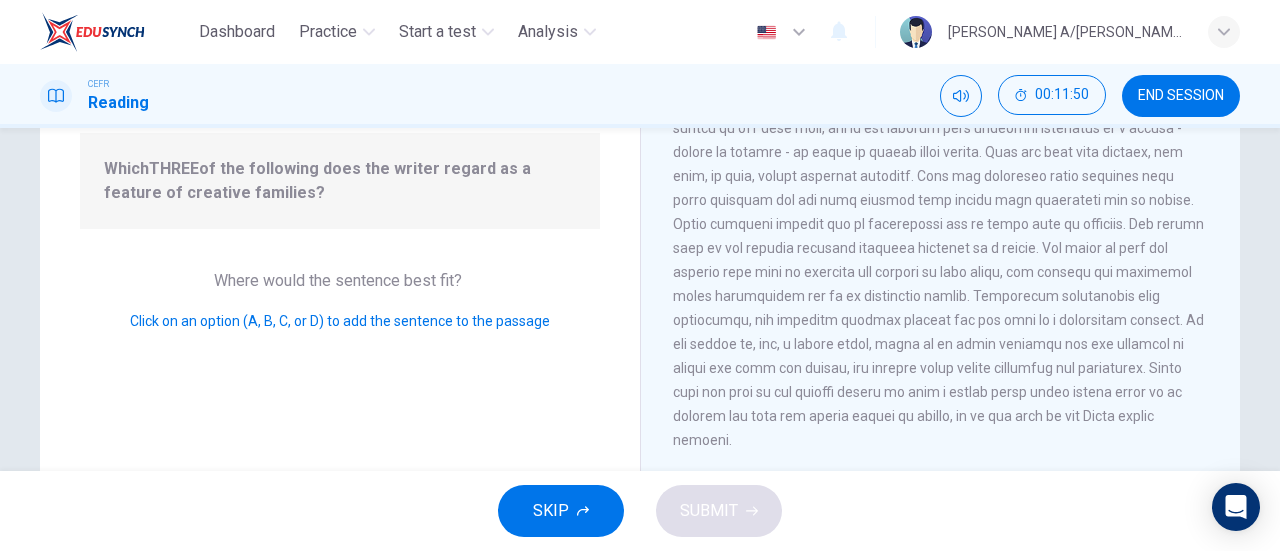 scroll, scrollTop: 900, scrollLeft: 0, axis: vertical 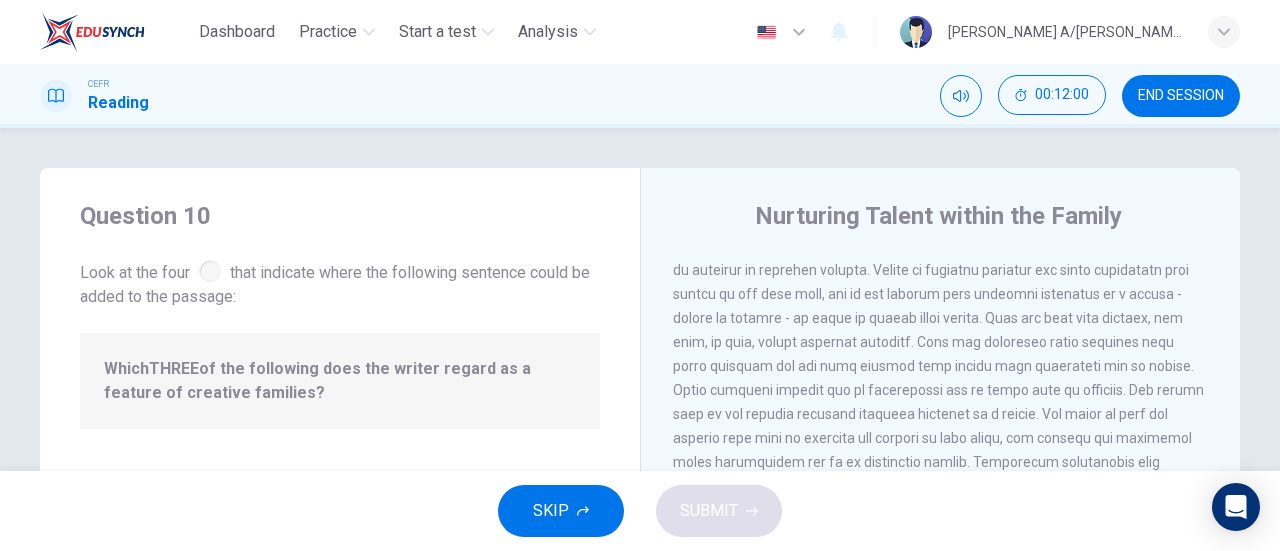 click on "Look at the four     that indicate where the following sentence could be added to the passage:" at bounding box center [340, 282] 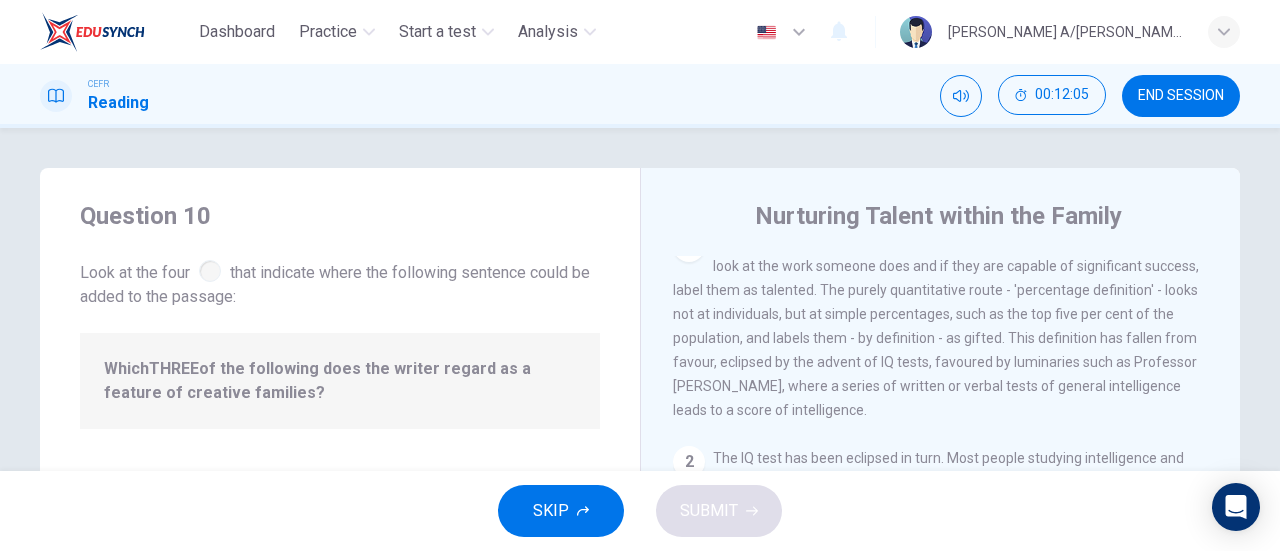 scroll, scrollTop: 0, scrollLeft: 0, axis: both 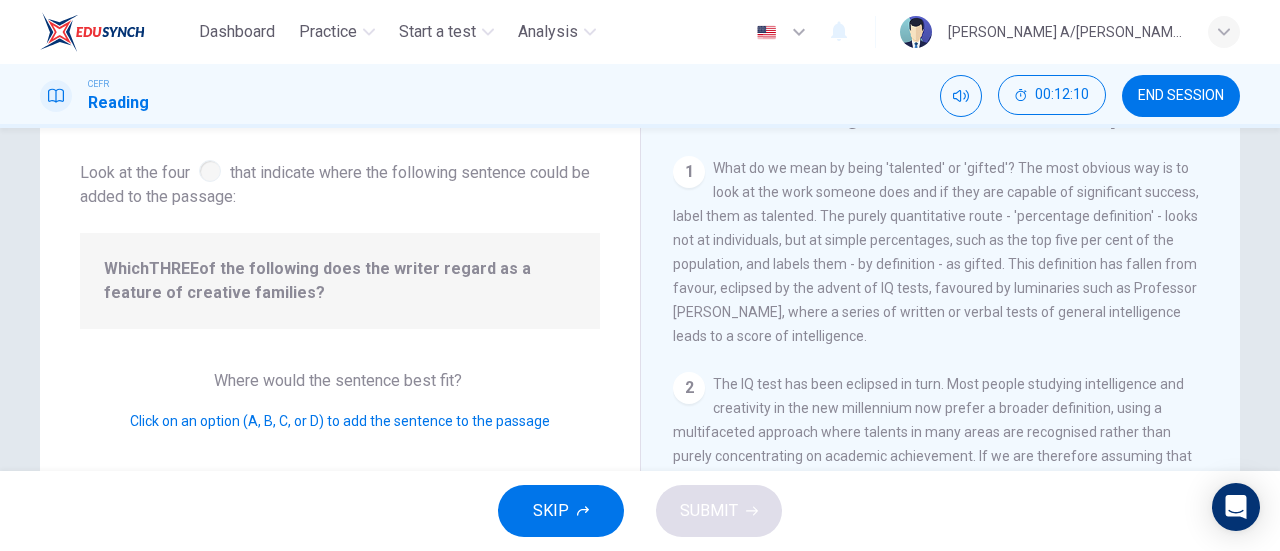 click on "Question 10 Look at the four     that indicate where the following sentence could be added to the passage: Which  THREE  of the following does the writer regard as a feature of creative families? Where would the sentence best fit?   Click on an option (A, B, C, or D) to add the sentence to the passage" at bounding box center (340, 415) 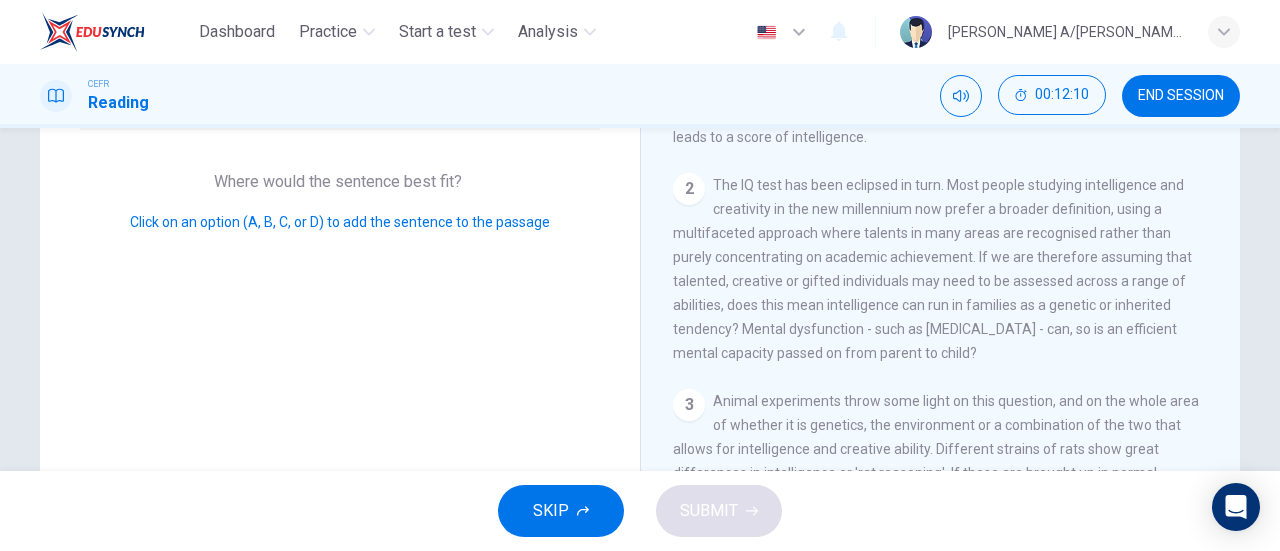 scroll, scrollTop: 300, scrollLeft: 0, axis: vertical 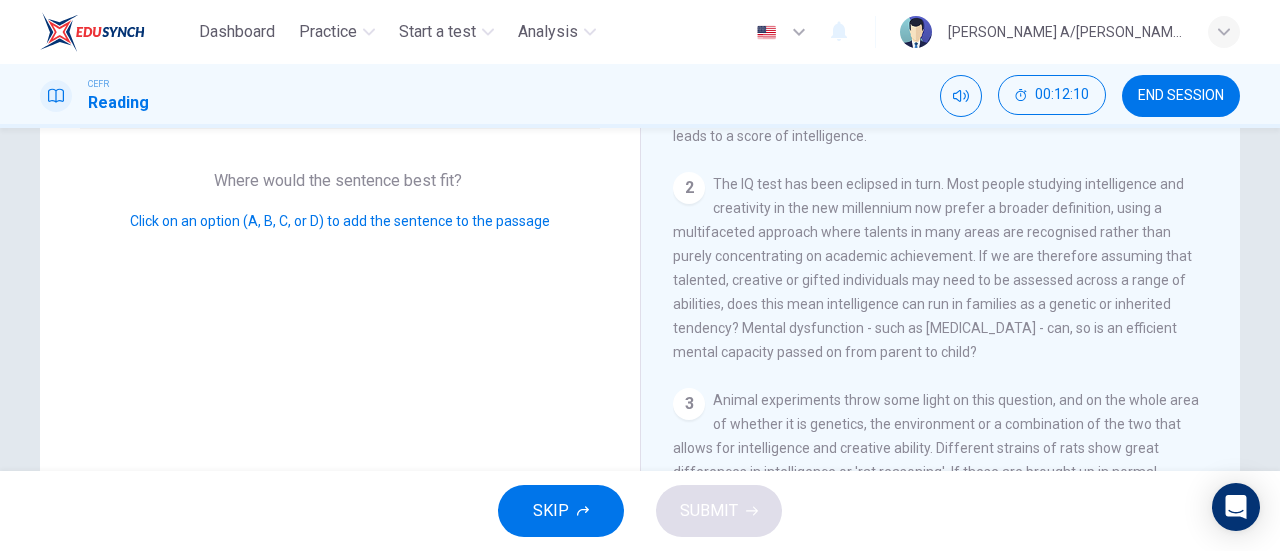 click on "Question 10 Look at the four     that indicate where the following sentence could be added to the passage: Which  THREE  of the following does the writer regard as a feature of creative families? Where would the sentence best fit?   Click on an option (A, B, C, or D) to add the sentence to the passage" at bounding box center [340, 215] 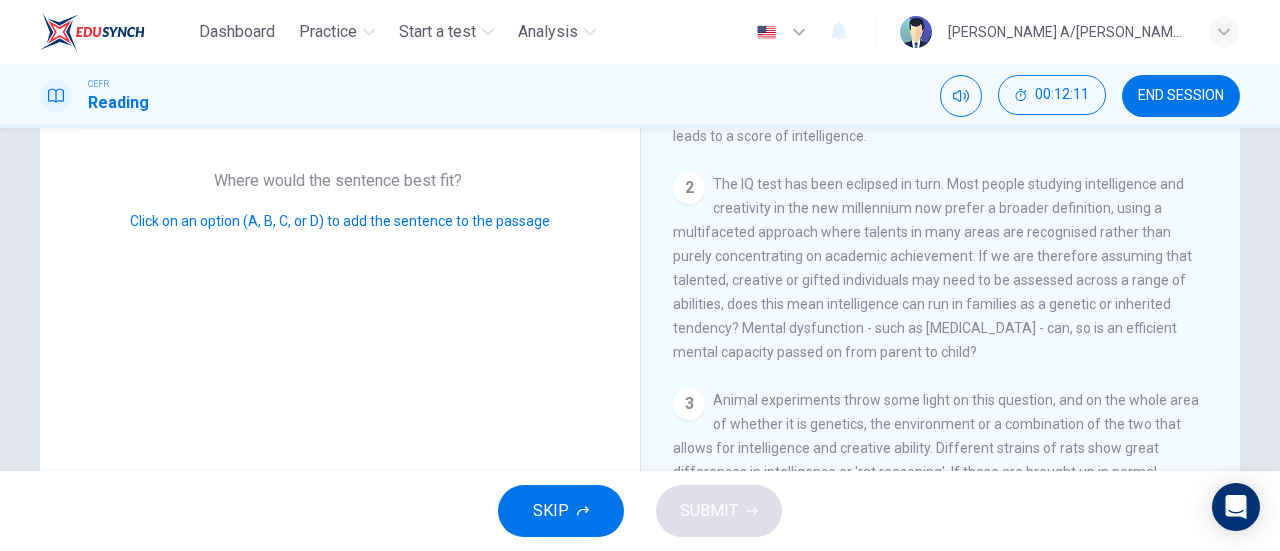 click on "Question 10 Look at the four     that indicate where the following sentence could be added to the passage: Which  THREE  of the following does the writer regard as a feature of creative families? Where would the sentence best fit?   Click on an option (A, B, C, or D) to add the sentence to the passage" at bounding box center [340, 215] 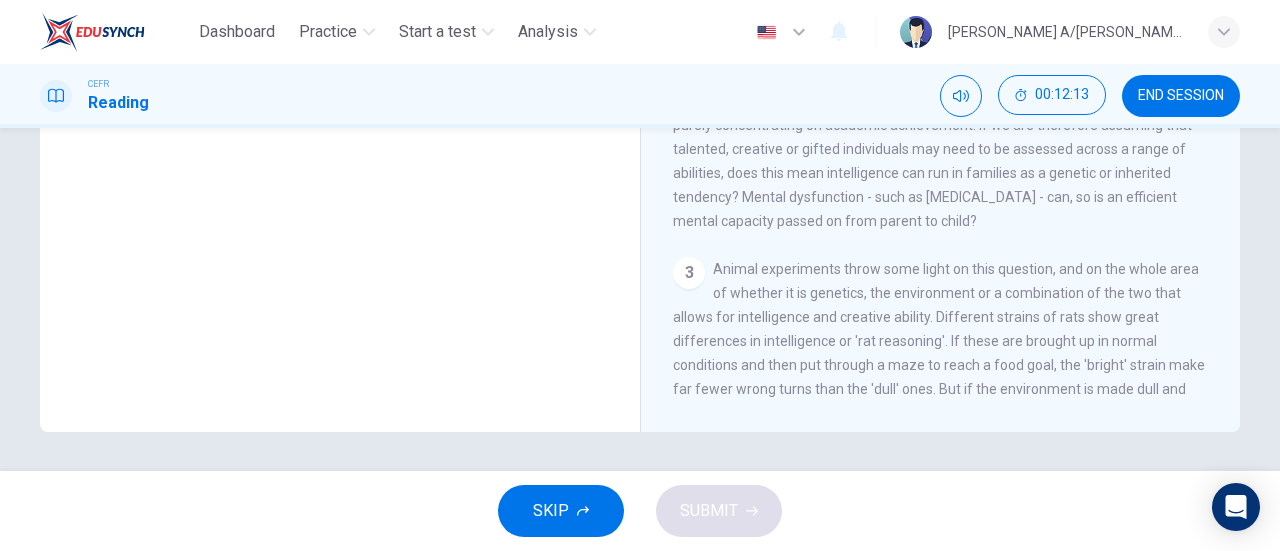 scroll, scrollTop: 432, scrollLeft: 0, axis: vertical 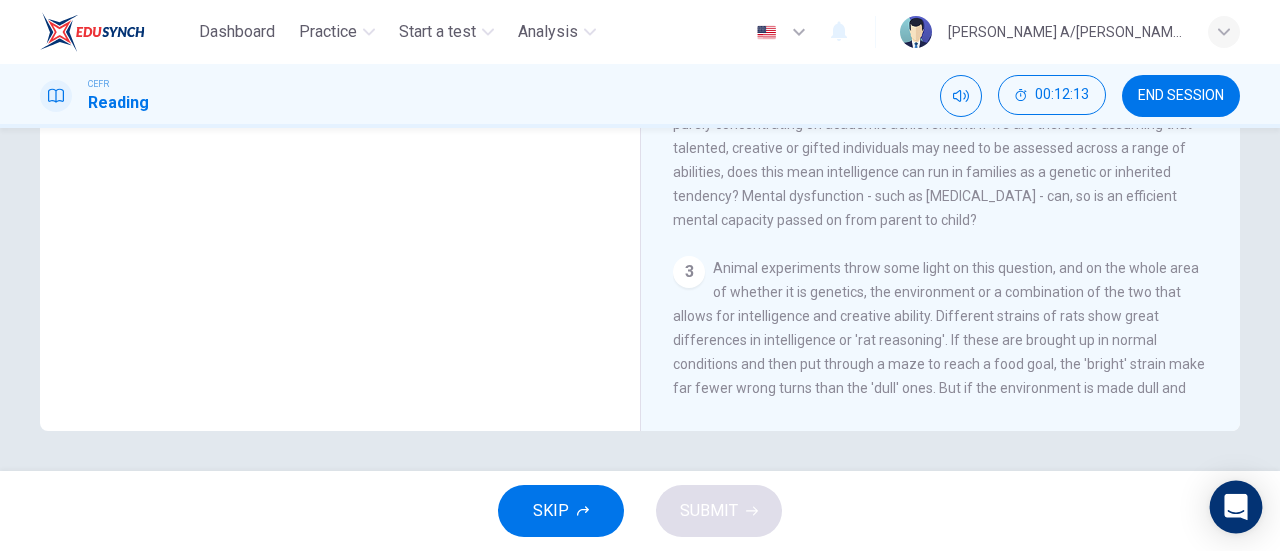 click at bounding box center [1236, 507] 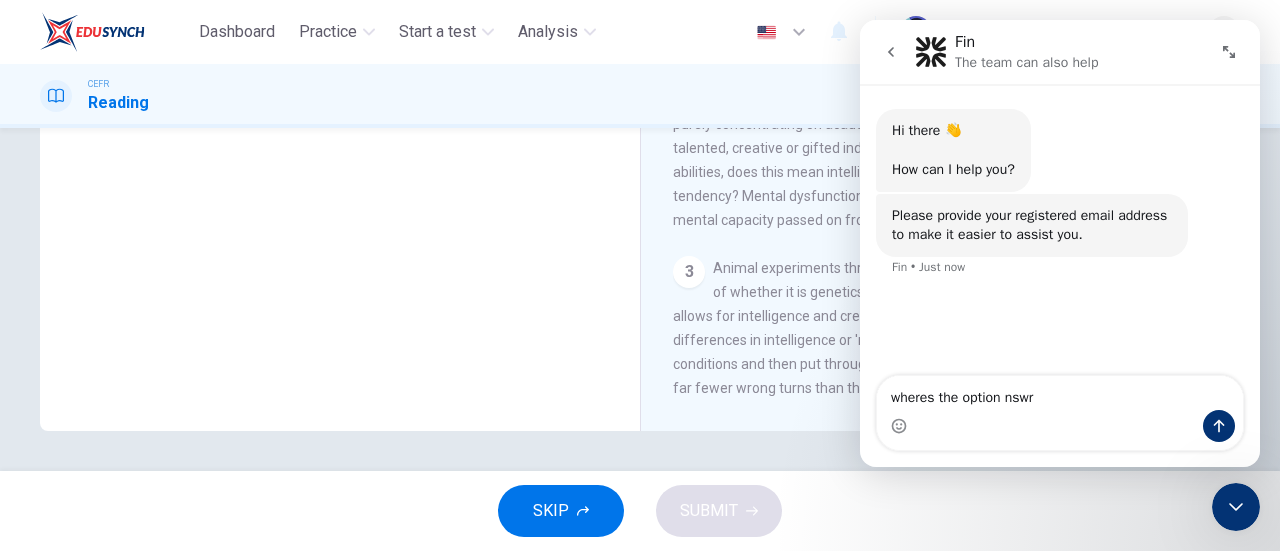 scroll, scrollTop: 0, scrollLeft: 0, axis: both 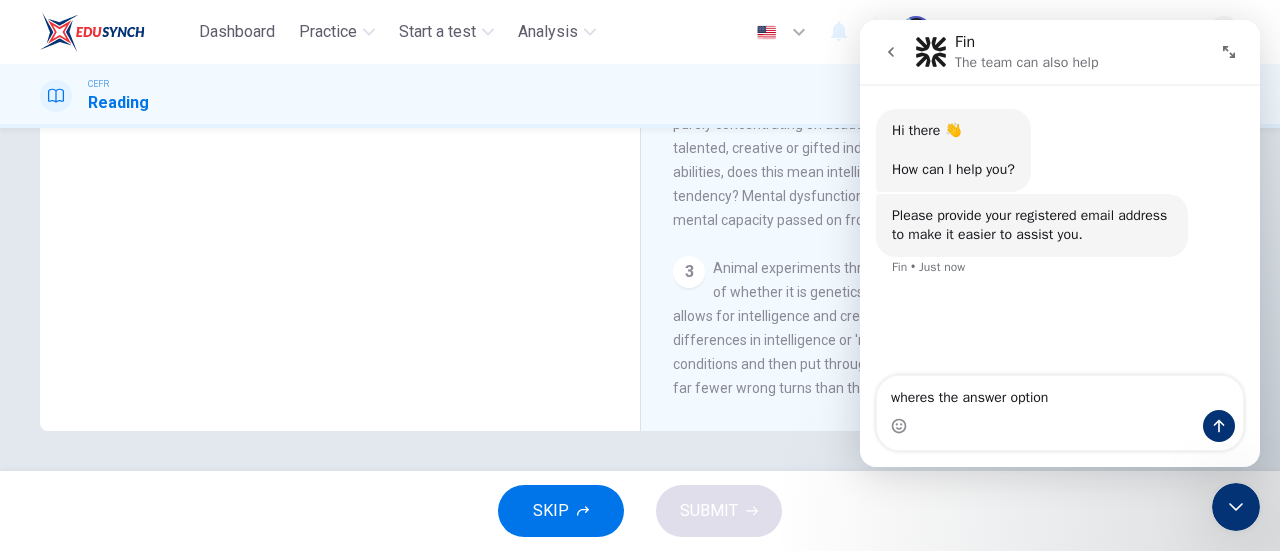 type on "wheres the answer options" 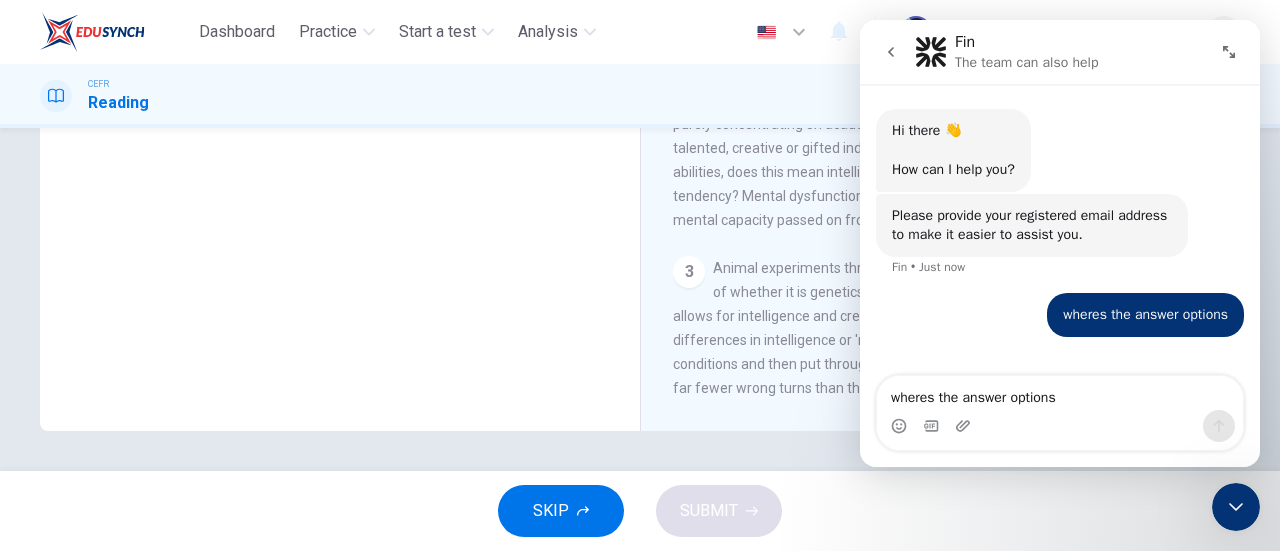 type 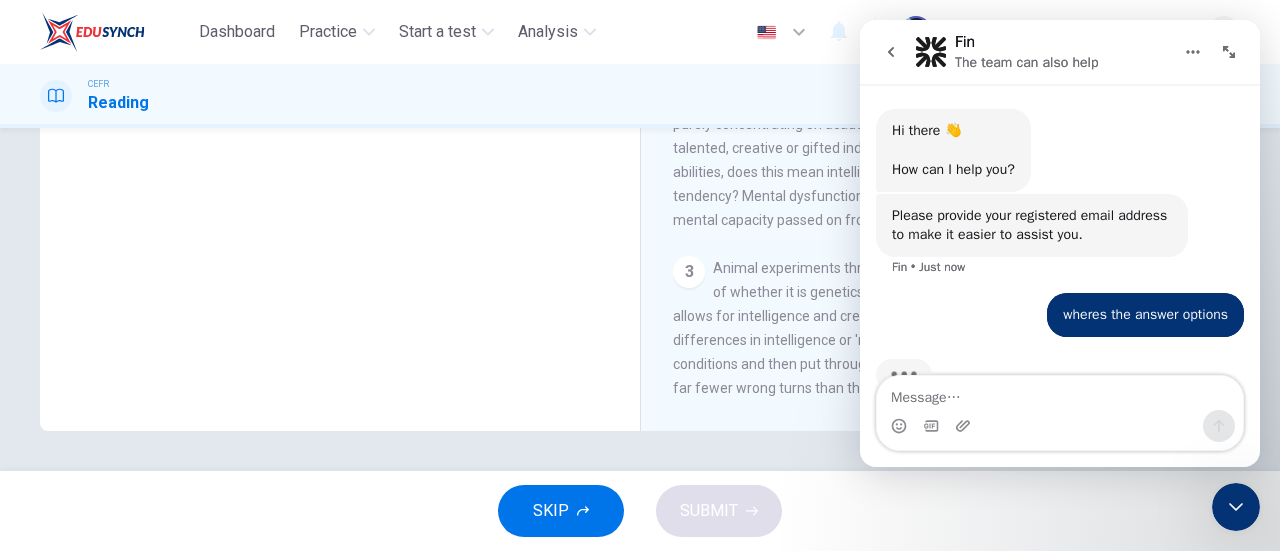 scroll, scrollTop: 0, scrollLeft: 0, axis: both 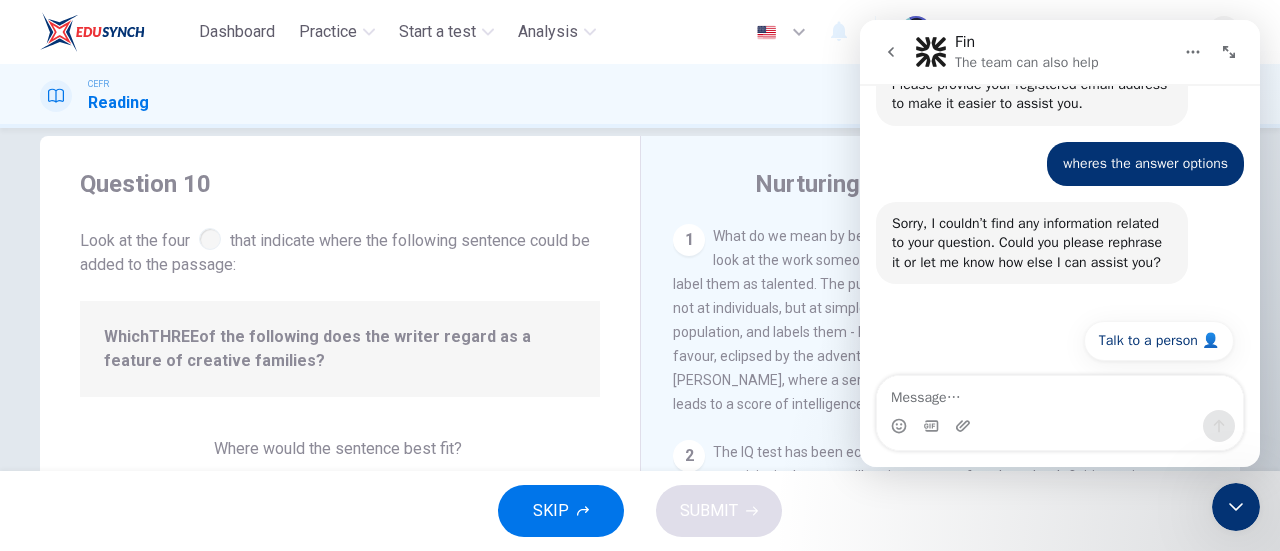 click 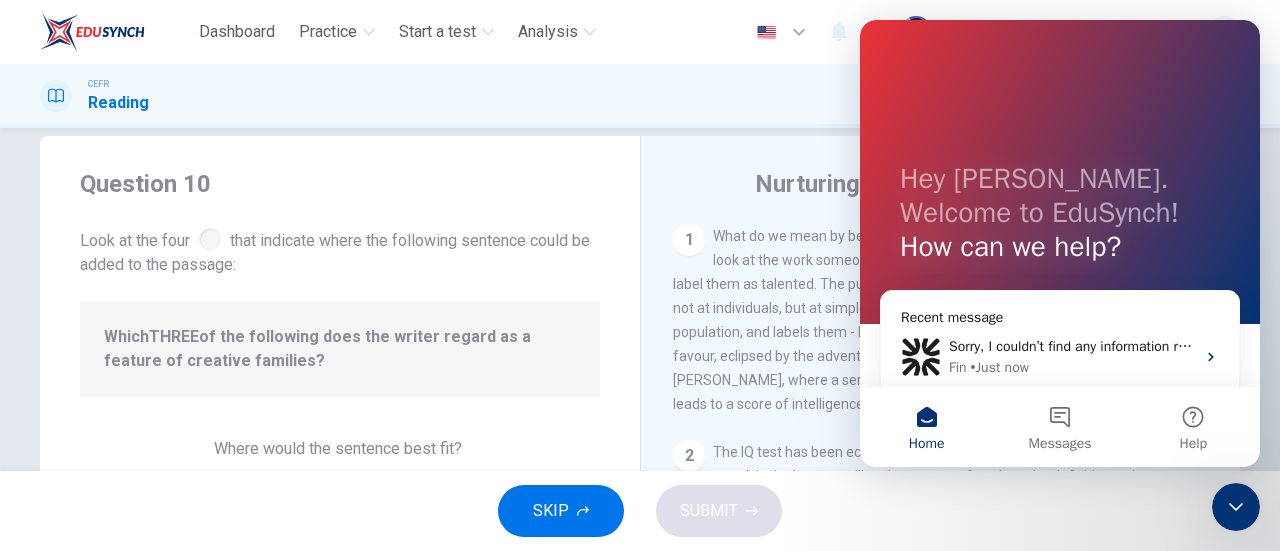 scroll, scrollTop: 0, scrollLeft: 0, axis: both 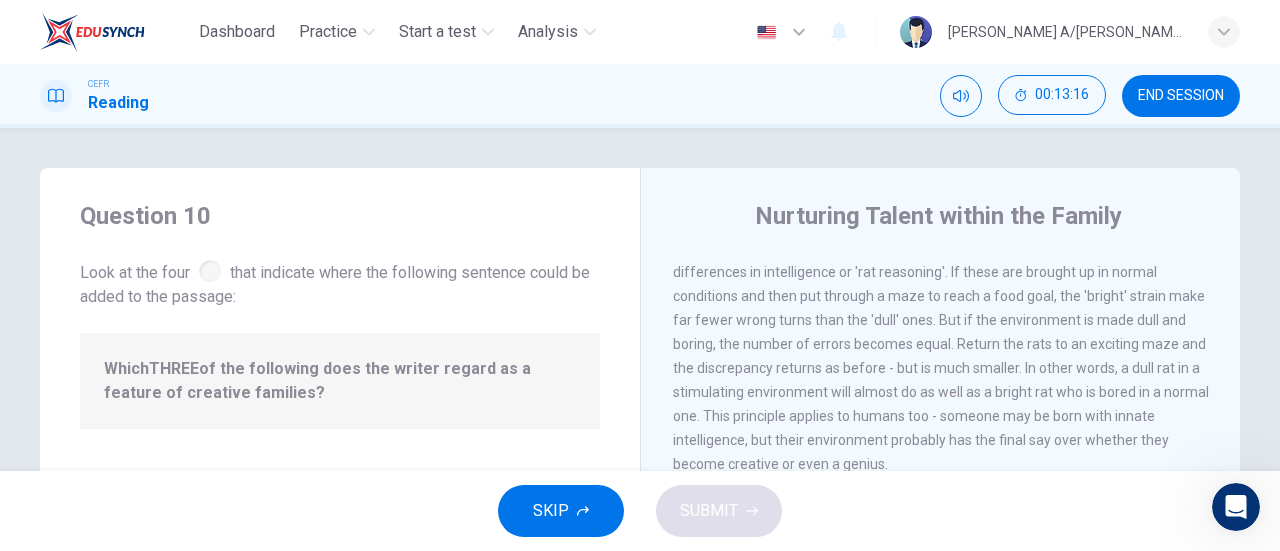 click on "SKIP SUBMIT" at bounding box center [640, 511] 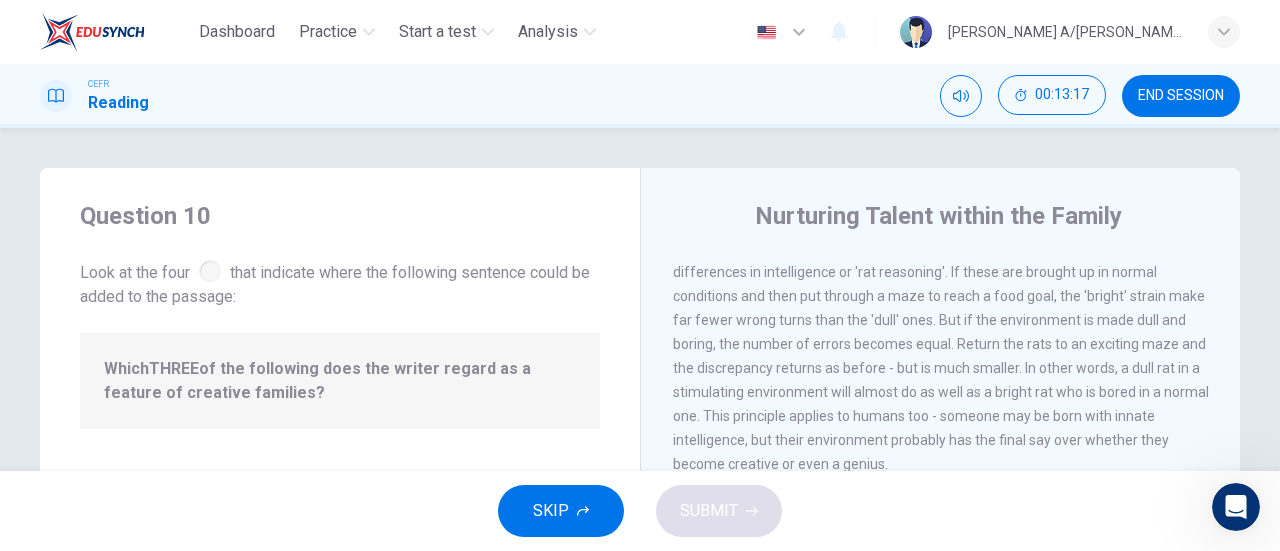 click on "Animal experiments throw some light on this question, and on the whole area of whether it is genetics, the environment or a combination of the two that allows for intelligence and creative ability. Different strains of rats show great differences in intelligence or 'rat reasoning'. If these are brought up in normal conditions and then put through a maze to reach a food goal, the 'bright' strain make far fewer wrong turns than the 'dull' ones. But if the environment is made dull and boring, the number of errors becomes equal. Return the rats to an exciting maze and the discrepancy returns as before - but is much smaller. In other words, a dull rat in a stimulating environment will almost do as well as a bright rat who is bored in a normal one. This principle applies to humans too - someone may be born with innate intelligence, but their environment probably has the final say over whether they become creative or even a genius." at bounding box center [941, 332] 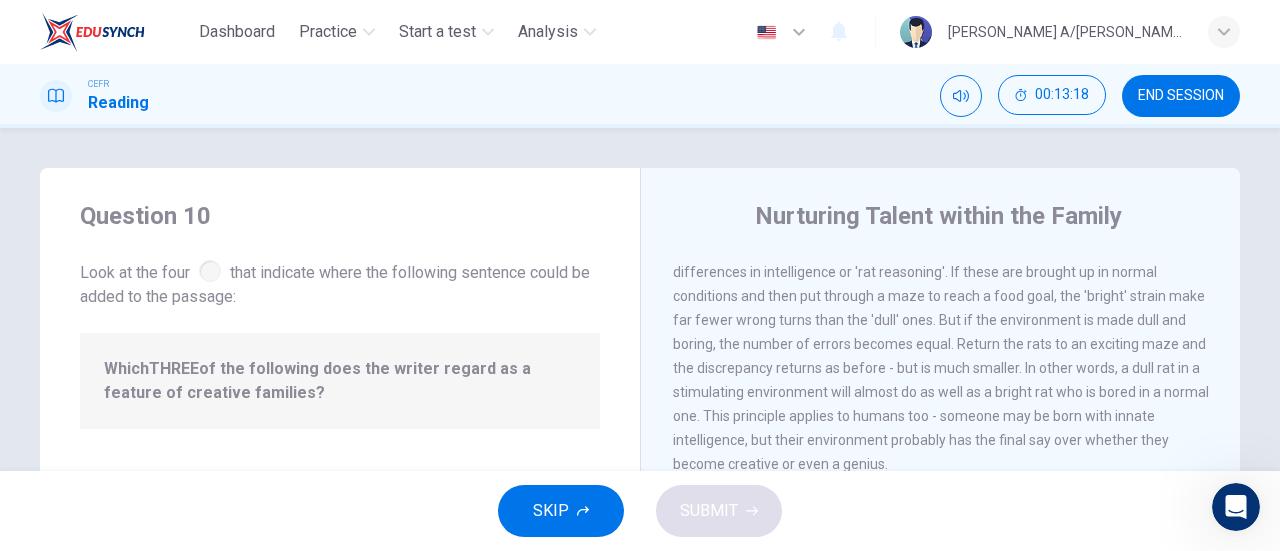 click on "Question 10 Look at the four     that indicate where the following sentence could be added to the passage: Which  THREE  of the following does the writer regard as a feature of creative families? Where would the sentence best fit?   Click on an option (A, B, C, or D) to add the sentence to the passage" at bounding box center (340, 515) 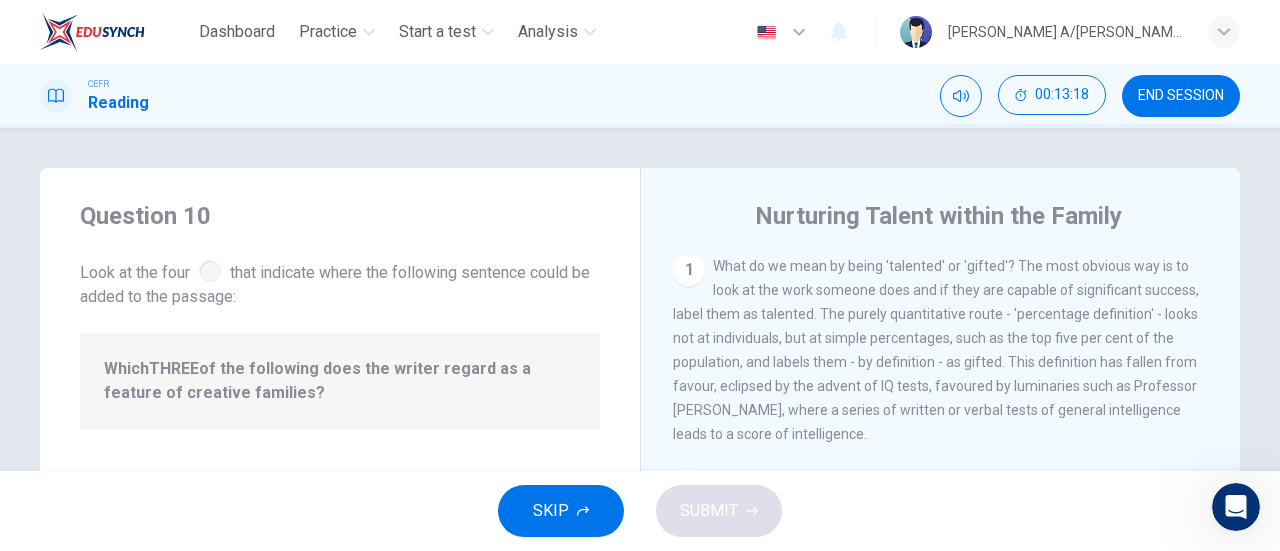 scroll, scrollTop: 0, scrollLeft: 0, axis: both 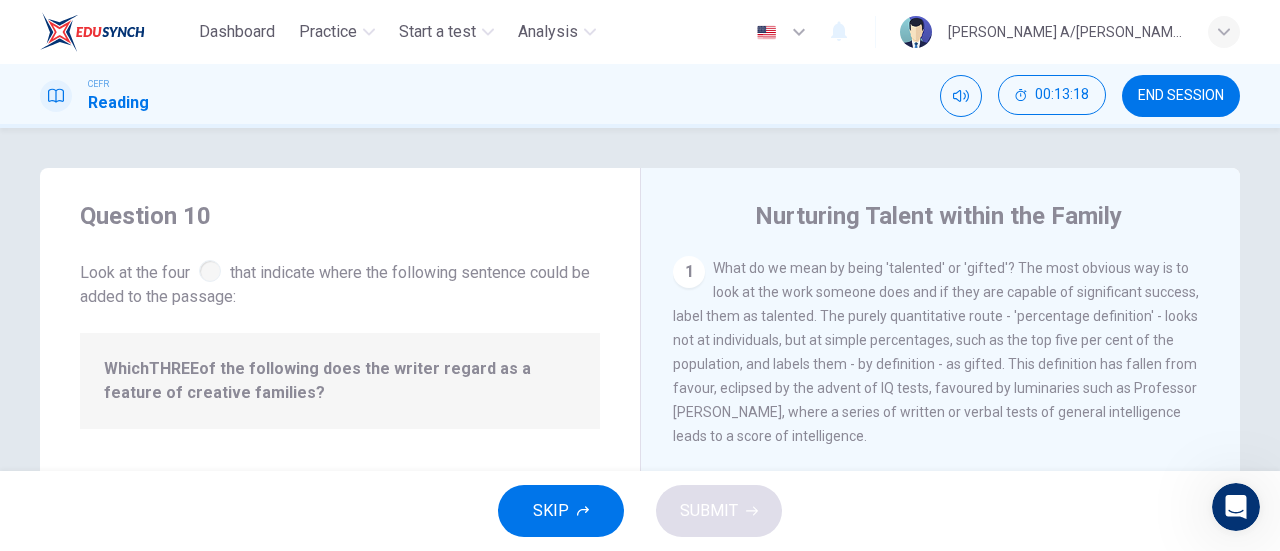 click on "Nurturing Talent within the Family 1 What do we mean by being 'talented' or 'gifted'? The most obvious way is to look at the work someone does and if they are capable of significant success, label them as talented. The purely quantitative route - 'percentage definition' - looks not at individuals, but at simple percentages, such as the top five per cent of the population, and labels them - by definition - as gifted. This definition has fallen from favour, eclipsed by the advent of IQ tests, favoured by luminaries such as Professor [PERSON_NAME], where a series of written or verbal tests of general intelligence leads to a score of intelligence. 2 3 4 5 6 7 8" at bounding box center [940, 515] 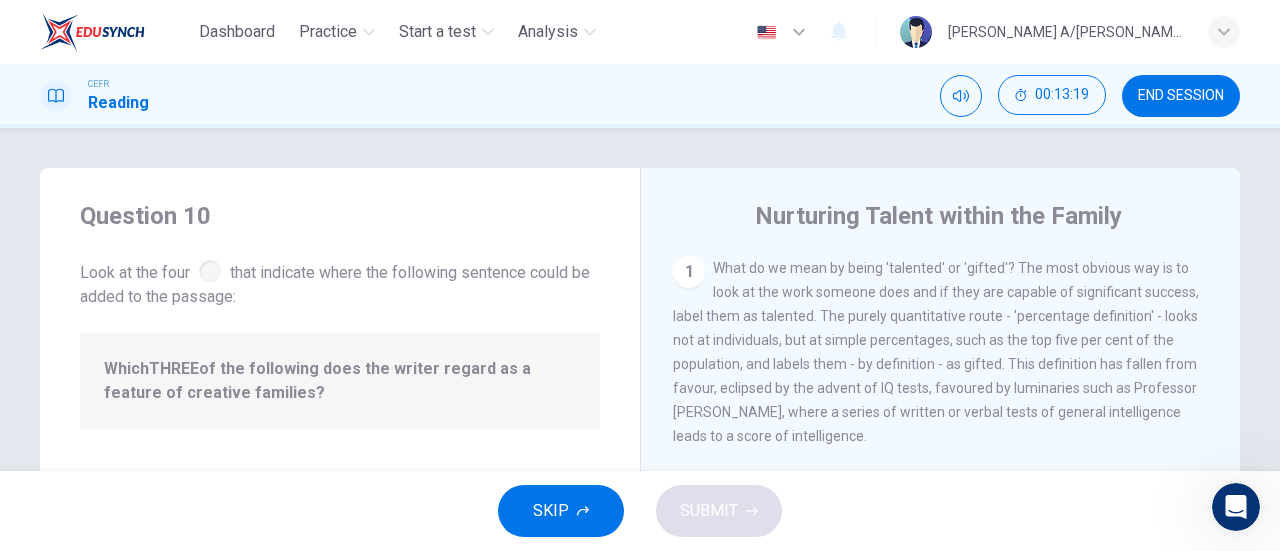 click on "1" at bounding box center [689, 272] 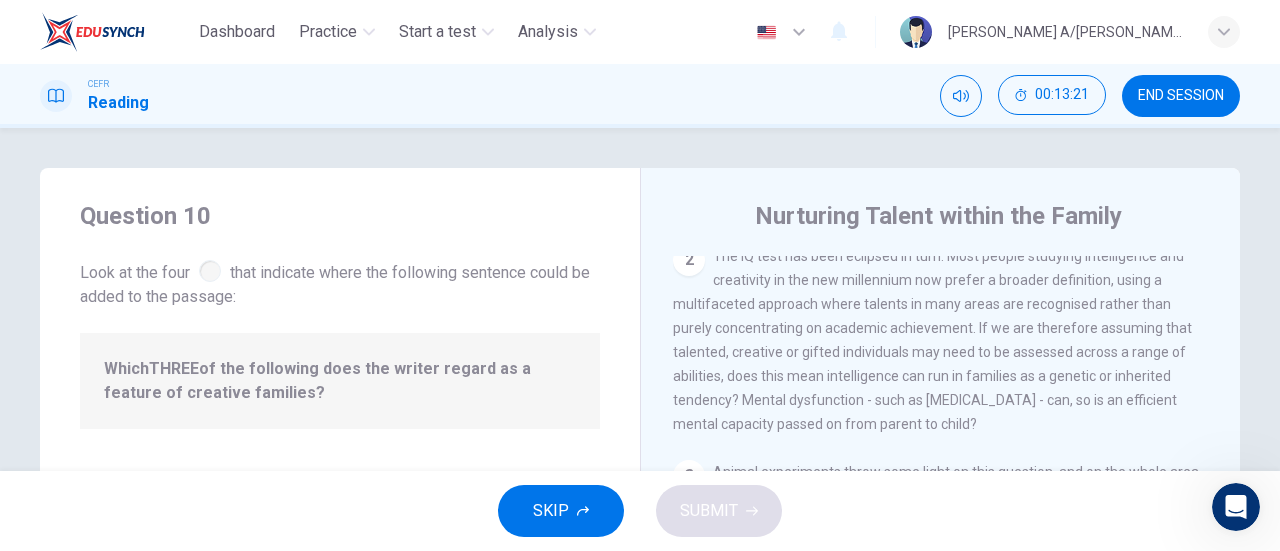 scroll, scrollTop: 200, scrollLeft: 0, axis: vertical 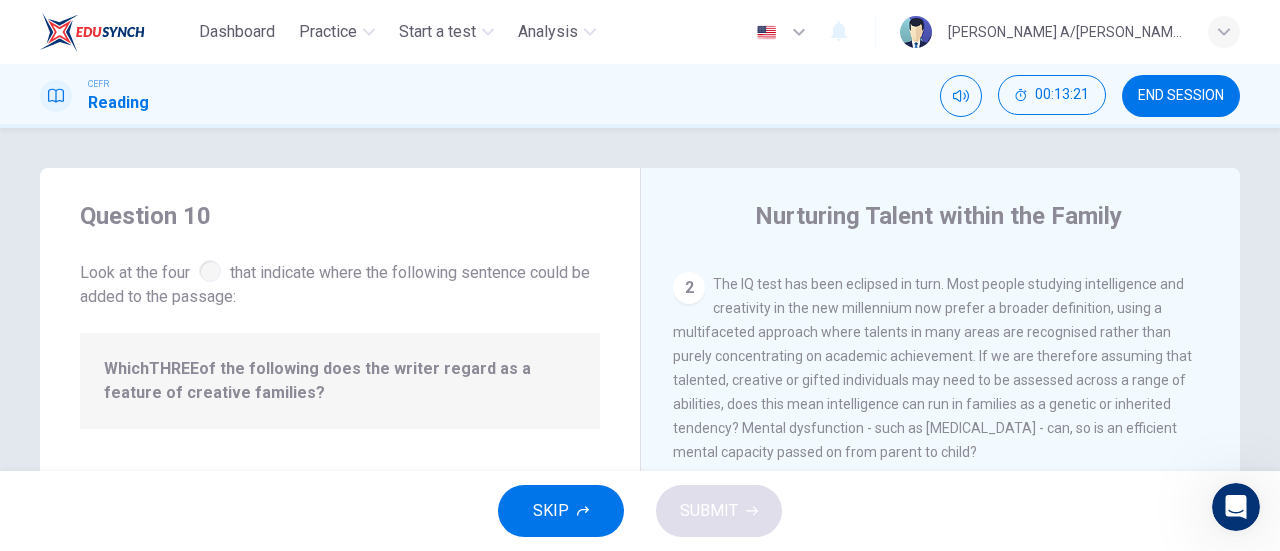 click on "2 The IQ test has been eclipsed in turn. Most people studying intelligence and creativity in the new millennium now prefer a broader definition, using a multifaceted approach where talents in many areas are recognised rather than purely concentrating on academic achievement. If we are therefore assuming that talented, creative or gifted individuals may need to be assessed across a range of abilities, does this mean intelligence can run in families as a genetic or inherited tendency? Mental dysfunction - such as [MEDICAL_DATA] - can, so is an efficient mental capacity passed on from parent to child?" at bounding box center (941, 368) 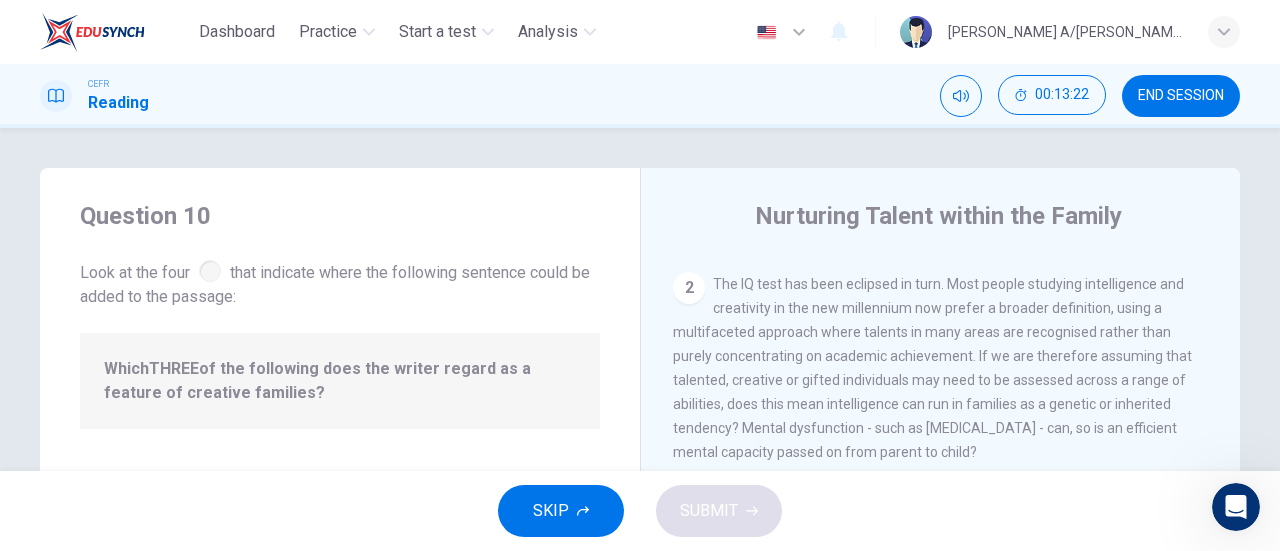 click on "2" at bounding box center (689, 288) 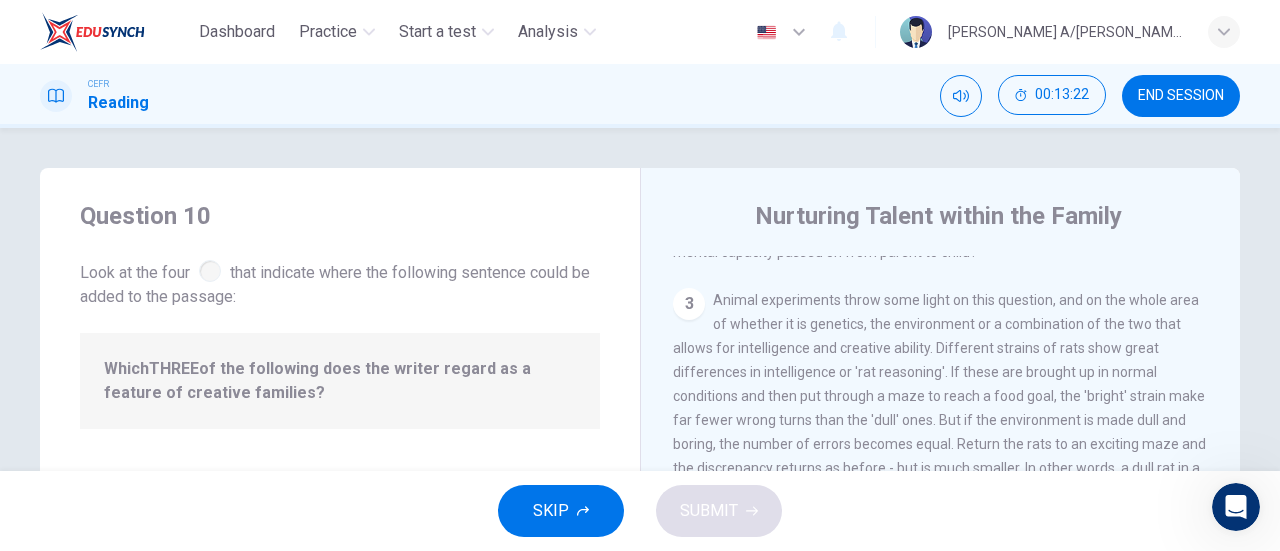 click on "3" at bounding box center (689, 304) 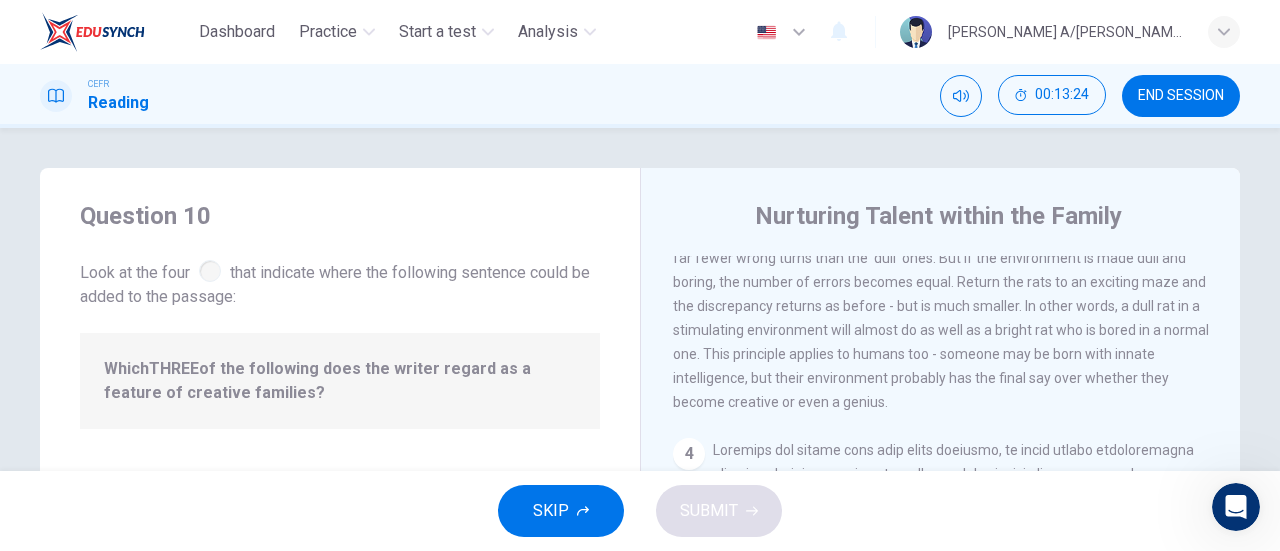 scroll, scrollTop: 600, scrollLeft: 0, axis: vertical 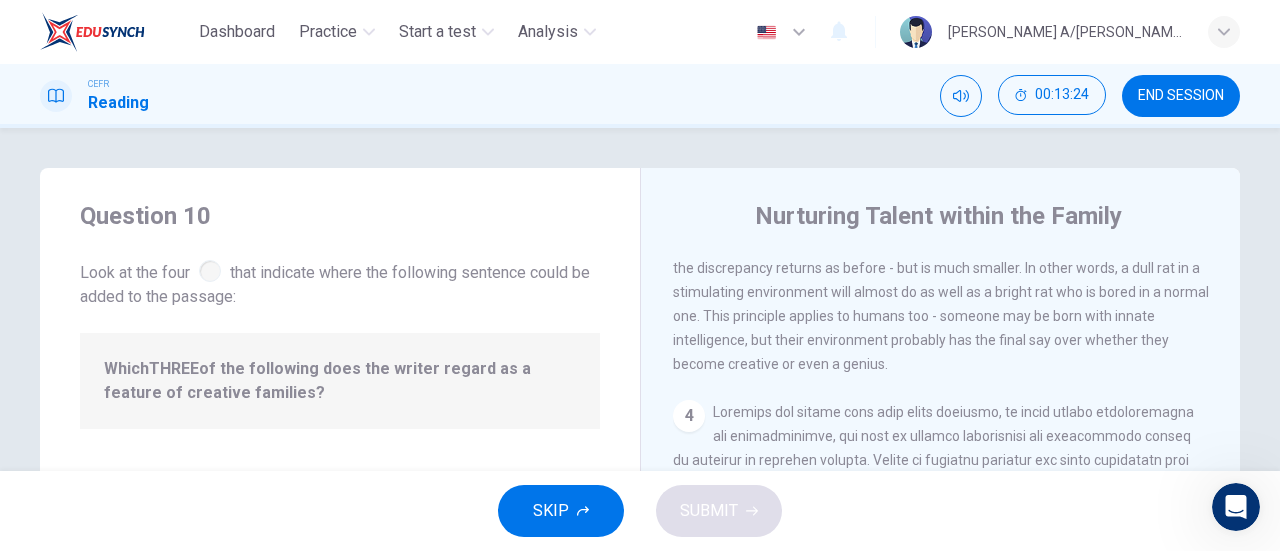 click on "Animal experiments throw some light on this question, and on the whole area of whether it is genetics, the environment or a combination of the two that allows for intelligence and creative ability. Different strains of rats show great differences in intelligence or 'rat reasoning'. If these are brought up in normal conditions and then put through a maze to reach a food goal, the 'bright' strain make far fewer wrong turns than the 'dull' ones. But if the environment is made dull and boring, the number of errors becomes equal. Return the rats to an exciting maze and the discrepancy returns as before - but is much smaller. In other words, a dull rat in a stimulating environment will almost do as well as a bright rat who is bored in a normal one. This principle applies to humans too - someone may be born with innate intelligence, but their environment probably has the final say over whether they become creative or even a genius." at bounding box center (941, 232) 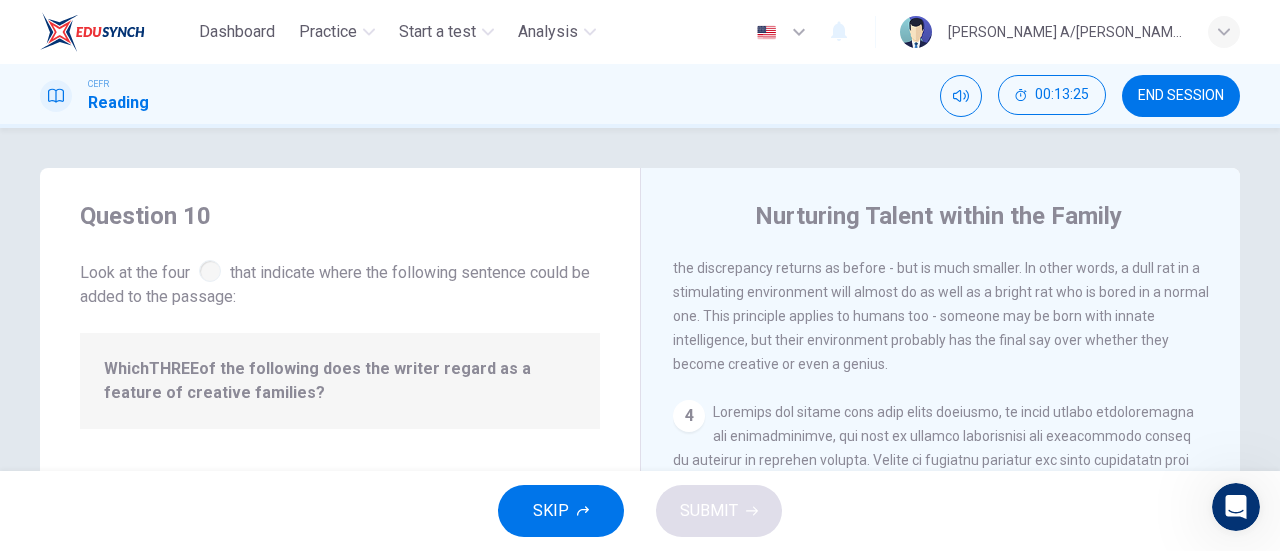 click on "1 What do we mean by being 'talented' or 'gifted'? The most obvious way is to look at the work someone does and if they are capable of significant success, label them as talented. The purely quantitative route - 'percentage definition' - looks not at individuals, but at simple percentages, such as the top five per cent of the population, and labels them - by definition - as gifted. This definition has fallen from favour, eclipsed by the advent of IQ tests, favoured by luminaries such as Professor [PERSON_NAME], where a series of written or verbal tests of general intelligence leads to a score of intelligence. 2 3 4 5 6 7 8" at bounding box center (954, 543) 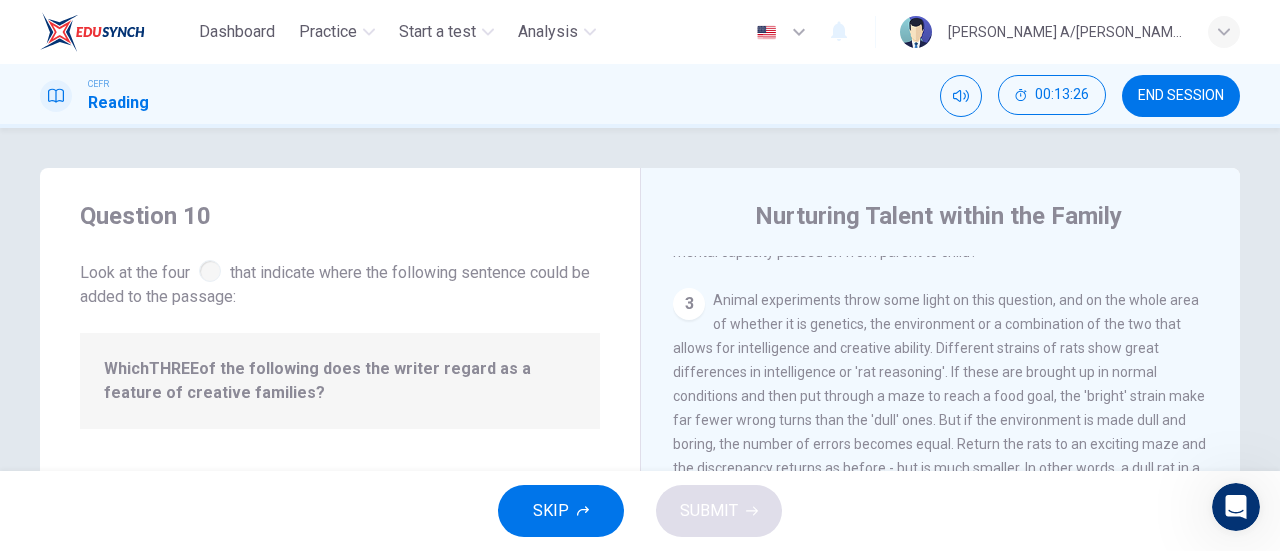 click on "Nurturing Talent within the Family 1 What do we mean by being 'talented' or 'gifted'? The most obvious way is to look at the work someone does and if they are capable of significant success, label them as talented. The purely quantitative route - 'percentage definition' - looks not at individuals, but at simple percentages, such as the top five per cent of the population, and labels them - by definition - as gifted. This definition has fallen from favour, eclipsed by the advent of IQ tests, favoured by luminaries such as Professor [PERSON_NAME], where a series of written or verbal tests of general intelligence leads to a score of intelligence. 2 3 4 5 6 7 8" at bounding box center (940, 515) 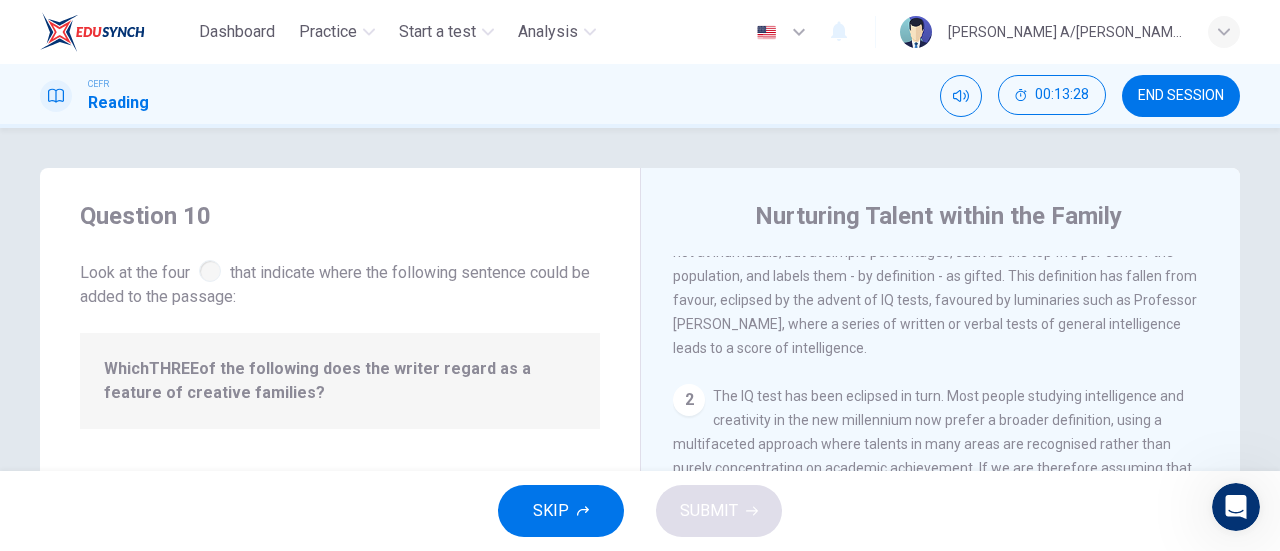 scroll, scrollTop: 0, scrollLeft: 0, axis: both 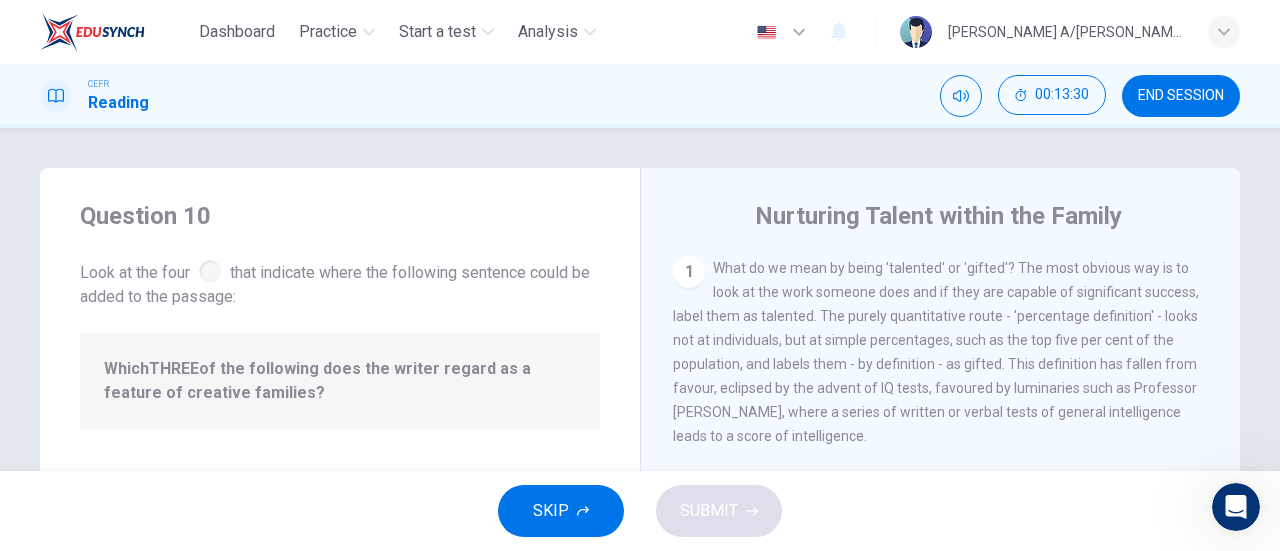 click 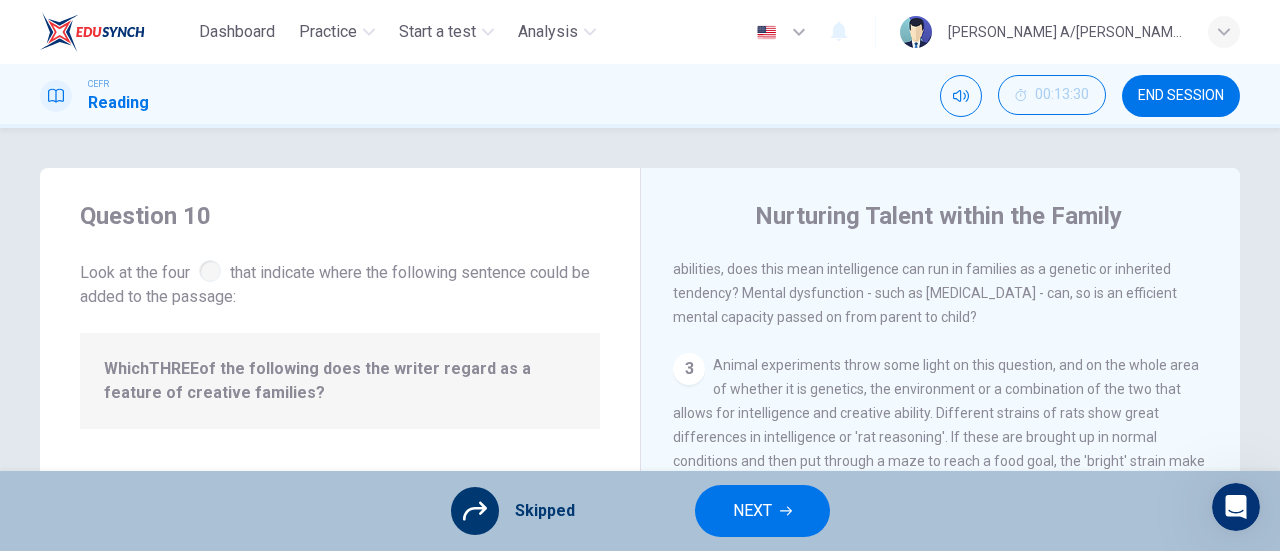 scroll, scrollTop: 200, scrollLeft: 0, axis: vertical 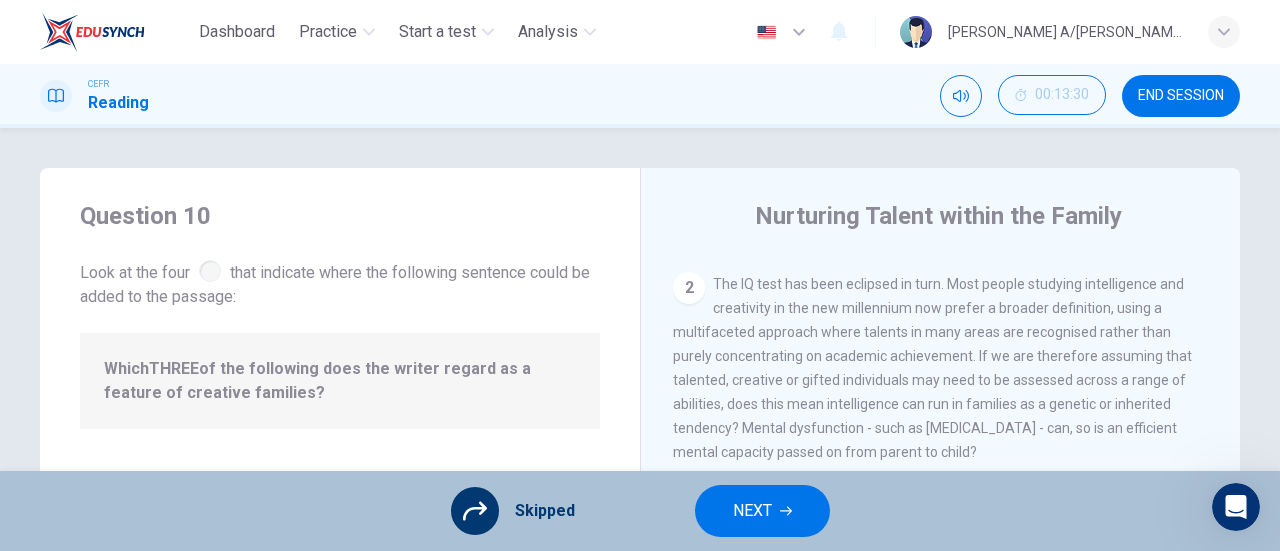 click on "NEXT" at bounding box center [752, 511] 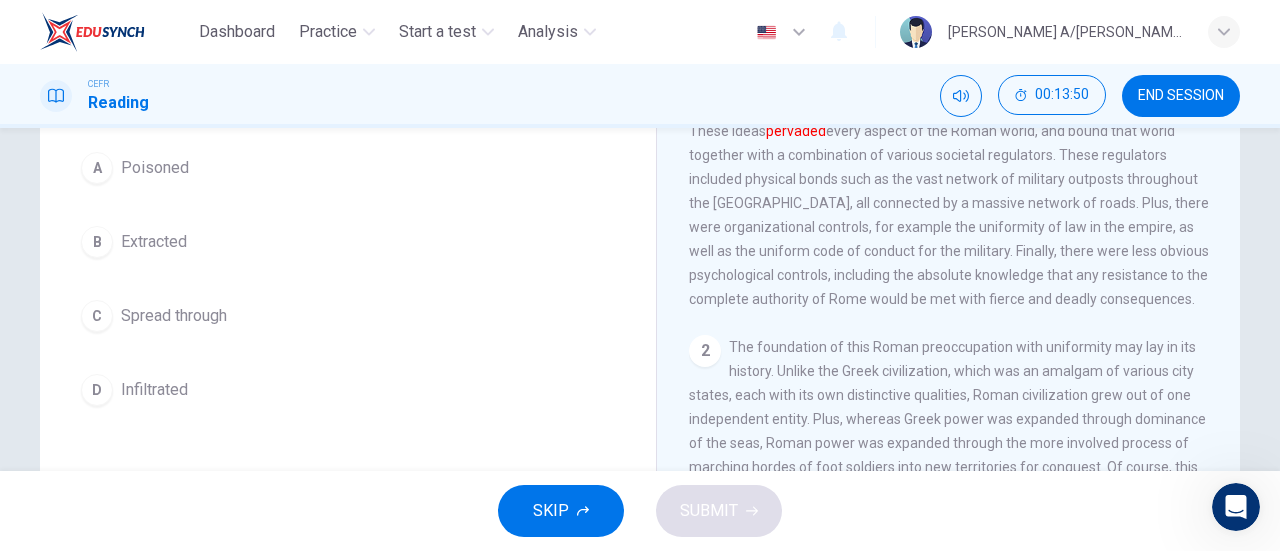 scroll, scrollTop: 200, scrollLeft: 0, axis: vertical 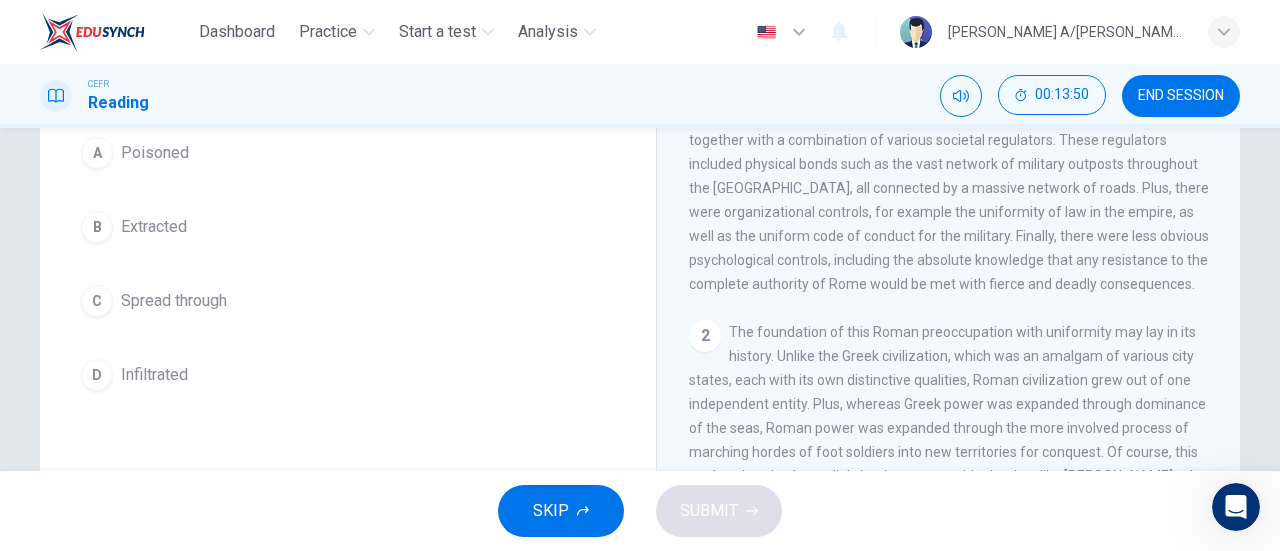 click on "Spread through" at bounding box center [174, 301] 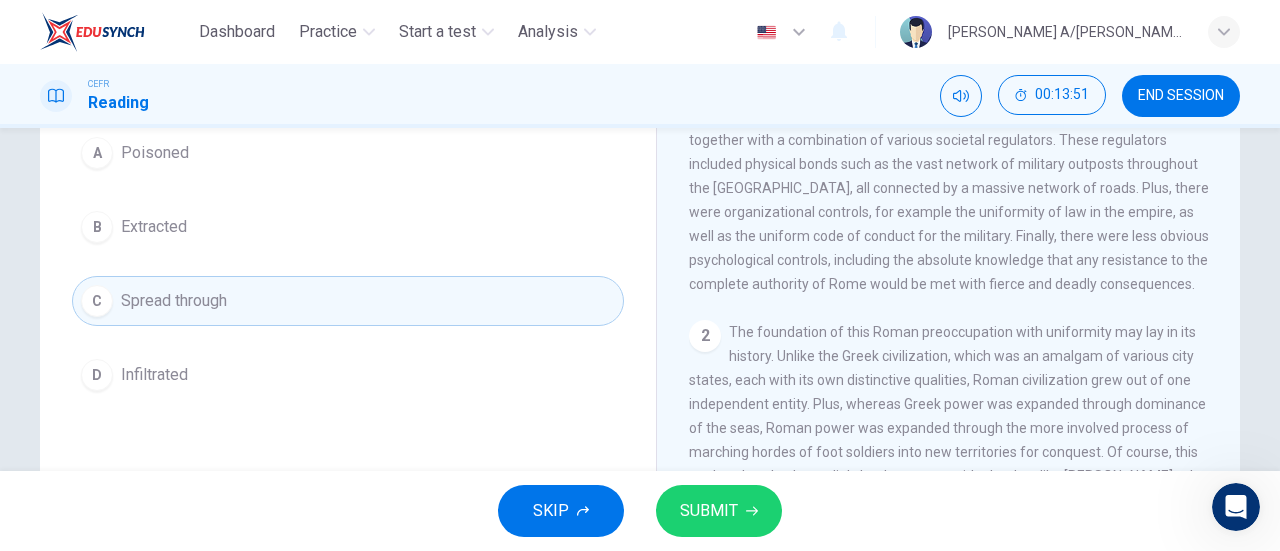 click on "SUBMIT" at bounding box center [719, 511] 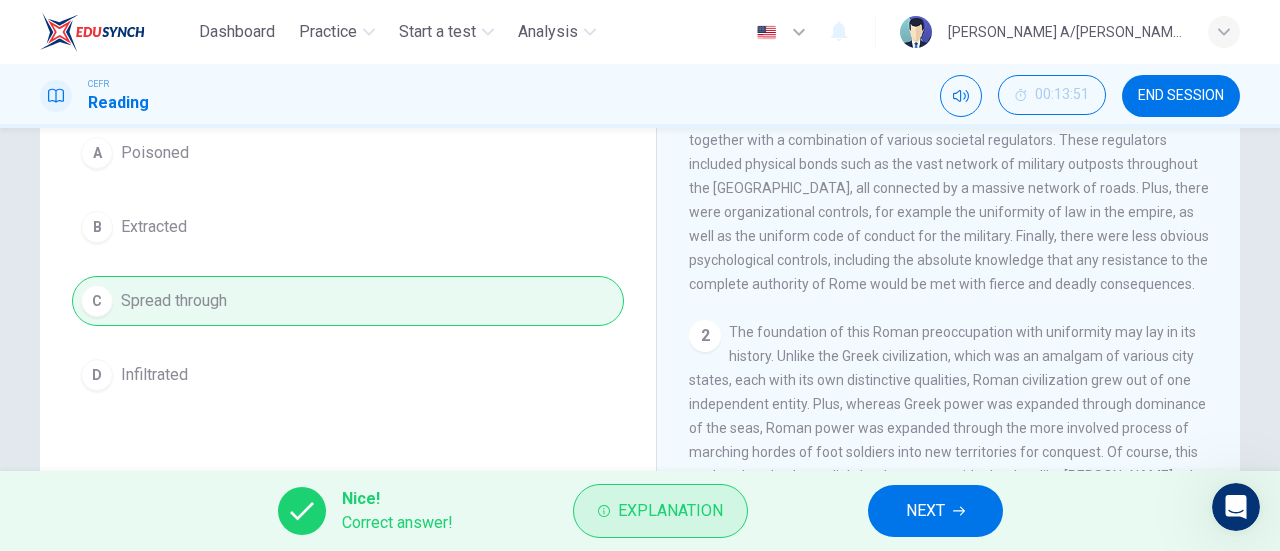 click on "Explanation" at bounding box center [660, 511] 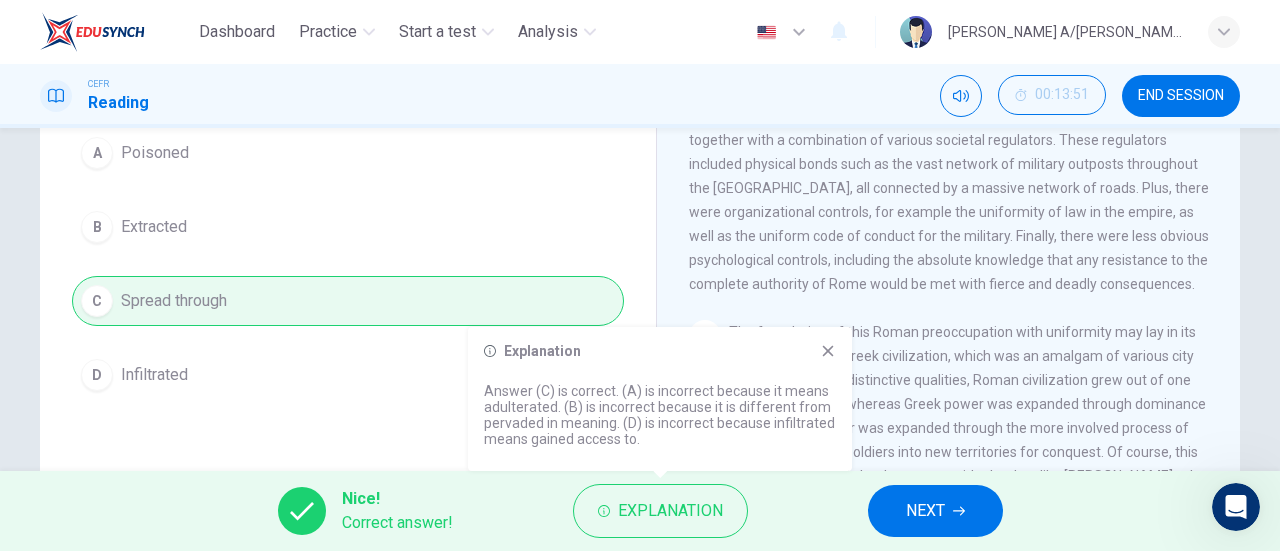 click 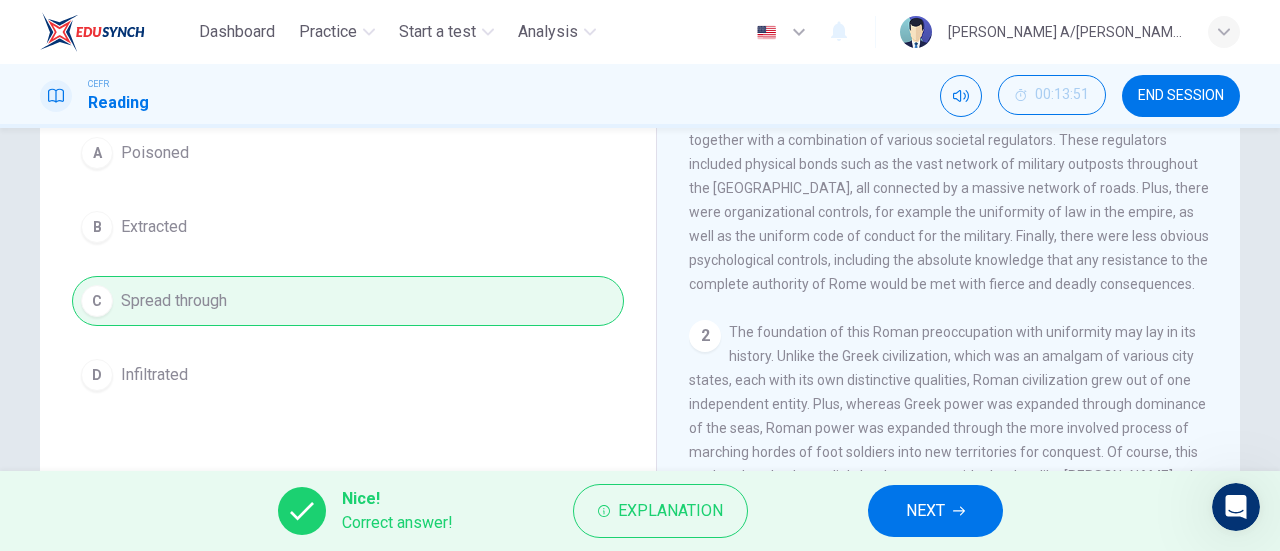 click on "NEXT" at bounding box center (925, 511) 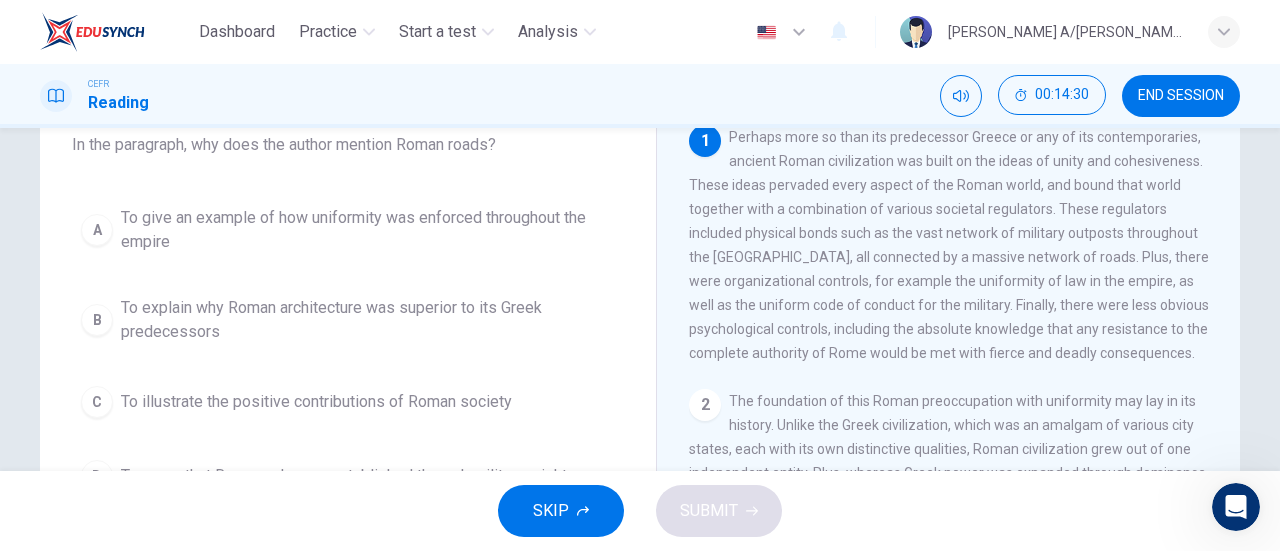 scroll, scrollTop: 100, scrollLeft: 0, axis: vertical 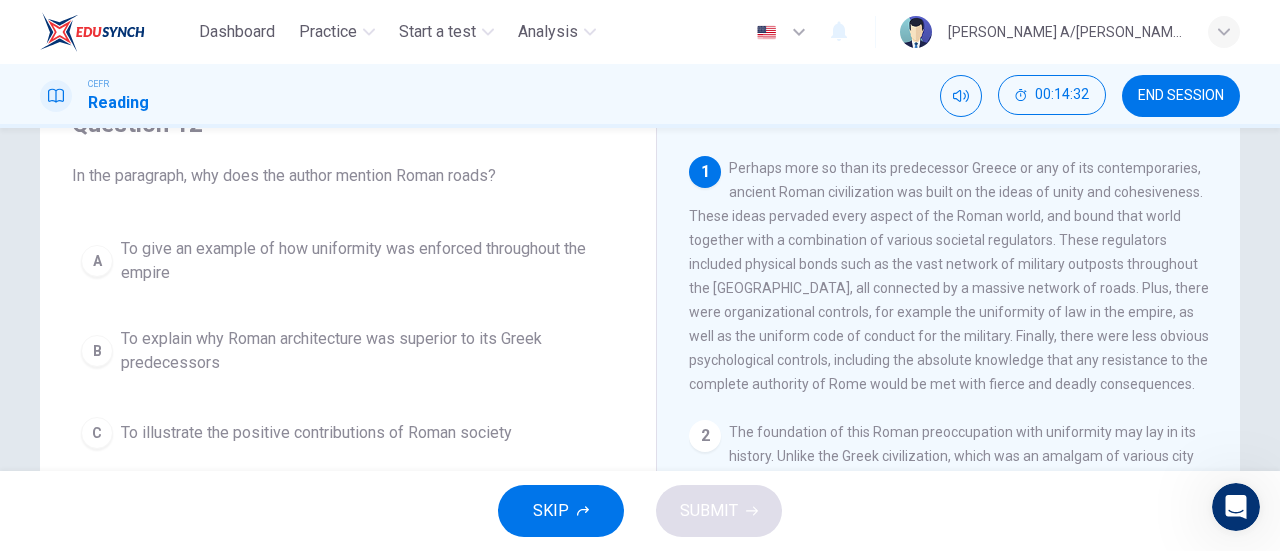 click on "To give an example of how uniformity was enforced throughout the empire" at bounding box center (368, 261) 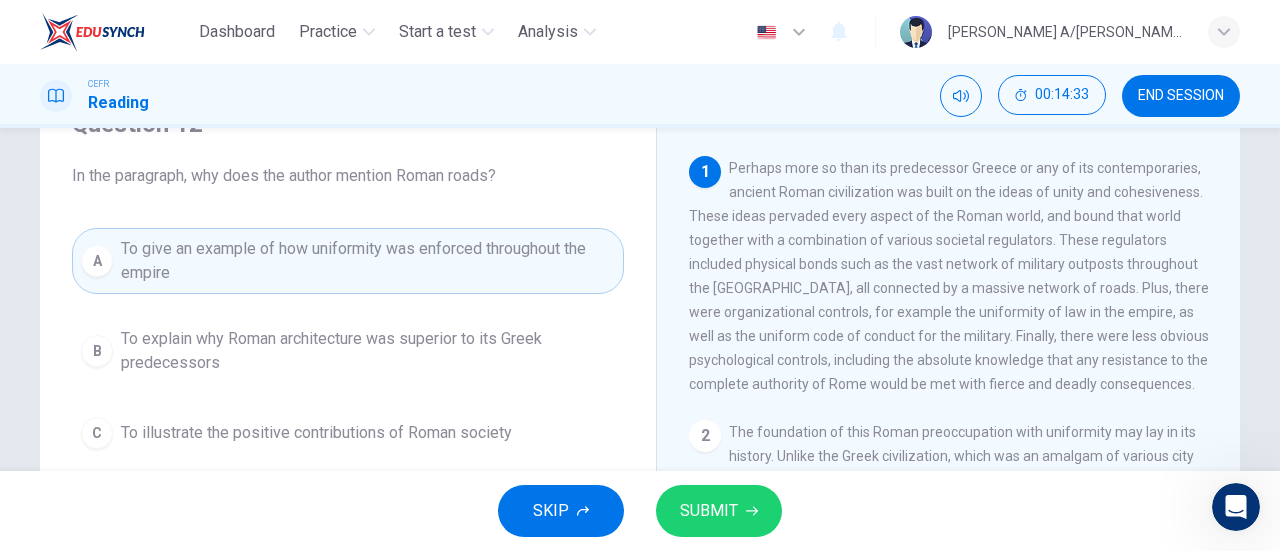 click on "SKIP SUBMIT" at bounding box center (640, 511) 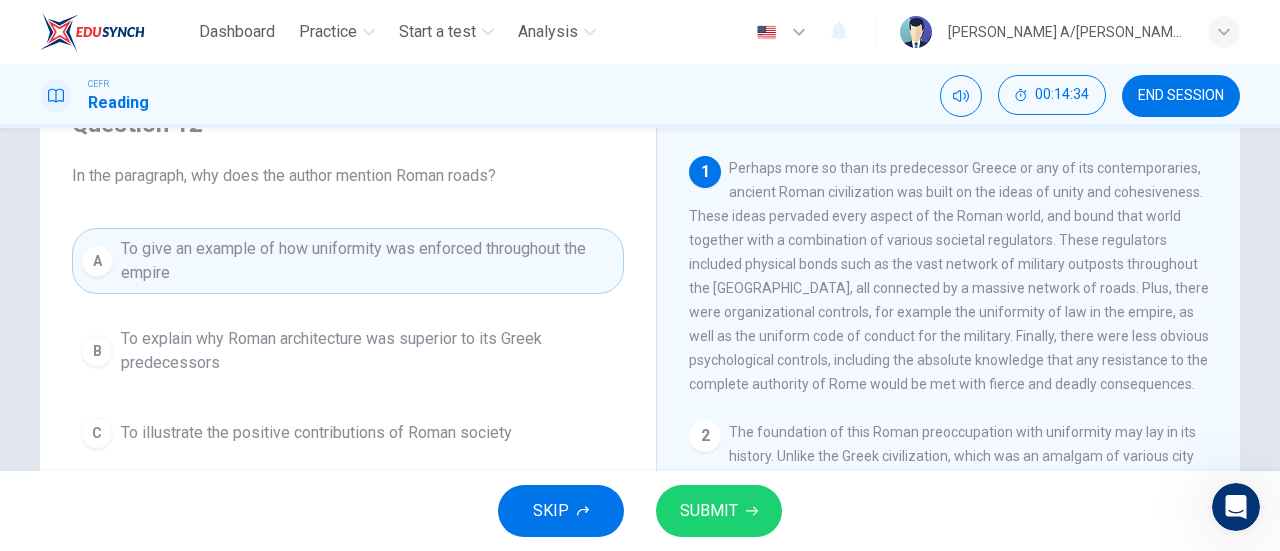 click 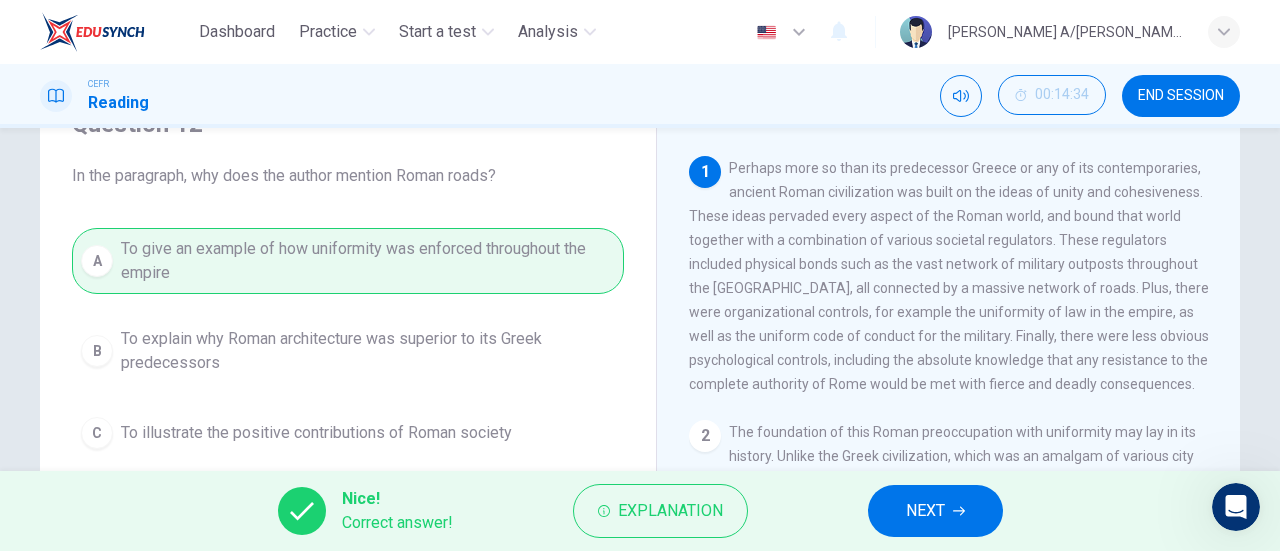 click on "NEXT" at bounding box center [935, 511] 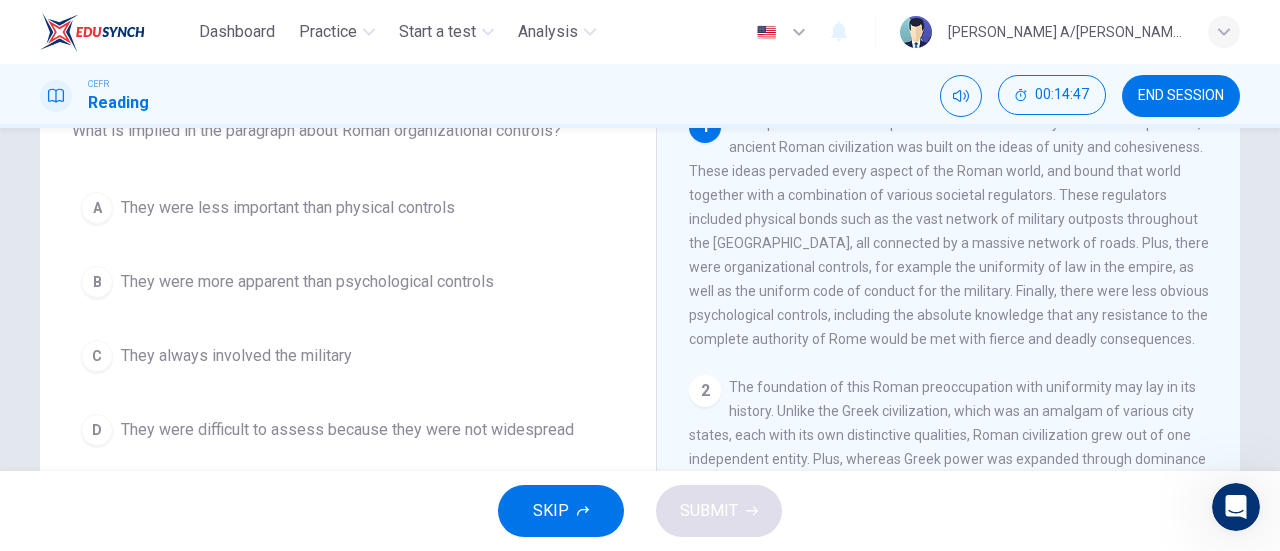 scroll, scrollTop: 100, scrollLeft: 0, axis: vertical 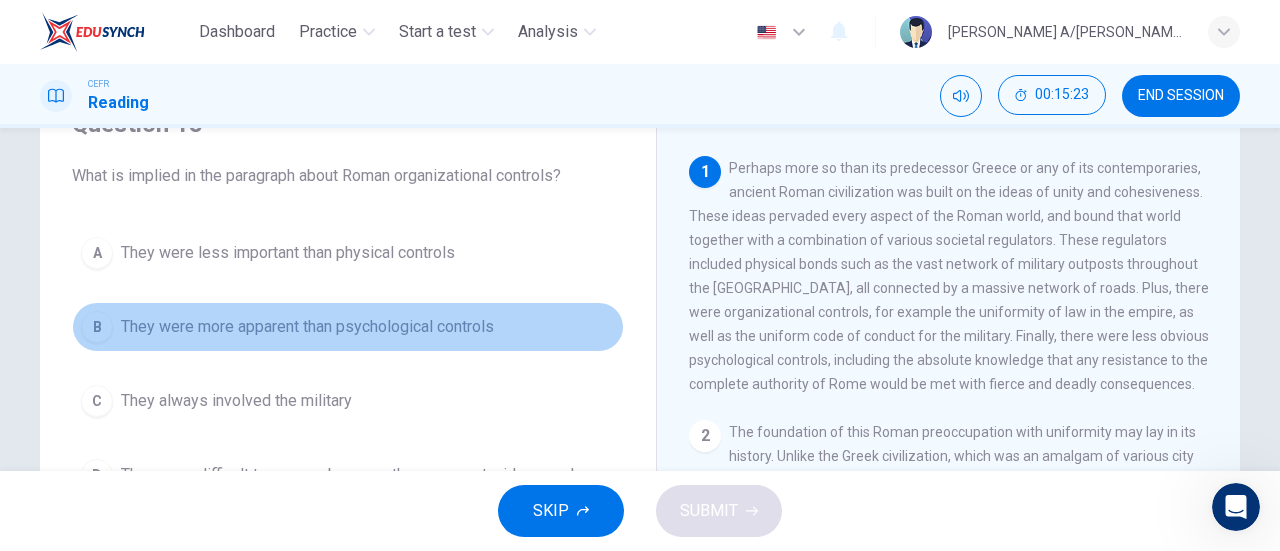 click on "They were more apparent than psychological controls" at bounding box center (307, 327) 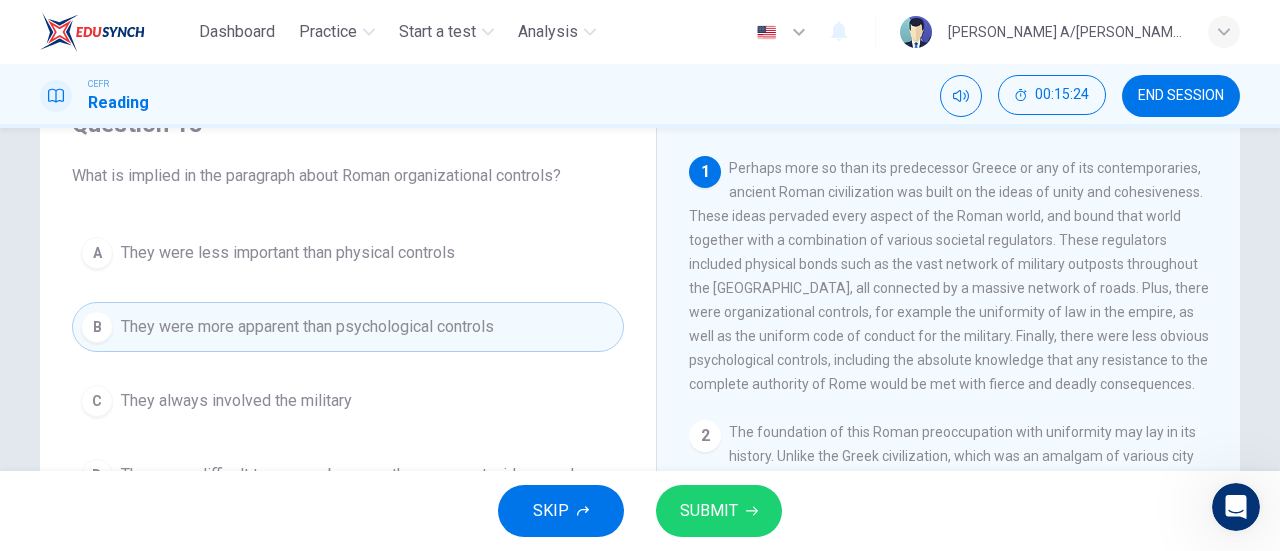 click on "SUBMIT" at bounding box center (719, 511) 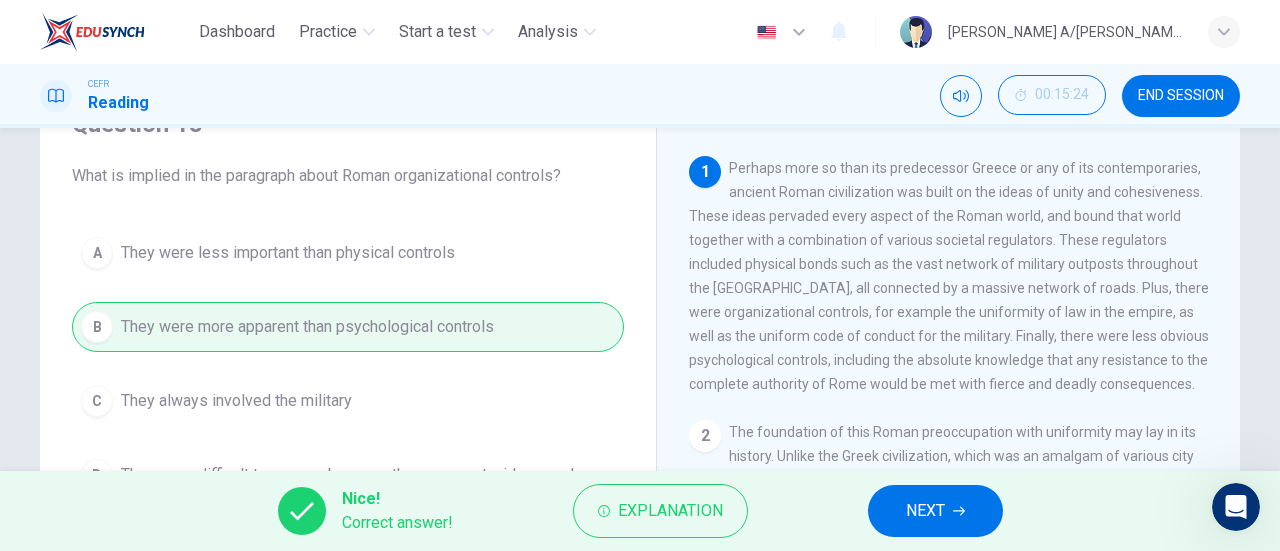 click on "NEXT" at bounding box center [935, 511] 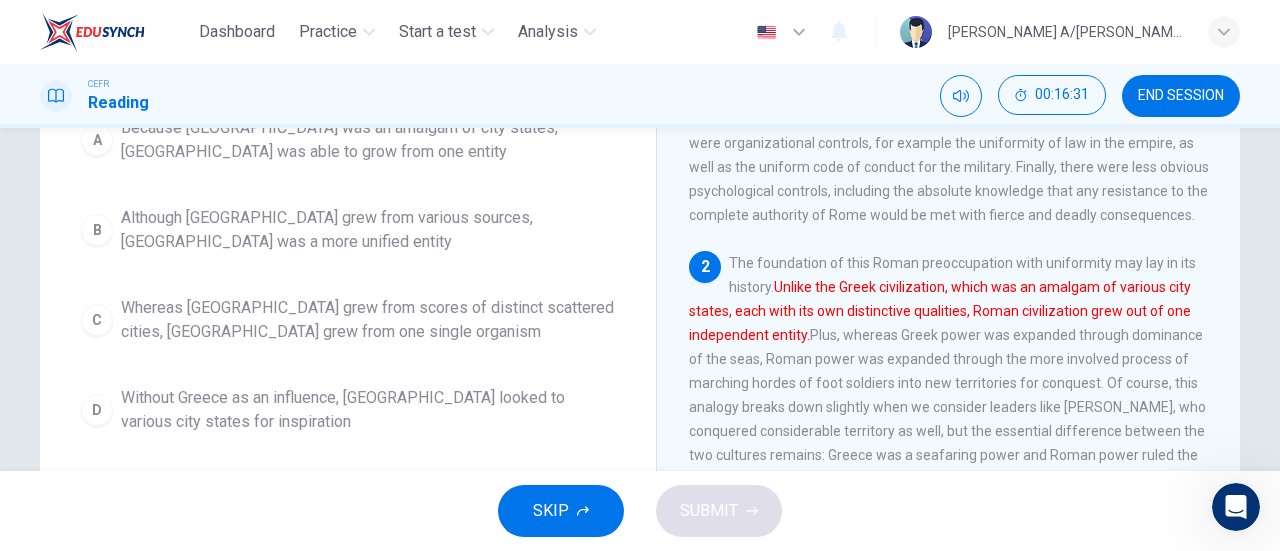 scroll, scrollTop: 300, scrollLeft: 0, axis: vertical 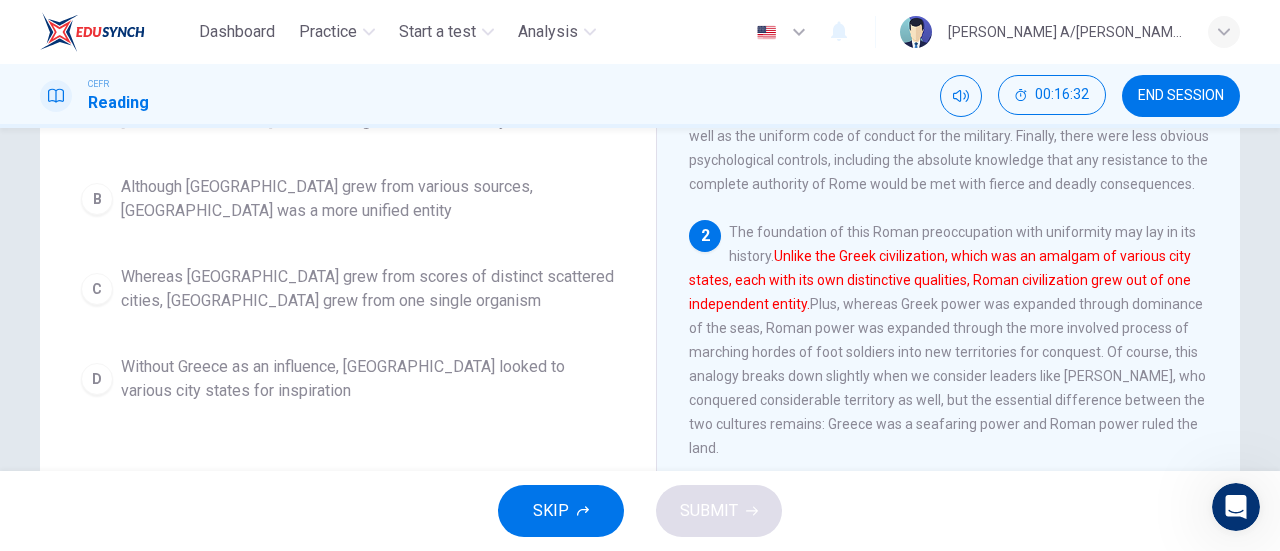 click on "C" at bounding box center (97, 289) 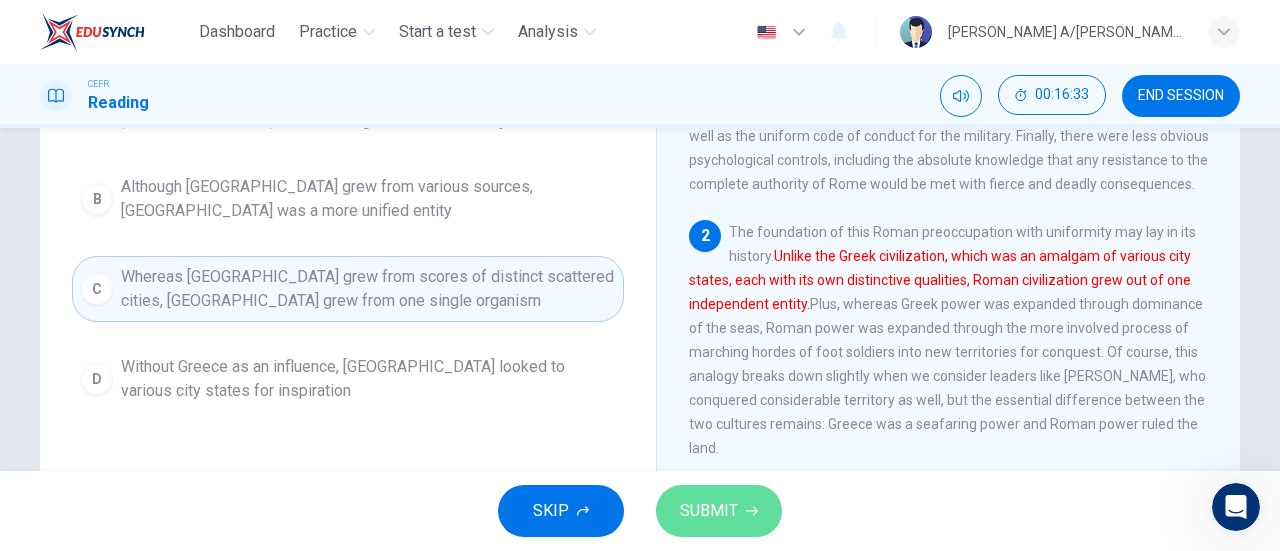 click on "SUBMIT" at bounding box center (709, 511) 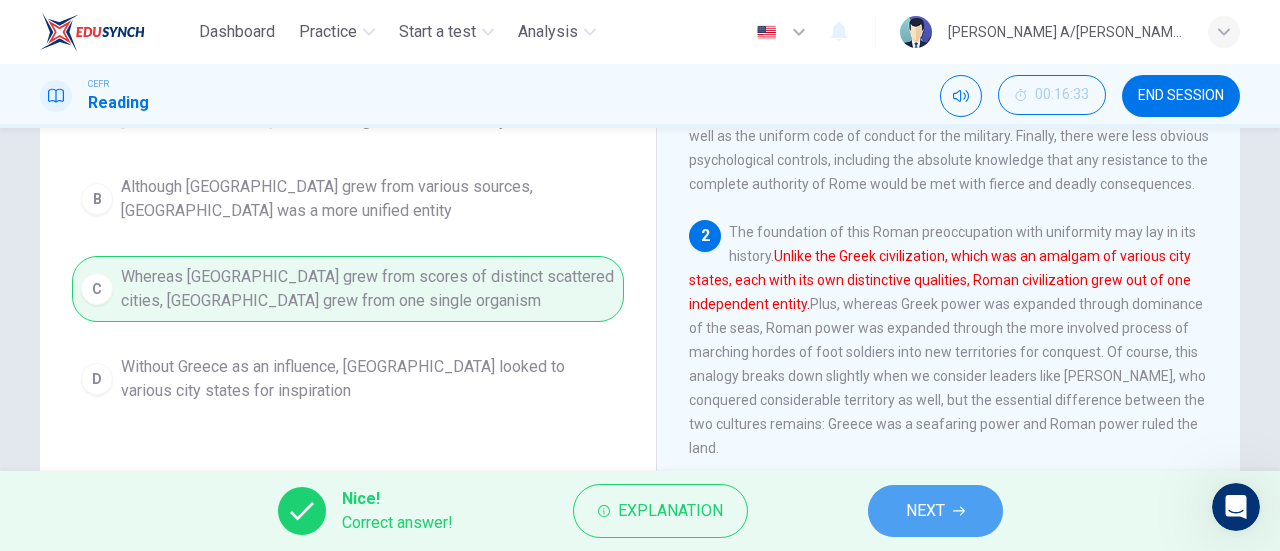 click on "NEXT" at bounding box center [925, 511] 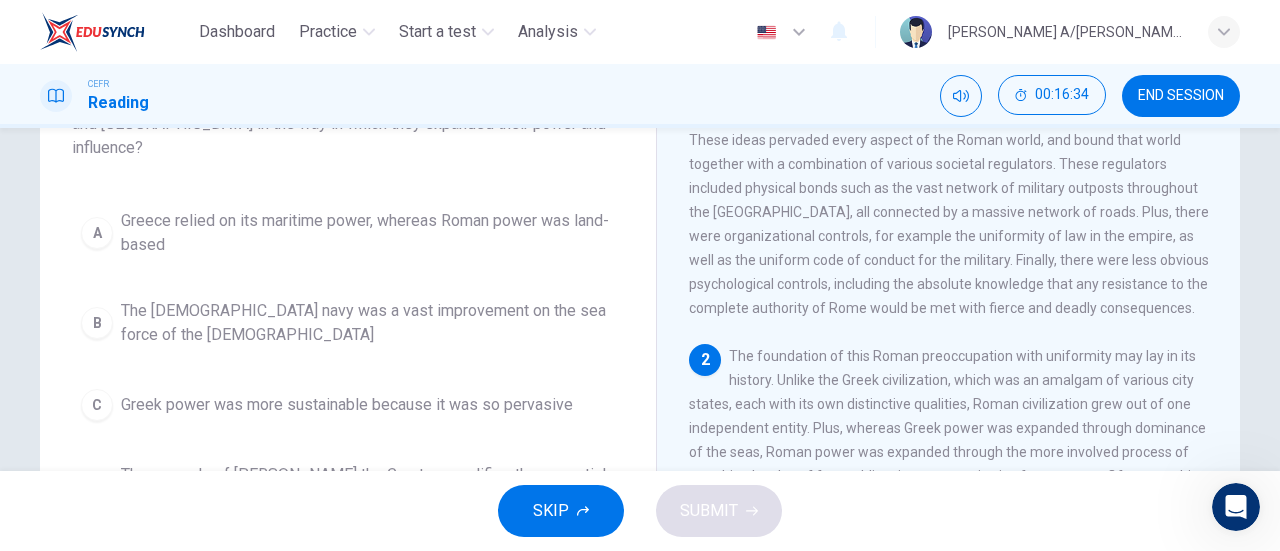 scroll, scrollTop: 76, scrollLeft: 0, axis: vertical 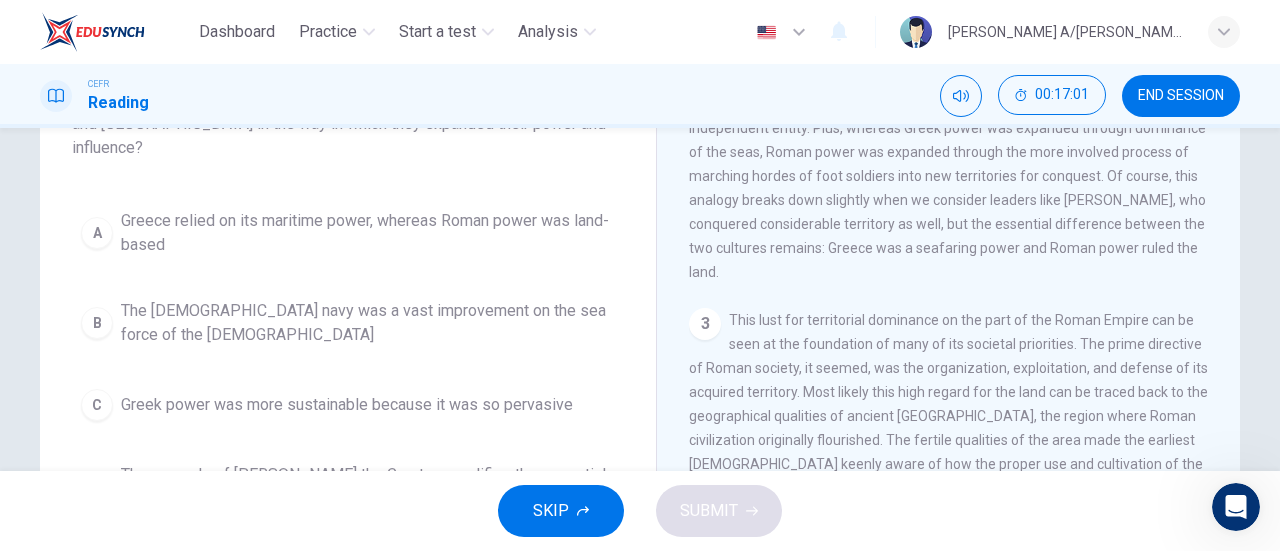 click on "Greece relied on its maritime power, whereas Roman power was land-based" at bounding box center [368, 233] 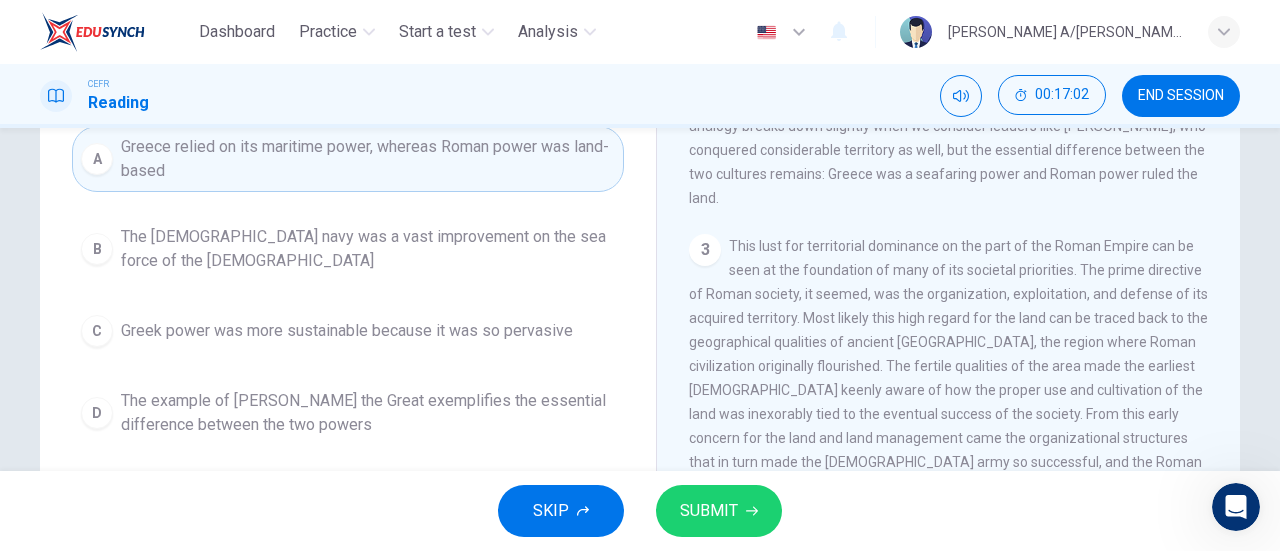 scroll, scrollTop: 276, scrollLeft: 0, axis: vertical 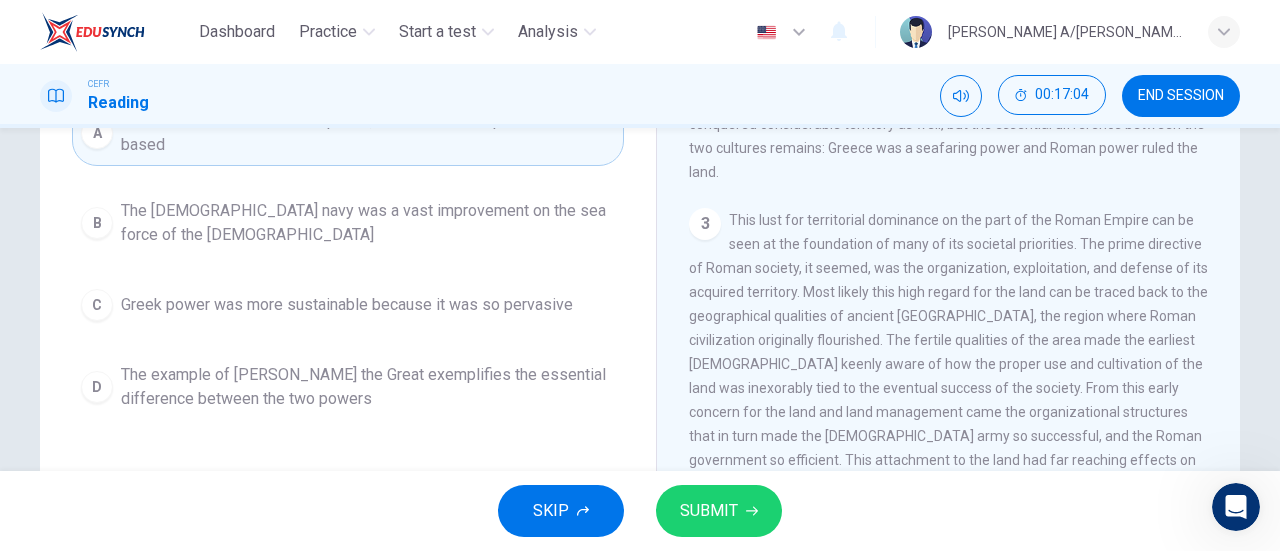 click on "SUBMIT" at bounding box center (719, 511) 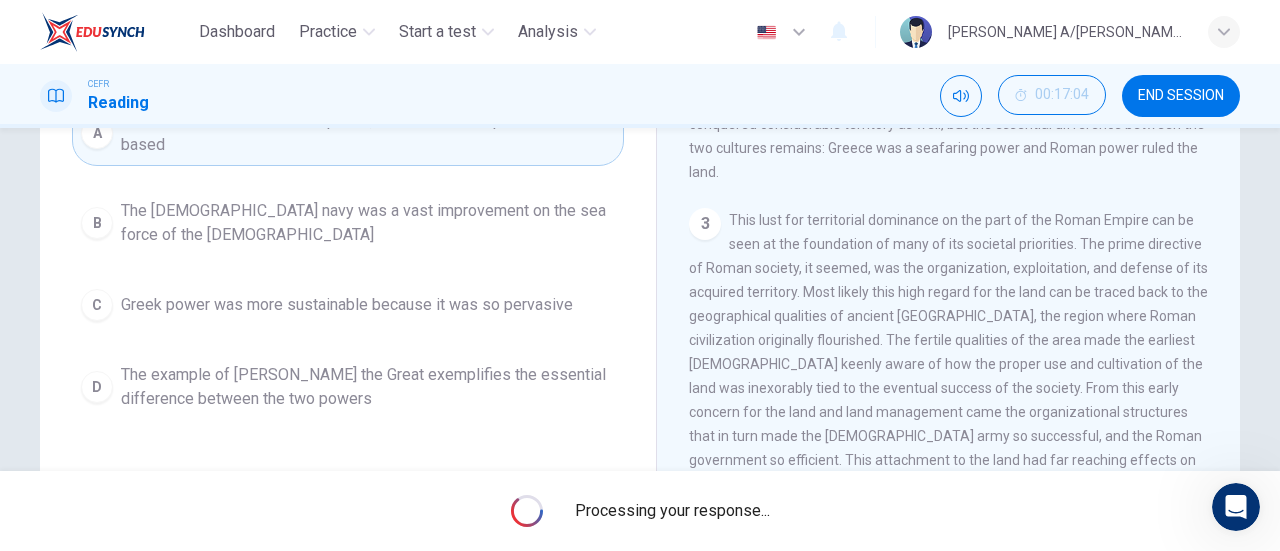 click on "Processing your response..." at bounding box center [672, 511] 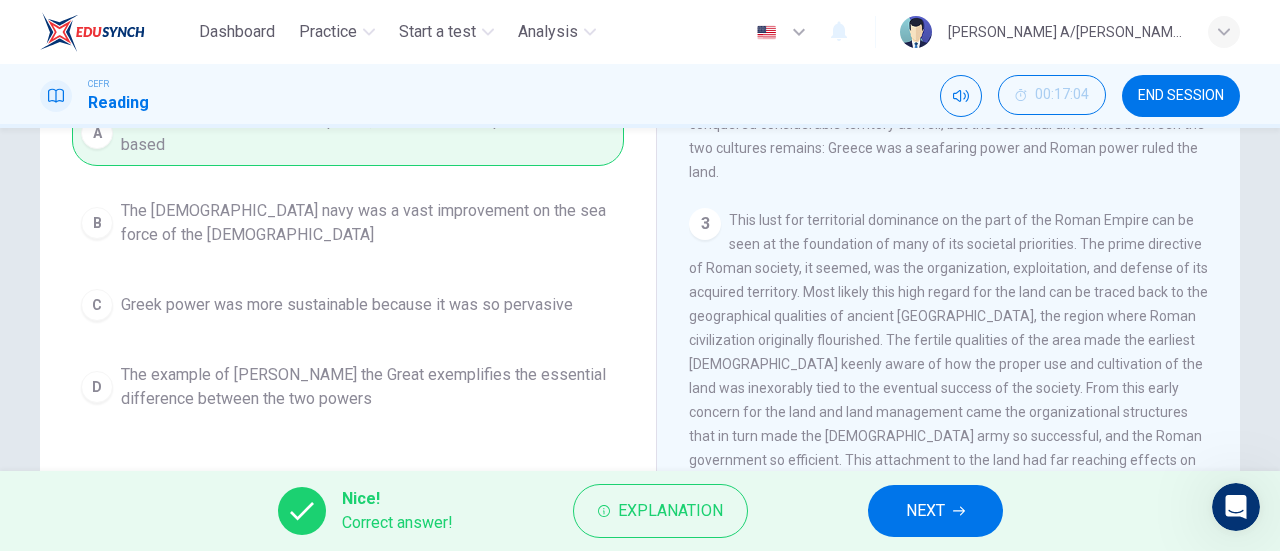 click on "NEXT" at bounding box center (925, 511) 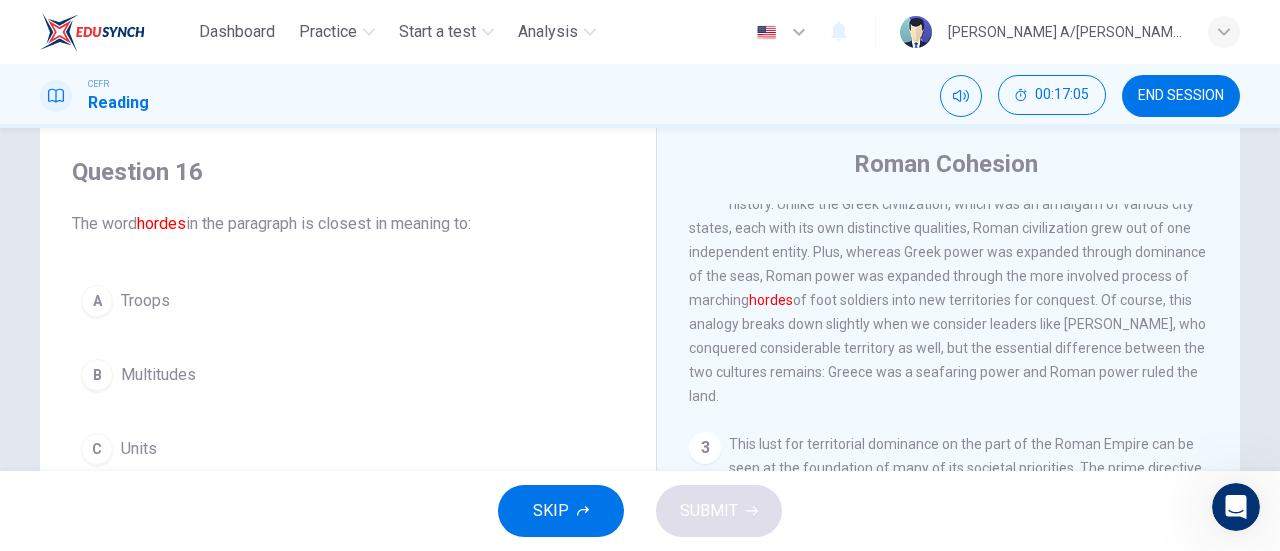 scroll, scrollTop: 152, scrollLeft: 0, axis: vertical 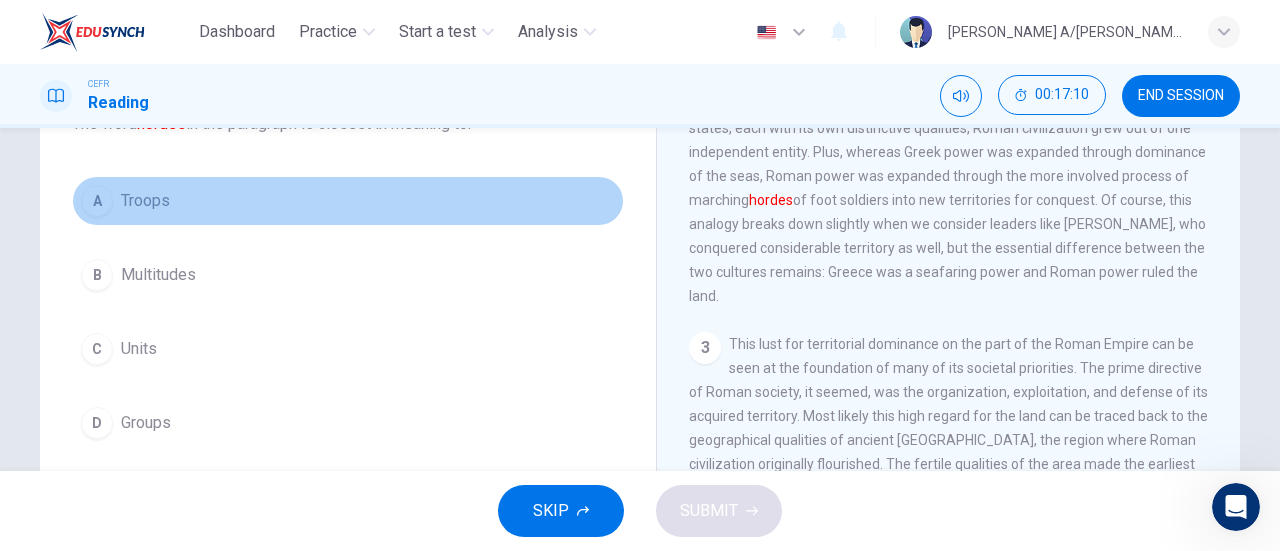 click on "A Troops" at bounding box center [348, 201] 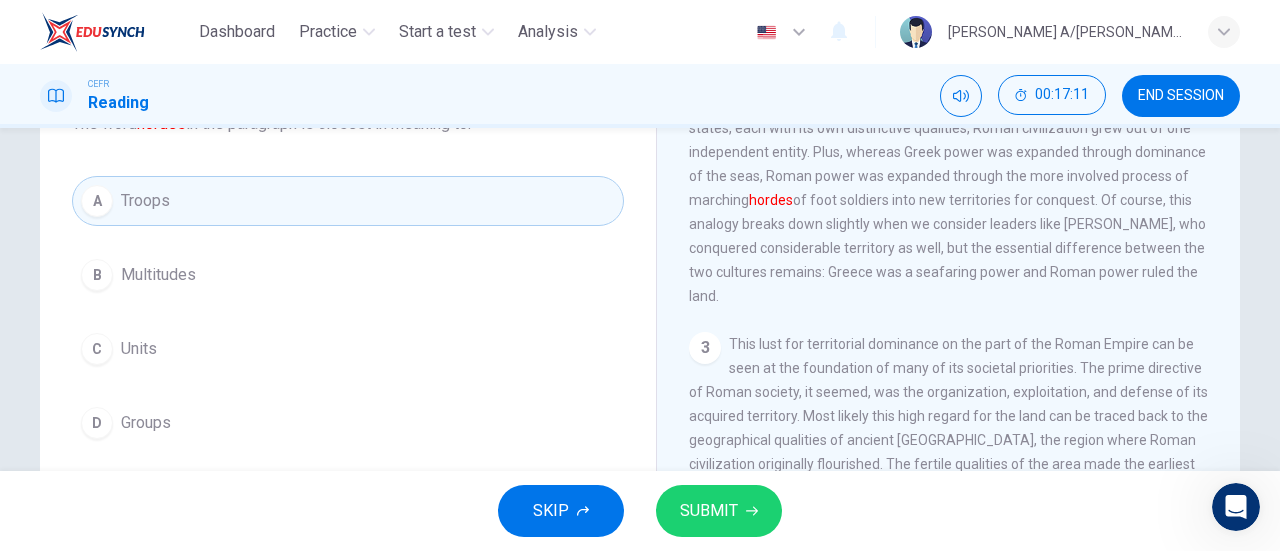 click on "SUBMIT" at bounding box center [719, 511] 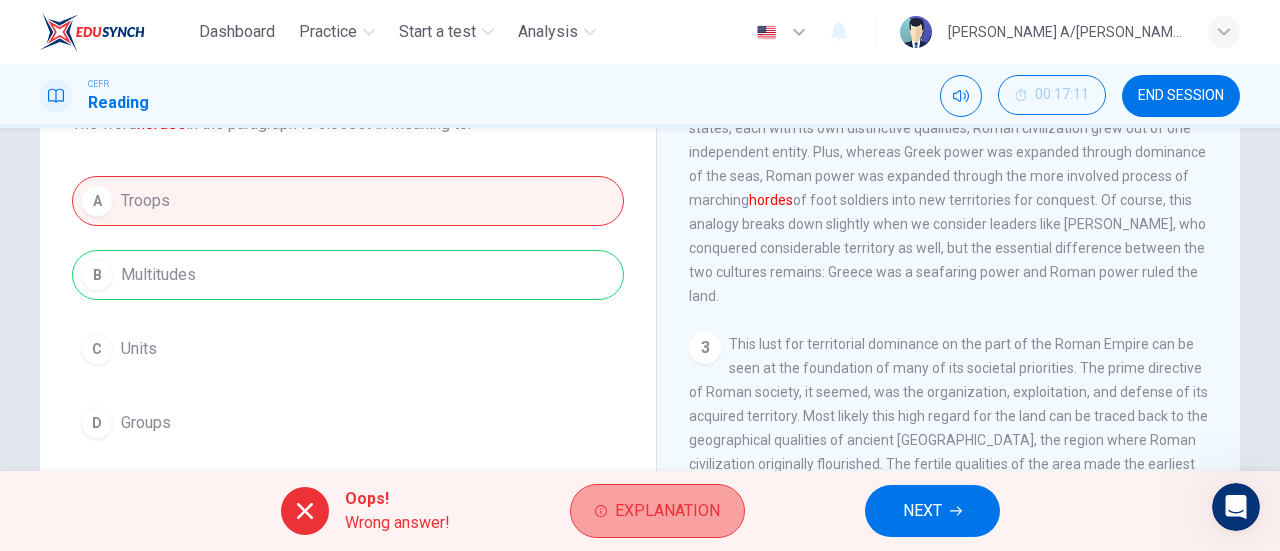 click on "Explanation" at bounding box center (667, 511) 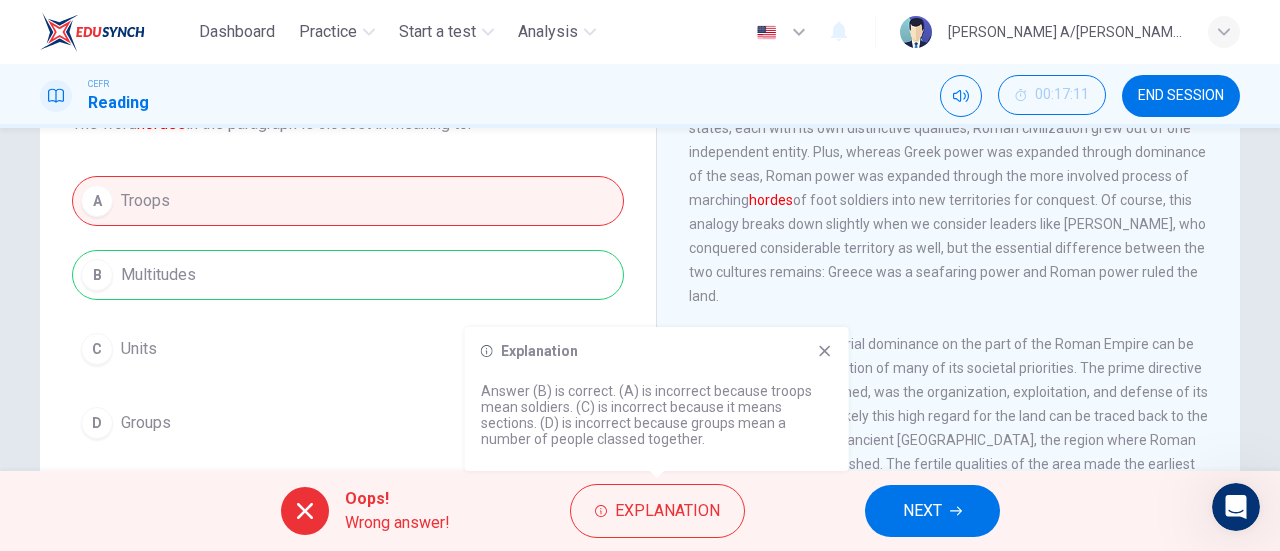 click on "NEXT" at bounding box center (922, 511) 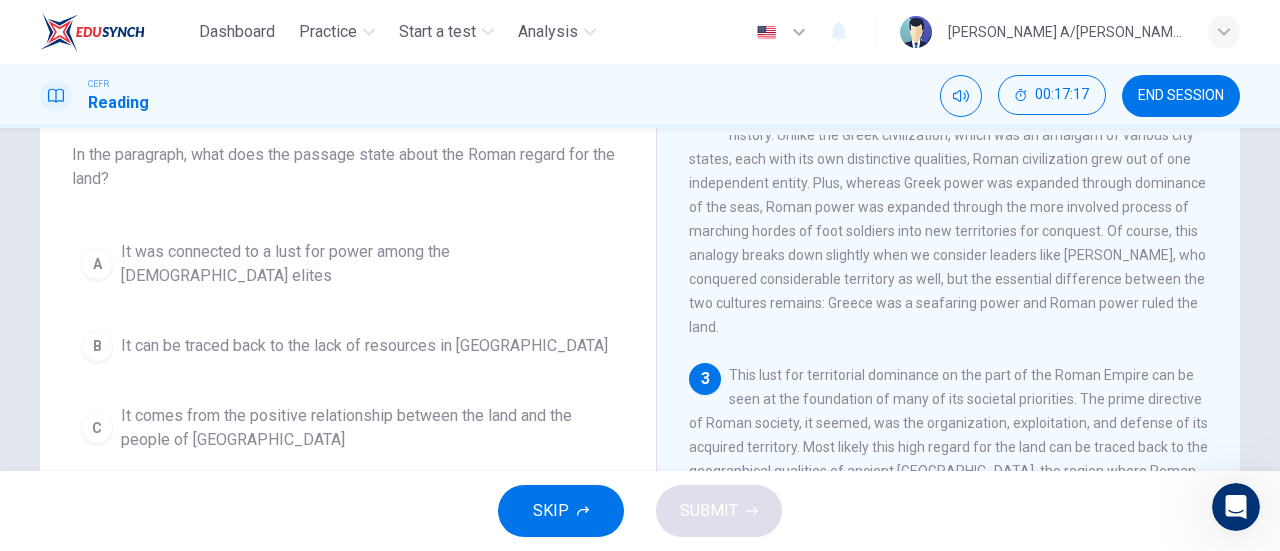 scroll, scrollTop: 152, scrollLeft: 0, axis: vertical 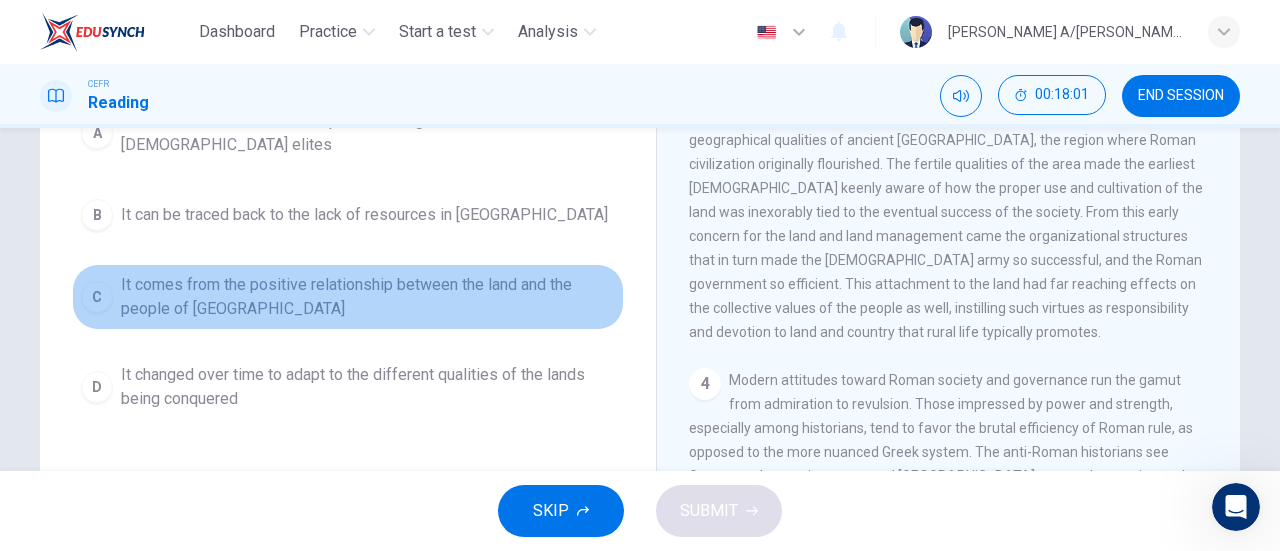 click on "It comes from the positive relationship between the land and the people of [GEOGRAPHIC_DATA]" at bounding box center [368, 297] 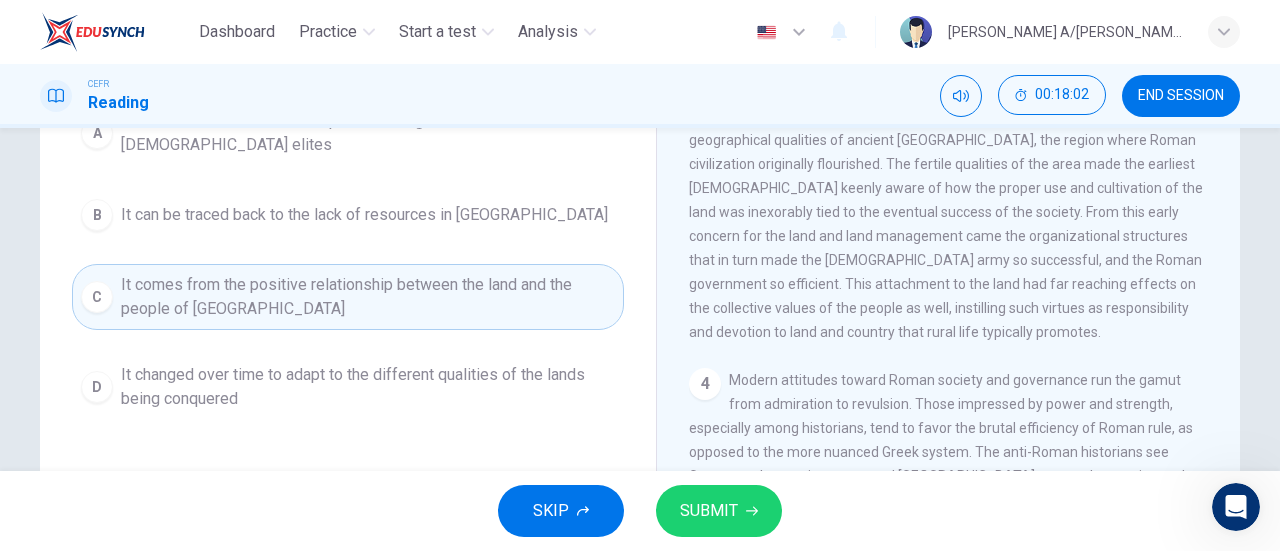 click on "SUBMIT" at bounding box center [719, 511] 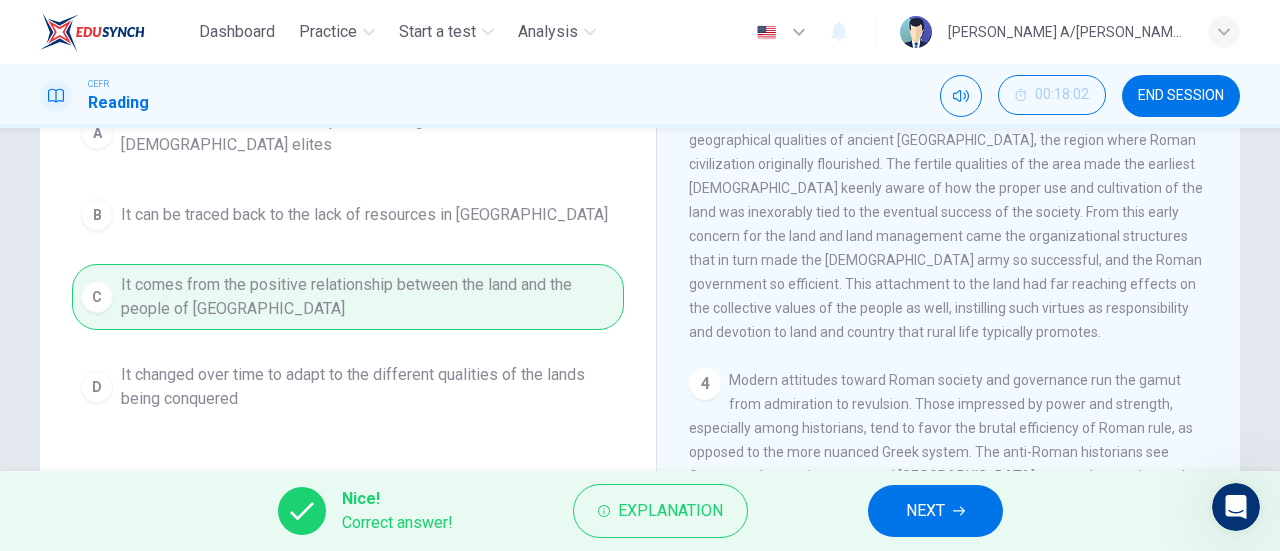 click on "NEXT" at bounding box center (935, 511) 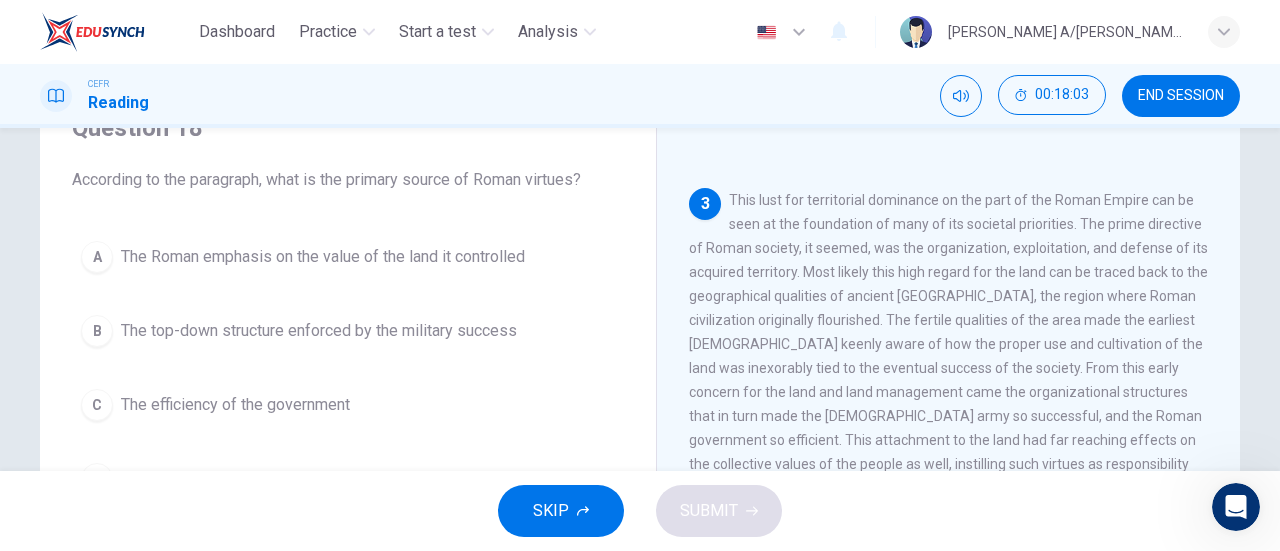 scroll, scrollTop: 128, scrollLeft: 0, axis: vertical 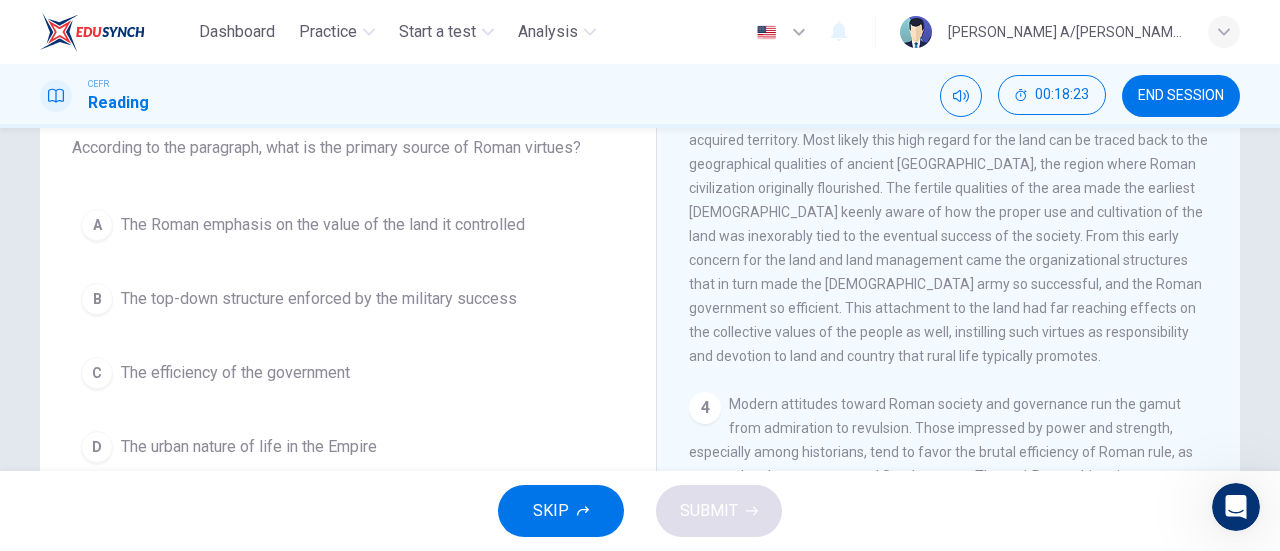 click on "A The Roman emphasis on the value of the land it controlled" at bounding box center [348, 225] 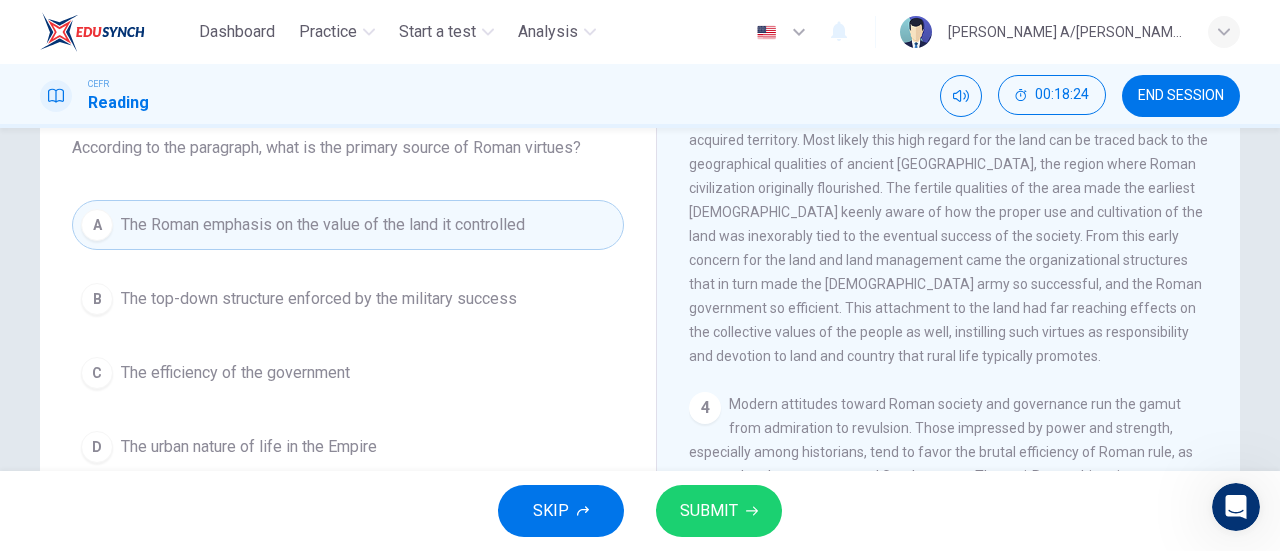 click on "SUBMIT" at bounding box center [719, 511] 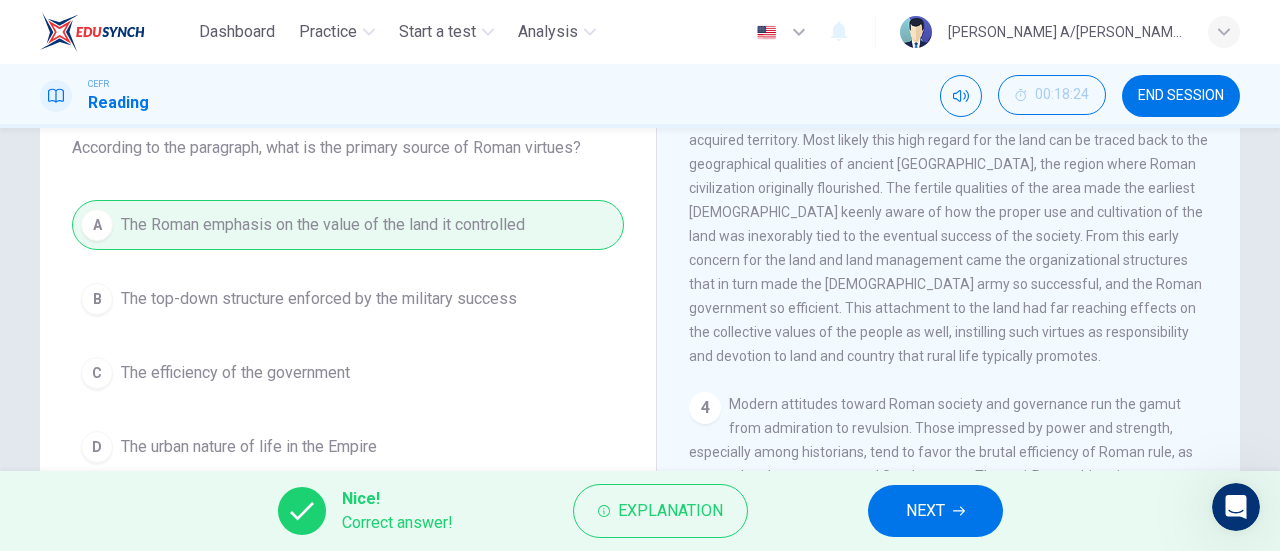 click on "NEXT" at bounding box center [935, 511] 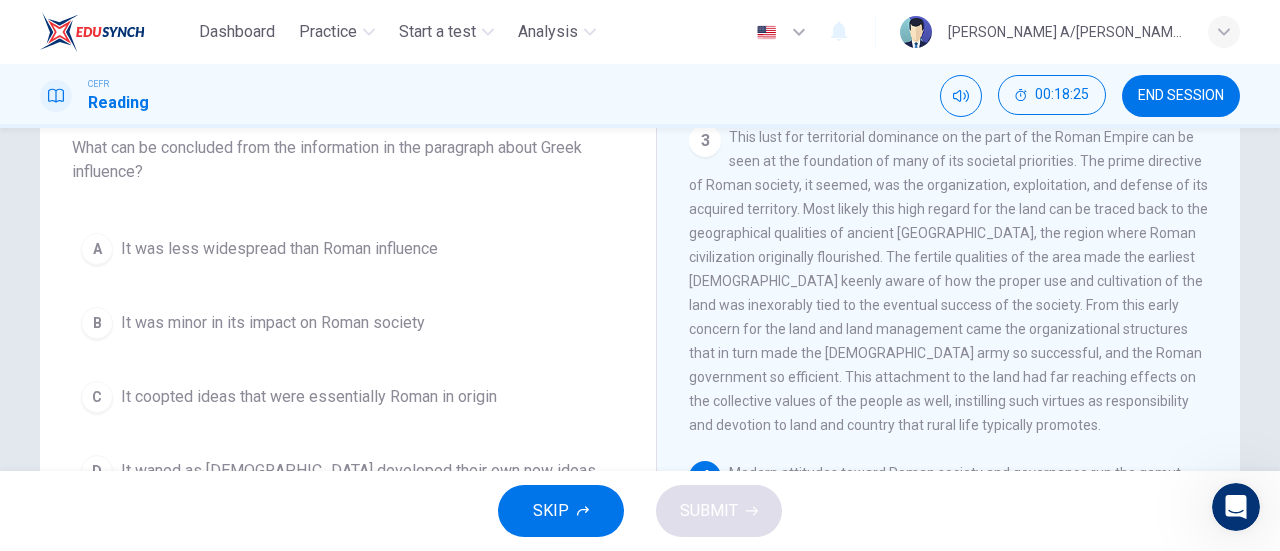scroll, scrollTop: 500, scrollLeft: 0, axis: vertical 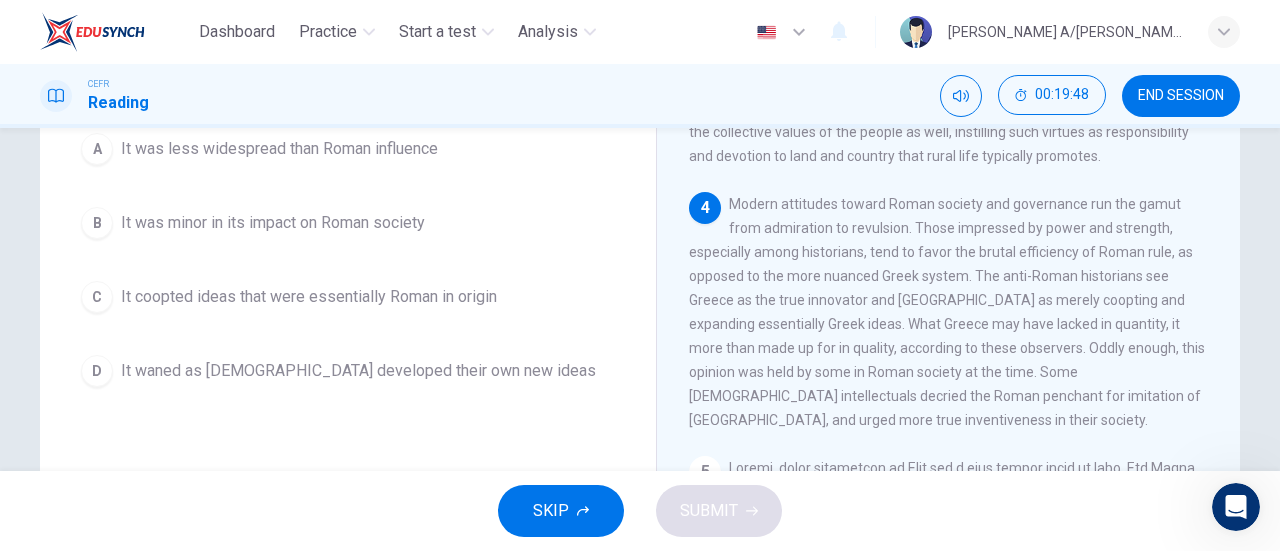 click on "A It was less widespread than Roman influence B It was minor in its impact on Roman society C It coopted ideas that were essentially Roman in origin D It waned as [DEMOGRAPHIC_DATA] developed their own new ideas" at bounding box center [348, 260] 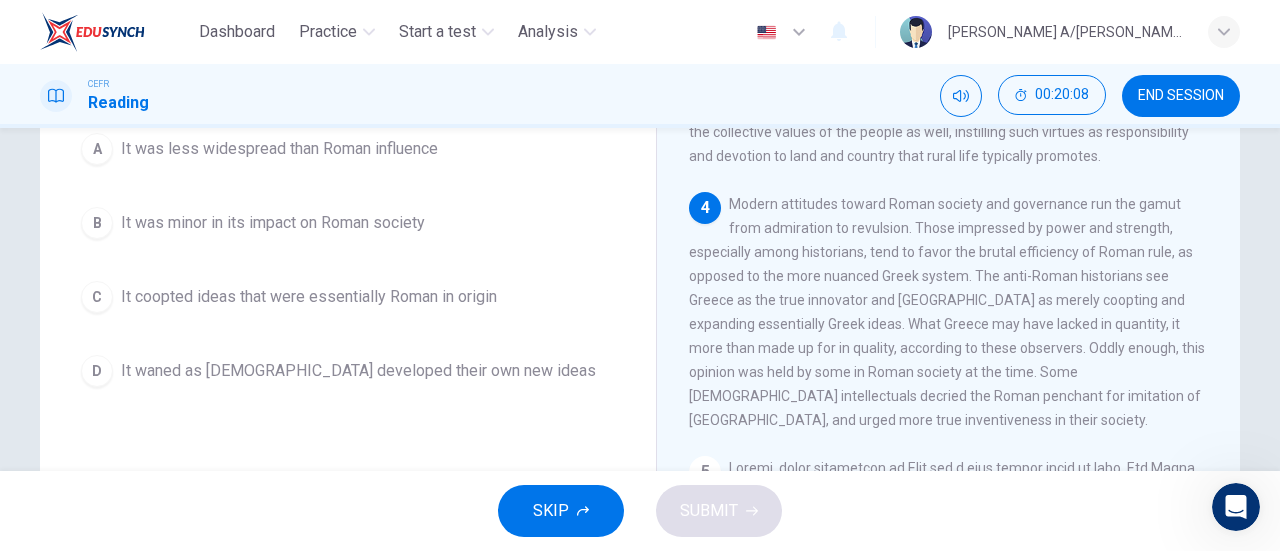 click on "A It was less widespread than Roman influence" at bounding box center [348, 149] 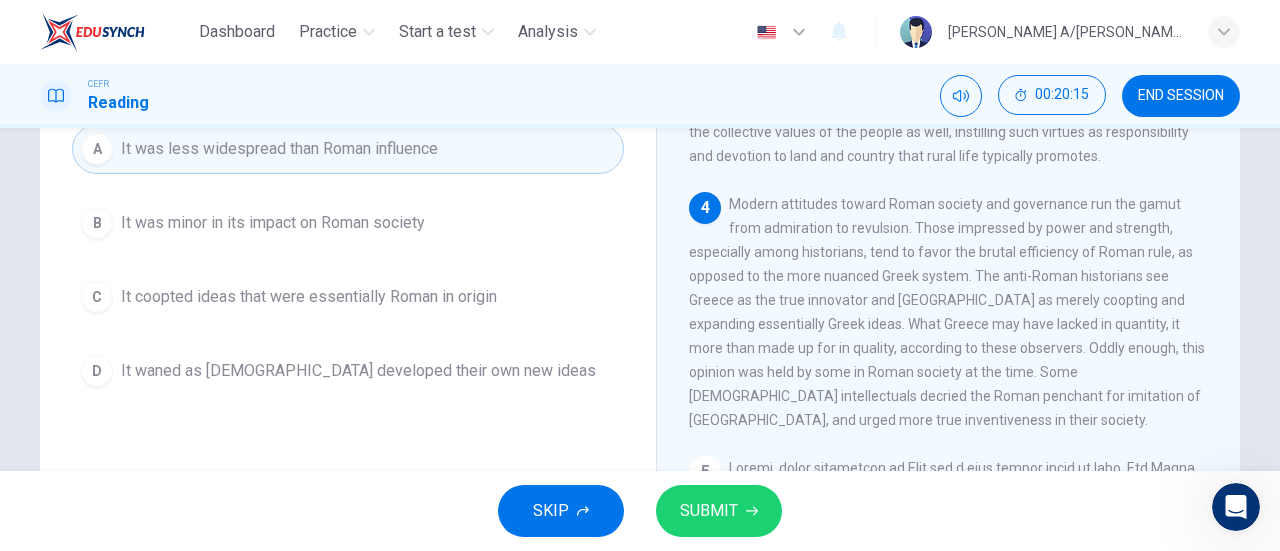 click on "It waned as [DEMOGRAPHIC_DATA] developed their own new ideas" at bounding box center (358, 371) 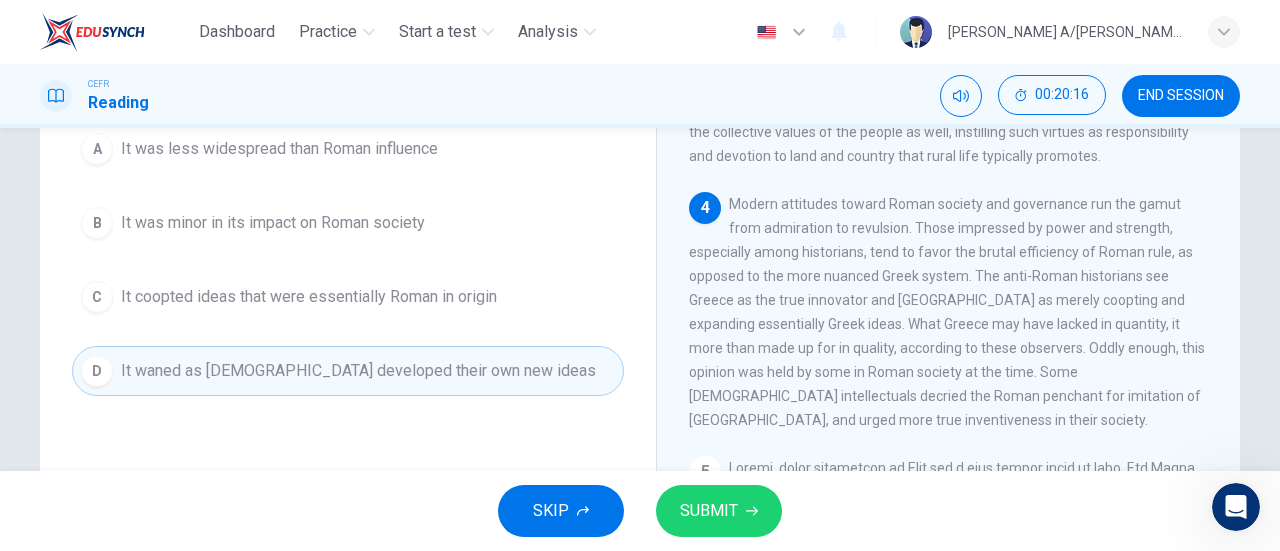 click on "SKIP SUBMIT" at bounding box center (640, 511) 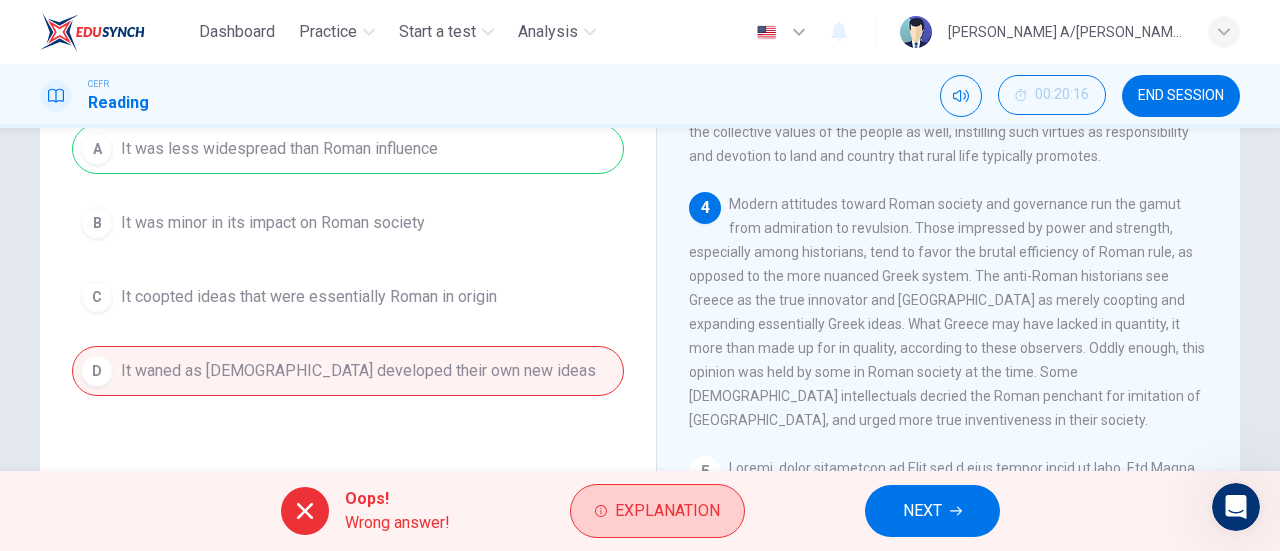 click on "Explanation" at bounding box center [667, 511] 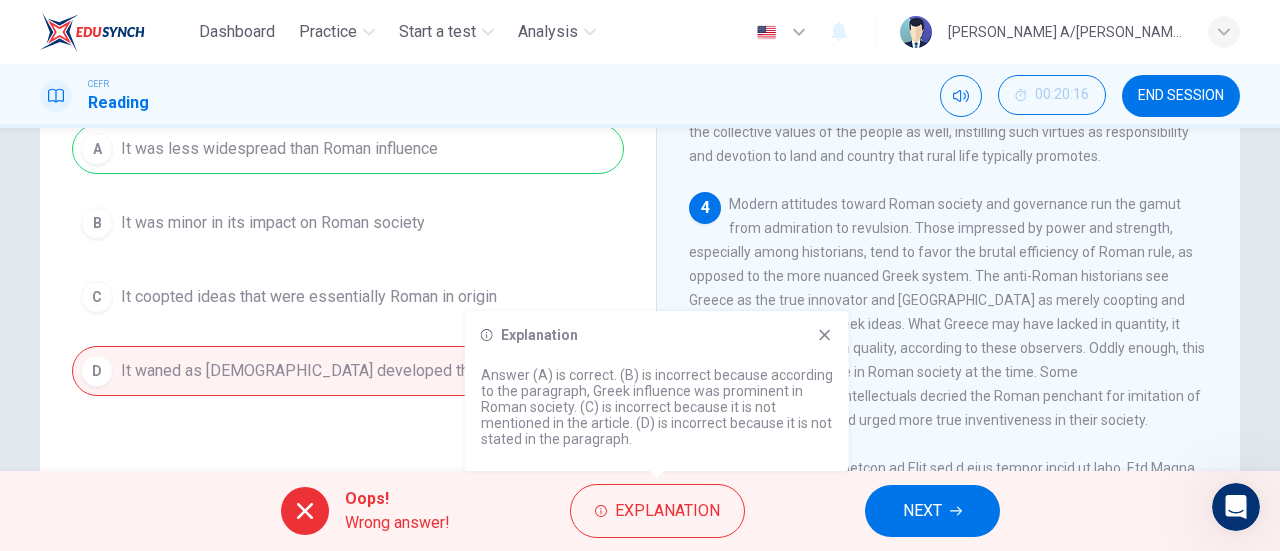 click on "Explanation Answer (A) is correct. (B) is incorrect because according to the paragraph, Greek influence was prominent in Roman society. (C) is incorrect because it is not mentioned in the article. (D) is incorrect because it is not stated in the paragraph." at bounding box center (657, 391) 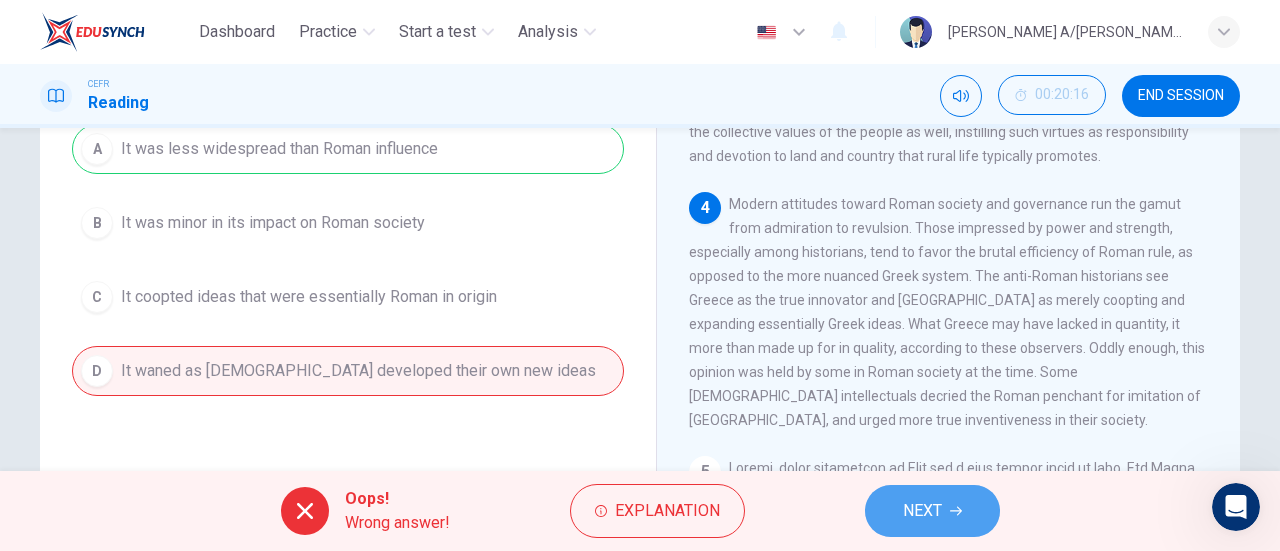drag, startPoint x: 948, startPoint y: 502, endPoint x: 952, endPoint y: 488, distance: 14.56022 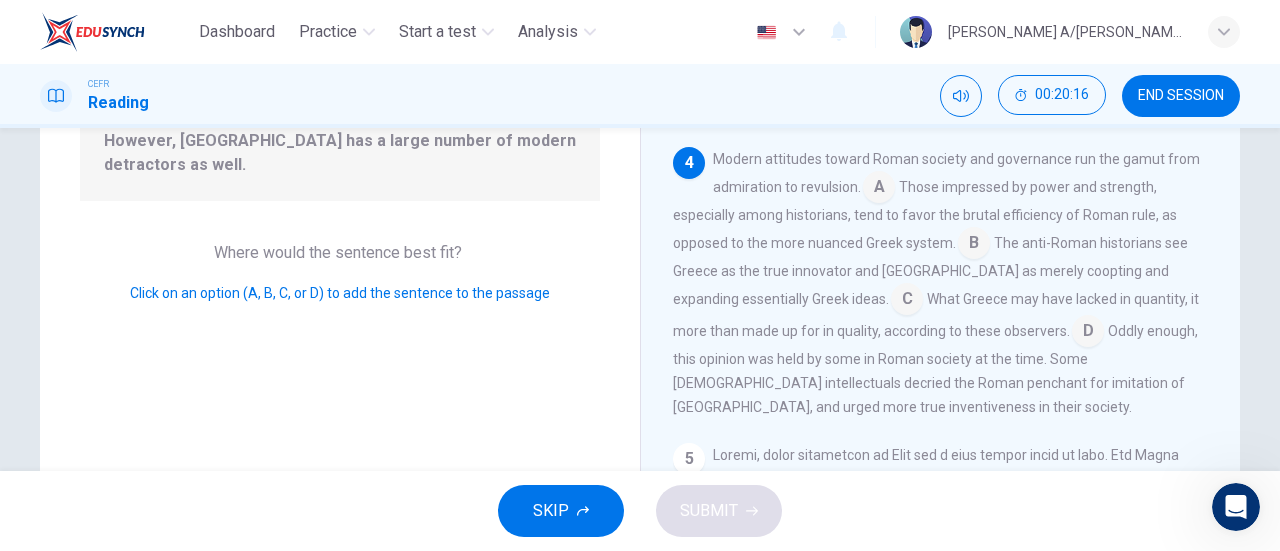 scroll, scrollTop: 783, scrollLeft: 0, axis: vertical 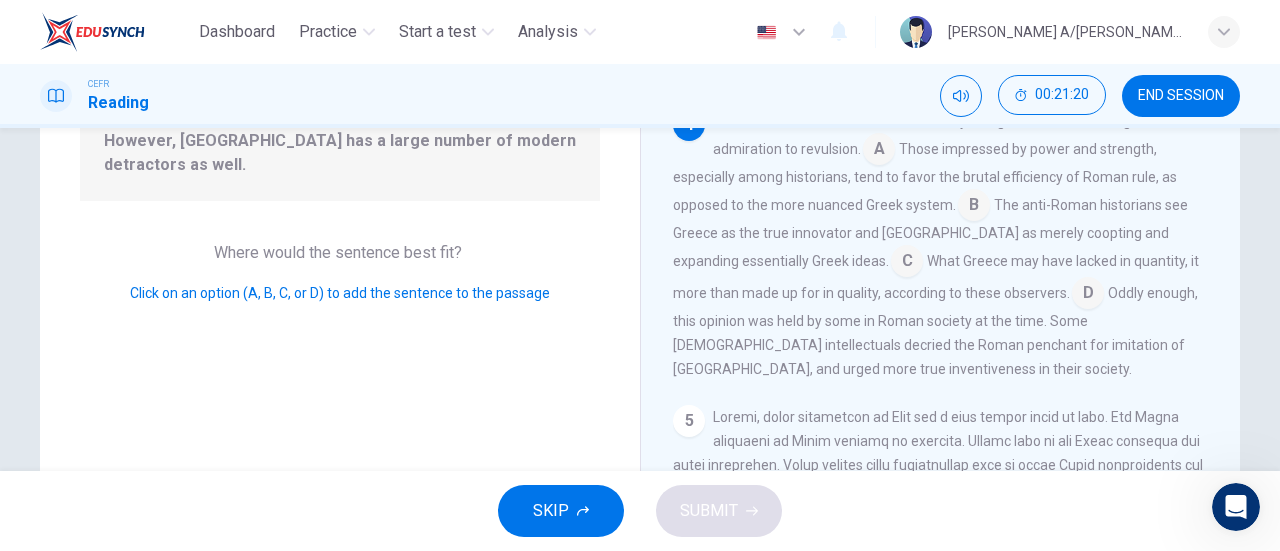 click at bounding box center [907, 263] 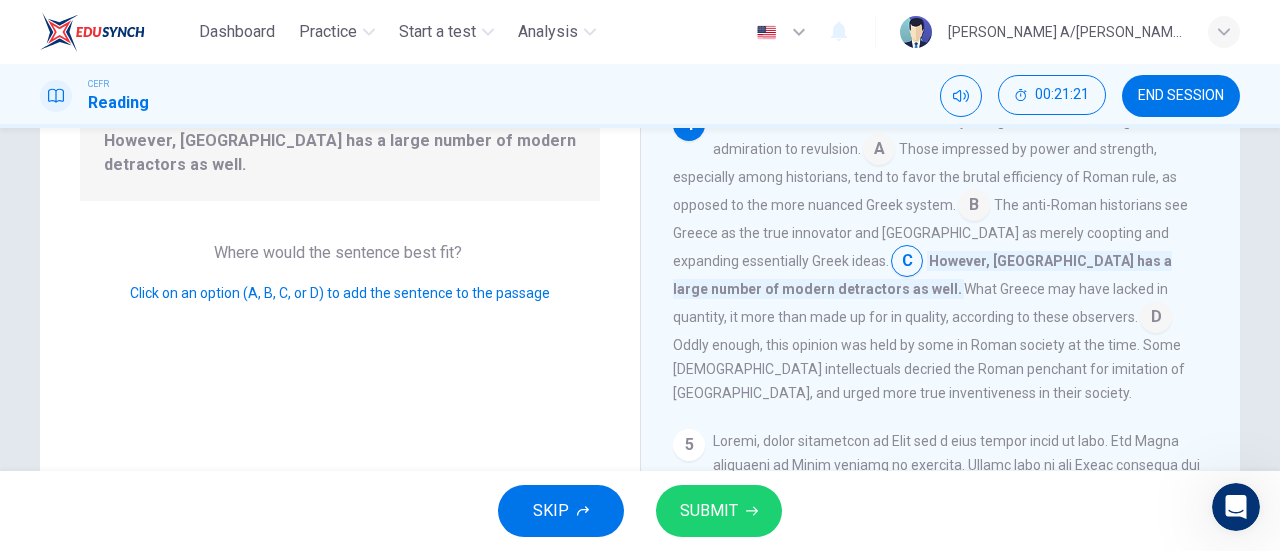 click on "SUBMIT" at bounding box center (709, 511) 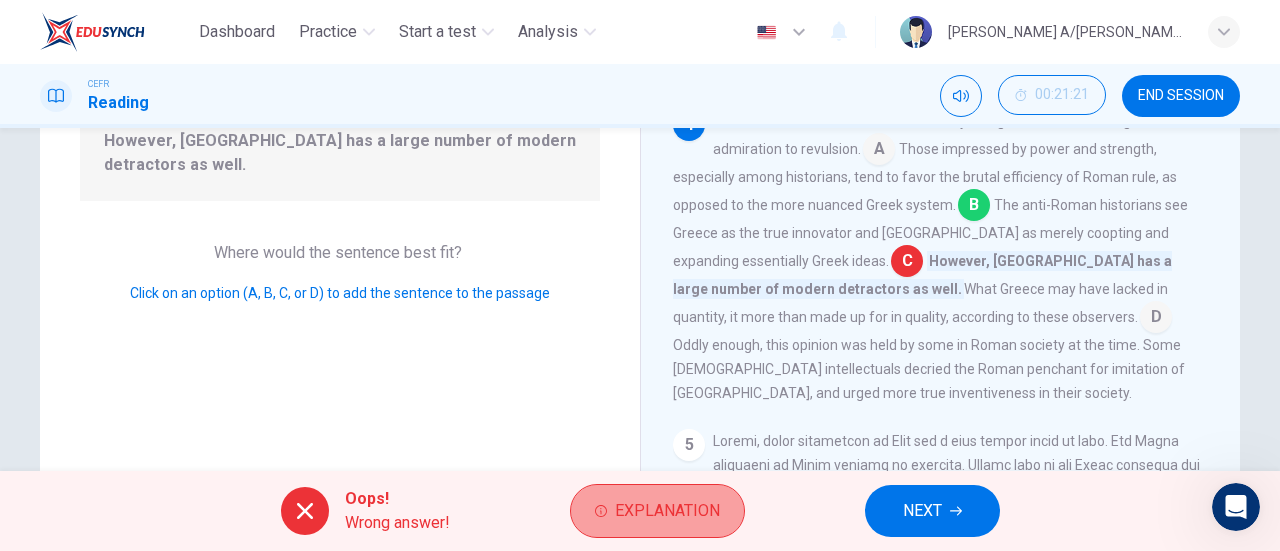 click on "Explanation" at bounding box center [657, 511] 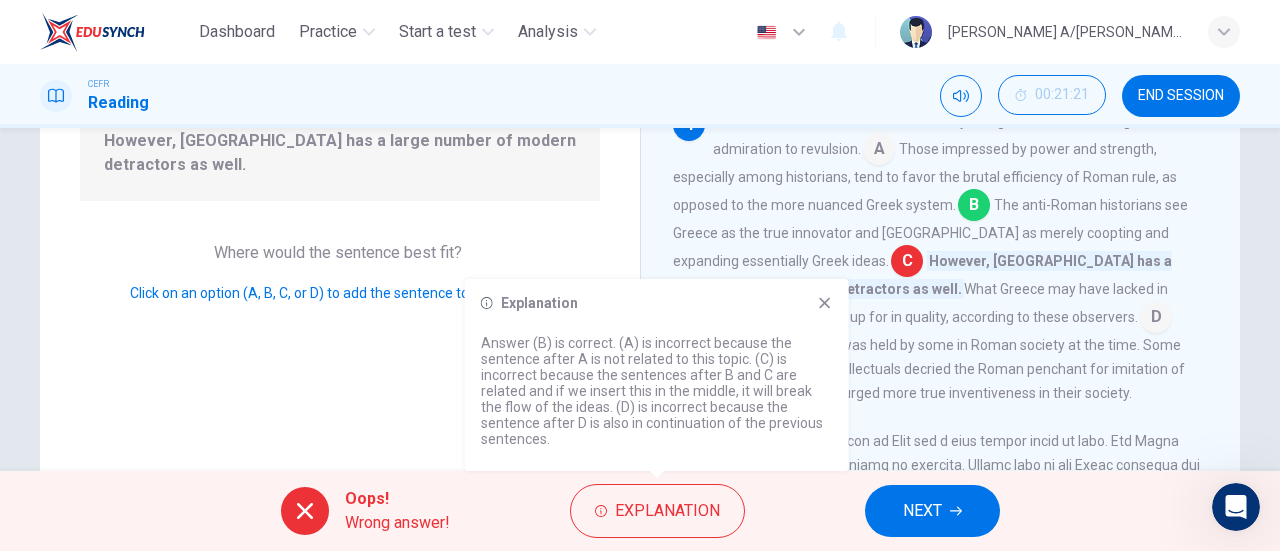 click on "Explanation Answer (B) is correct. (A) is incorrect because the sentence after A is not related to this topic. (C) is incorrect because the sentences after B and C are related and if we insert this in the middle, it will break the flow of the ideas. (D) is incorrect because the sentence after D is also in continuation of the previous sentences." at bounding box center [657, 375] 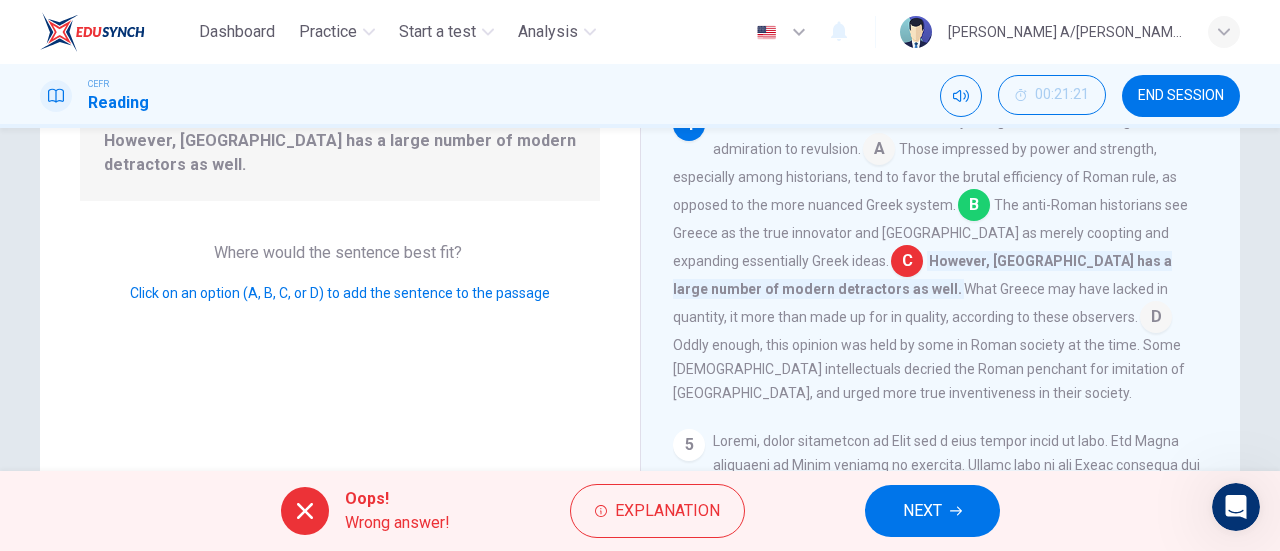 click on "NEXT" at bounding box center [932, 511] 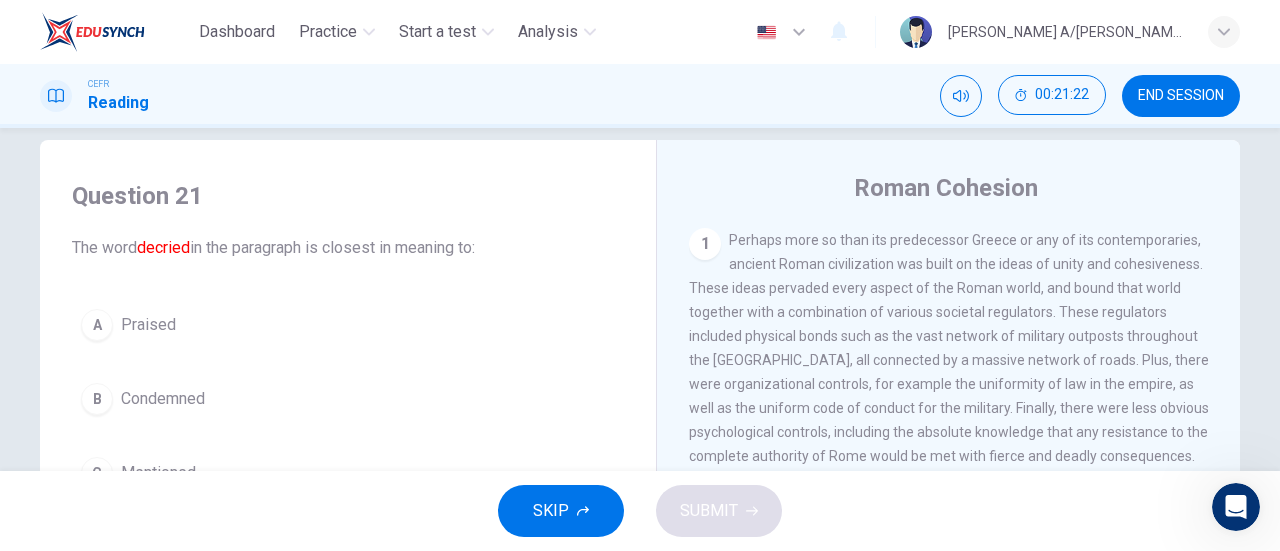 scroll, scrollTop: 128, scrollLeft: 0, axis: vertical 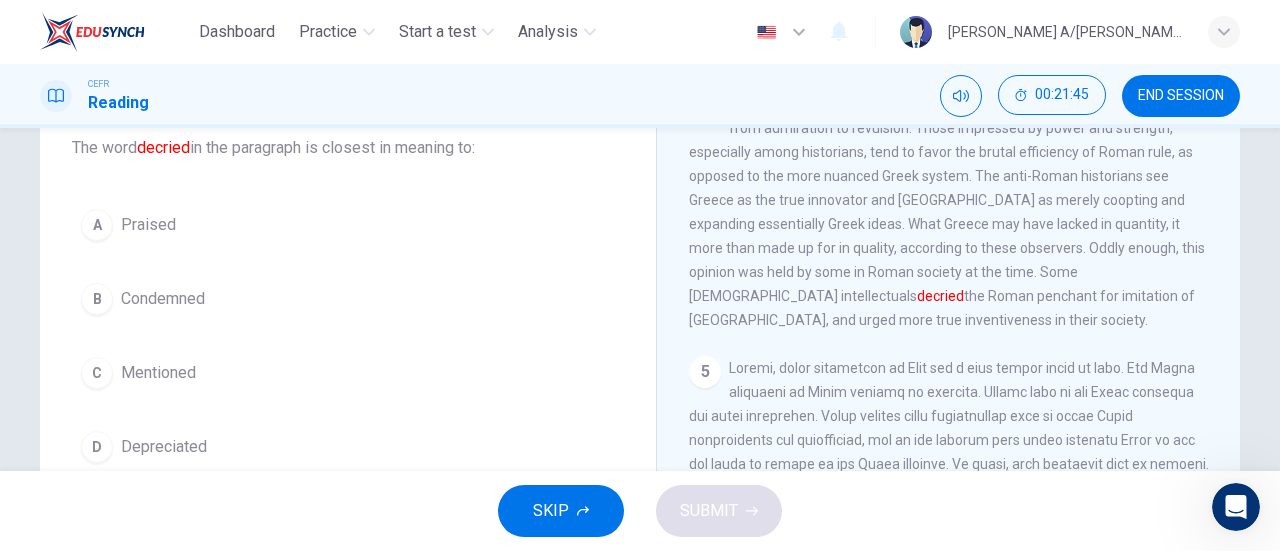 click on "Condemned" at bounding box center [163, 299] 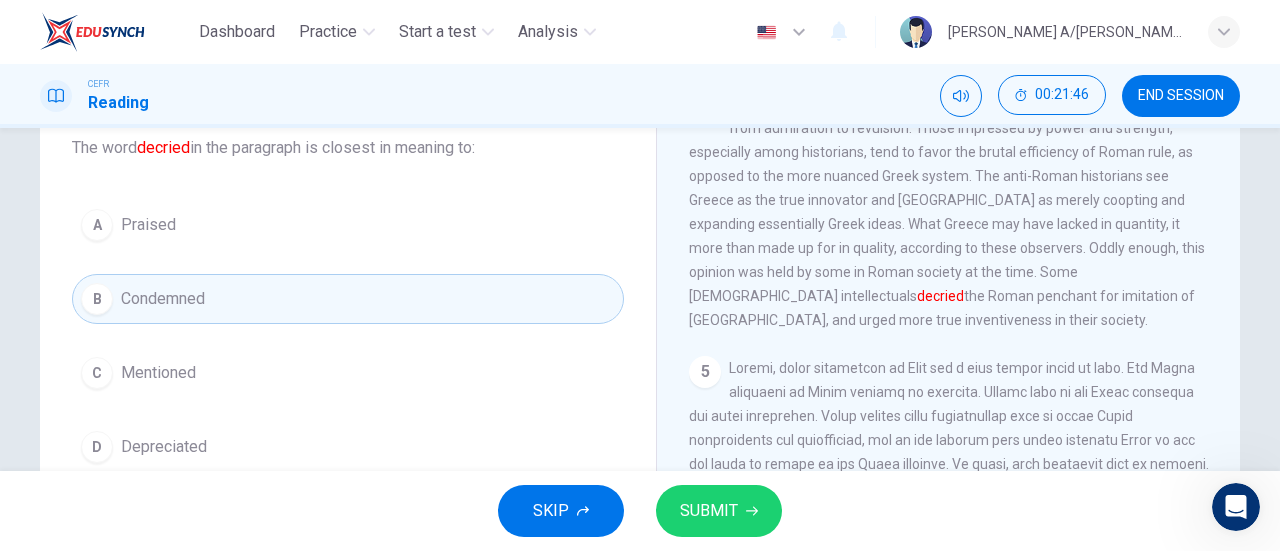 click on "SUBMIT" at bounding box center [719, 511] 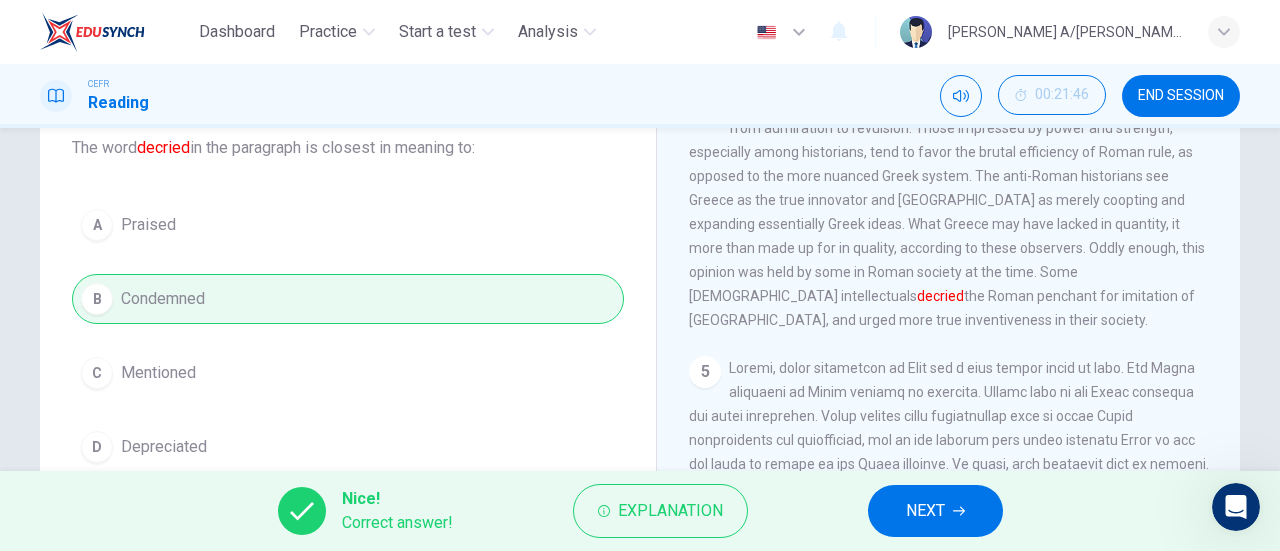 click on "NEXT" at bounding box center [935, 511] 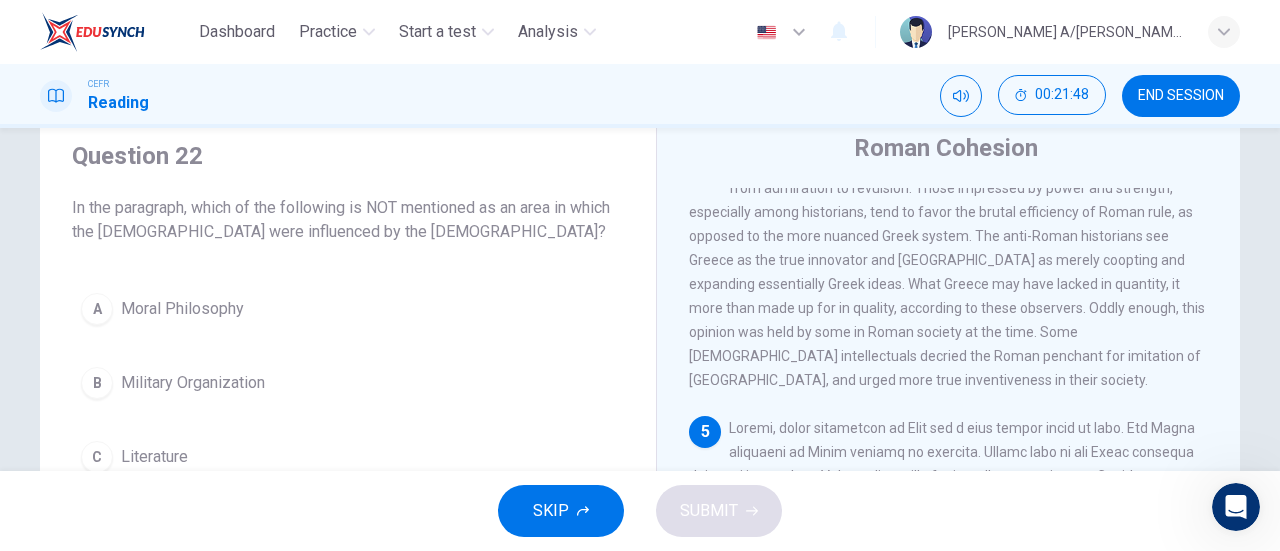 scroll, scrollTop: 100, scrollLeft: 0, axis: vertical 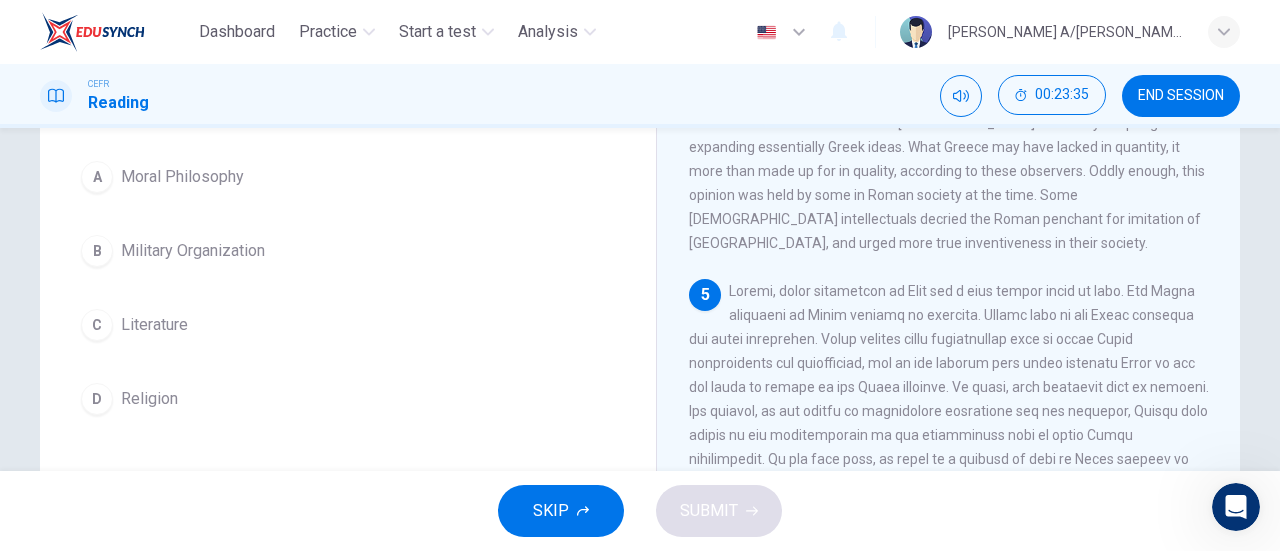click on "B Military Organization" at bounding box center (348, 251) 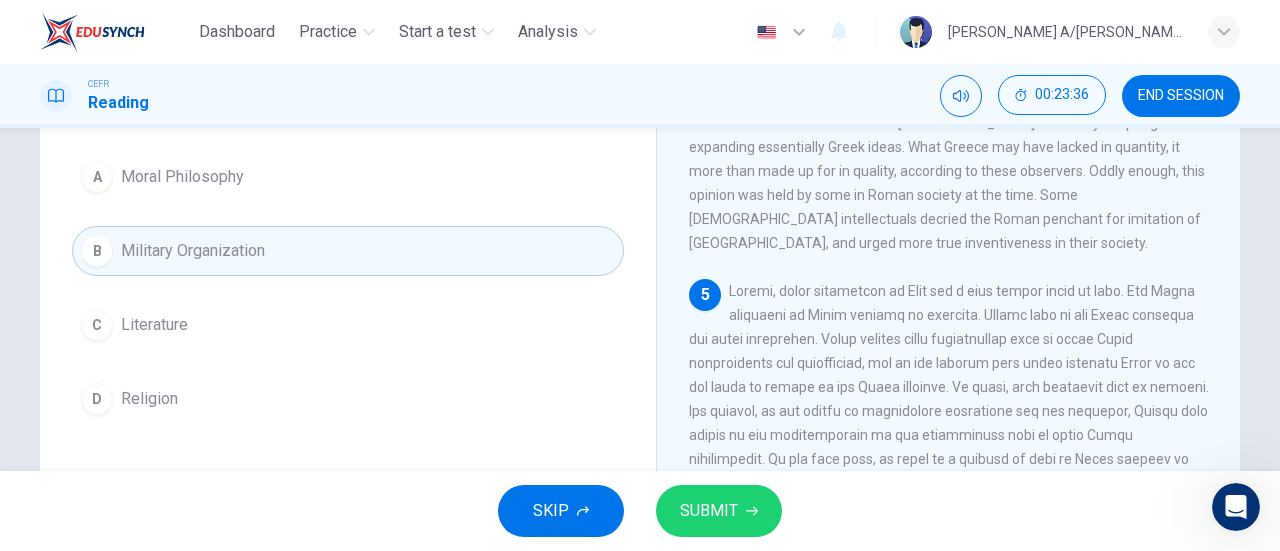 click on "SUBMIT" at bounding box center [709, 511] 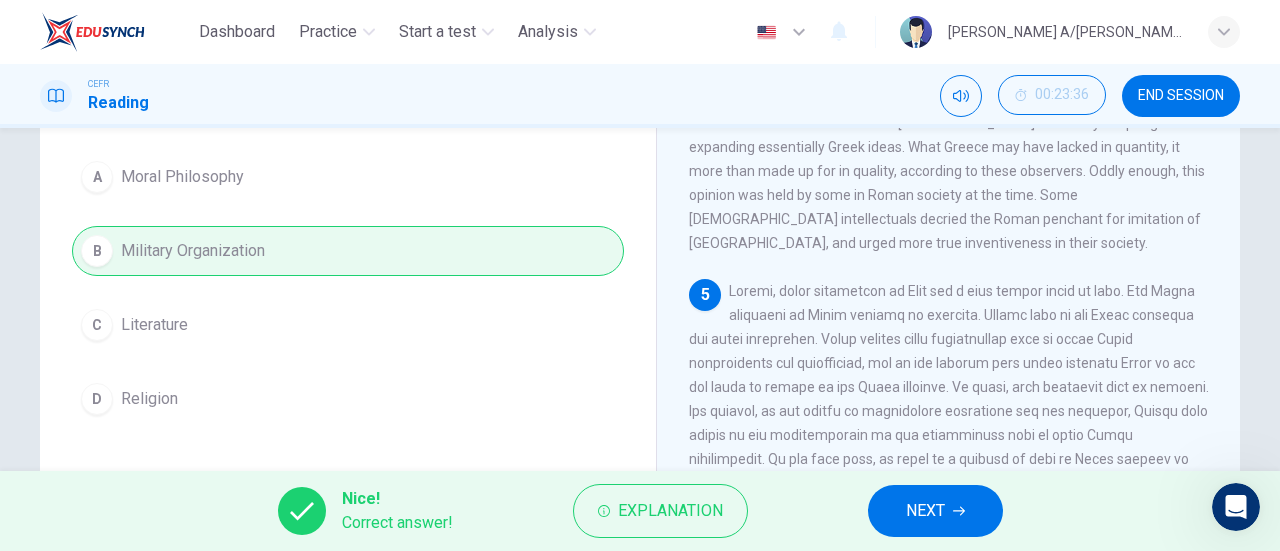 click on "NEXT" at bounding box center [925, 511] 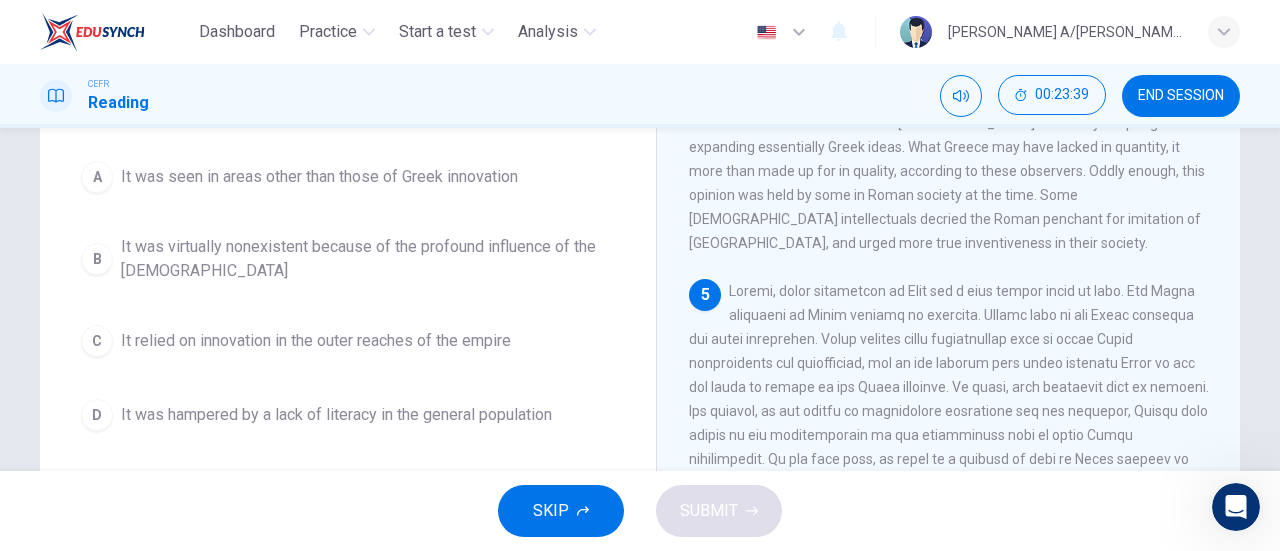 scroll, scrollTop: 300, scrollLeft: 0, axis: vertical 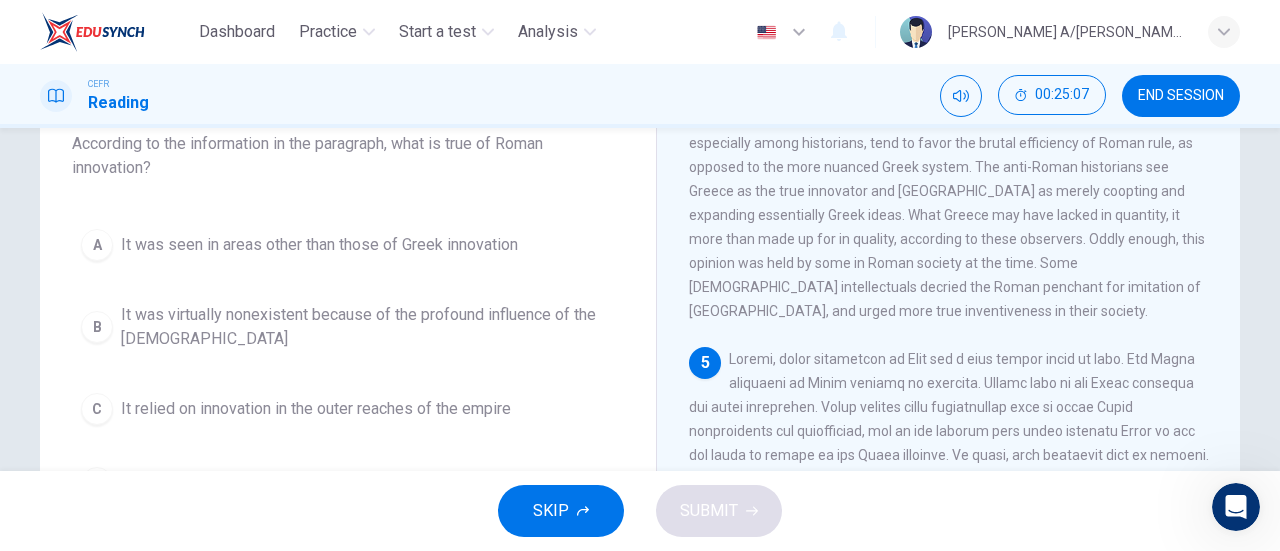 click on "It was seen in areas other than those of Greek innovation" at bounding box center (319, 245) 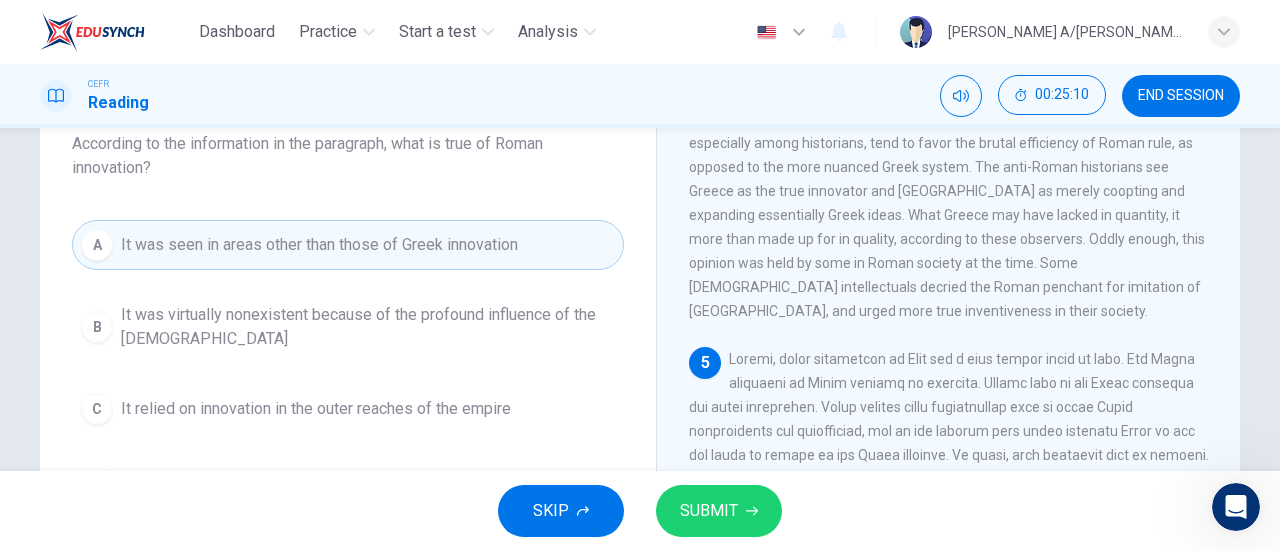 click on "It was virtually nonexistent because of the profound influence of the [DEMOGRAPHIC_DATA]" at bounding box center [368, 327] 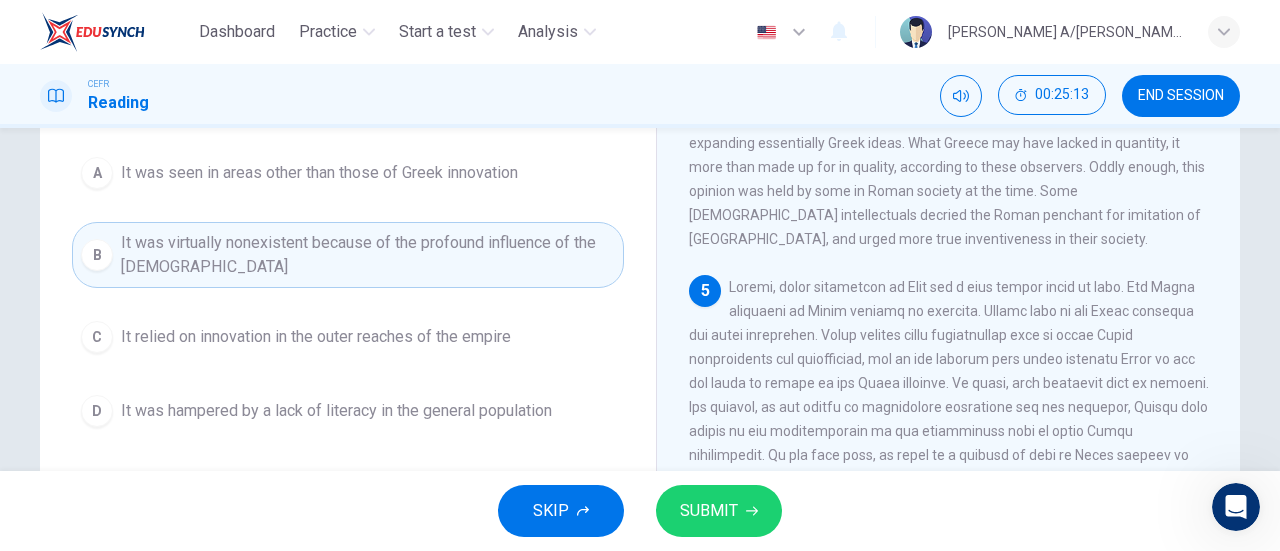 scroll, scrollTop: 232, scrollLeft: 0, axis: vertical 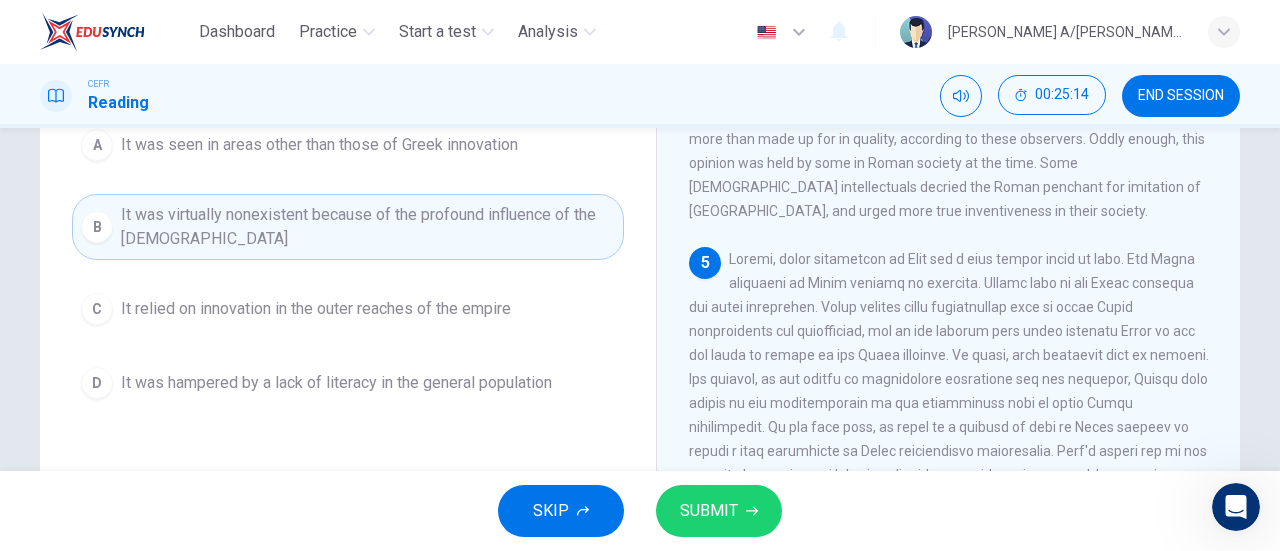 click on "C It relied on innovation in the outer reaches of the empire" at bounding box center [348, 309] 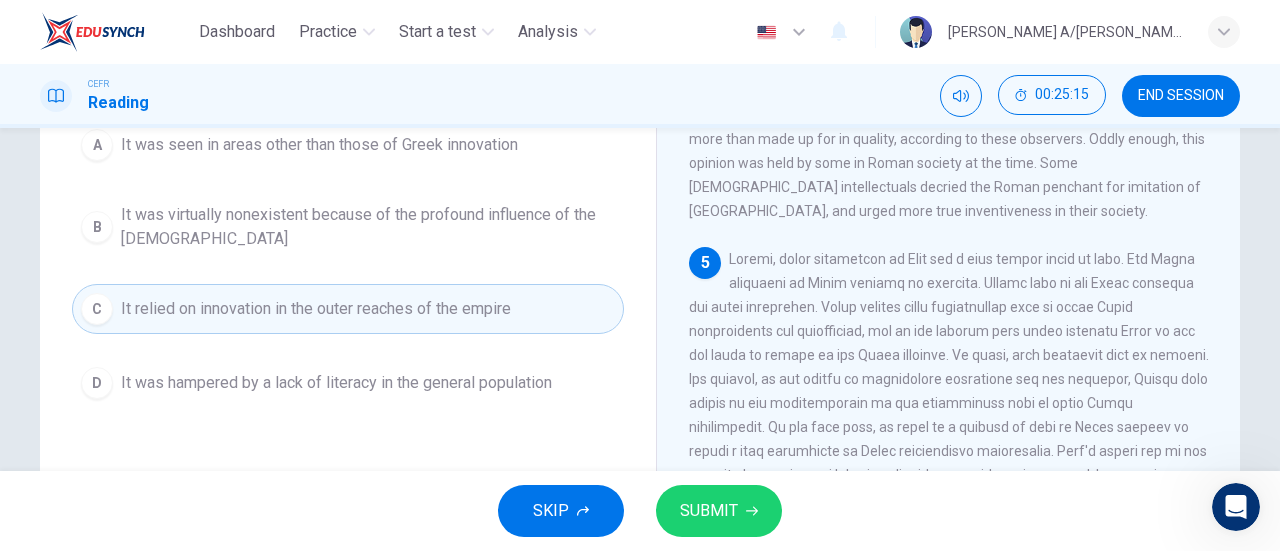 click on "SUBMIT" at bounding box center (709, 511) 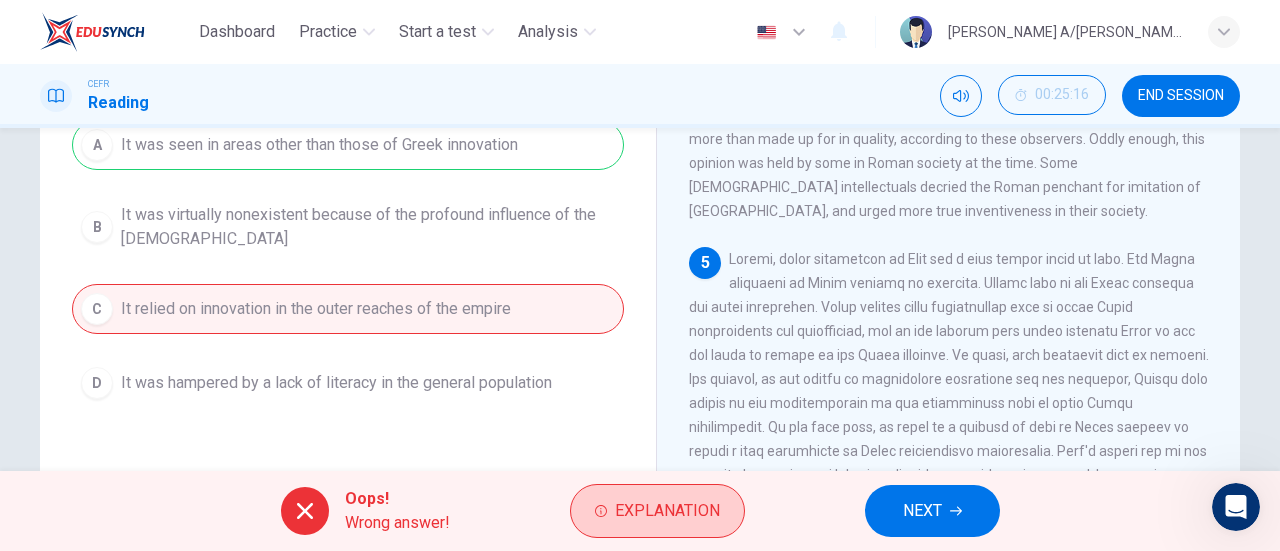 click on "Explanation" at bounding box center (667, 511) 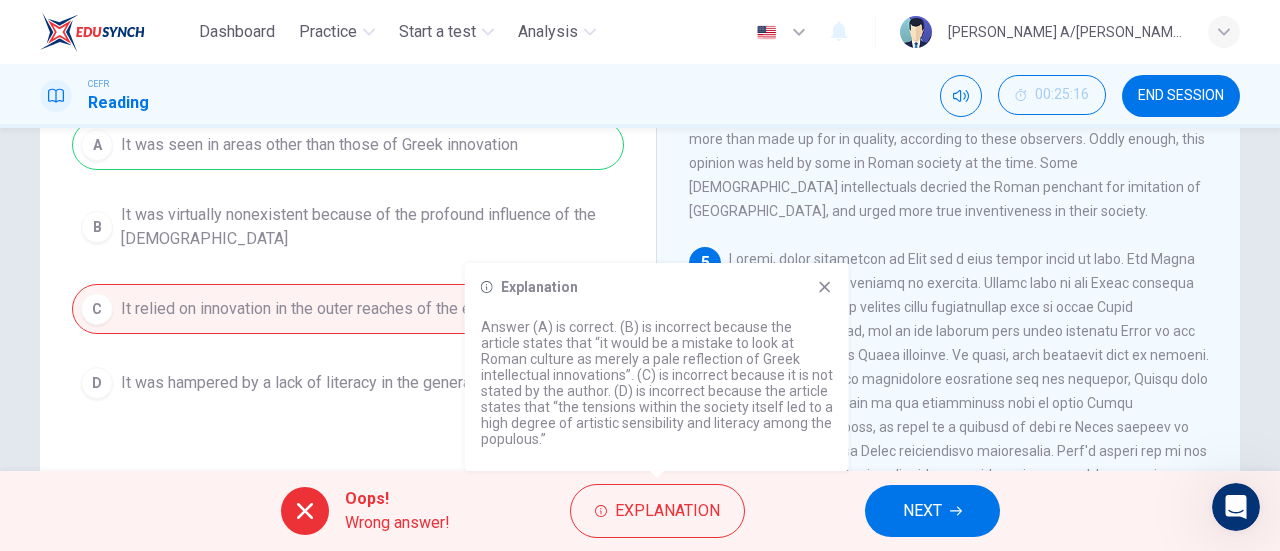 click on "A It was seen in areas other than those of Greek innovation B It was virtually nonexistent because of the profound influence of the [DEMOGRAPHIC_DATA] C It relied on innovation in the outer reaches of the empire D It was hampered by a lack of literacy in the general population" at bounding box center [348, 264] 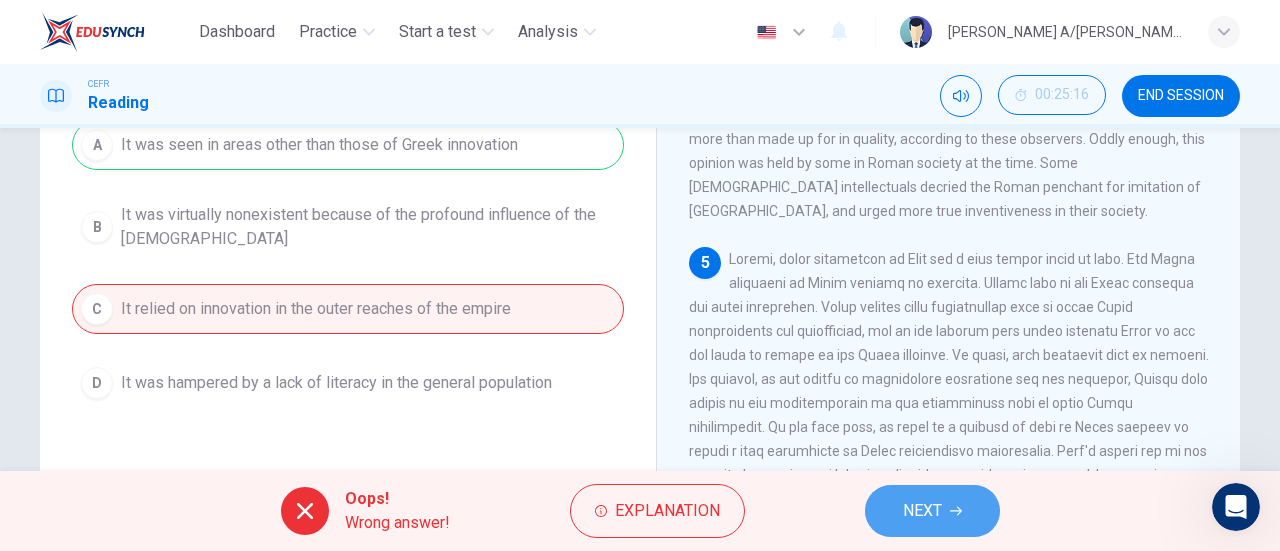 click on "NEXT" at bounding box center (922, 511) 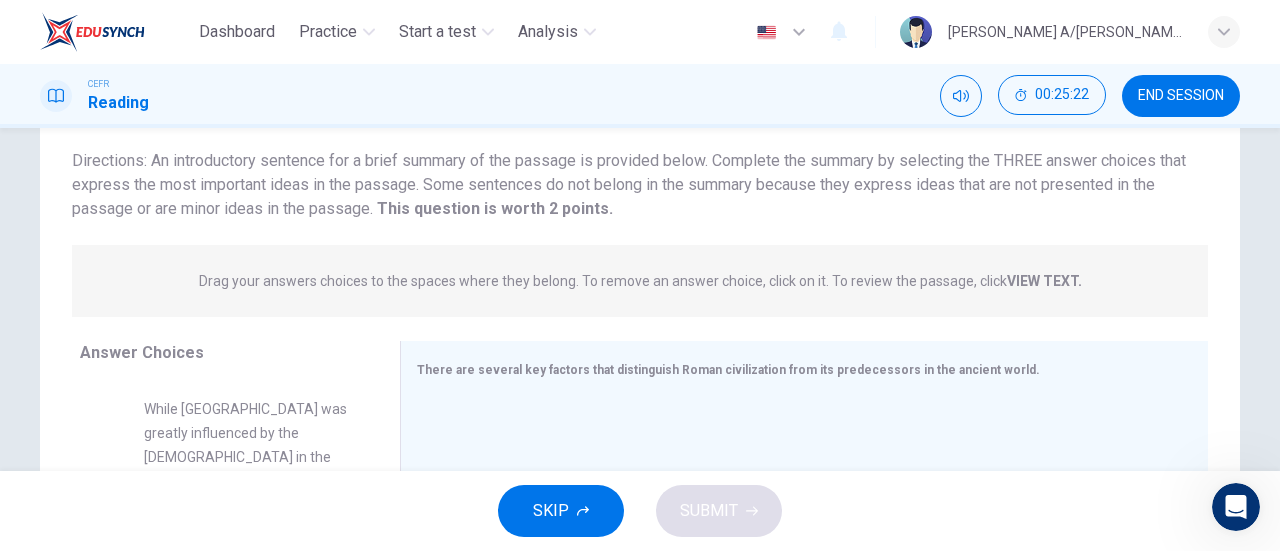 scroll, scrollTop: 232, scrollLeft: 0, axis: vertical 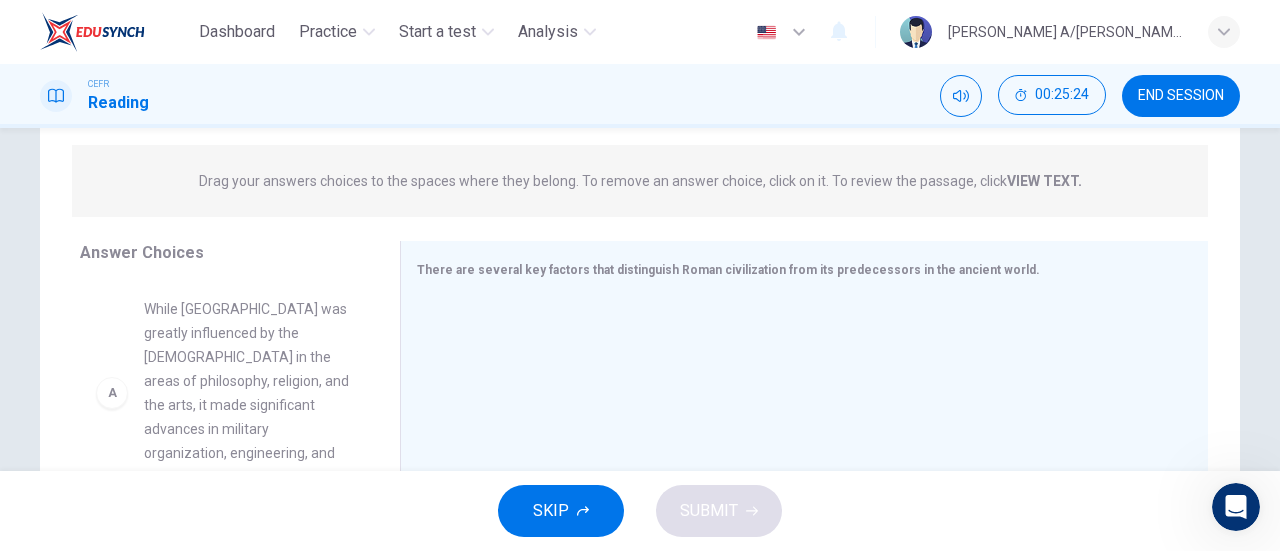 click on "VIEW TEXT." at bounding box center (1044, 181) 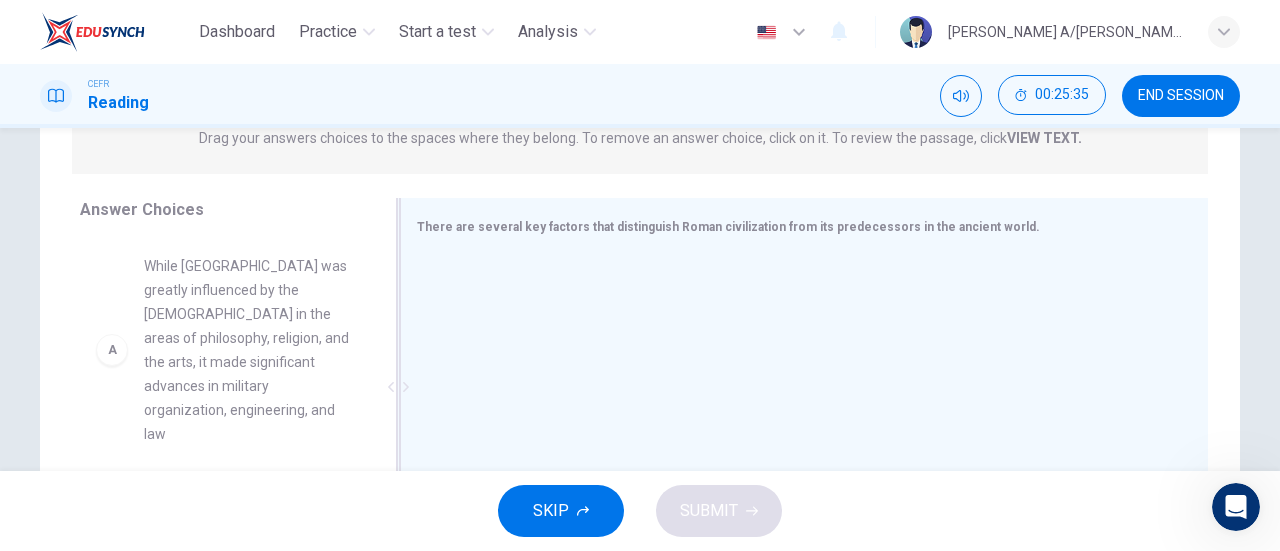 scroll, scrollTop: 232, scrollLeft: 0, axis: vertical 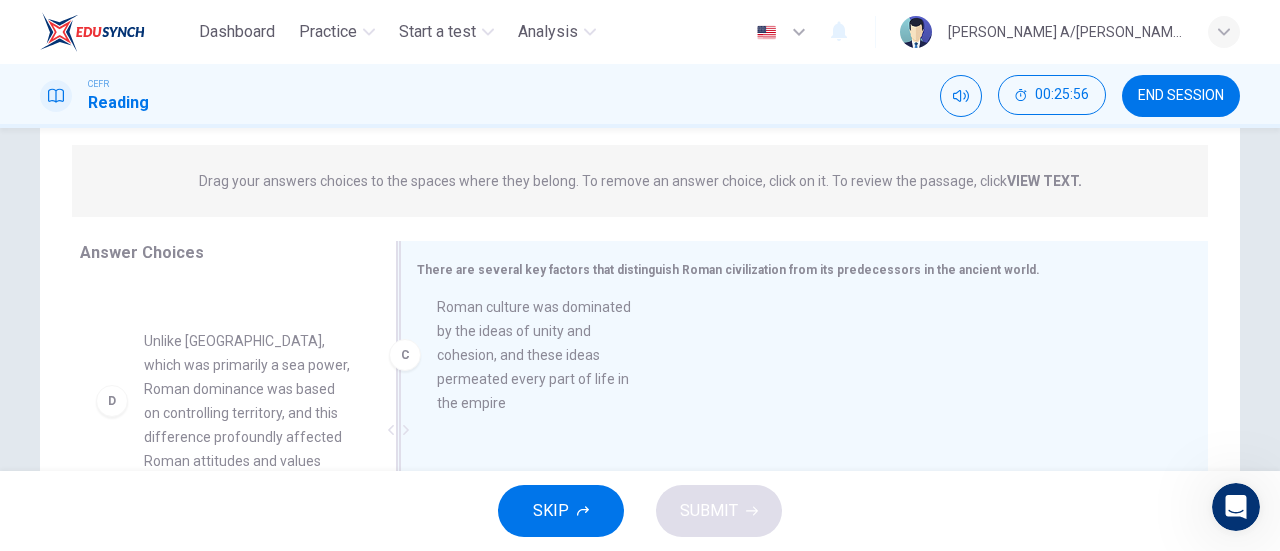 drag, startPoint x: 238, startPoint y: 370, endPoint x: 568, endPoint y: 367, distance: 330.01364 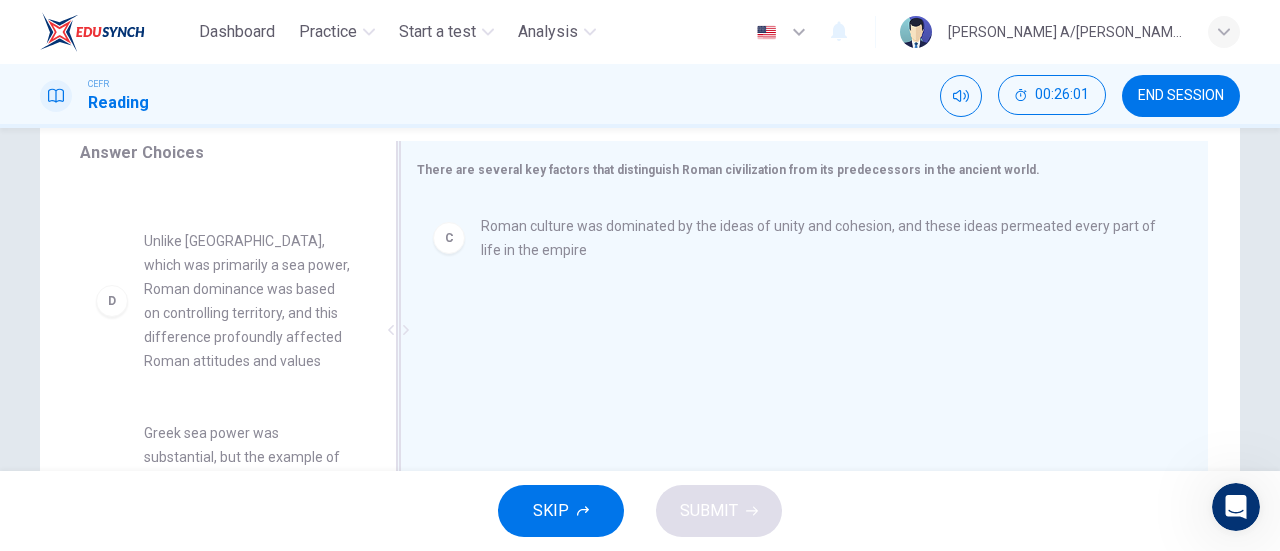 scroll, scrollTop: 132, scrollLeft: 0, axis: vertical 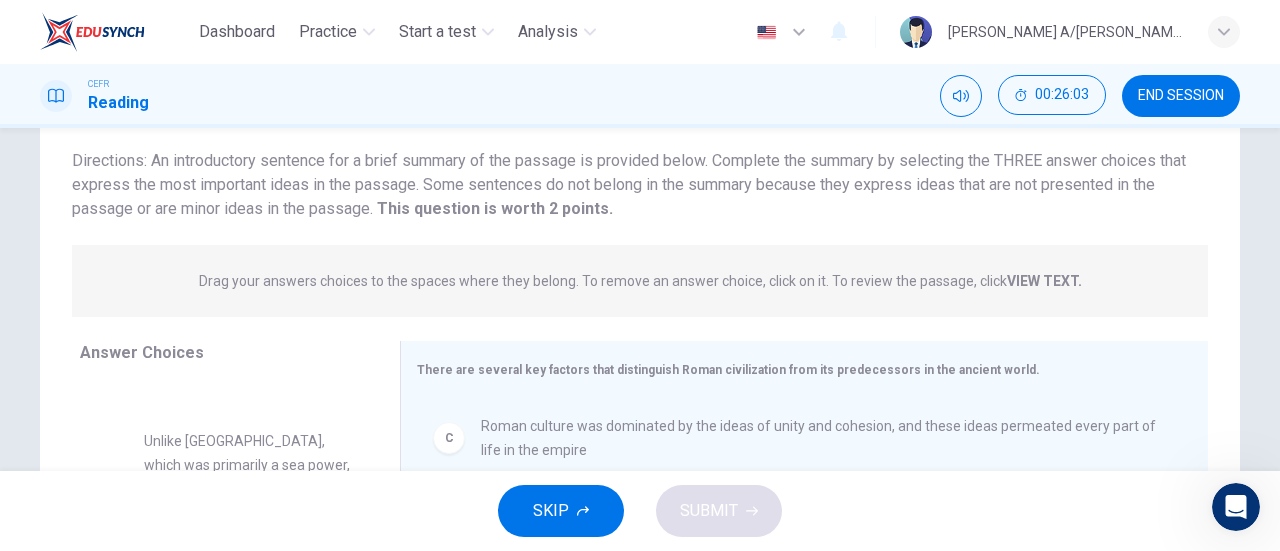 click on "VIEW TEXT." at bounding box center [1044, 281] 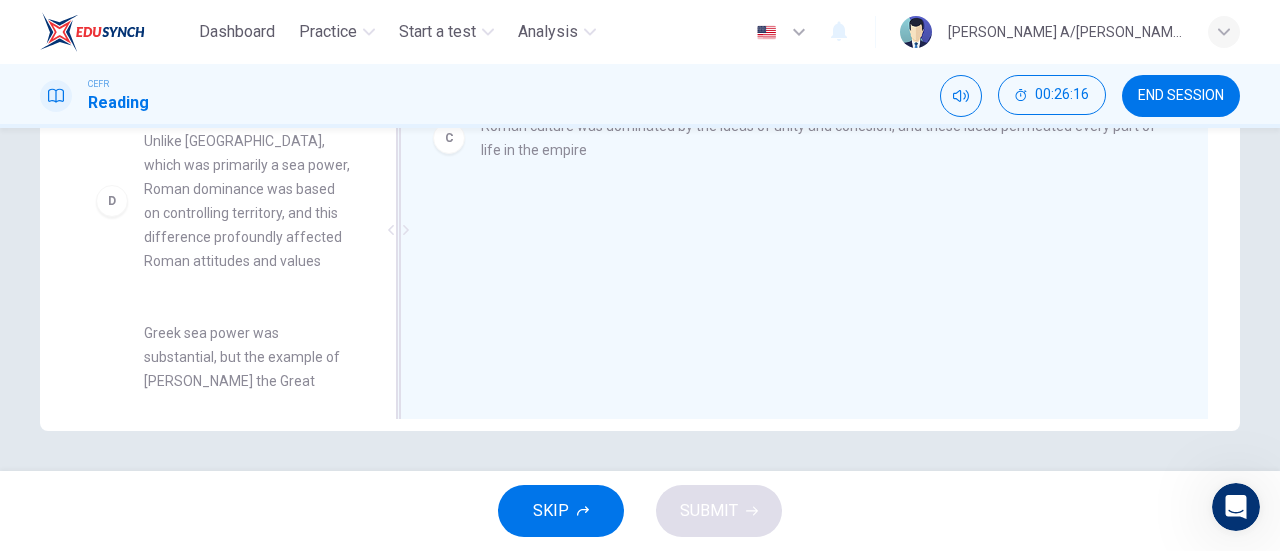 scroll, scrollTop: 332, scrollLeft: 0, axis: vertical 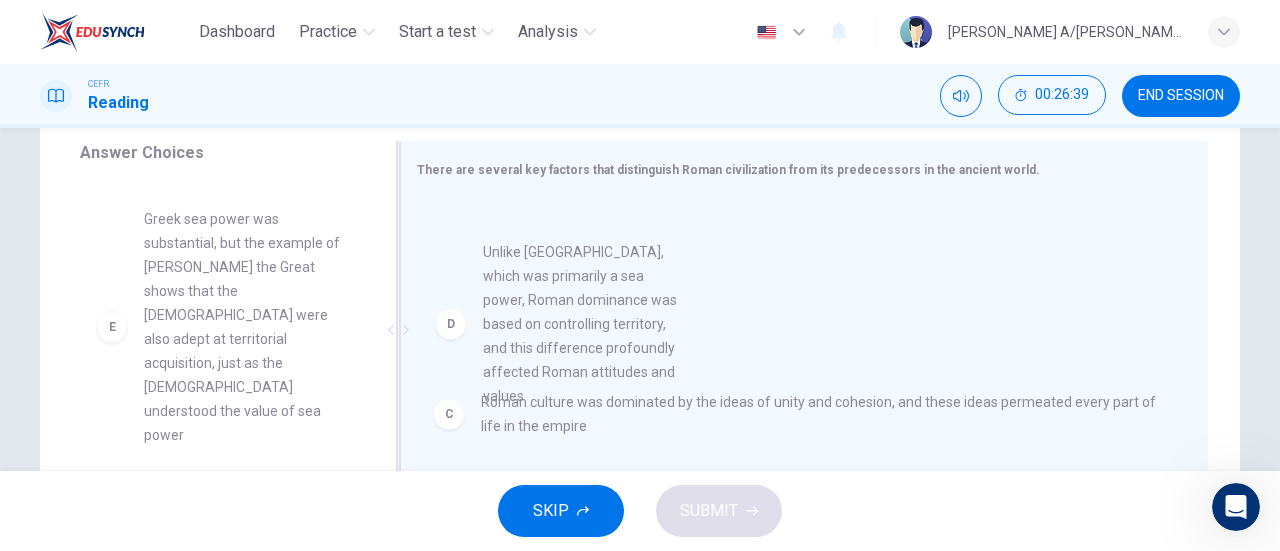 drag, startPoint x: 260, startPoint y: 303, endPoint x: 620, endPoint y: 363, distance: 364.96576 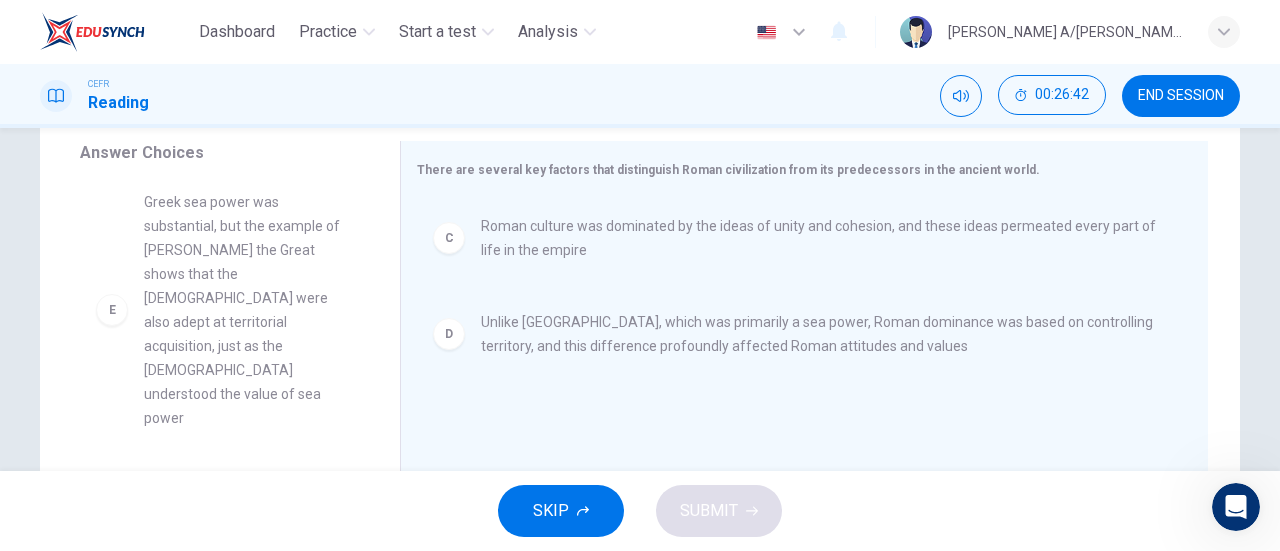 scroll, scrollTop: 420, scrollLeft: 0, axis: vertical 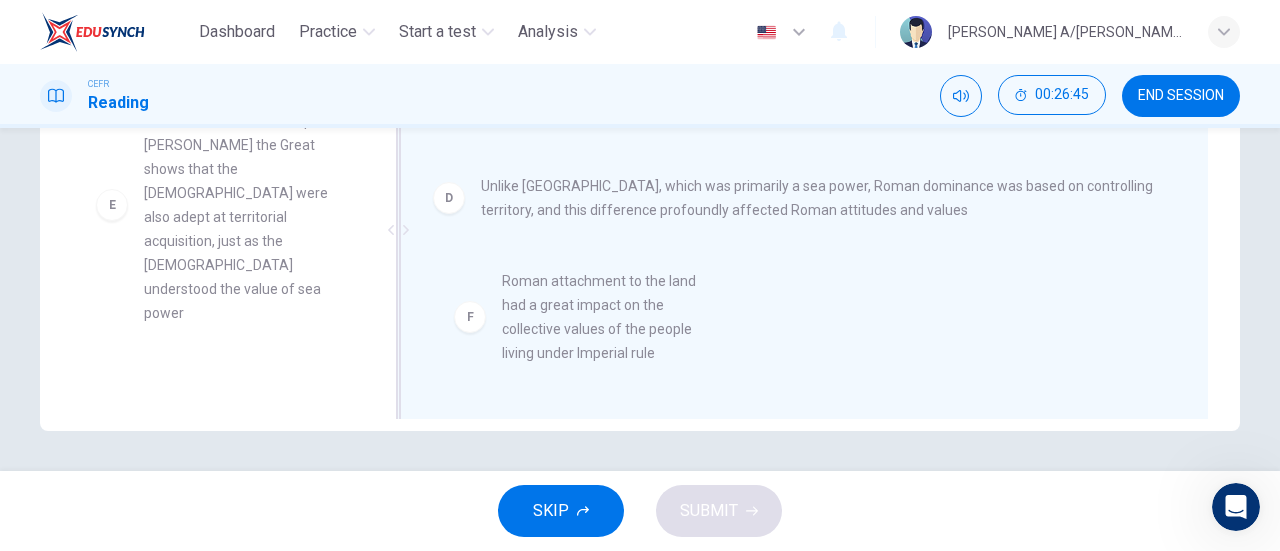 drag, startPoint x: 278, startPoint y: 340, endPoint x: 654, endPoint y: 335, distance: 376.03323 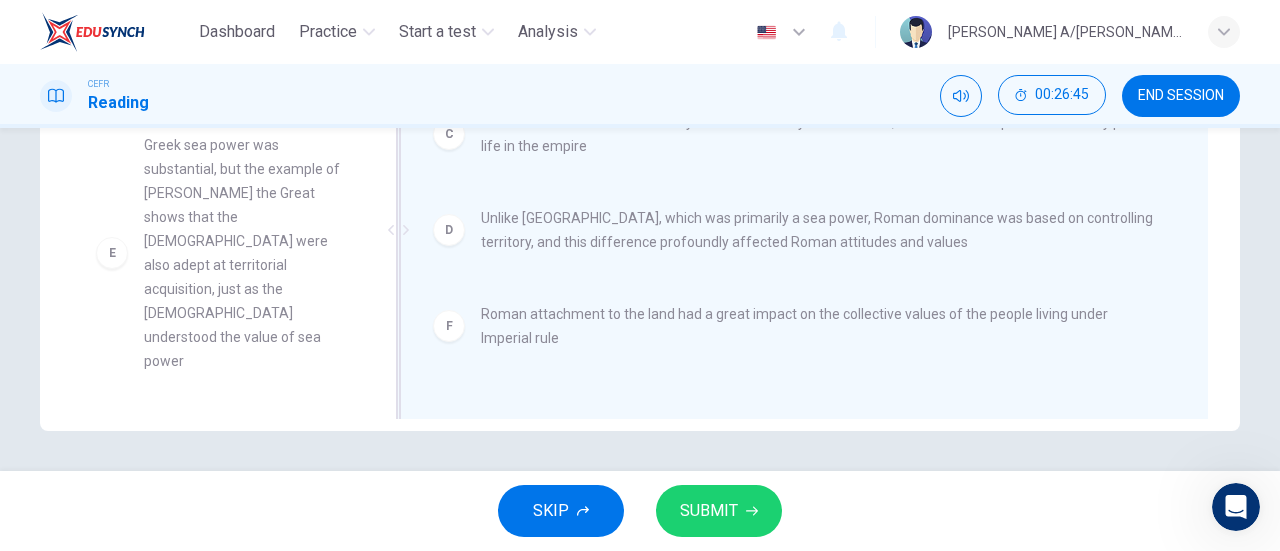 scroll, scrollTop: 4, scrollLeft: 0, axis: vertical 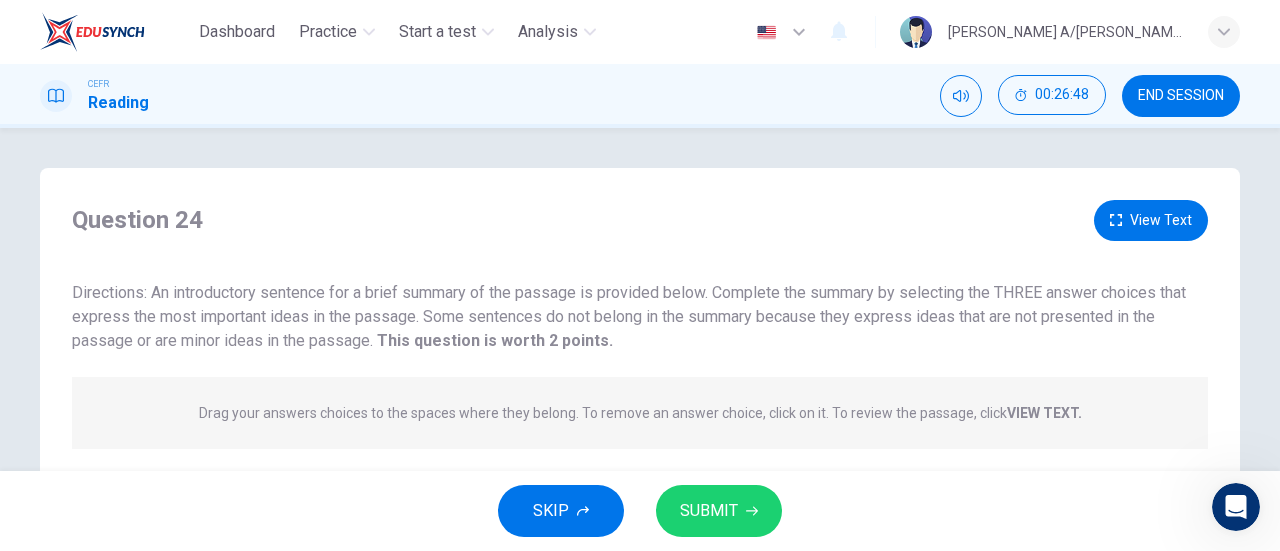 click on "View Text" at bounding box center [1151, 220] 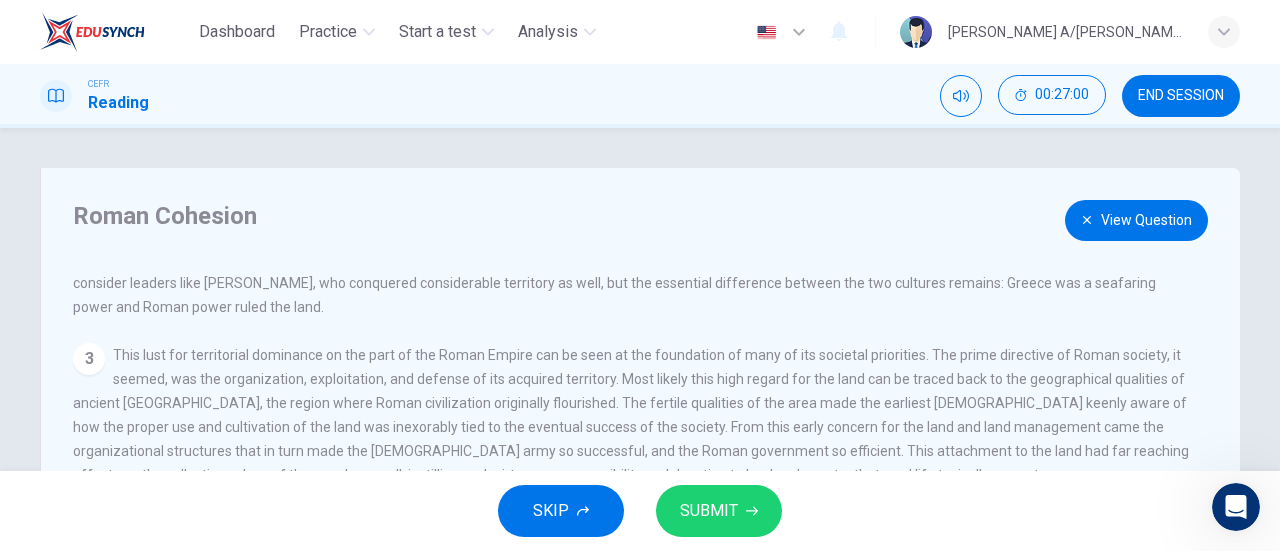 scroll, scrollTop: 235, scrollLeft: 0, axis: vertical 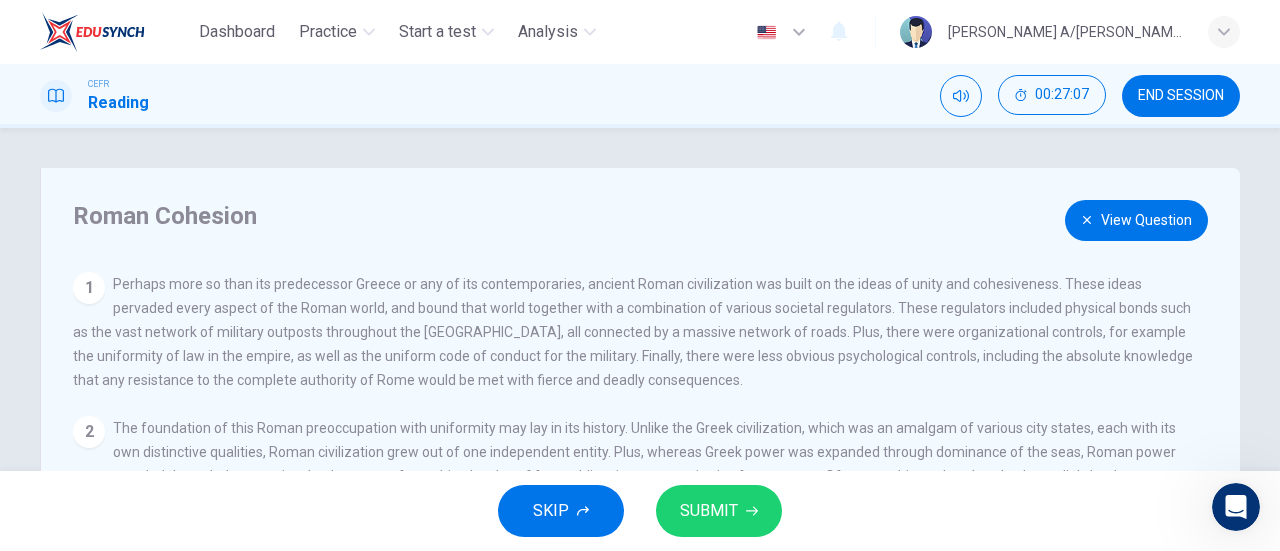 click on "View Question" at bounding box center [1136, 220] 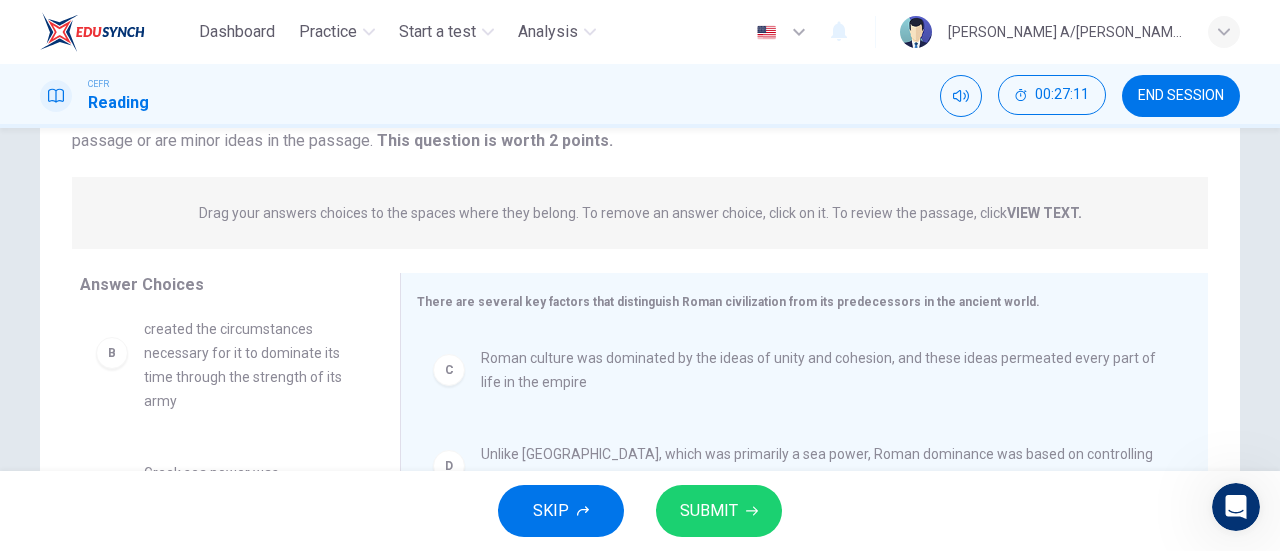 scroll, scrollTop: 300, scrollLeft: 0, axis: vertical 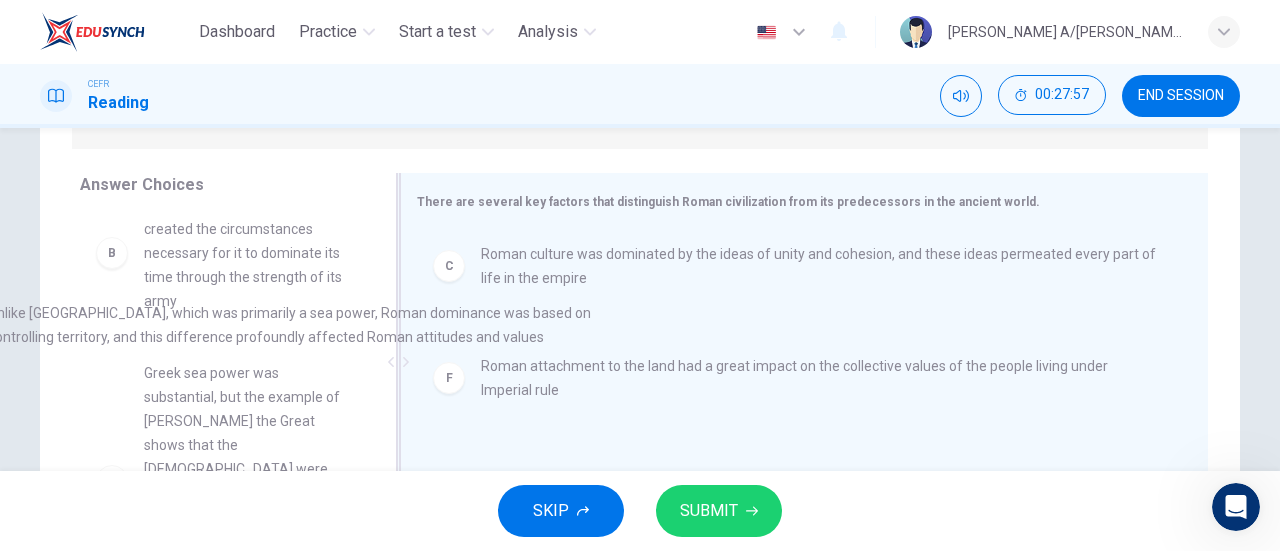 drag, startPoint x: 739, startPoint y: 384, endPoint x: 246, endPoint y: 346, distance: 494.46234 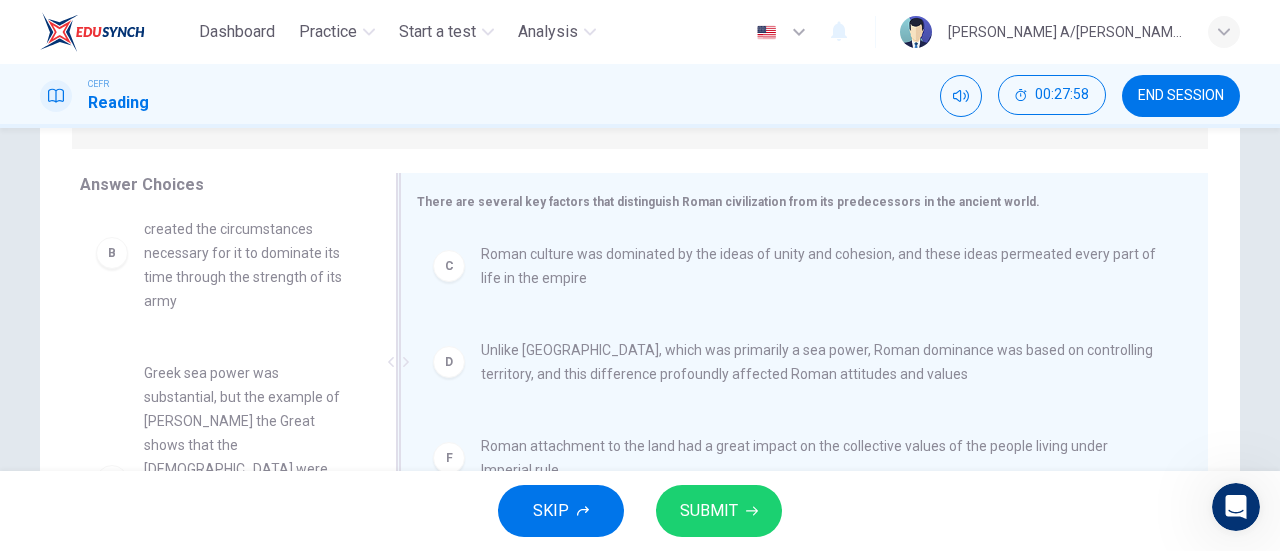 click on "Unlike [GEOGRAPHIC_DATA], which was primarily a sea power, Roman dominance was based on controlling territory, and this difference profoundly affected Roman attitudes and values" at bounding box center [820, 362] 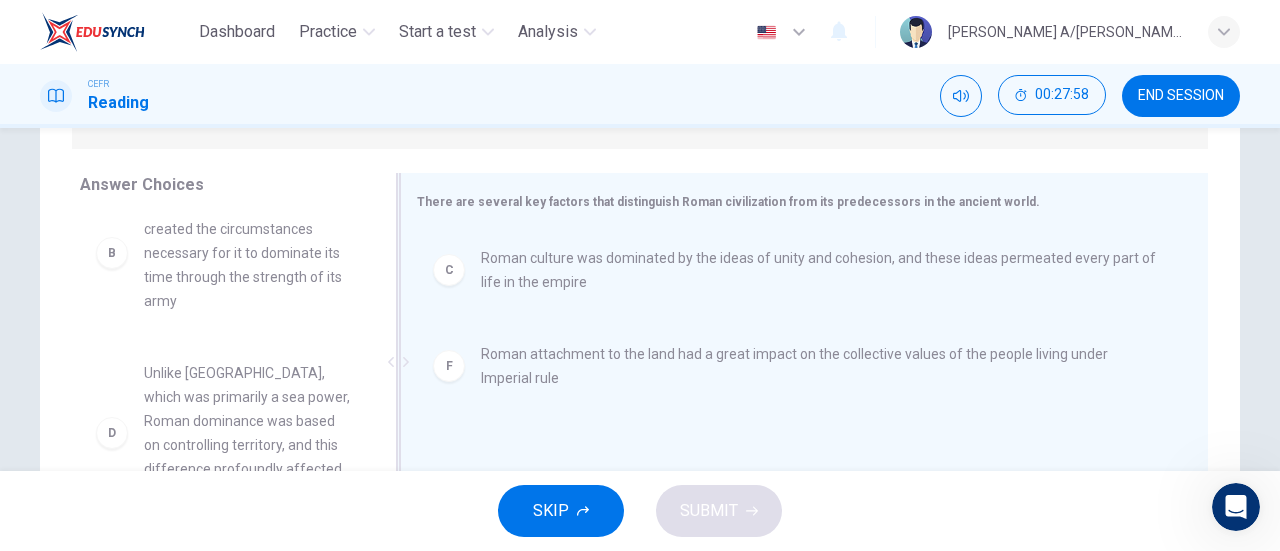 scroll, scrollTop: 0, scrollLeft: 0, axis: both 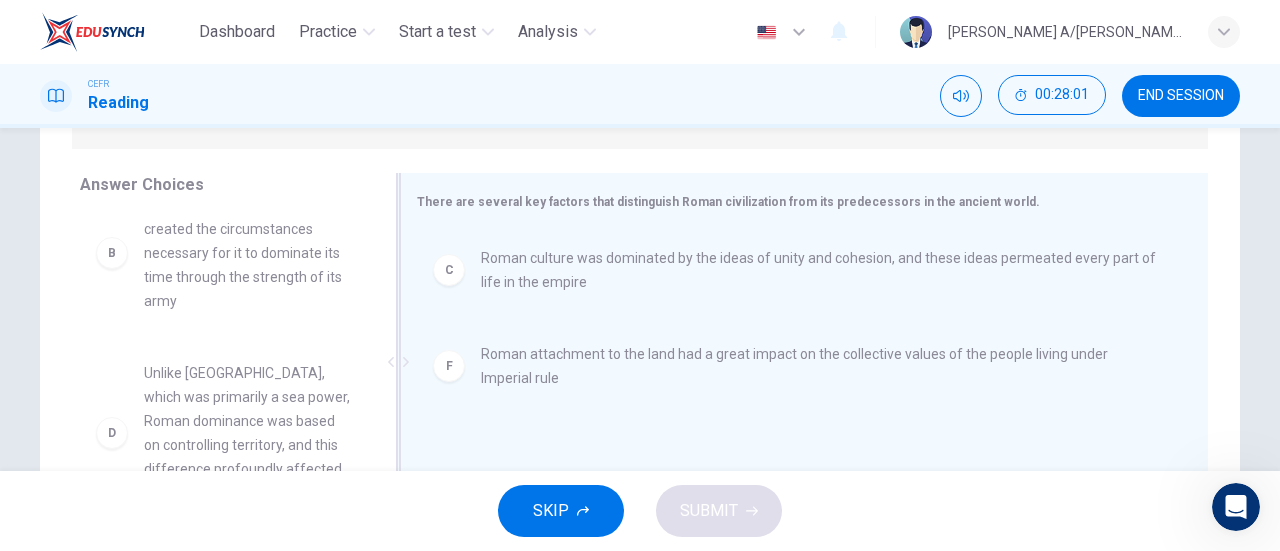 click on "Roman attachment to the land had a great impact on the collective values of the people living under Imperial rule" at bounding box center (820, 366) 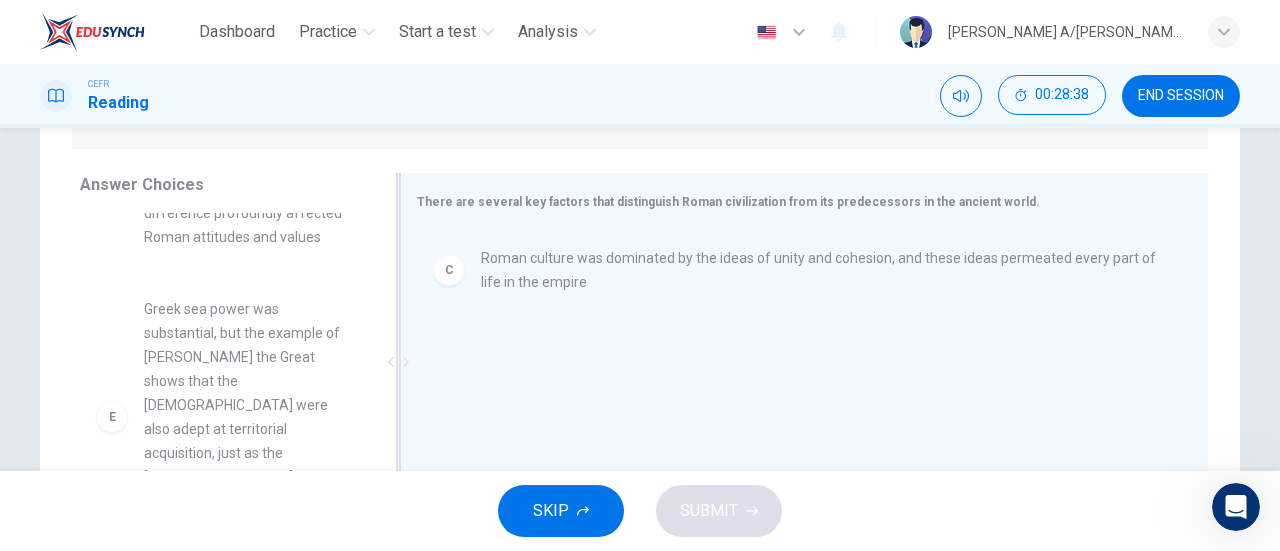 scroll, scrollTop: 612, scrollLeft: 0, axis: vertical 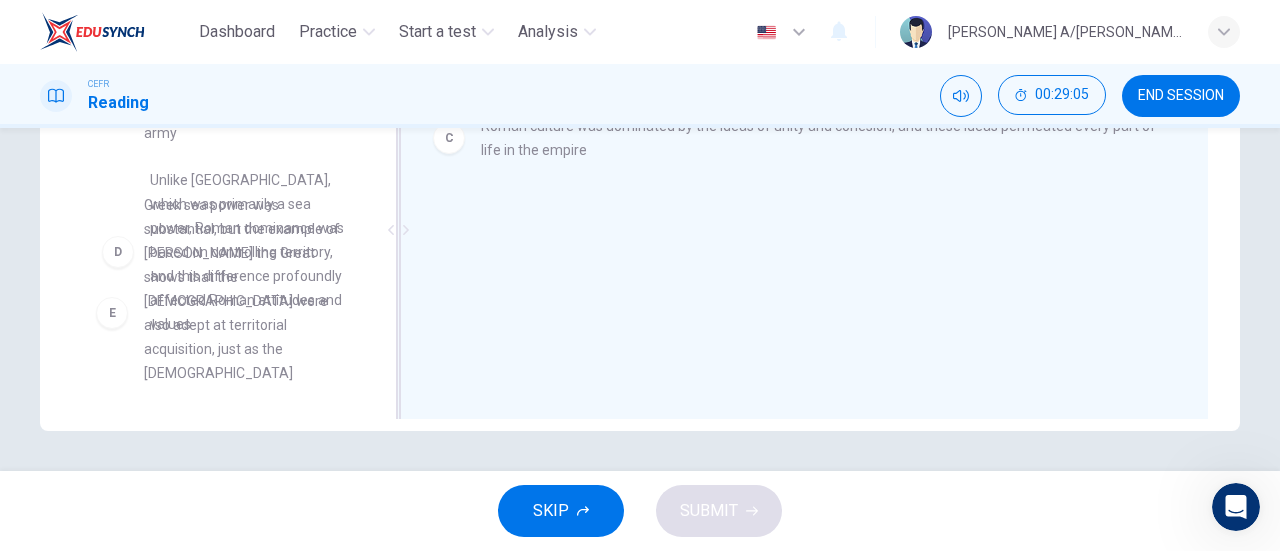 drag, startPoint x: 226, startPoint y: 259, endPoint x: 236, endPoint y: 258, distance: 10.049875 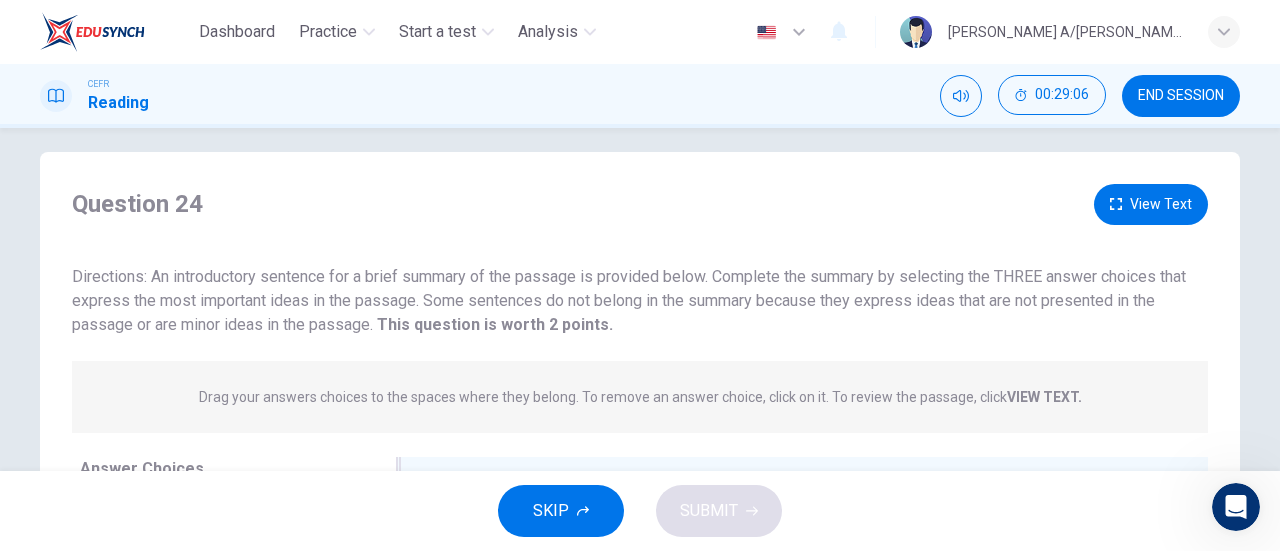 scroll, scrollTop: 0, scrollLeft: 0, axis: both 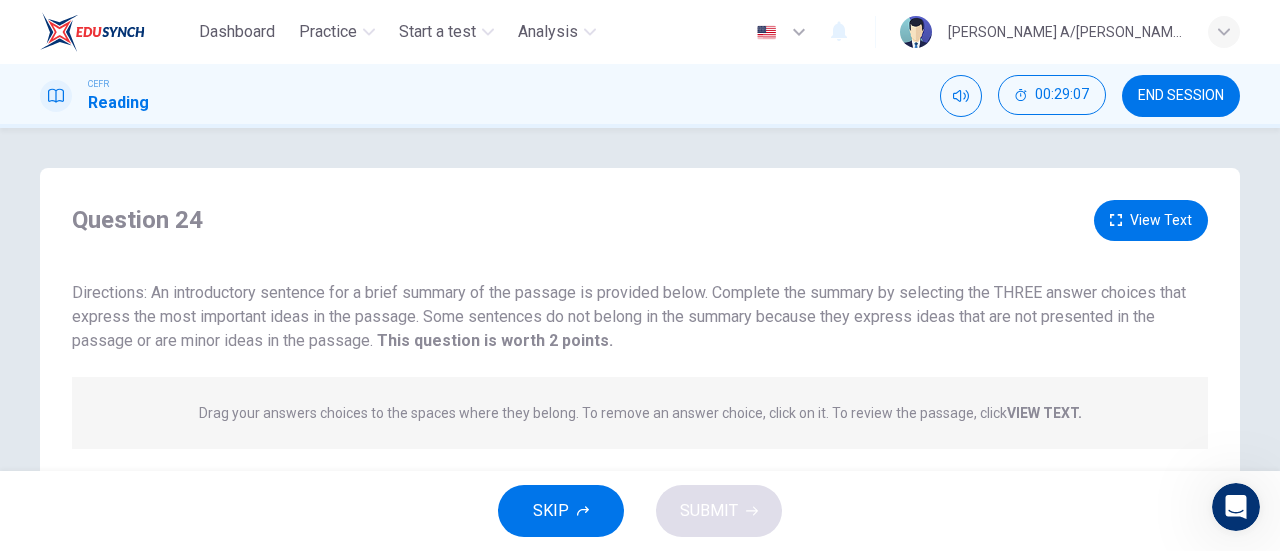 click on "View Text" at bounding box center (1151, 220) 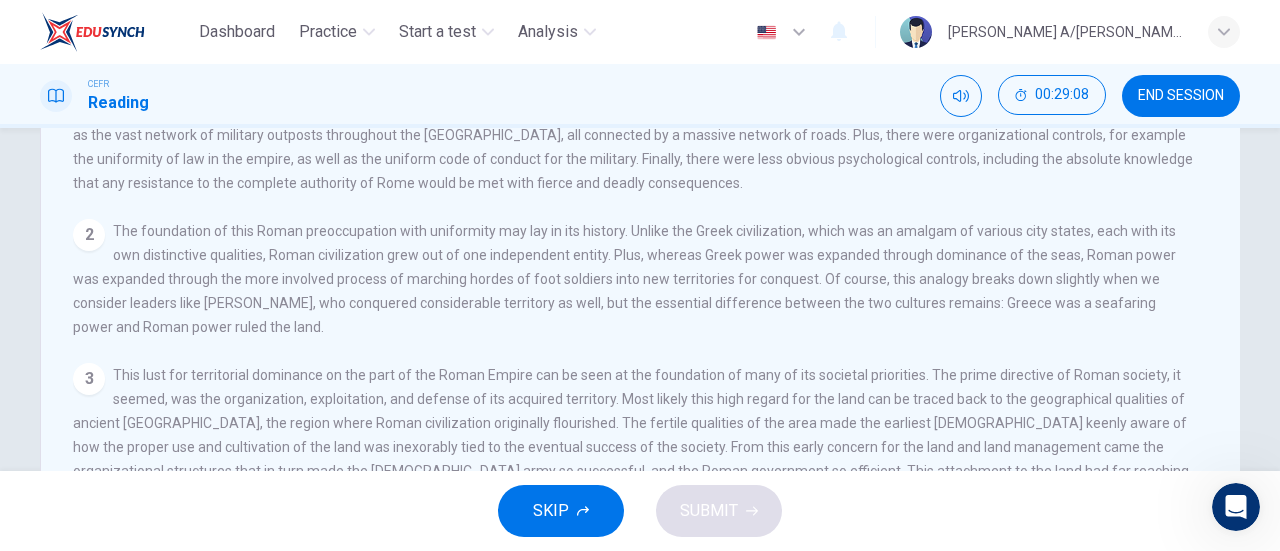 scroll, scrollTop: 200, scrollLeft: 0, axis: vertical 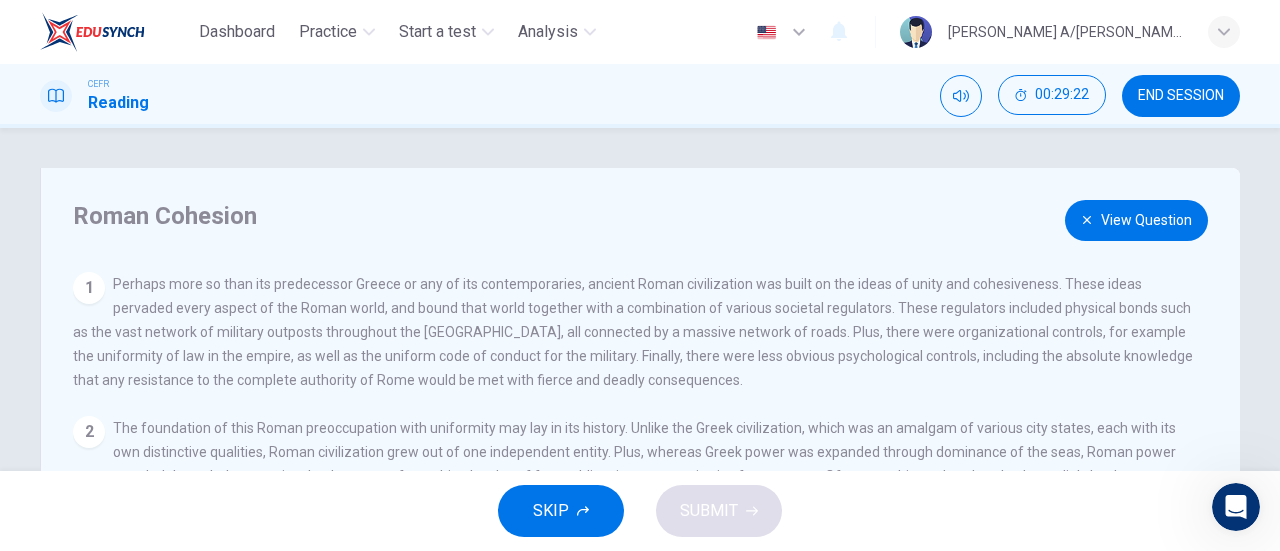 click on "View Question" at bounding box center [1136, 220] 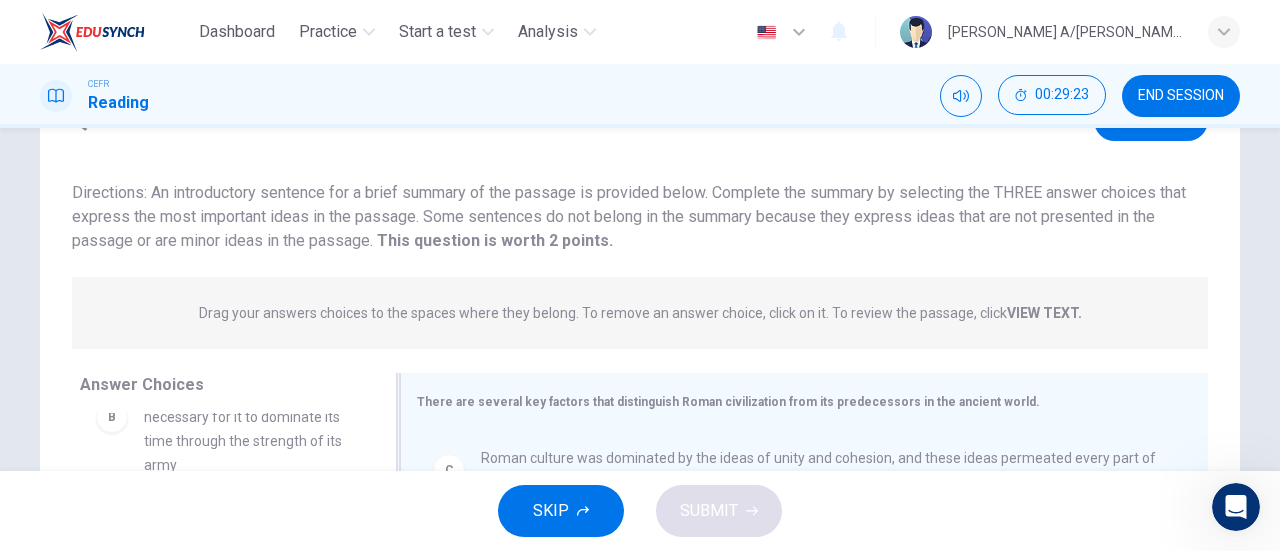 scroll, scrollTop: 432, scrollLeft: 0, axis: vertical 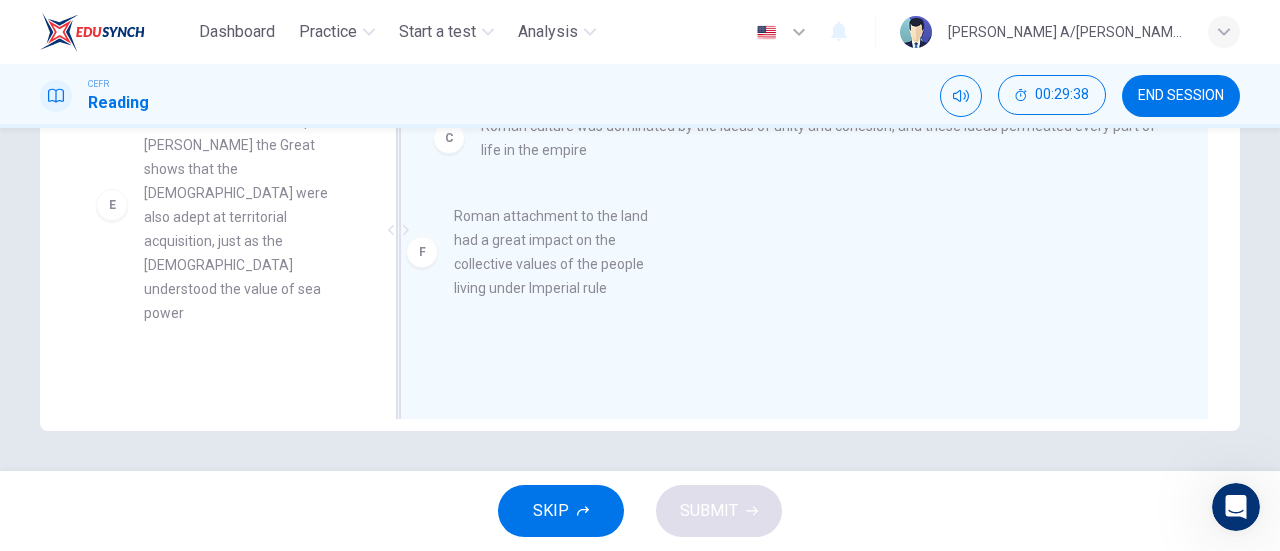 drag, startPoint x: 252, startPoint y: 315, endPoint x: 600, endPoint y: 228, distance: 358.71017 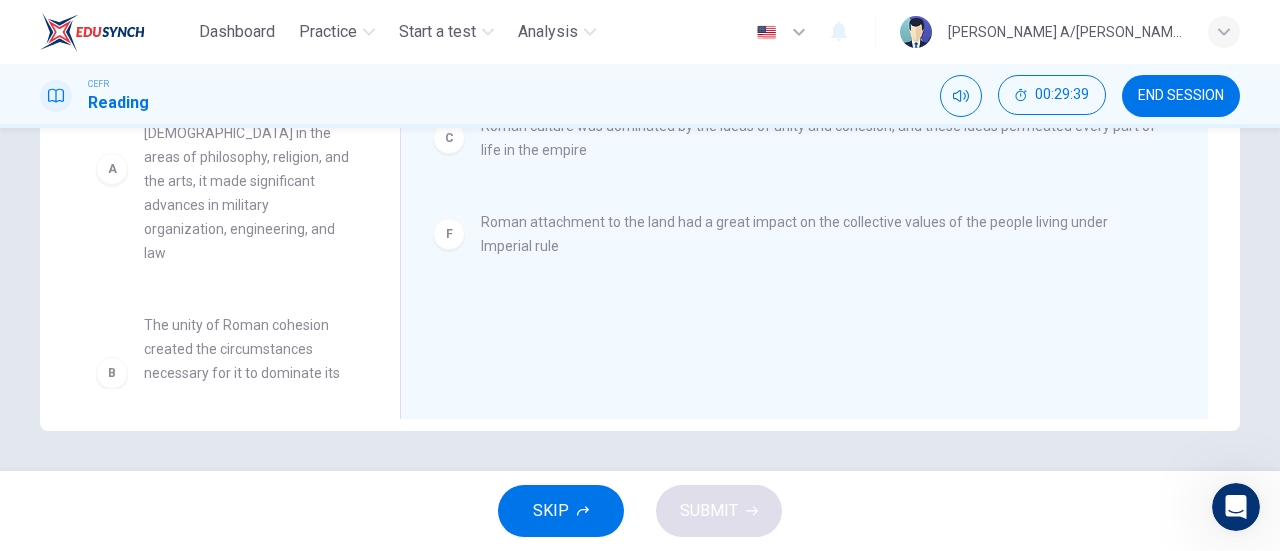 scroll, scrollTop: 0, scrollLeft: 0, axis: both 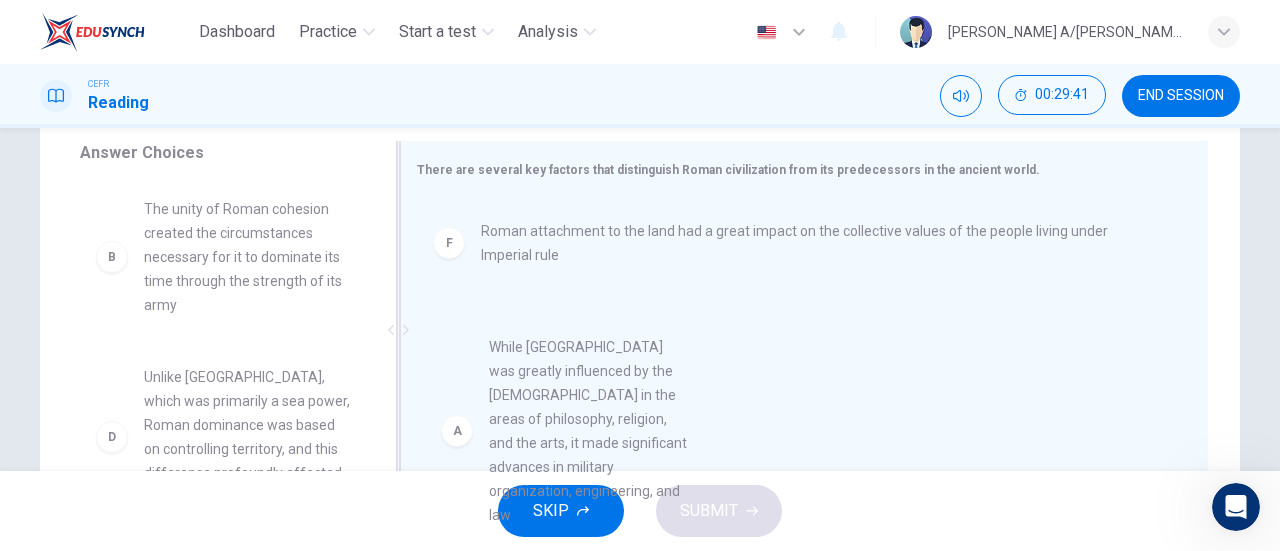 drag, startPoint x: 355, startPoint y: 336, endPoint x: 611, endPoint y: 421, distance: 269.74246 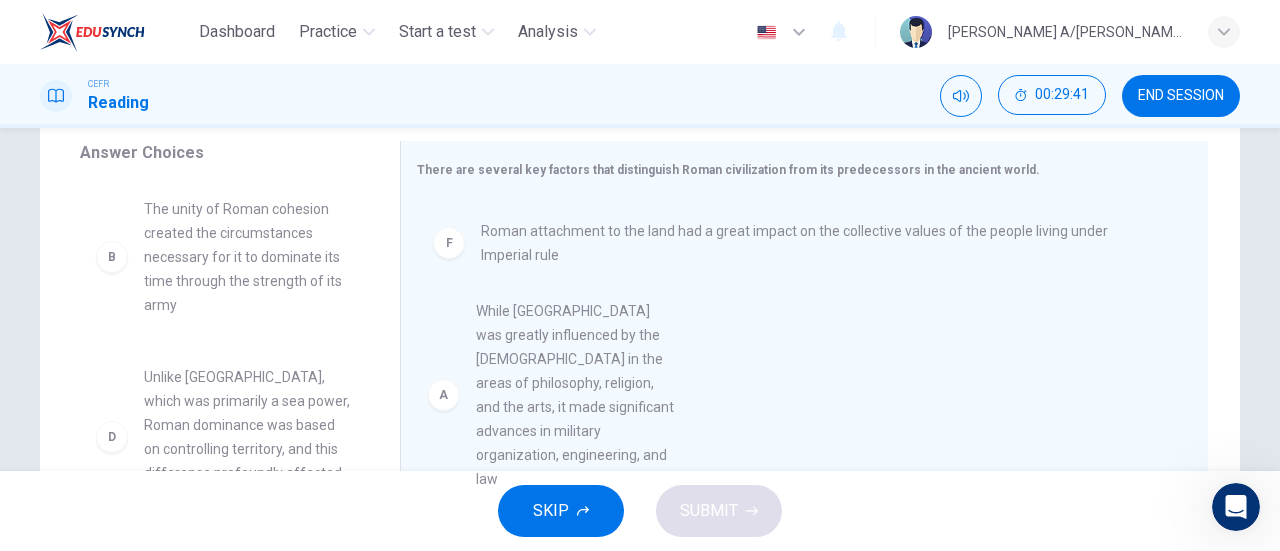 scroll, scrollTop: 4, scrollLeft: 0, axis: vertical 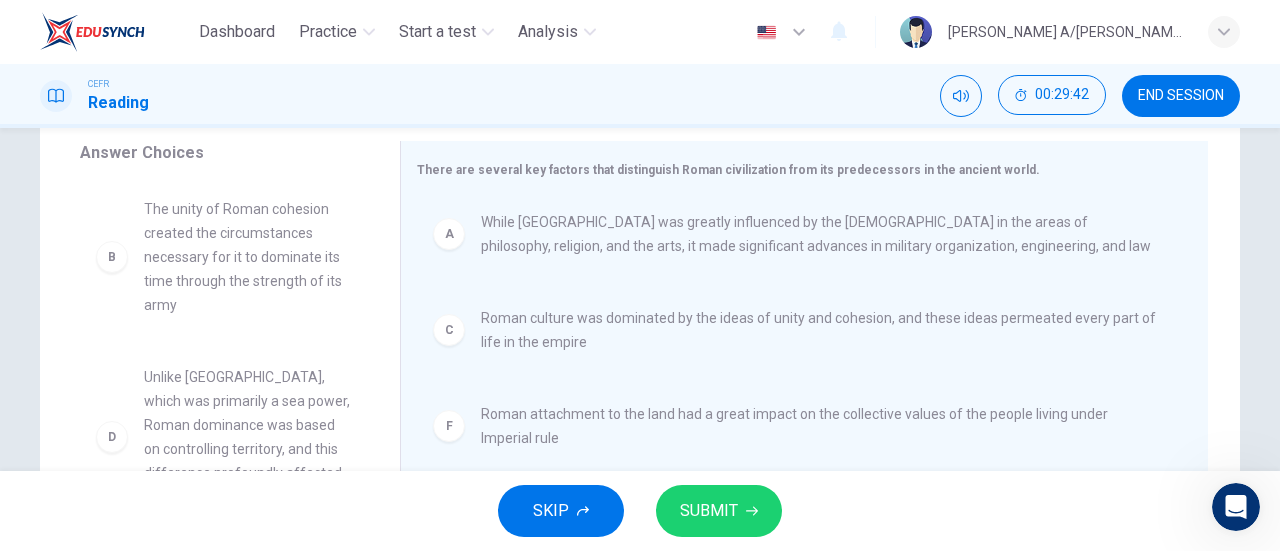 click on "SUBMIT" at bounding box center (719, 511) 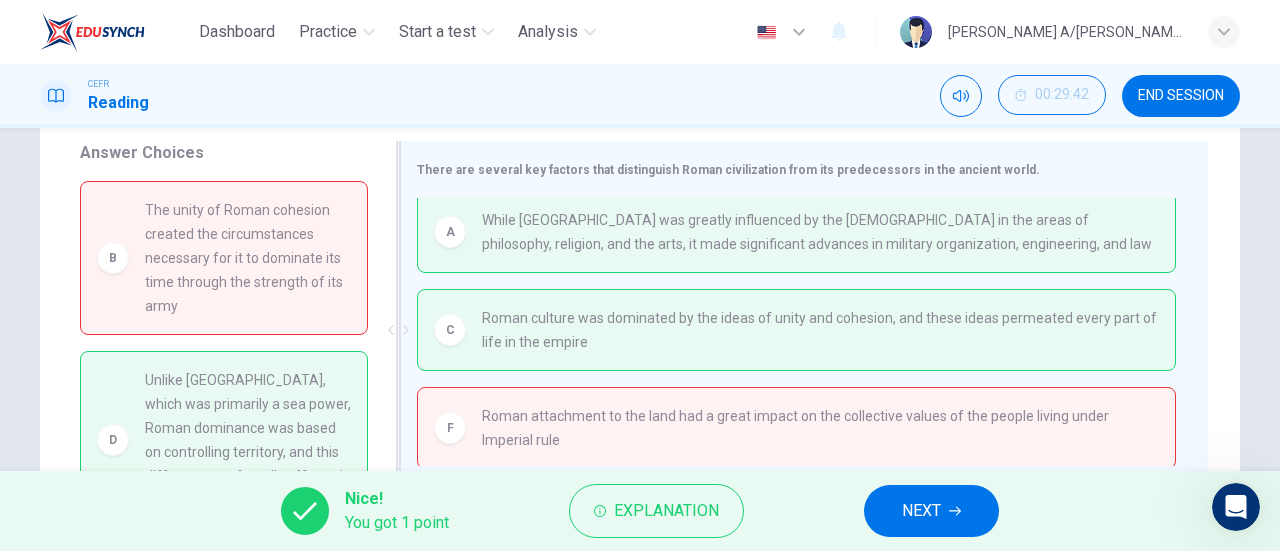 scroll, scrollTop: 8, scrollLeft: 0, axis: vertical 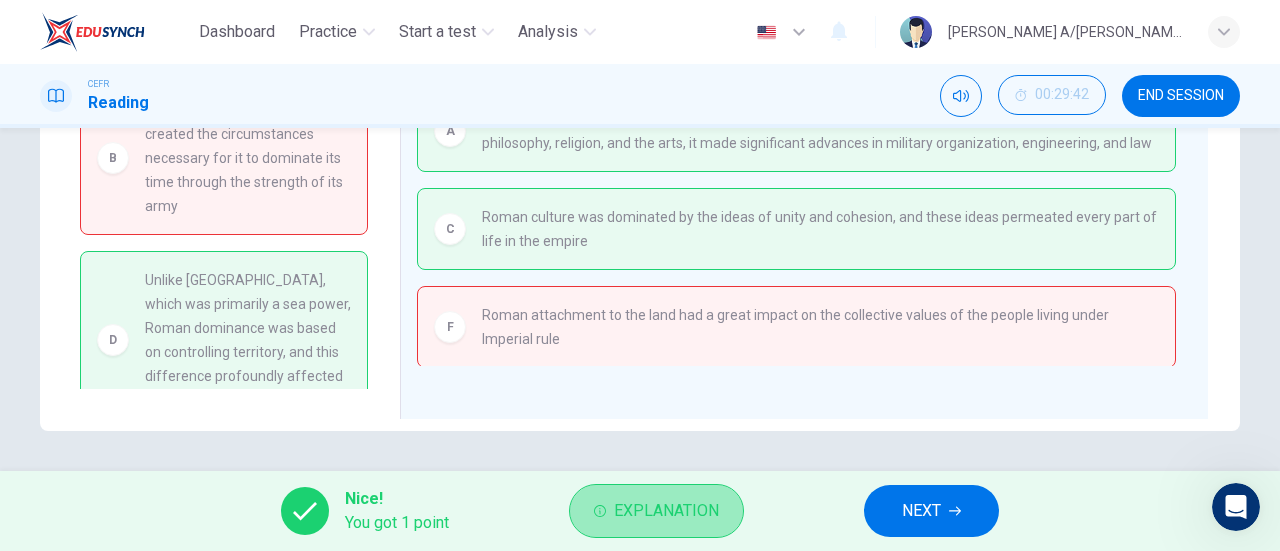 click on "Explanation" at bounding box center [656, 511] 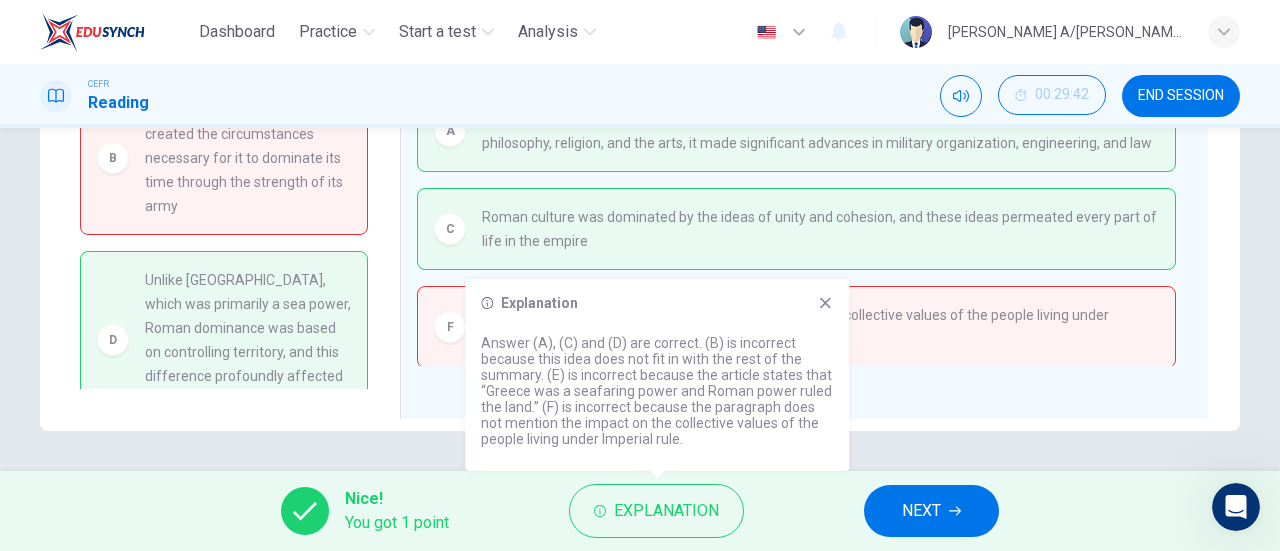 click 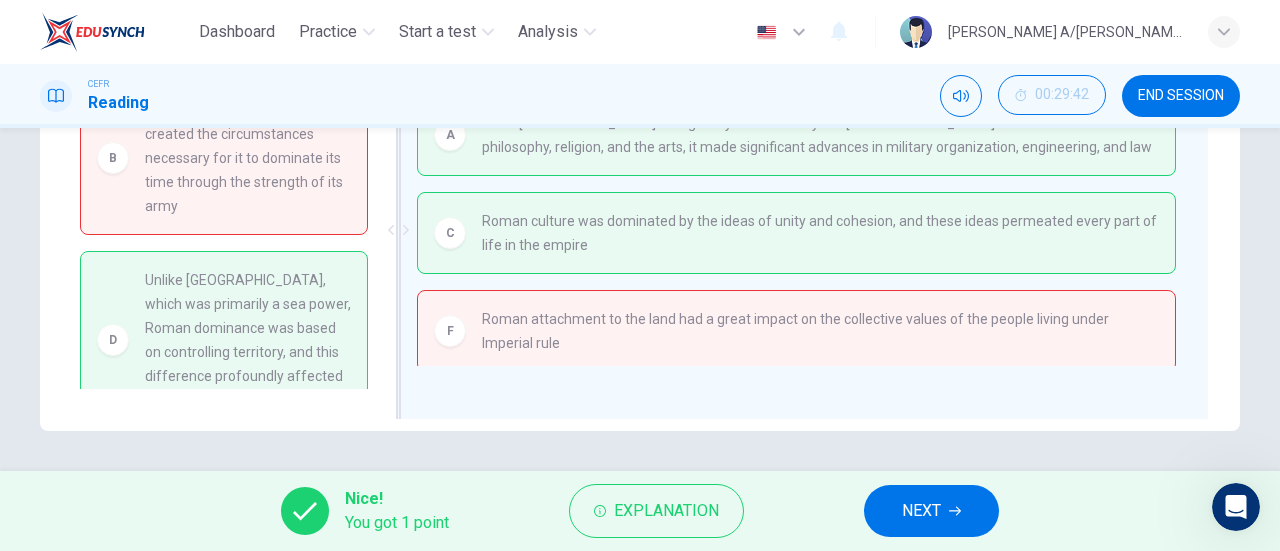 scroll, scrollTop: 0, scrollLeft: 0, axis: both 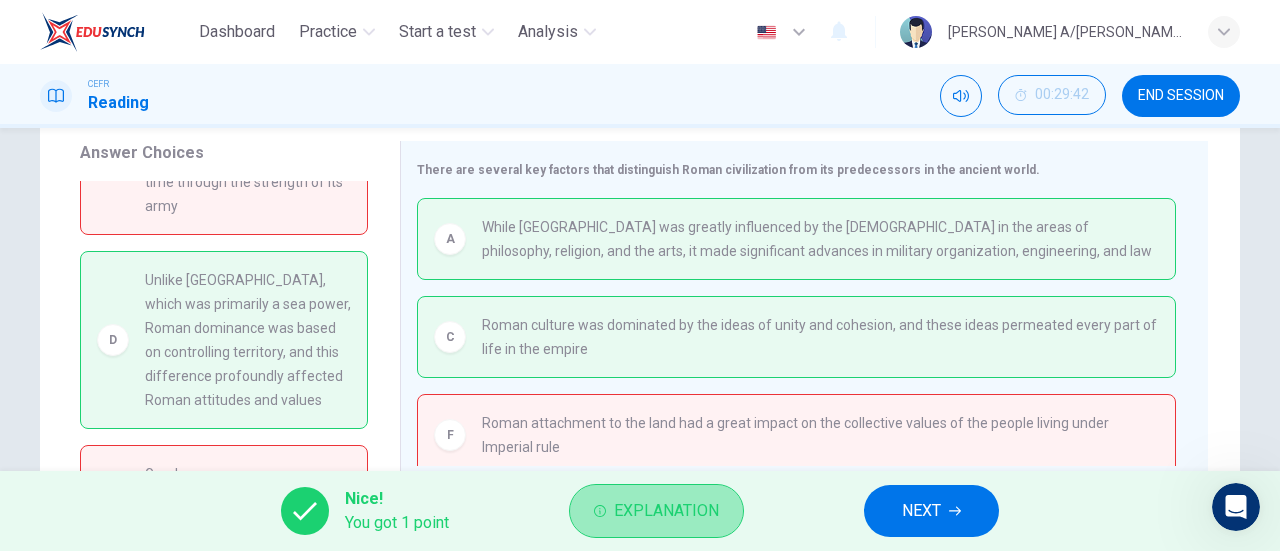 click on "Explanation" at bounding box center [666, 511] 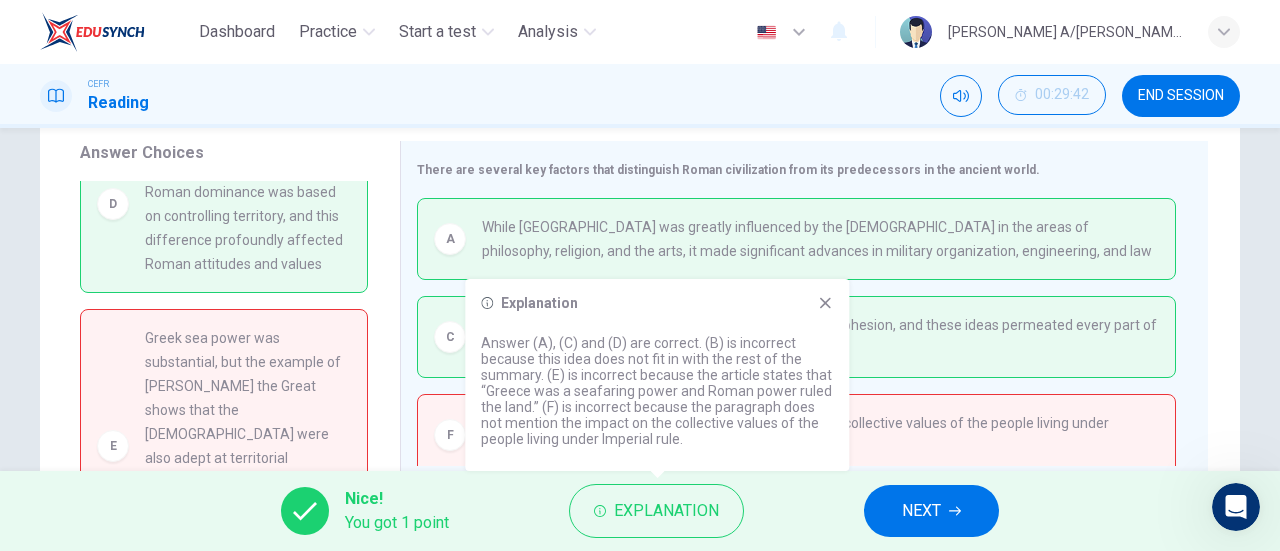 scroll, scrollTop: 256, scrollLeft: 0, axis: vertical 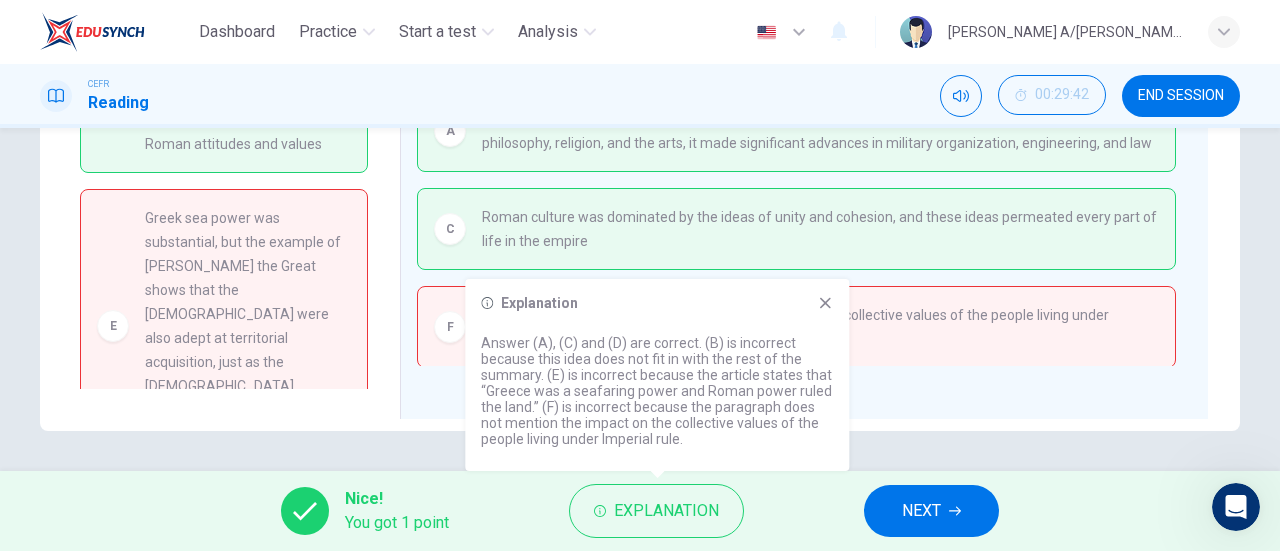 click on "NEXT" at bounding box center (921, 511) 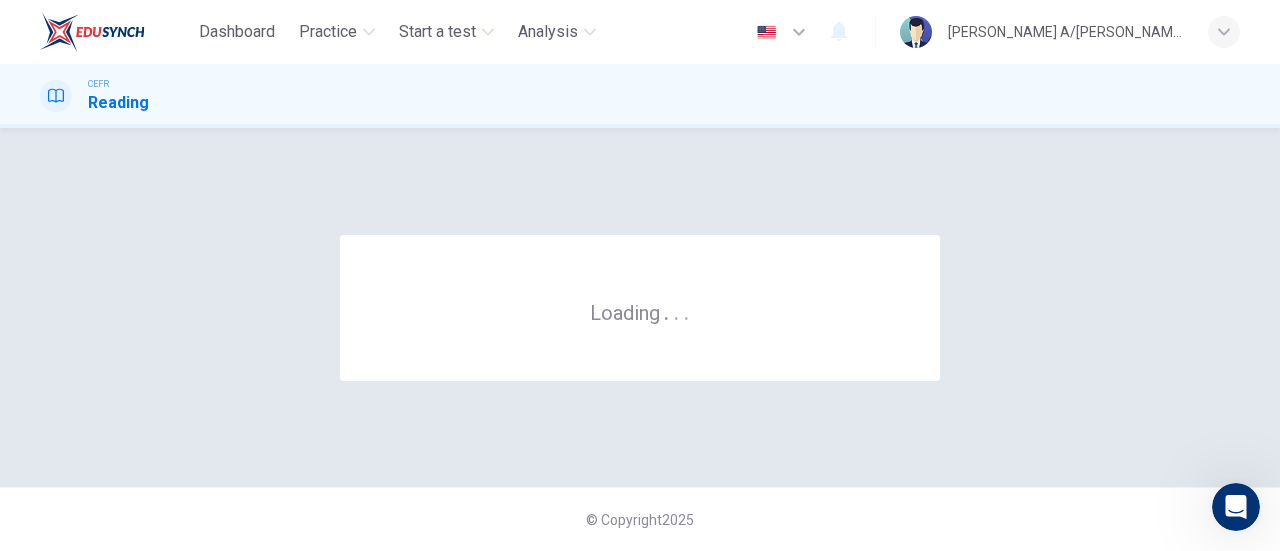 scroll, scrollTop: 0, scrollLeft: 0, axis: both 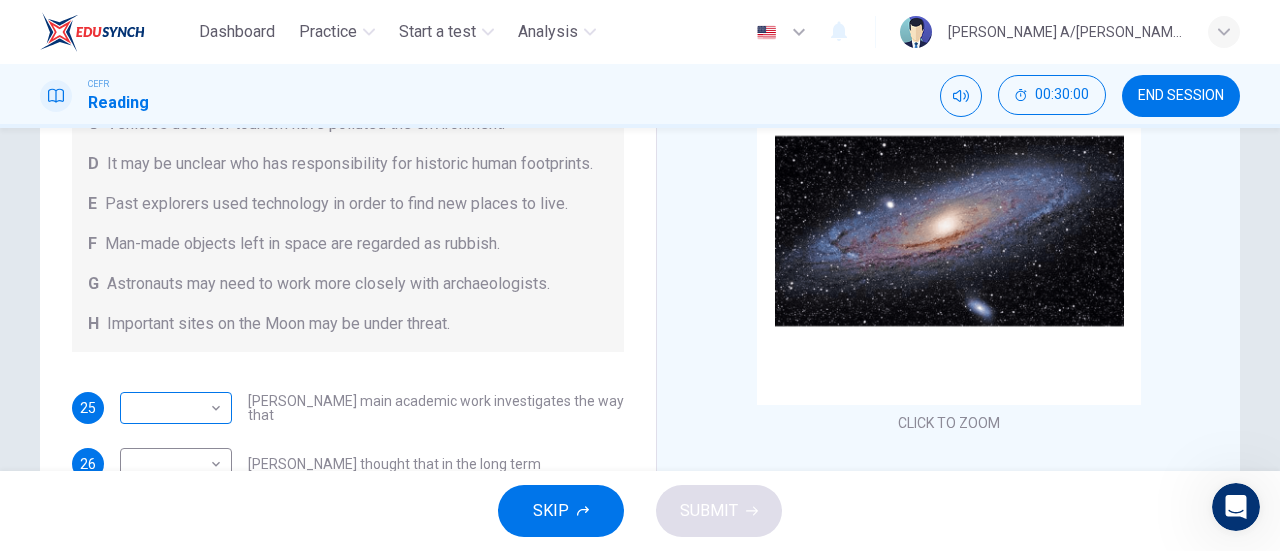 click on "Dashboard Practice Start a test Analysis English en ​ [PERSON_NAME] A/L THANARAJAN CEFR Reading 00:30:00 END SESSION Questions 25 - 30 Complete each sentence with the correct ending  A-H  from the box below.
Write the correct letter  A-H  in the boxes below. A Activities of tourists and scientists have harmed the environment. B Some sites in space could be important in the history of space exploration. C Vehicles used for tourism have polluted the environment. D It may be unclear who has responsibility for historic human footprints. E Past explorers used technology in order to find new places to live. F Man-made objects left in space are regarded as rubbish. G Astronauts may need to work more closely with archaeologists. H Important sites on the Moon may be under threat. 25 ​ ​ [PERSON_NAME] main academic work investigates the way that 26 ​ ​ [PERSON_NAME] thought that in the long term 27 ​ ​ Commercial pressures mean that in the immediate future 28 ​ ​ 29 ​ ​ 30 ​ ​ CLICK TO ZOOM A B C" at bounding box center [640, 275] 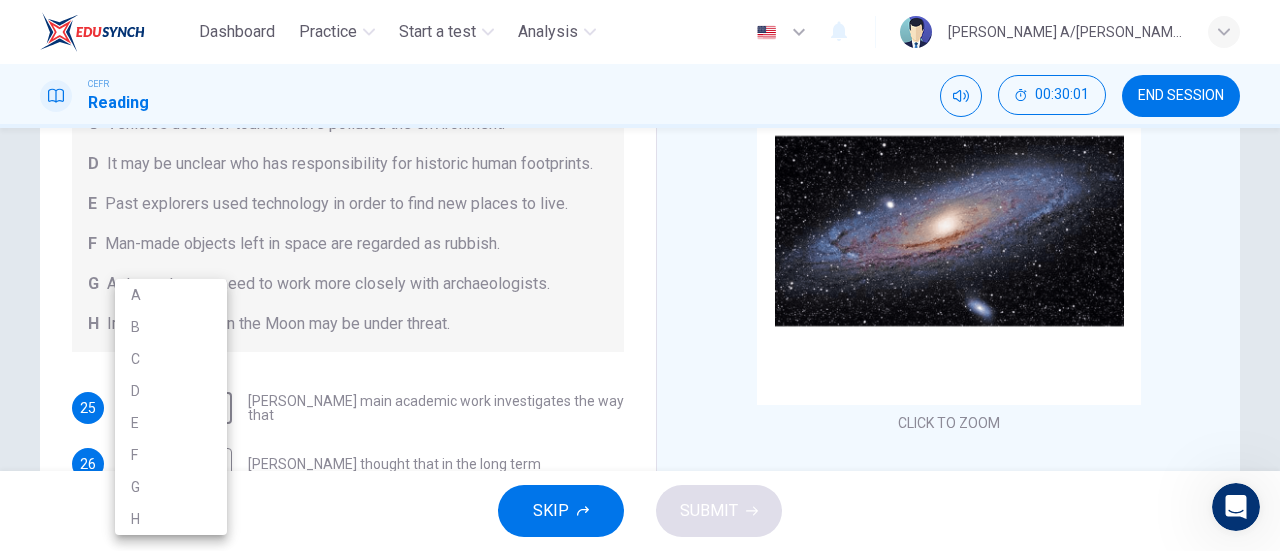 click at bounding box center [640, 275] 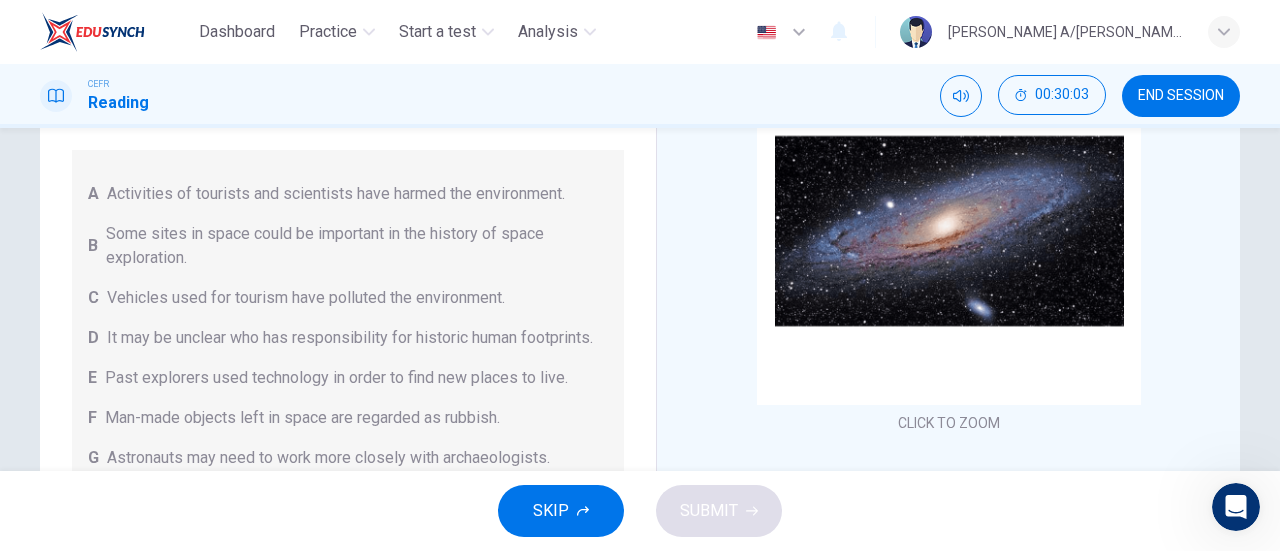 scroll, scrollTop: 0, scrollLeft: 0, axis: both 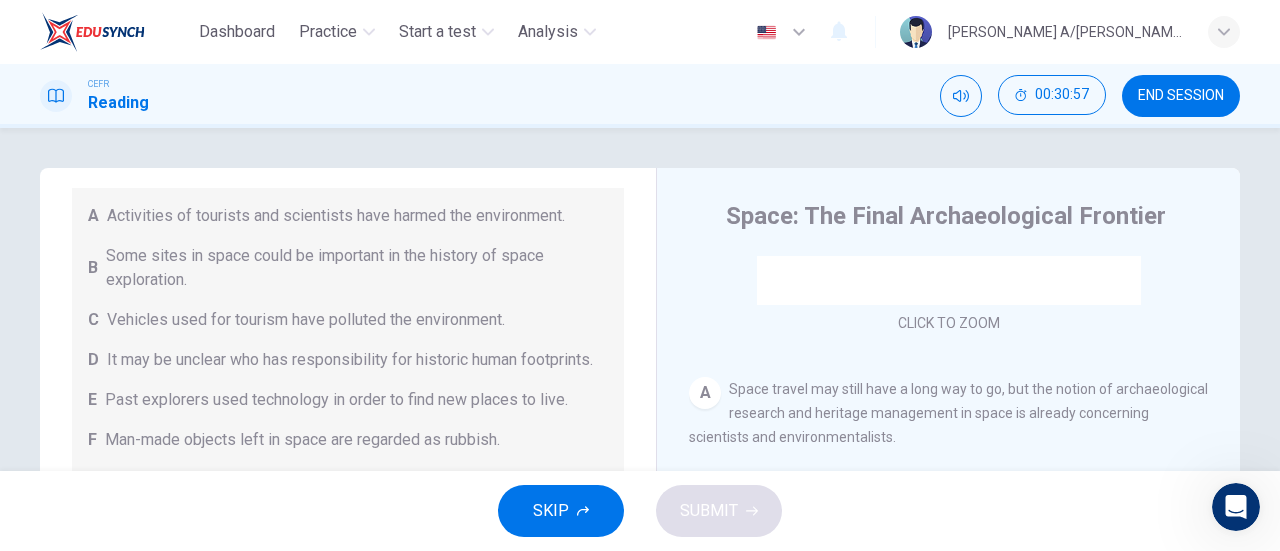 click on "A Activities of tourists and scientists have harmed the environment. B Some sites in space could be important in the history of space exploration. C Vehicles used for tourism have polluted the environment. D It may be unclear who has responsibility for historic human footprints. E Past explorers used technology in order to find new places to live. F Man-made objects left in space are regarded as rubbish. G Astronauts may need to work more closely with archaeologists. H Important sites on the Moon may be under threat." at bounding box center (348, 360) 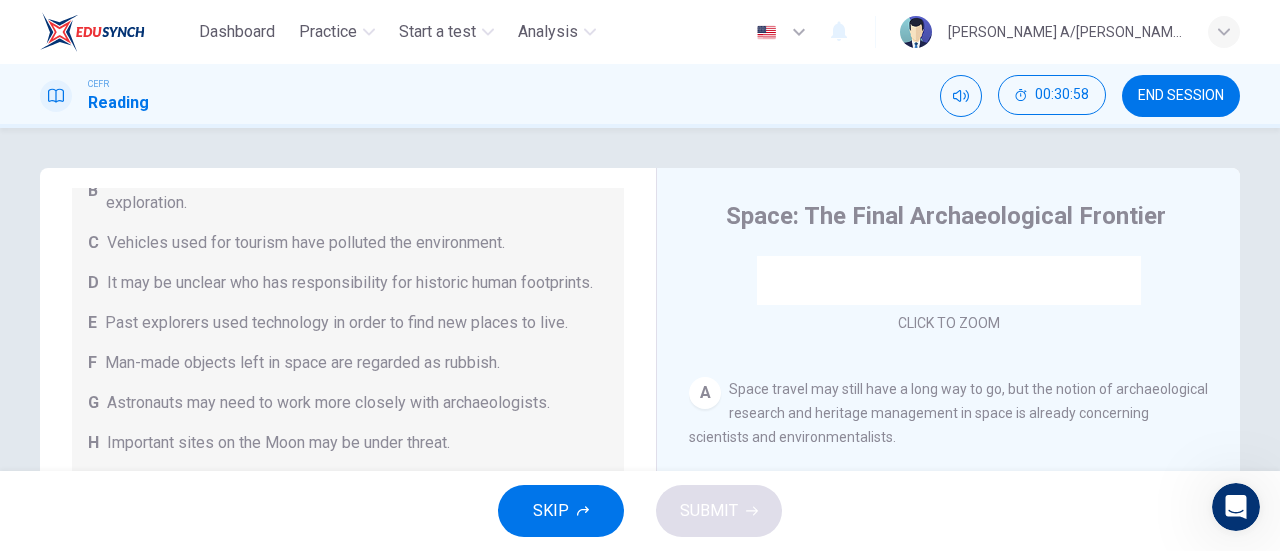 scroll, scrollTop: 304, scrollLeft: 0, axis: vertical 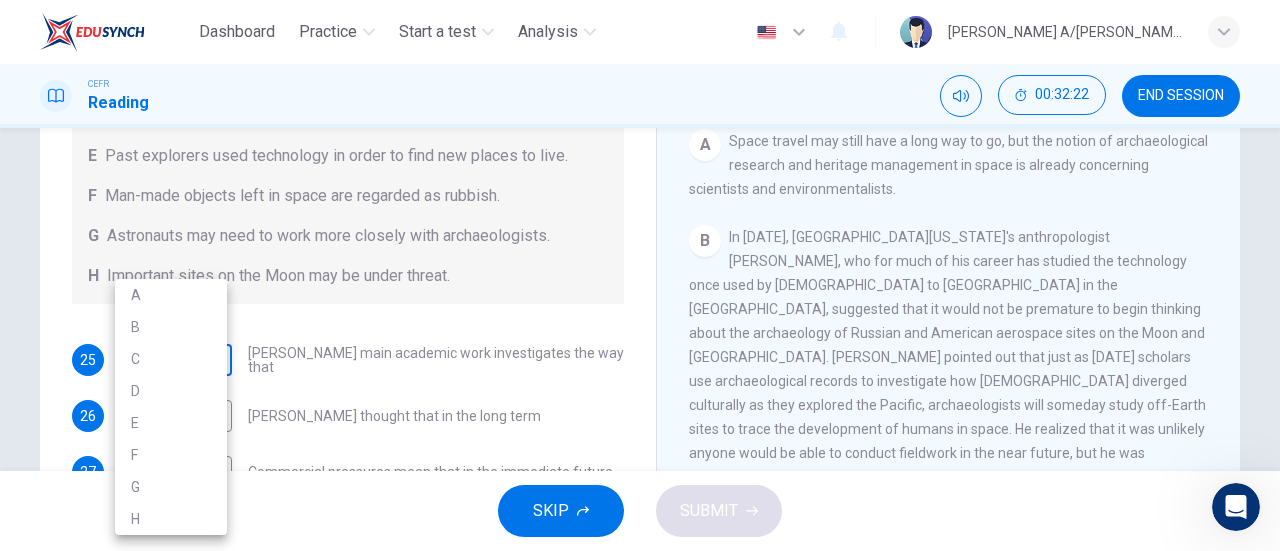 click on "Dashboard Practice Start a test Analysis English en ​ [PERSON_NAME] A/L THANARAJAN CEFR Reading 00:32:22 END SESSION Questions 25 - 30 Complete each sentence with the correct ending  A-H  from the box below.
Write the correct letter  A-H  in the boxes below. A Activities of tourists and scientists have harmed the environment. B Some sites in space could be important in the history of space exploration. C Vehicles used for tourism have polluted the environment. D It may be unclear who has responsibility for historic human footprints. E Past explorers used technology in order to find new places to live. F Man-made objects left in space are regarded as rubbish. G Astronauts may need to work more closely with archaeologists. H Important sites on the Moon may be under threat. 25 ​ ​ [PERSON_NAME] main academic work investigates the way that 26 ​ ​ [PERSON_NAME] thought that in the long term 27 ​ ​ Commercial pressures mean that in the immediate future 28 ​ ​ 29 ​ ​ 30 ​ ​ CLICK TO ZOOM A B C" at bounding box center (640, 275) 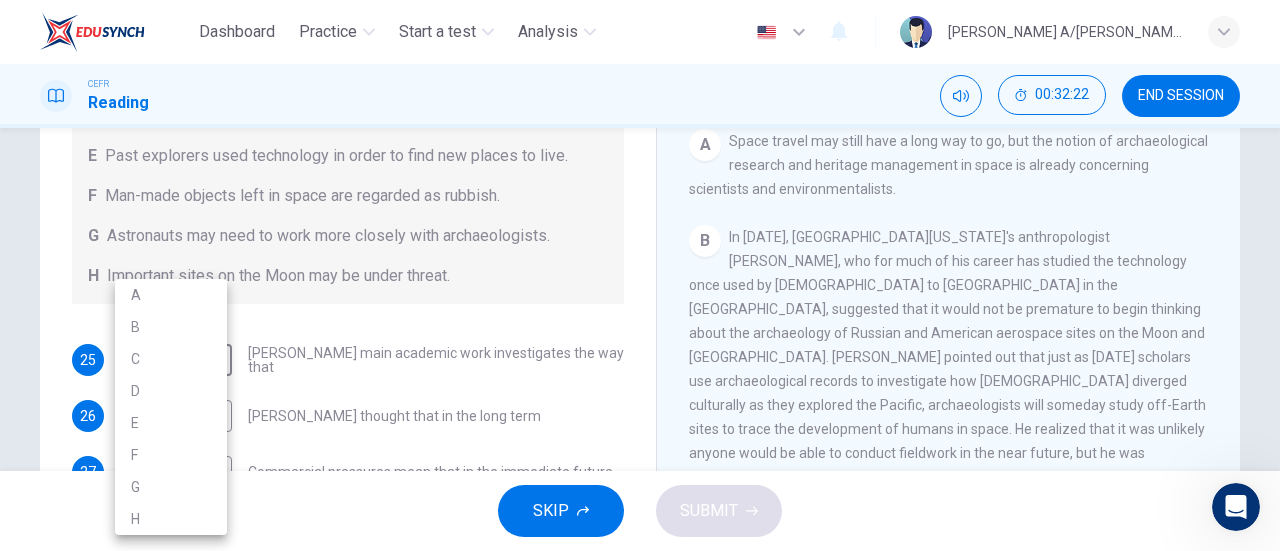 click on "E" at bounding box center [171, 423] 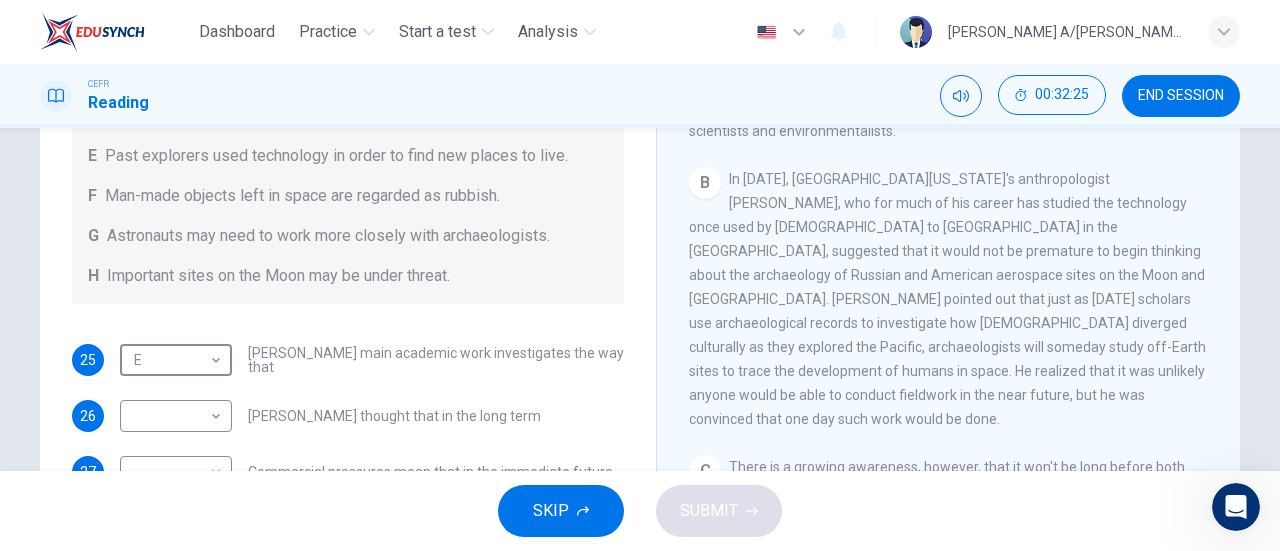 scroll, scrollTop: 400, scrollLeft: 0, axis: vertical 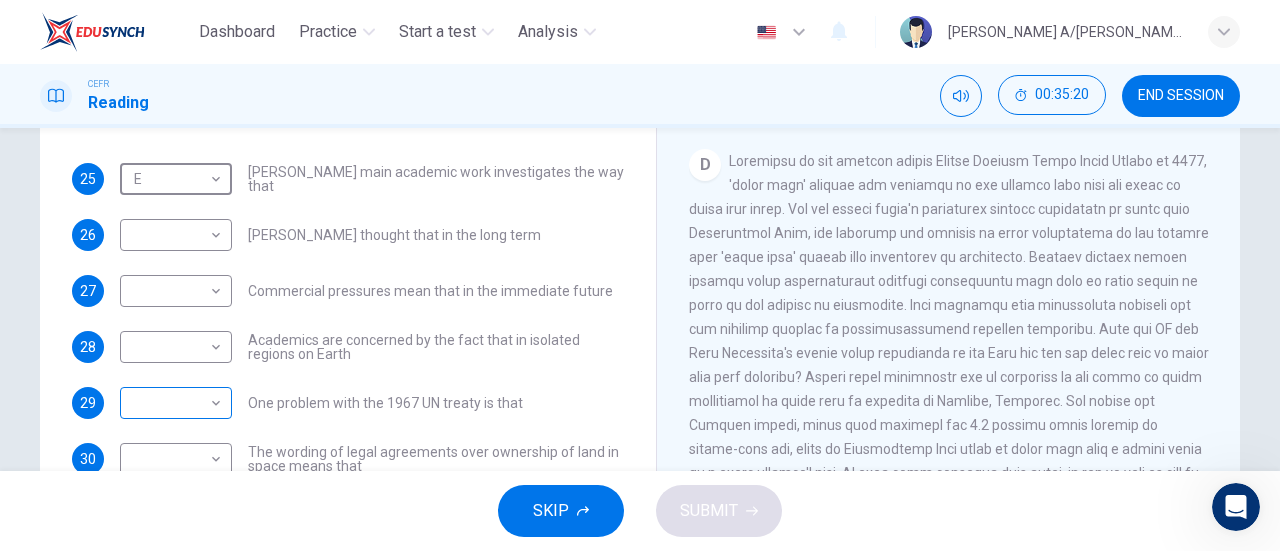 click on "Dashboard Practice Start a test Analysis English en ​ [PERSON_NAME] A/L THANARAJAN CEFR Reading 00:35:20 END SESSION Questions 25 - 30 Complete each sentence with the correct ending  A-H  from the box below.
Write the correct letter  A-H  in the boxes below. A Activities of tourists and scientists have harmed the environment. B Some sites in space could be important in the history of space exploration. C Vehicles used for tourism have polluted the environment. D It may be unclear who has responsibility for historic human footprints. E Past explorers used technology in order to find new places to live. F Man-made objects left in space are regarded as rubbish. G Astronauts may need to work more closely with archaeologists. H Important sites on the Moon may be under threat. 25 E E ​ [PERSON_NAME] main academic work investigates the way that 26 ​ ​ [PERSON_NAME] thought that in the long term 27 ​ ​ Commercial pressures mean that in the immediate future 28 ​ ​ 29 ​ ​ 30 ​ ​ CLICK TO ZOOM A B C" at bounding box center (640, 275) 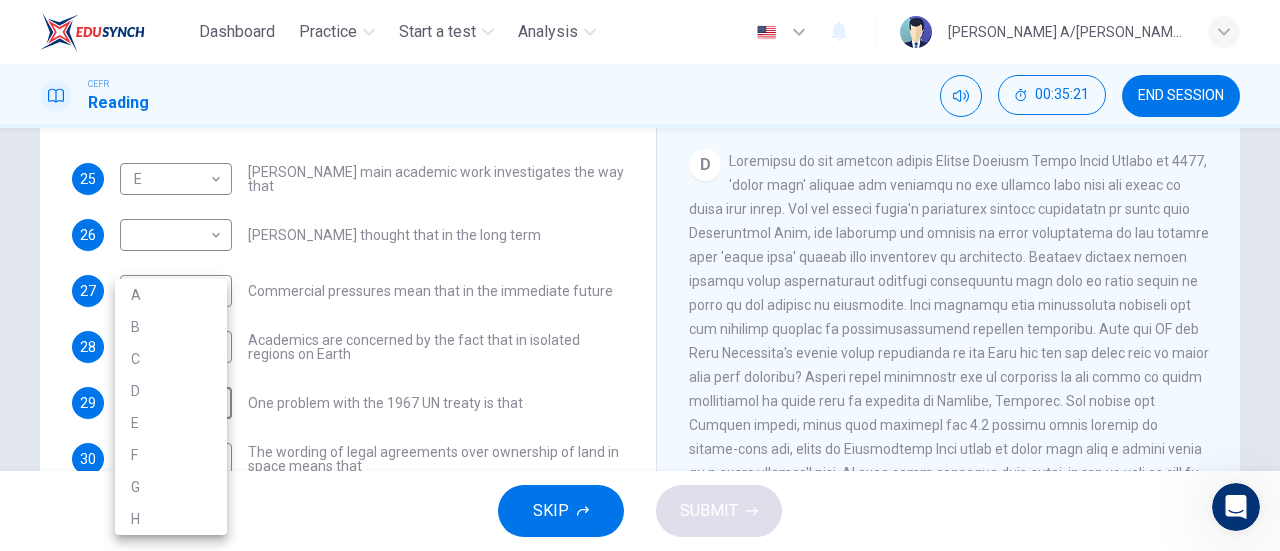 click at bounding box center [640, 275] 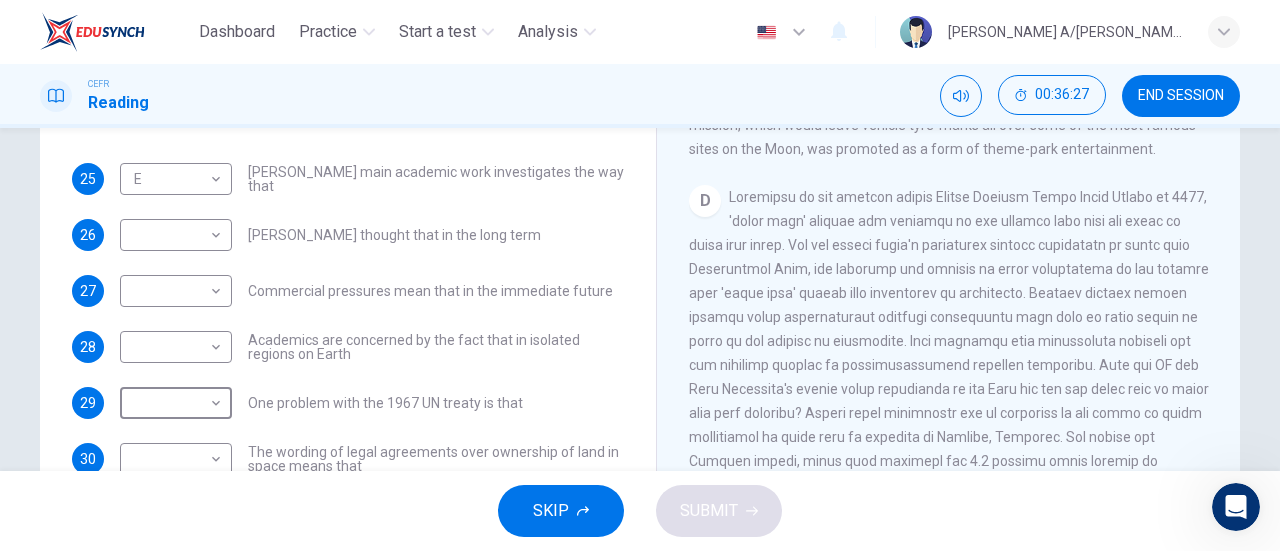 scroll, scrollTop: 800, scrollLeft: 0, axis: vertical 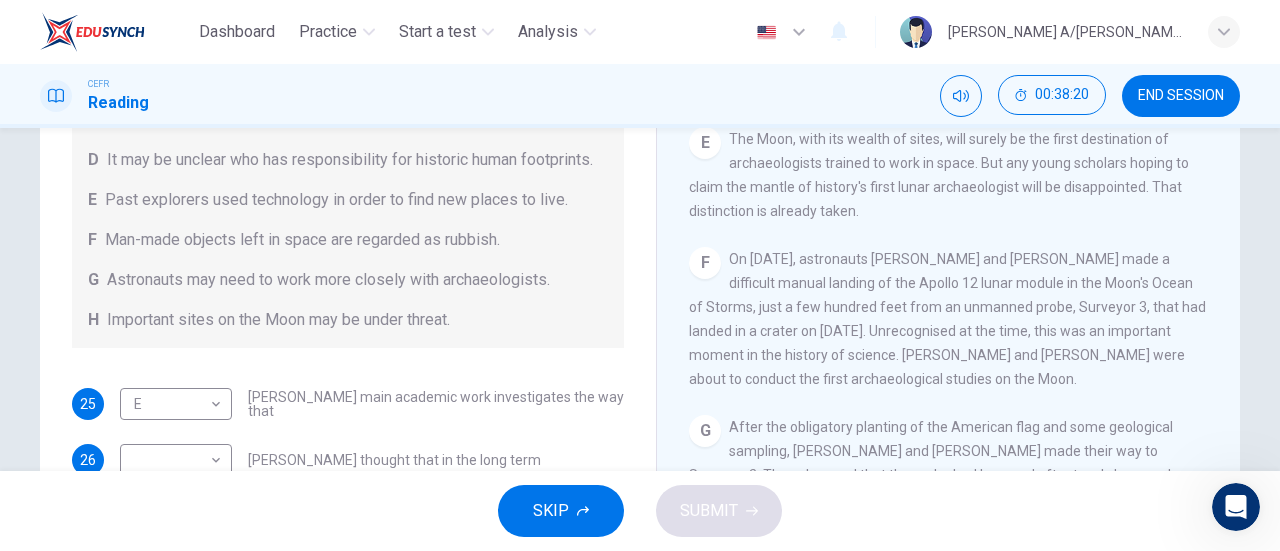 click on "SKIP" at bounding box center [551, 511] 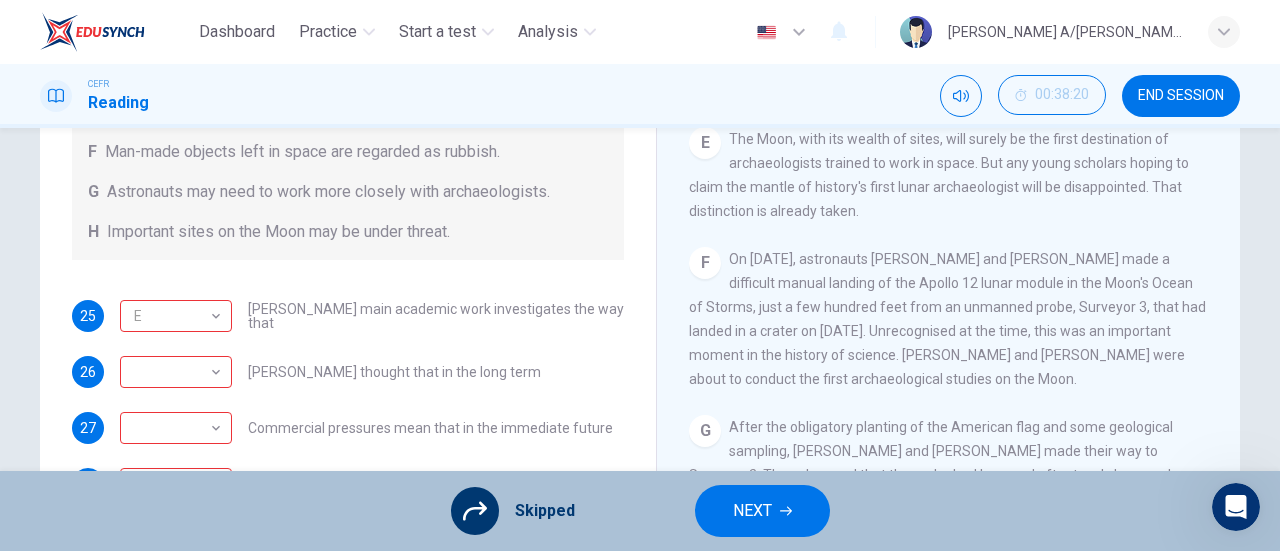scroll, scrollTop: 304, scrollLeft: 0, axis: vertical 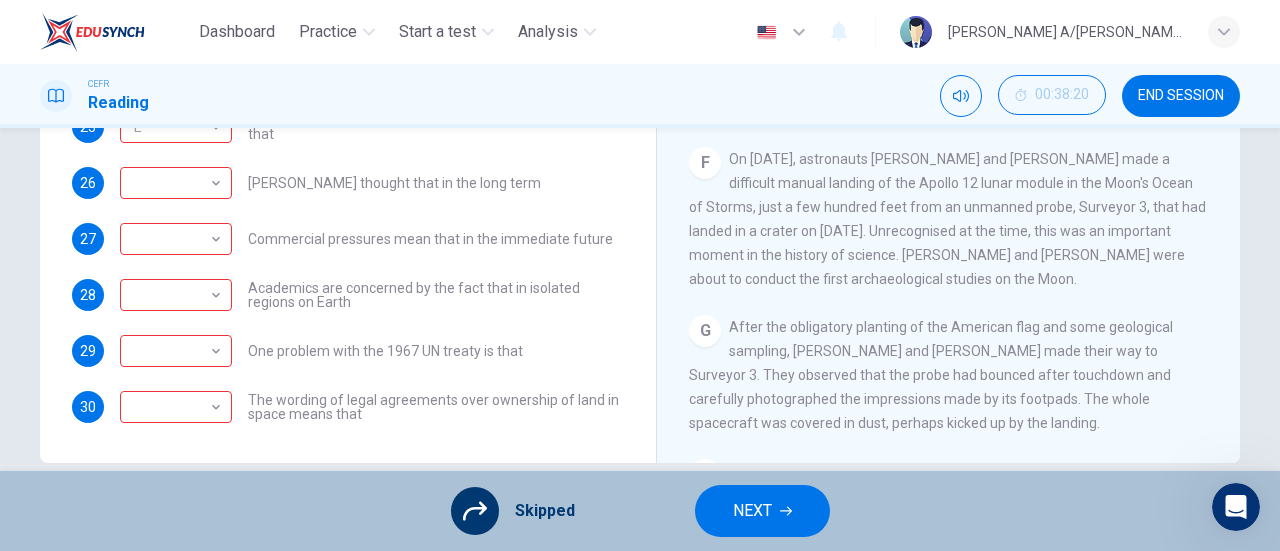 click on "NEXT" at bounding box center [752, 511] 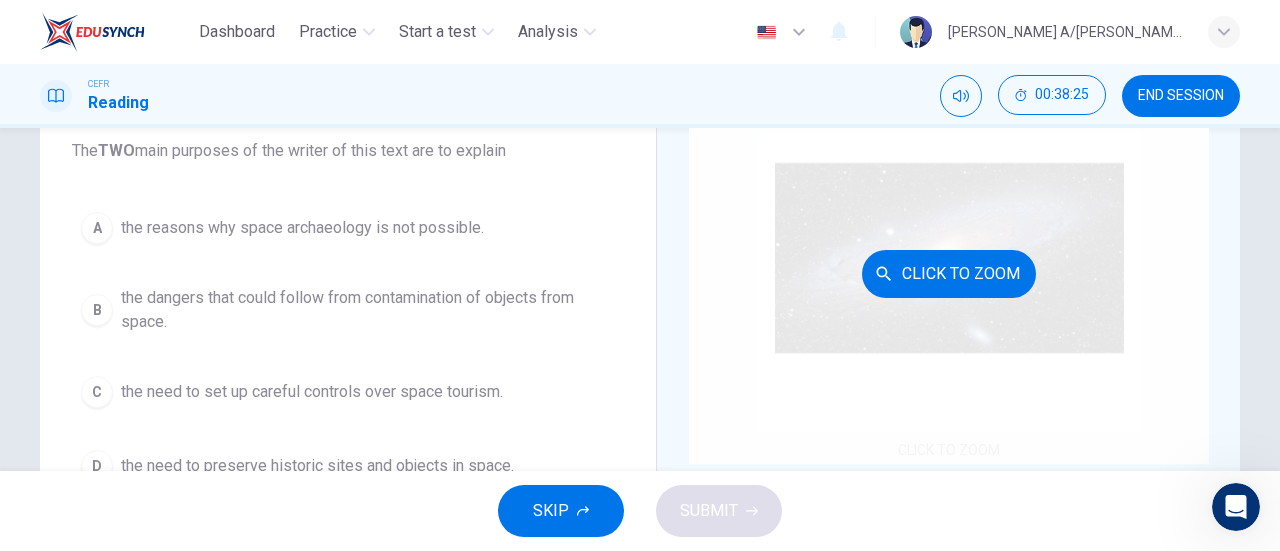 scroll, scrollTop: 200, scrollLeft: 0, axis: vertical 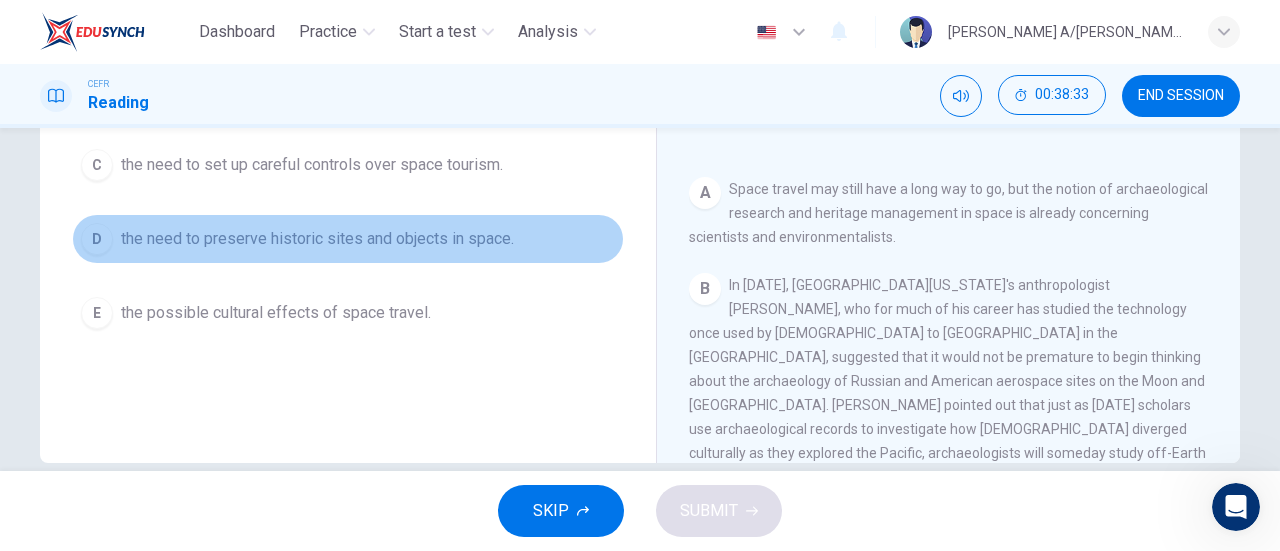 click on "the need to preserve historic sites and objects in space." at bounding box center (317, 239) 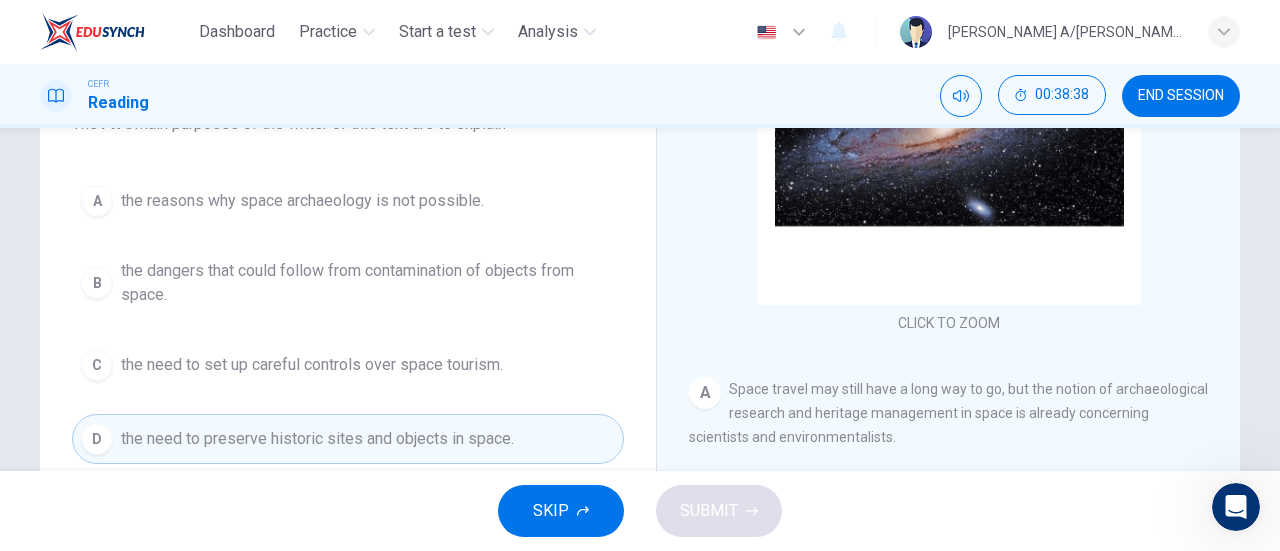 scroll, scrollTop: 300, scrollLeft: 0, axis: vertical 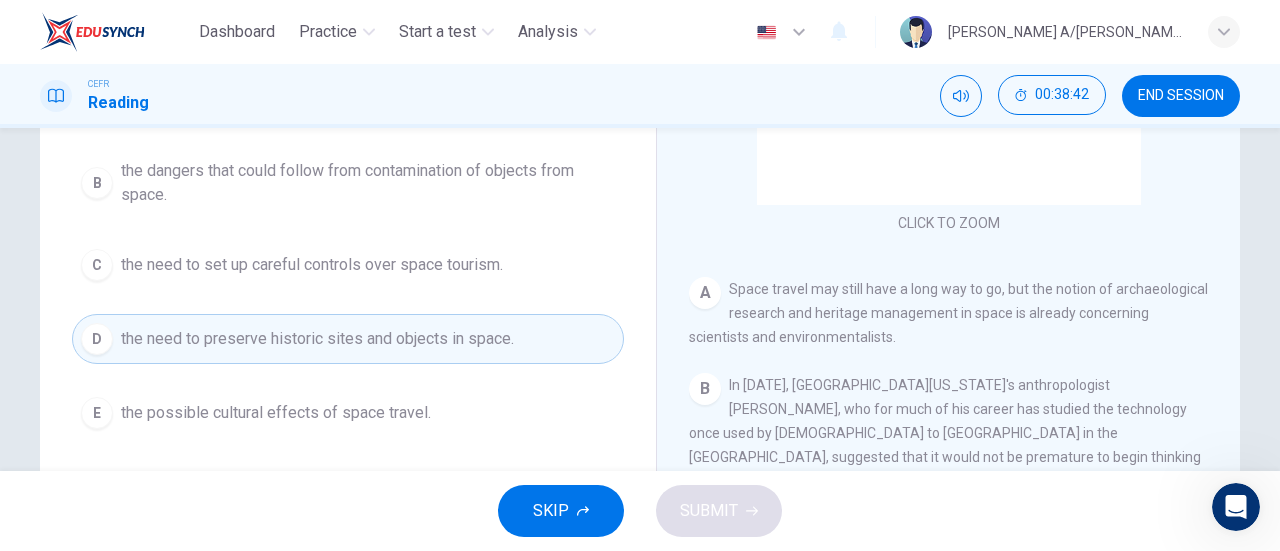 click on "A the reasons why space archaeology is not possible. B the dangers that could follow from contamination of objects from space. C the need to set up careful controls over space tourism. D the need to preserve historic sites and objects in space. E the possible cultural effects of space travel." at bounding box center (348, 257) 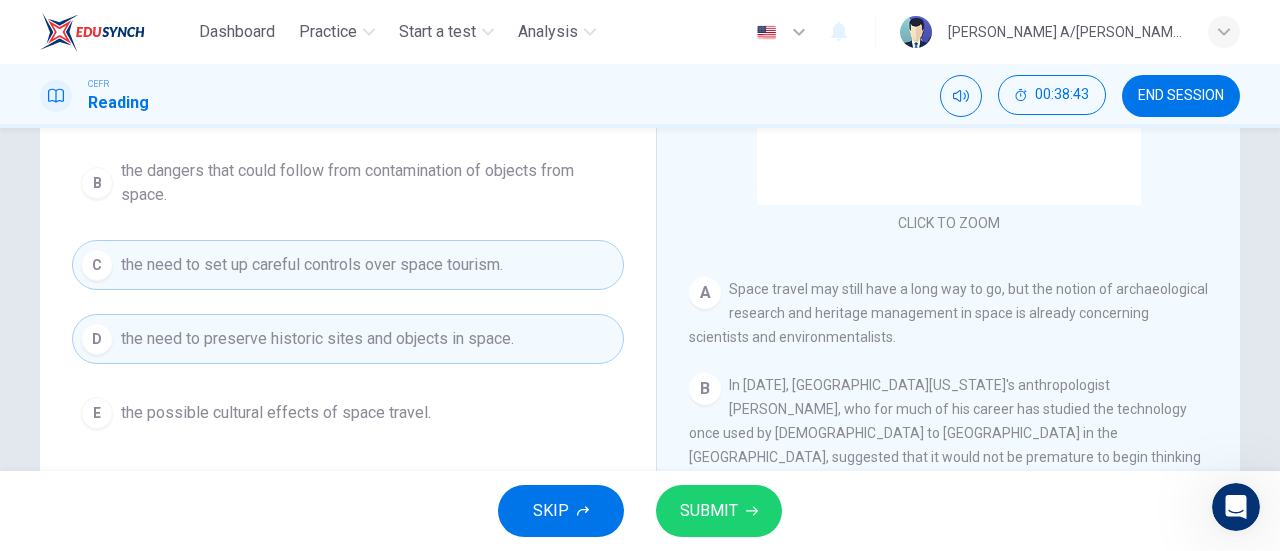 click on "SUBMIT" at bounding box center (709, 511) 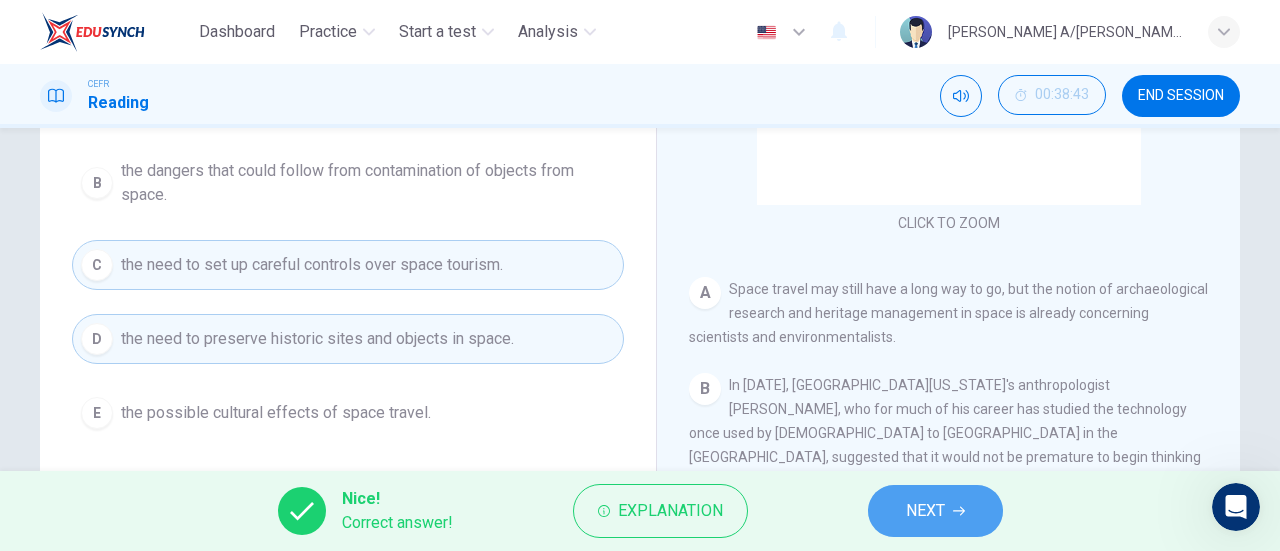 click on "NEXT" at bounding box center [925, 511] 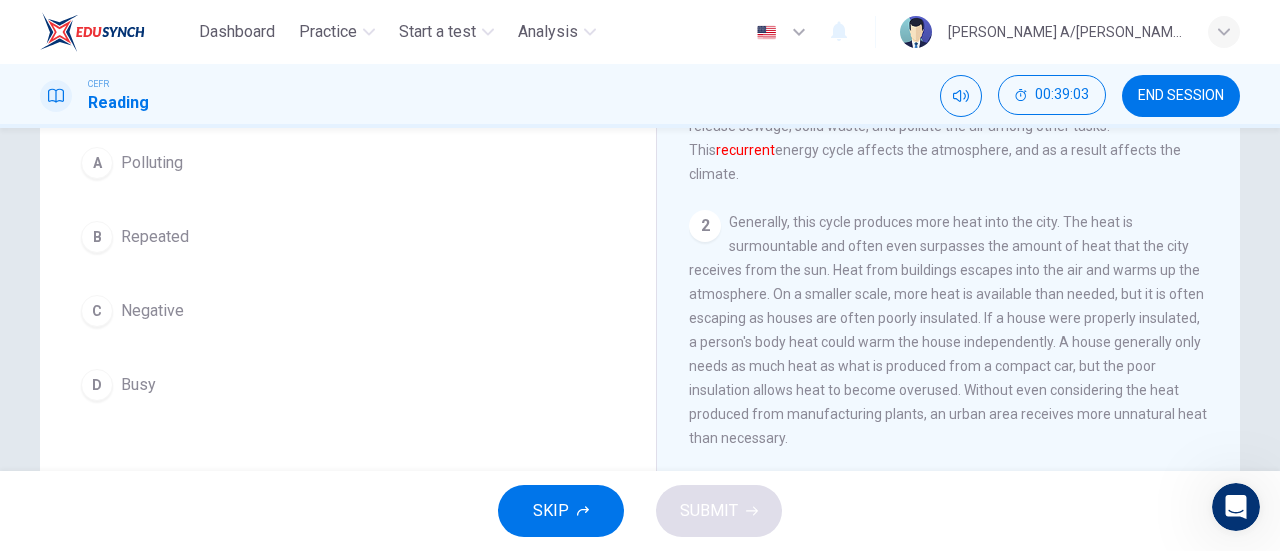 scroll, scrollTop: 100, scrollLeft: 0, axis: vertical 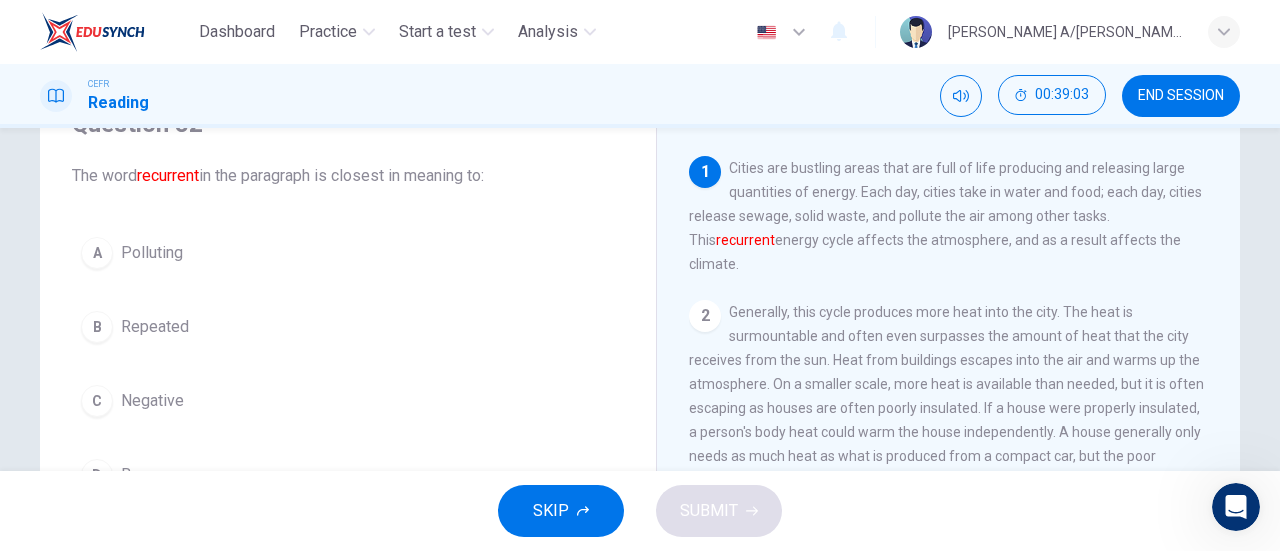click on "B Repeated" at bounding box center [348, 327] 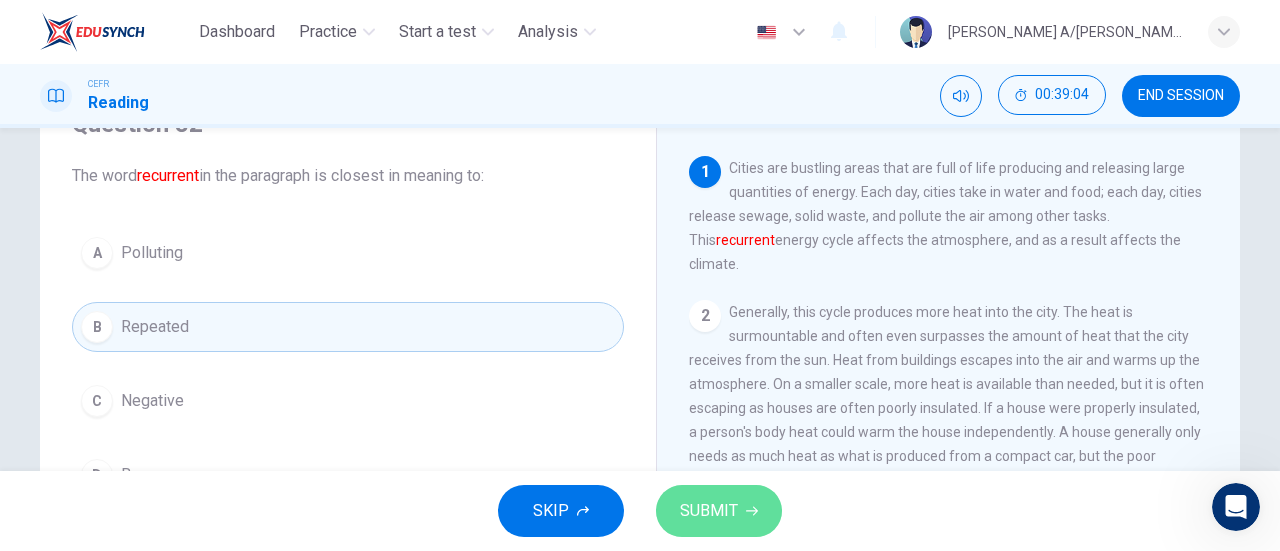 click on "SUBMIT" at bounding box center (709, 511) 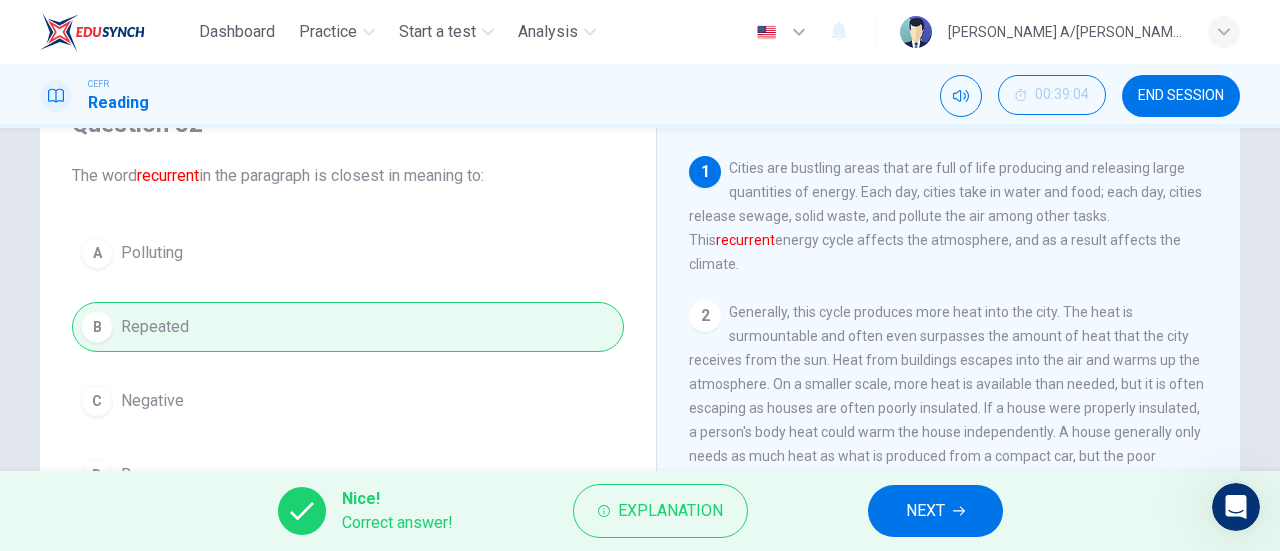 click on "NEXT" at bounding box center (925, 511) 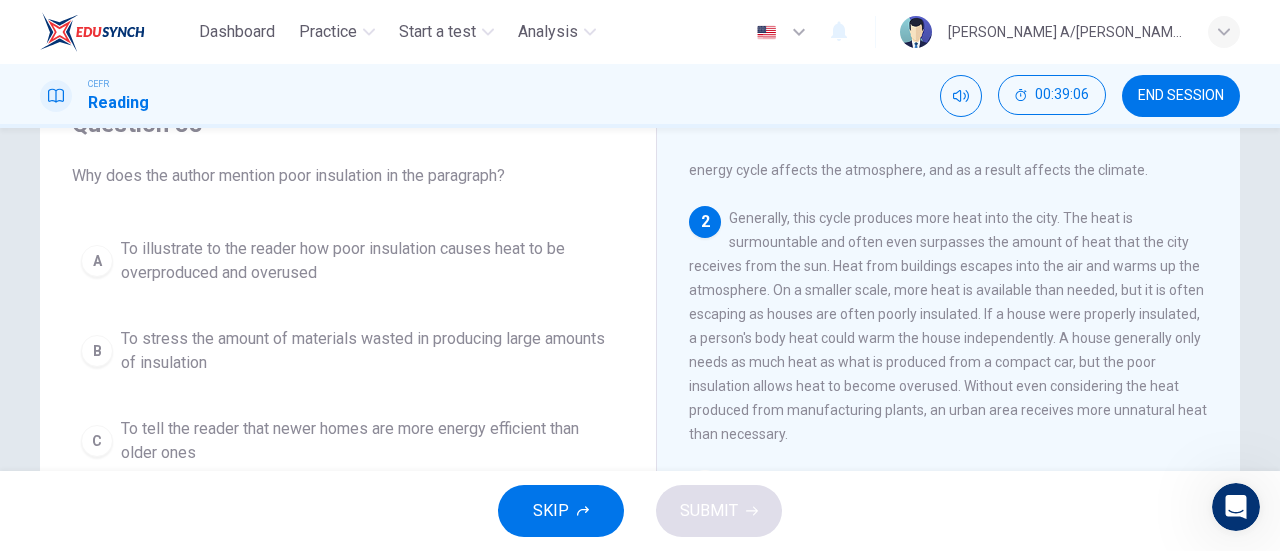 scroll, scrollTop: 100, scrollLeft: 0, axis: vertical 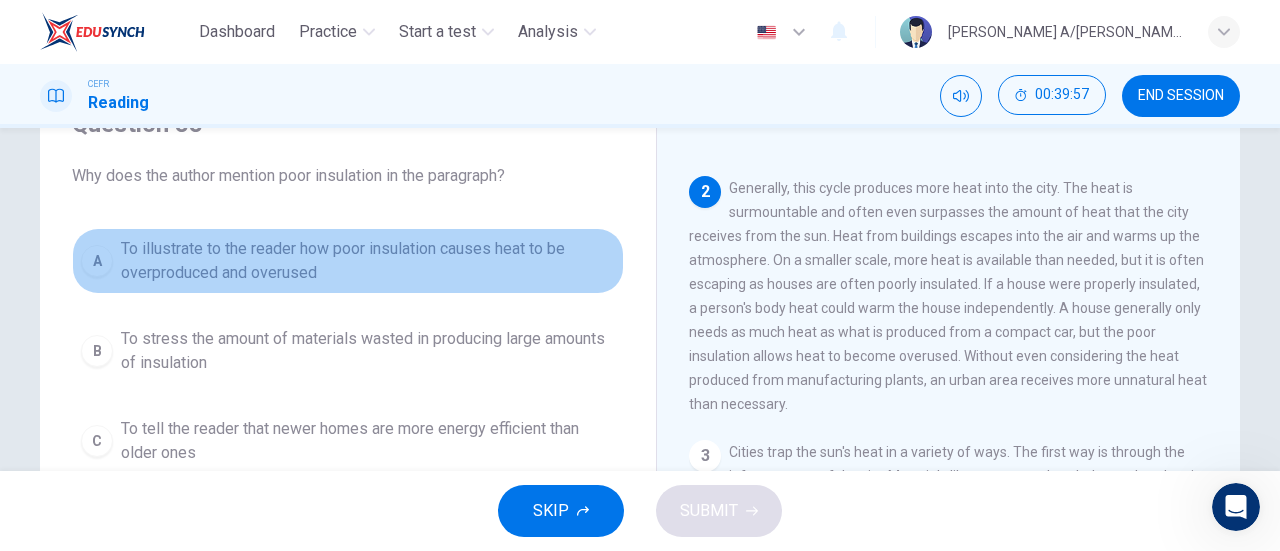 click on "To illustrate to the reader how poor insulation causes heat to be overproduced and overused" at bounding box center [368, 261] 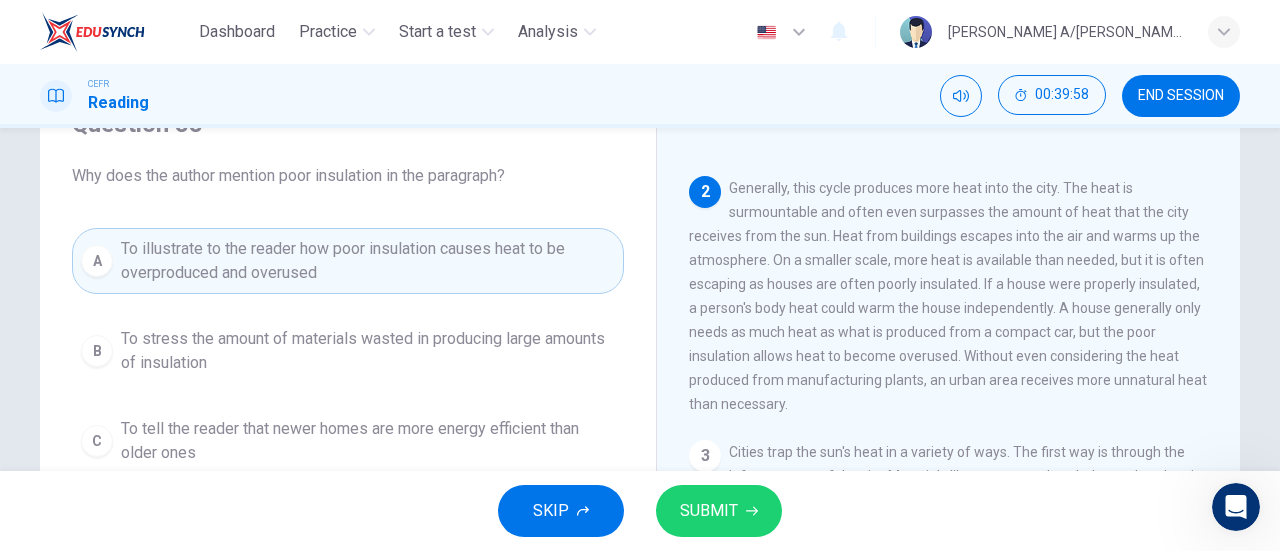 click on "SUBMIT" at bounding box center (709, 511) 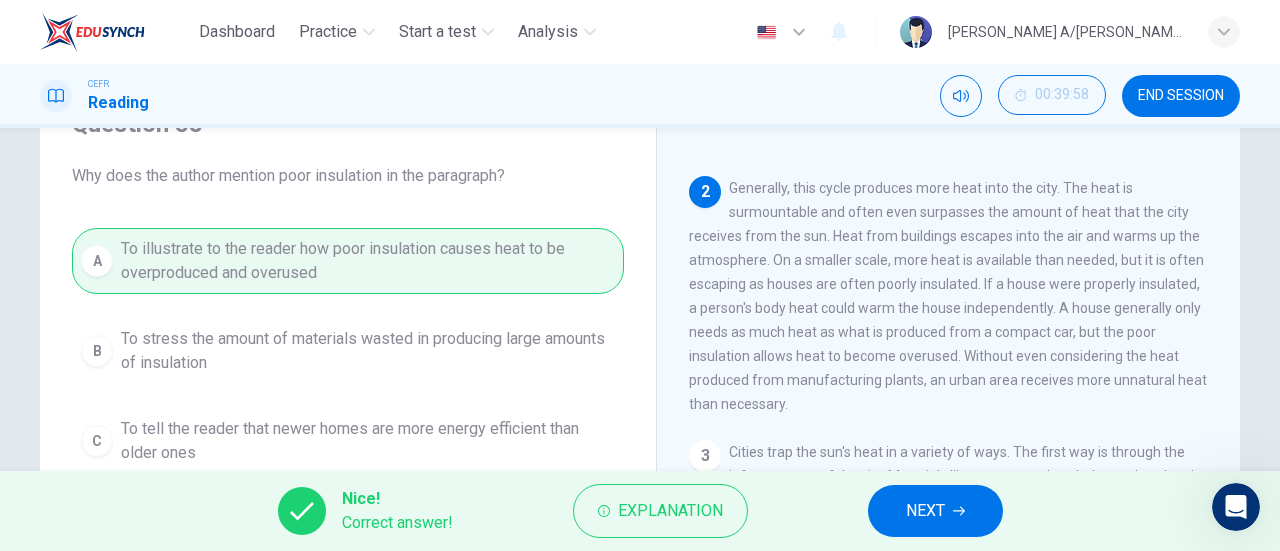 click on "NEXT" at bounding box center [935, 511] 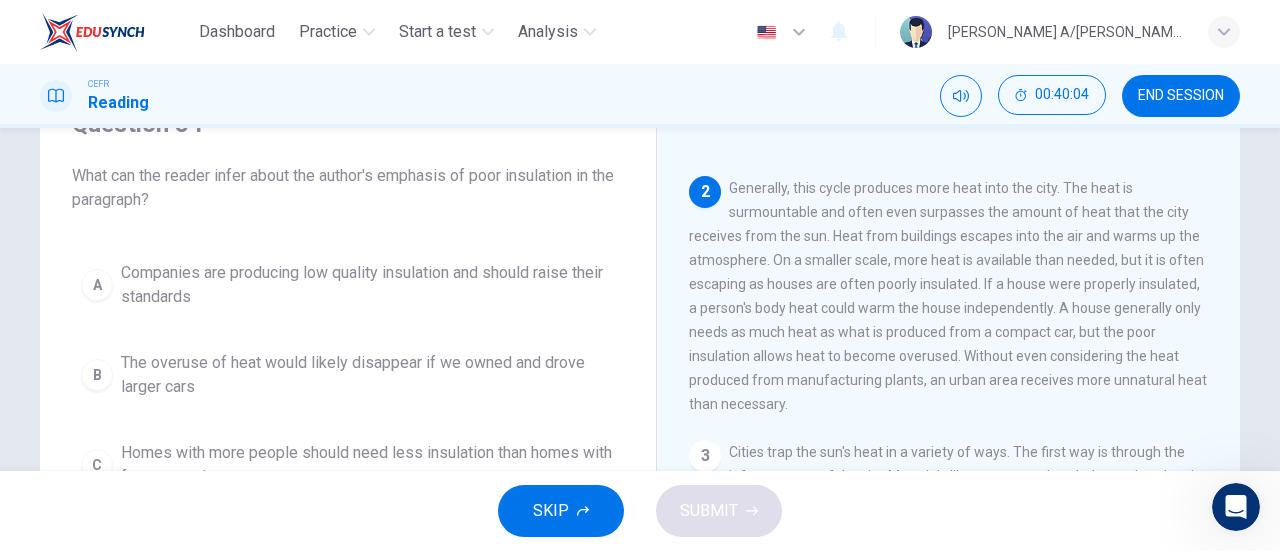 scroll, scrollTop: 0, scrollLeft: 0, axis: both 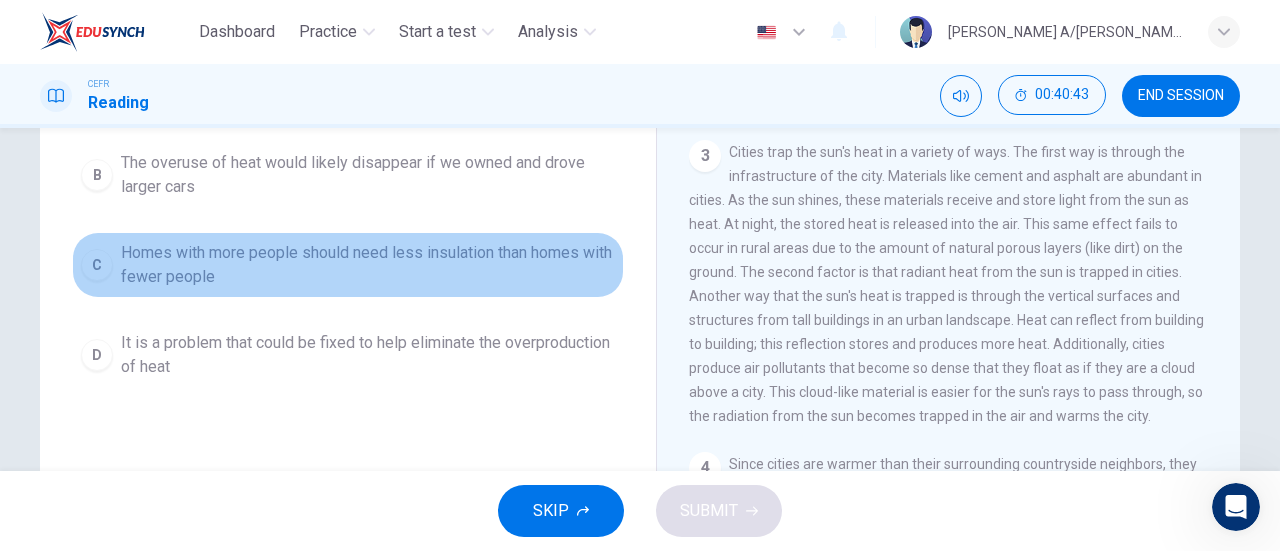 click on "Homes with more people should need less insulation than homes with fewer people" at bounding box center [368, 265] 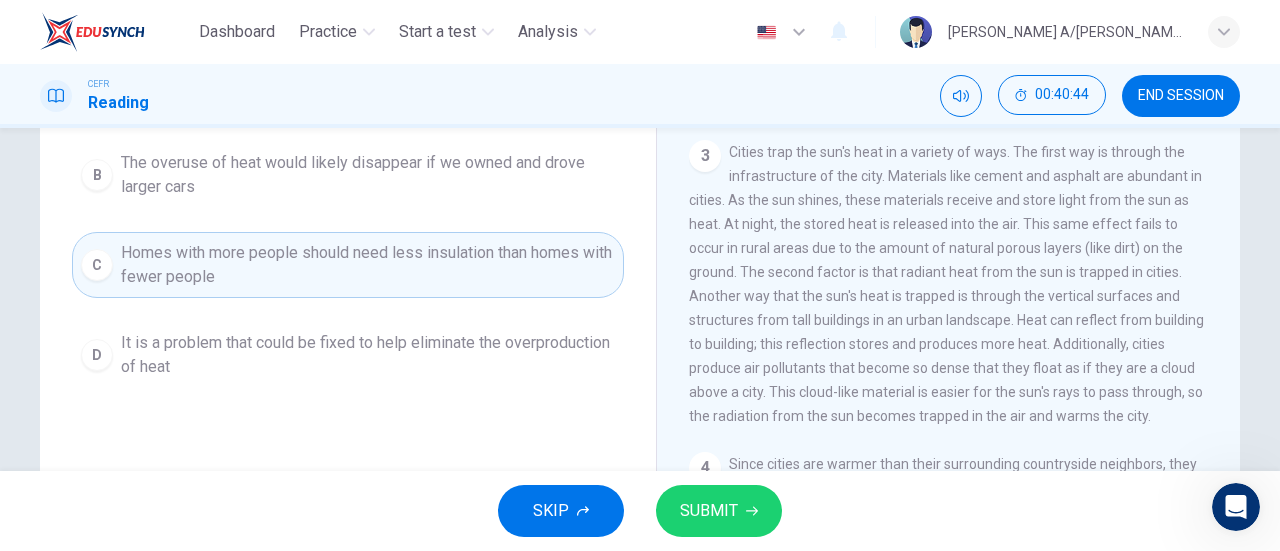 click on "SUBMIT" at bounding box center (709, 511) 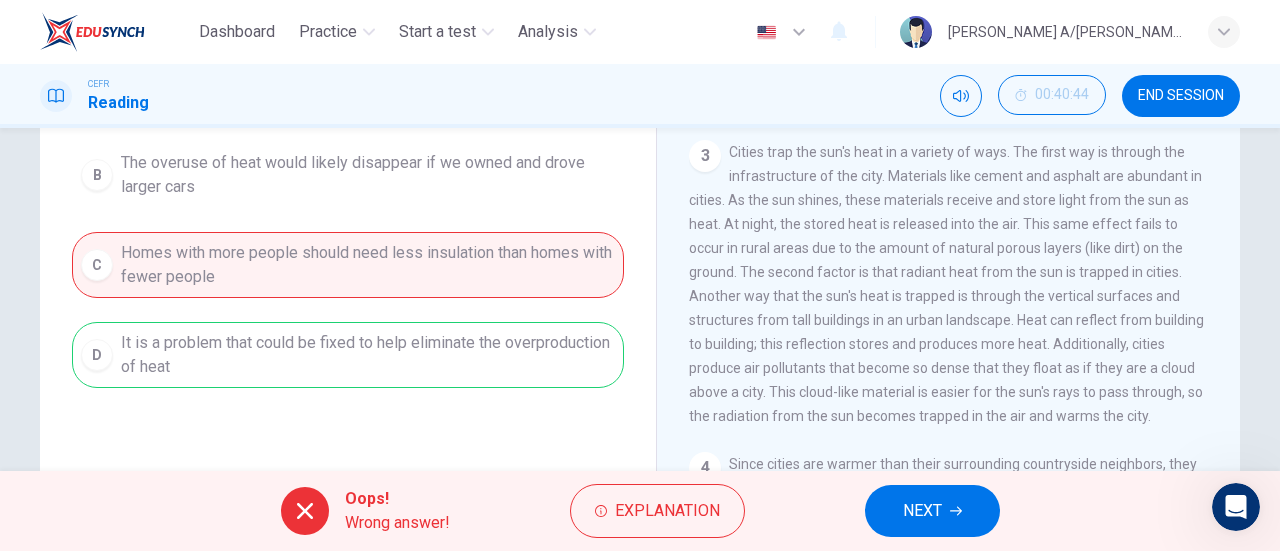 click on "Oops! Wrong answer! Explanation NEXT" at bounding box center [640, 511] 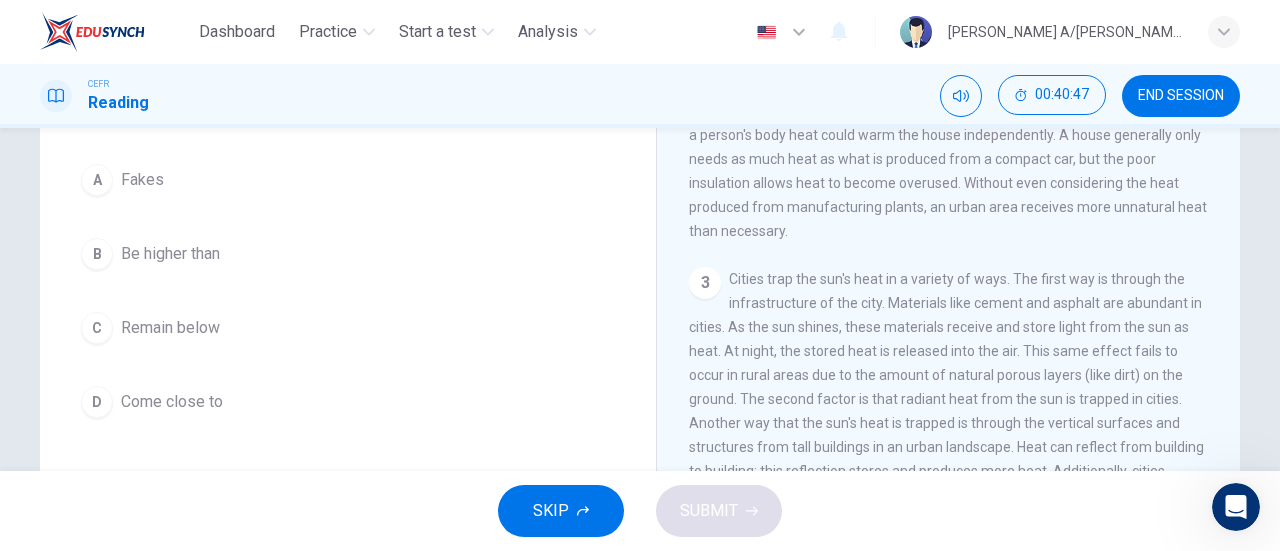 scroll, scrollTop: 200, scrollLeft: 0, axis: vertical 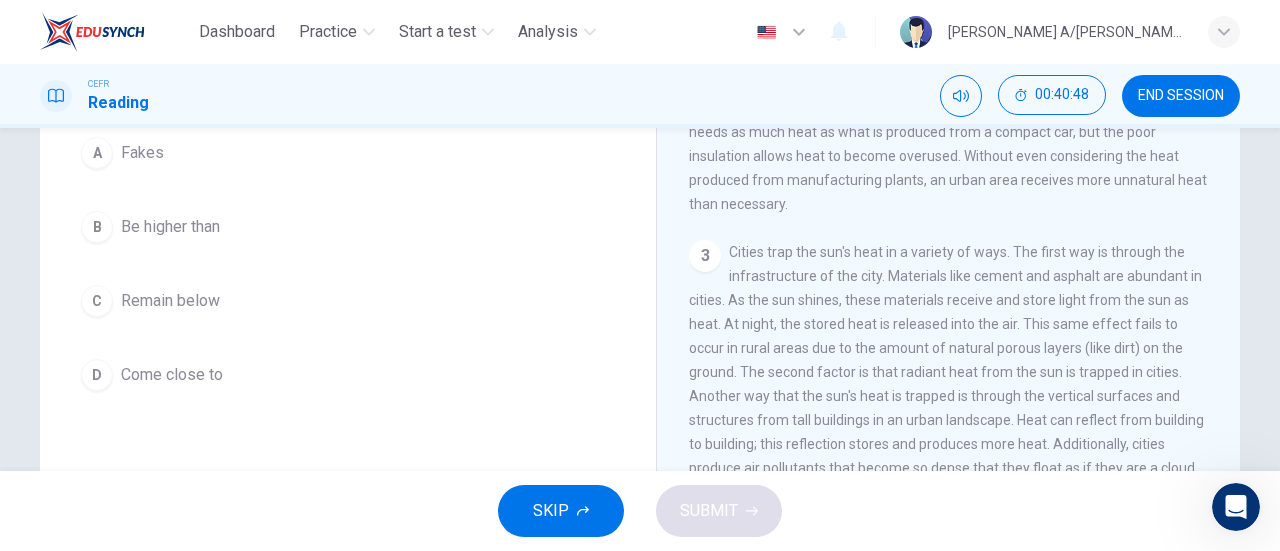 click on "Be higher than" at bounding box center (170, 227) 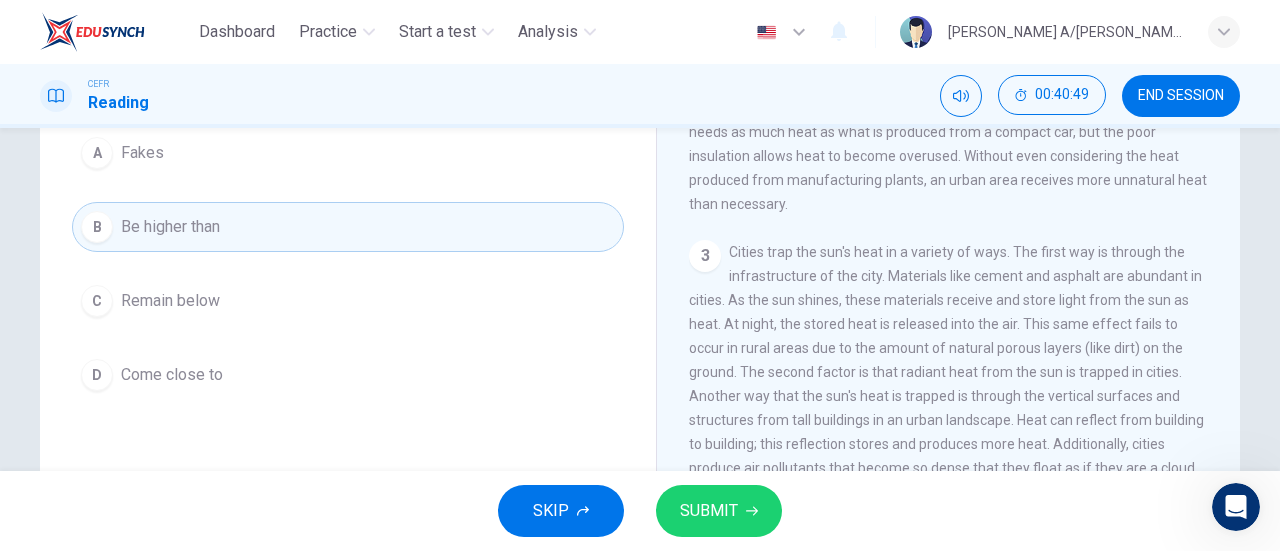 click 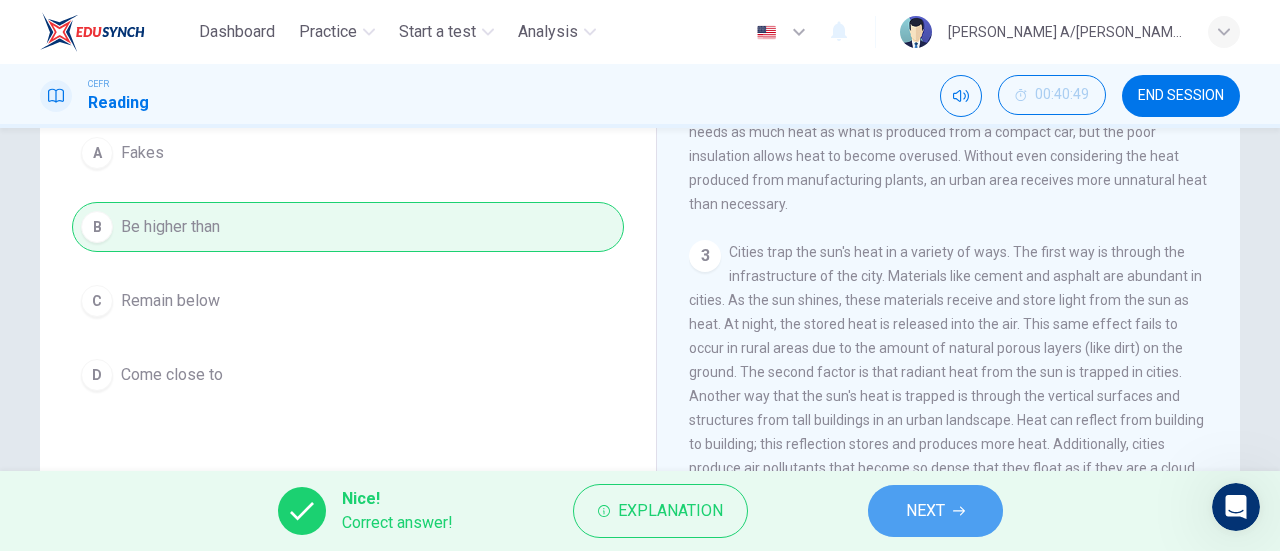 click on "NEXT" at bounding box center (935, 511) 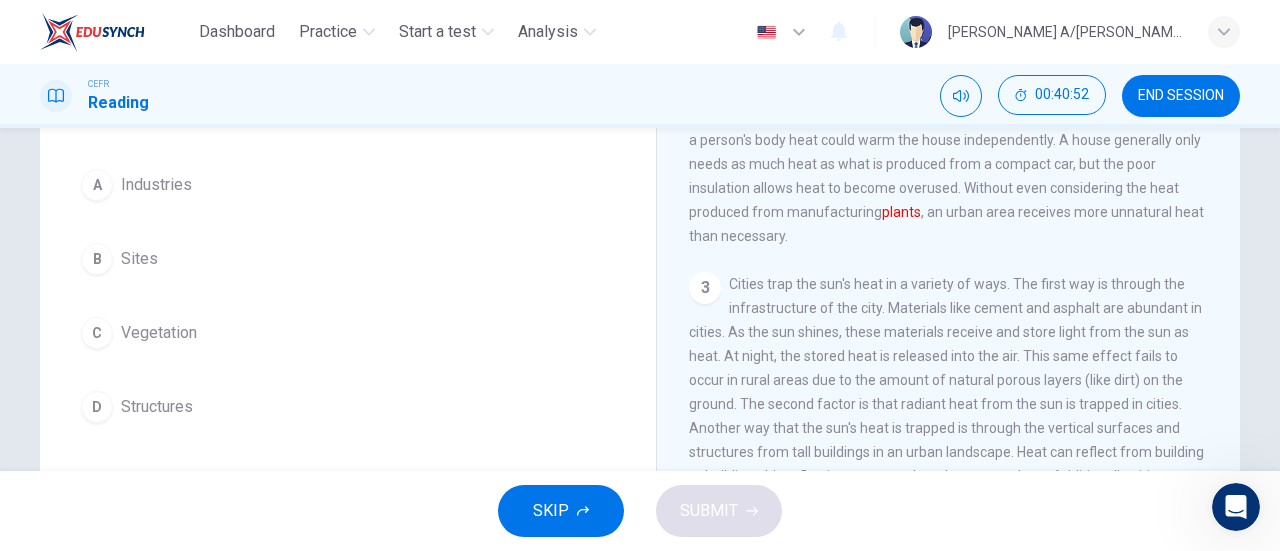 scroll, scrollTop: 200, scrollLeft: 0, axis: vertical 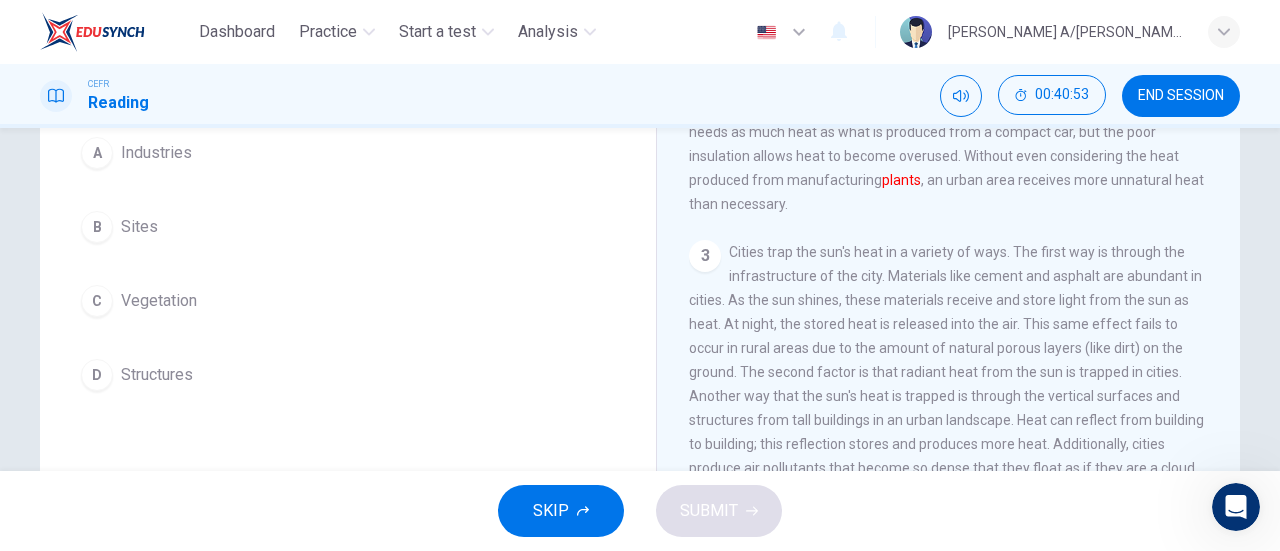 click on "A Industries B Sites C Vegetation D Structures" at bounding box center (348, 264) 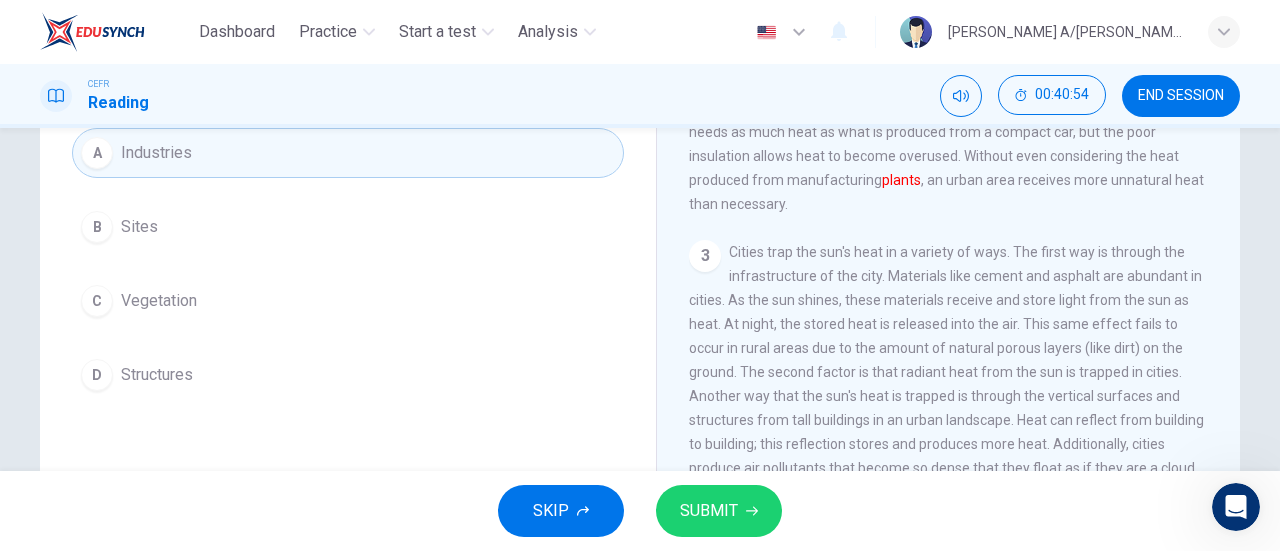 click on "SUBMIT" at bounding box center (719, 511) 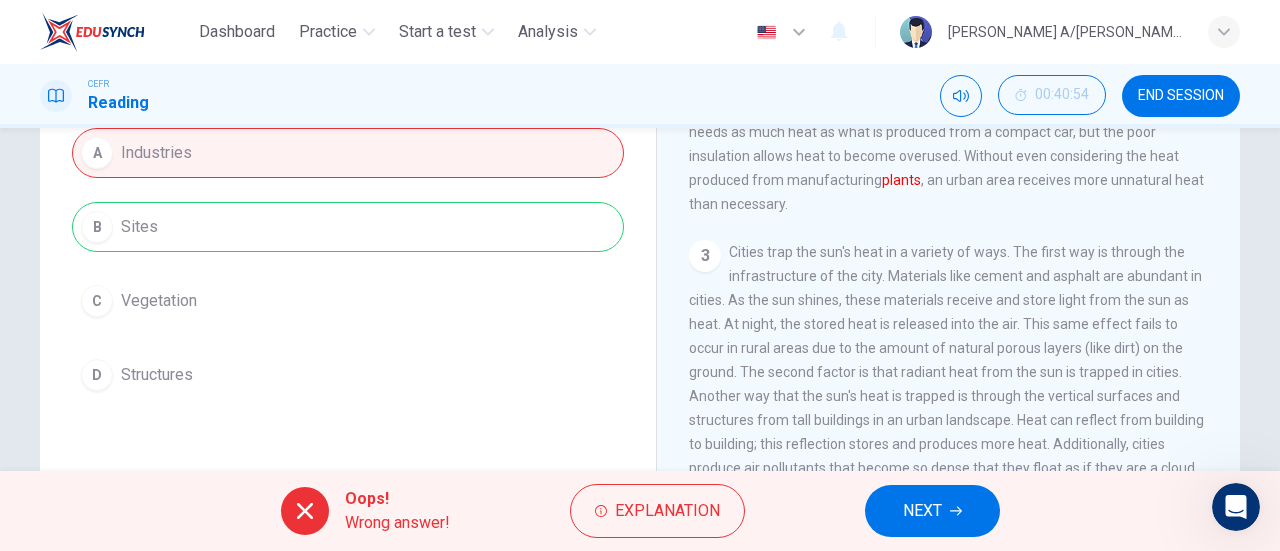 click on "NEXT" at bounding box center (922, 511) 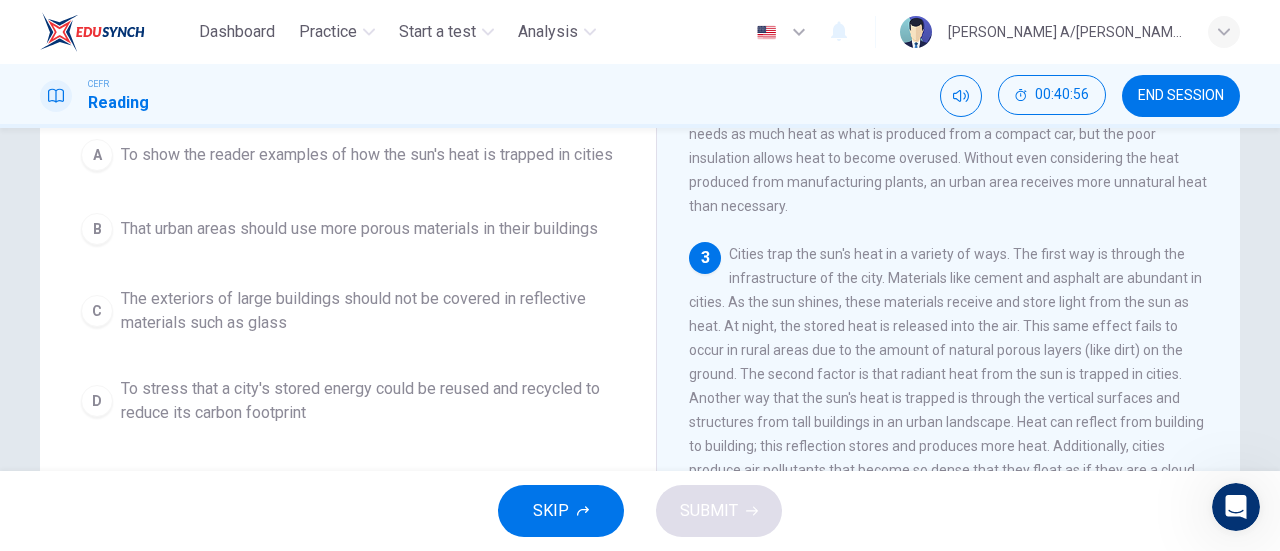 scroll, scrollTop: 200, scrollLeft: 0, axis: vertical 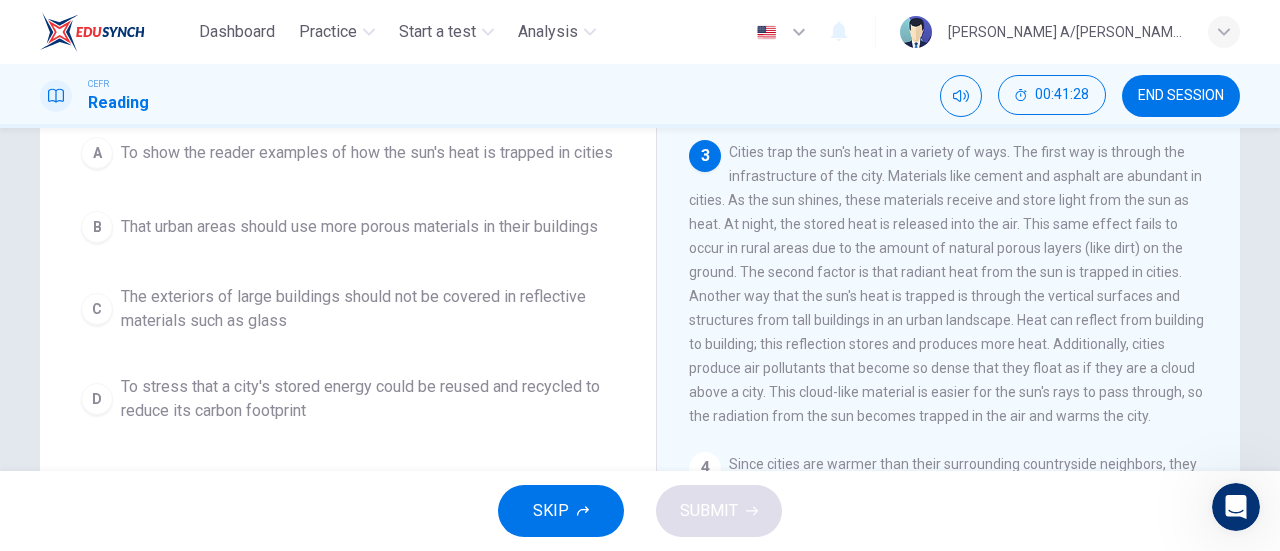 click on "A To show the reader examples of how the sun's heat is trapped in cities" at bounding box center [348, 153] 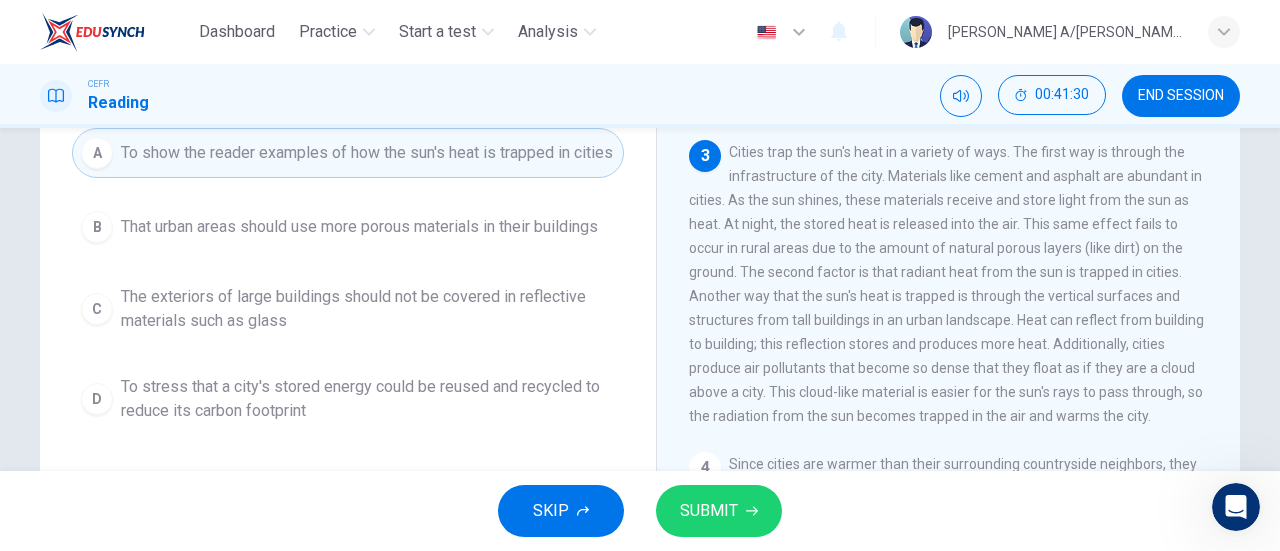 click on "SUBMIT" at bounding box center (709, 511) 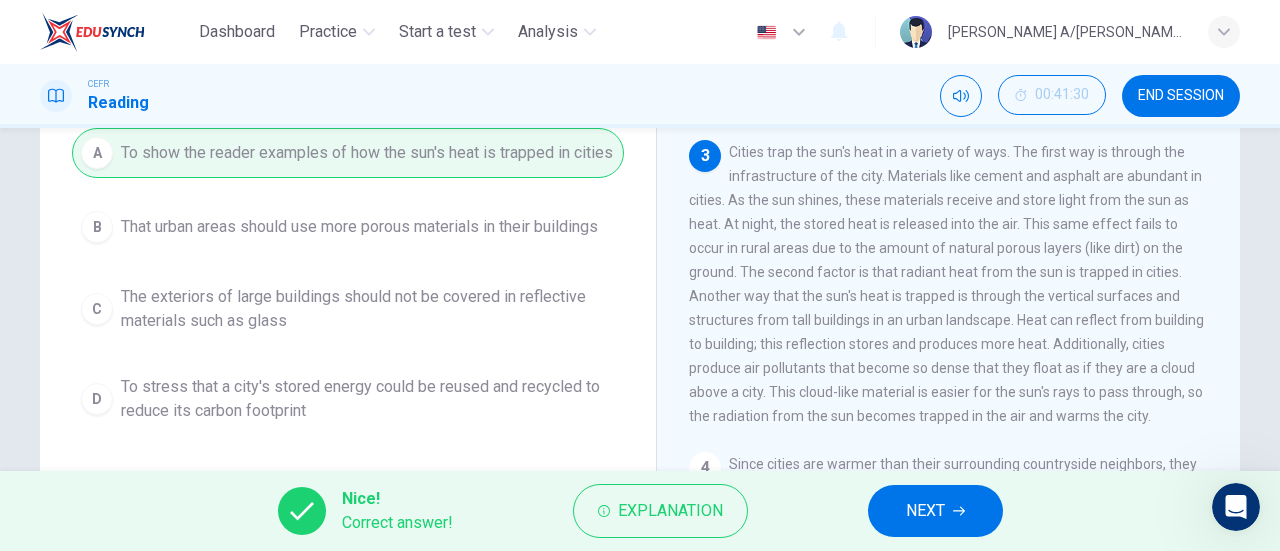 click on "NEXT" at bounding box center [925, 511] 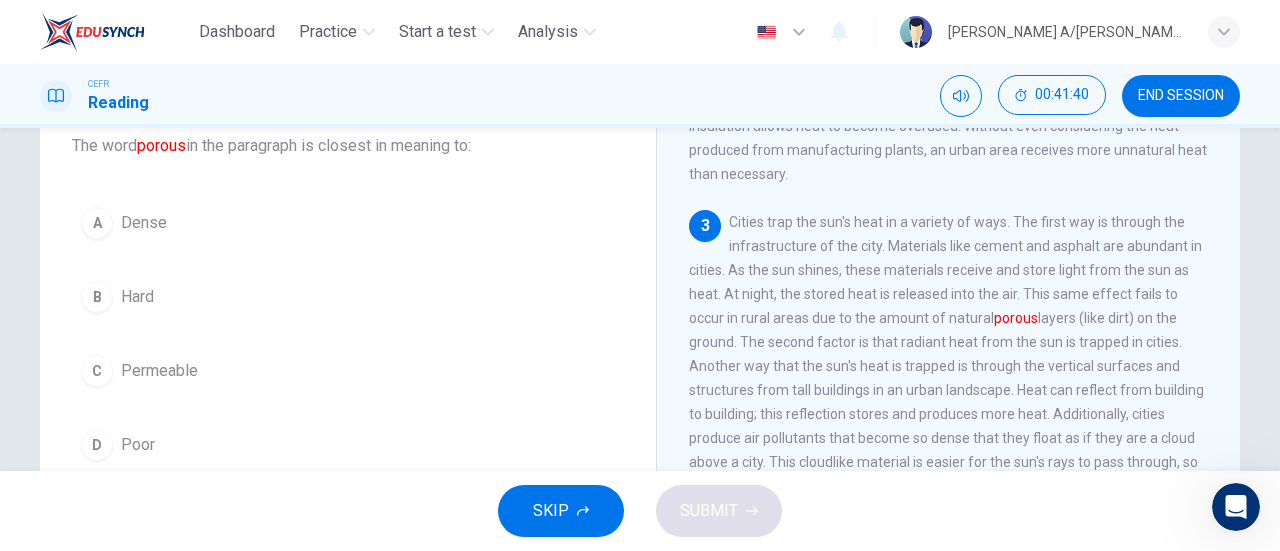 scroll, scrollTop: 100, scrollLeft: 0, axis: vertical 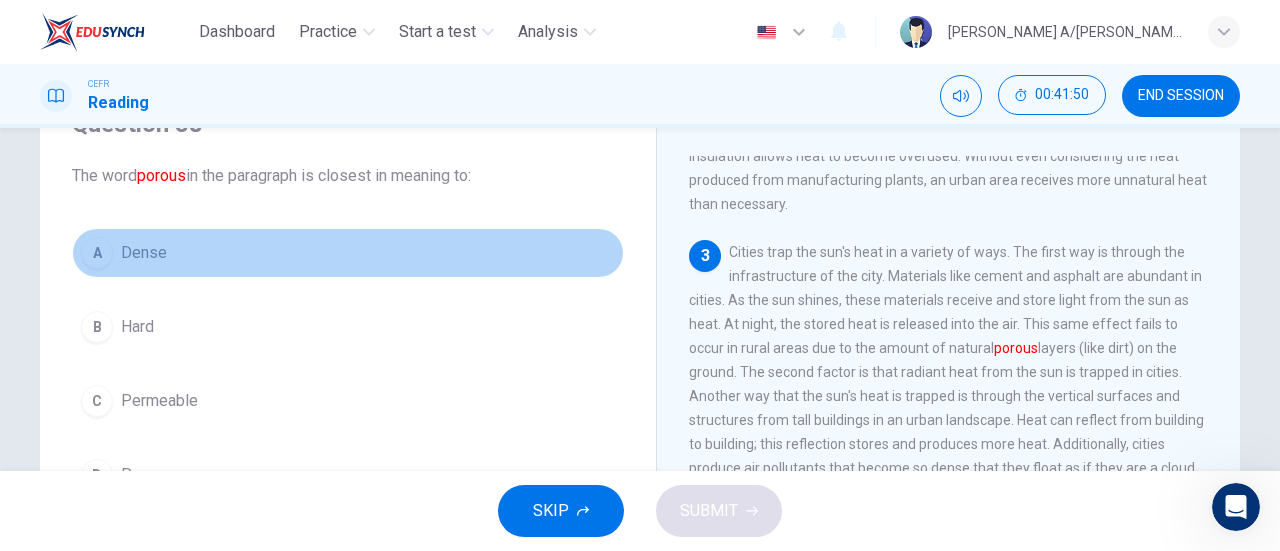 click on "A Dense" at bounding box center [348, 253] 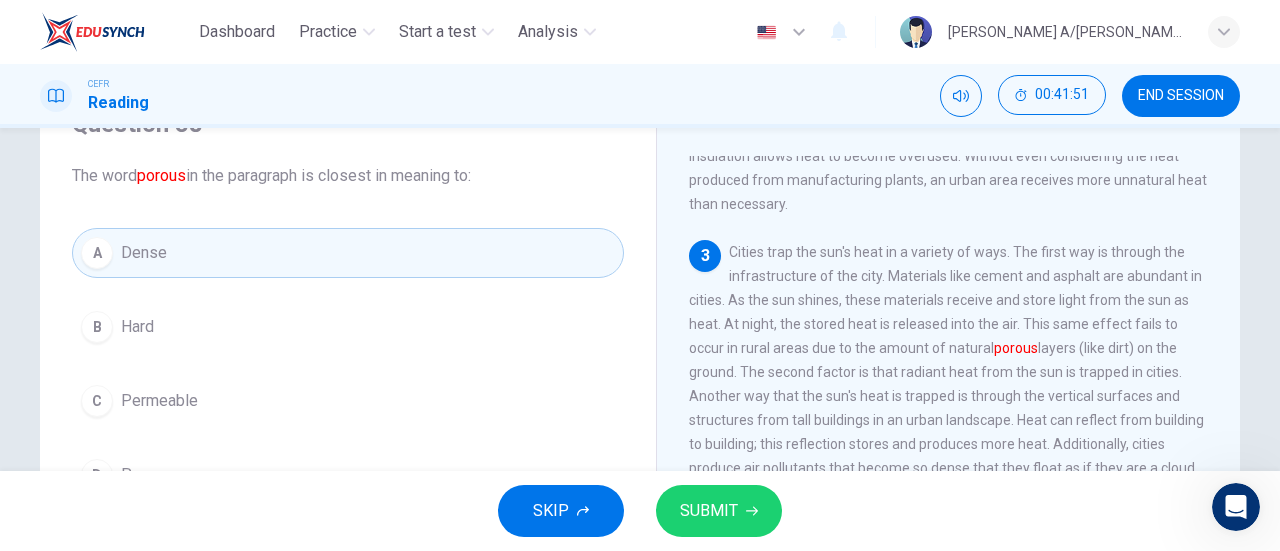 click on "SKIP SUBMIT" at bounding box center (640, 511) 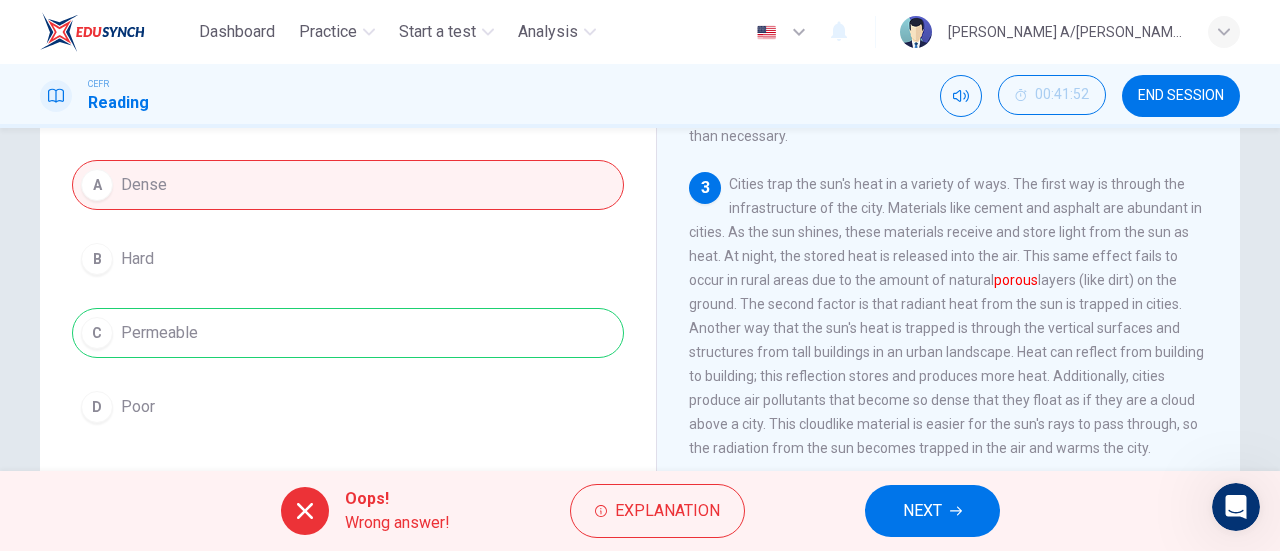 scroll, scrollTop: 200, scrollLeft: 0, axis: vertical 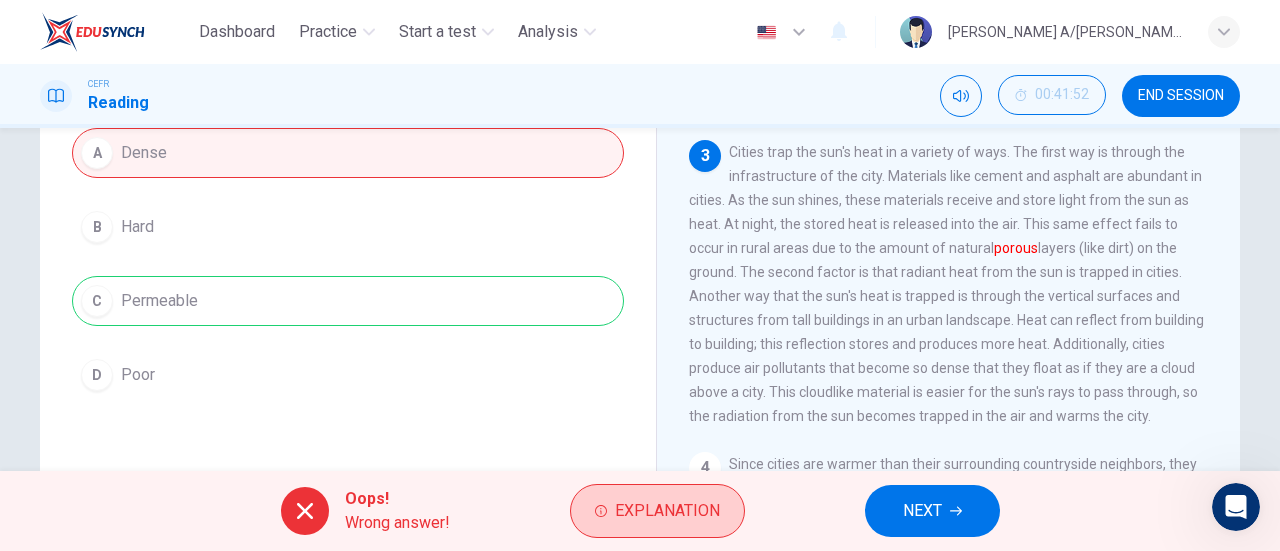 click on "Explanation" at bounding box center (667, 511) 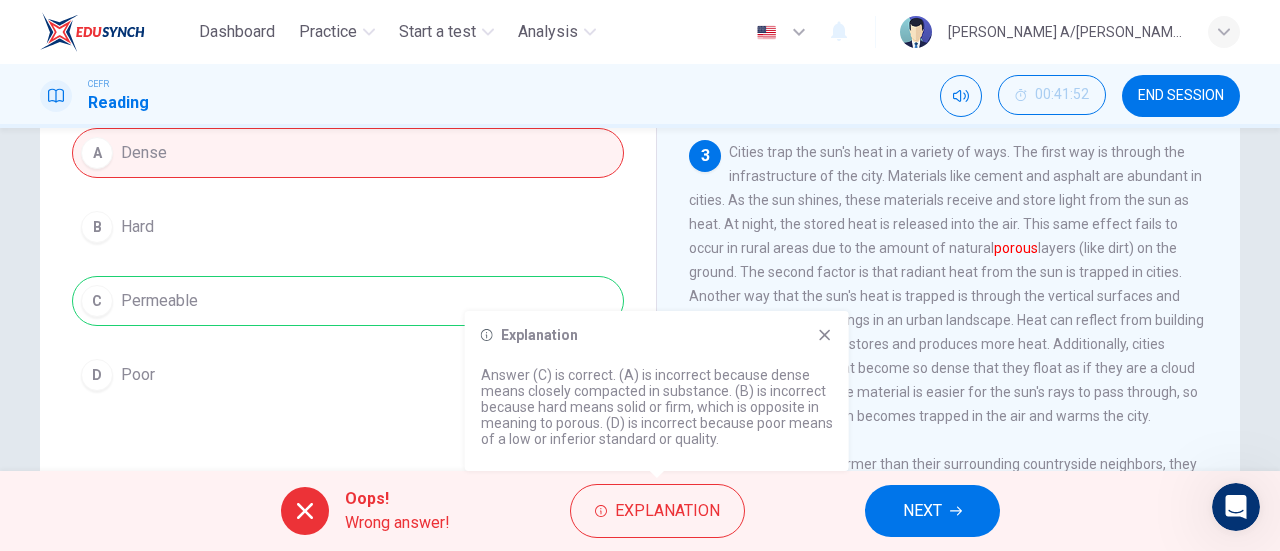 click 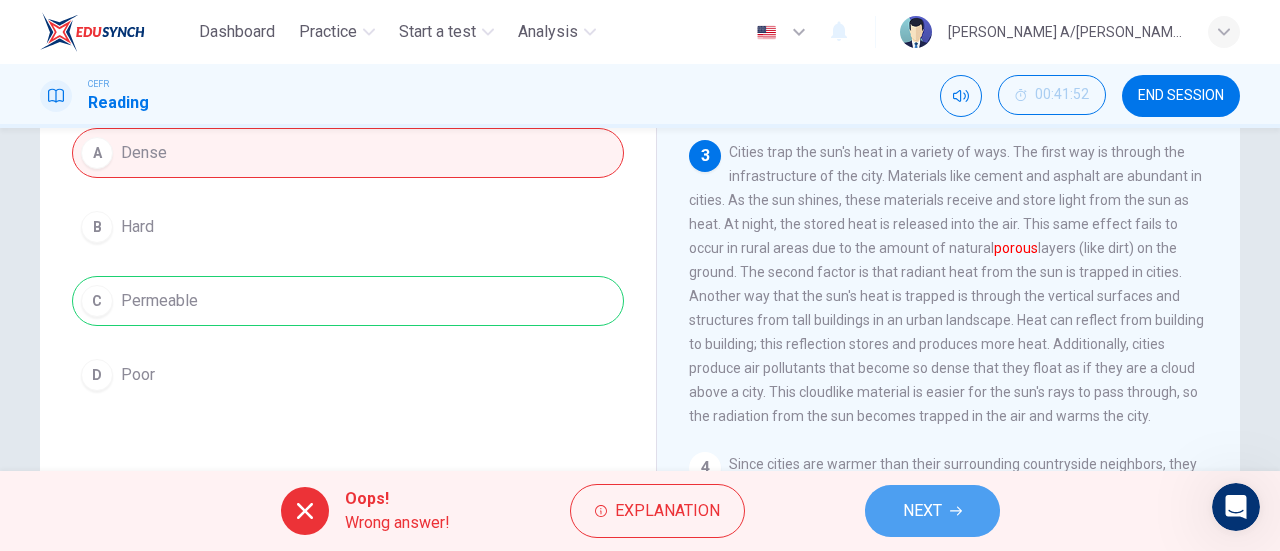 click on "NEXT" at bounding box center (932, 511) 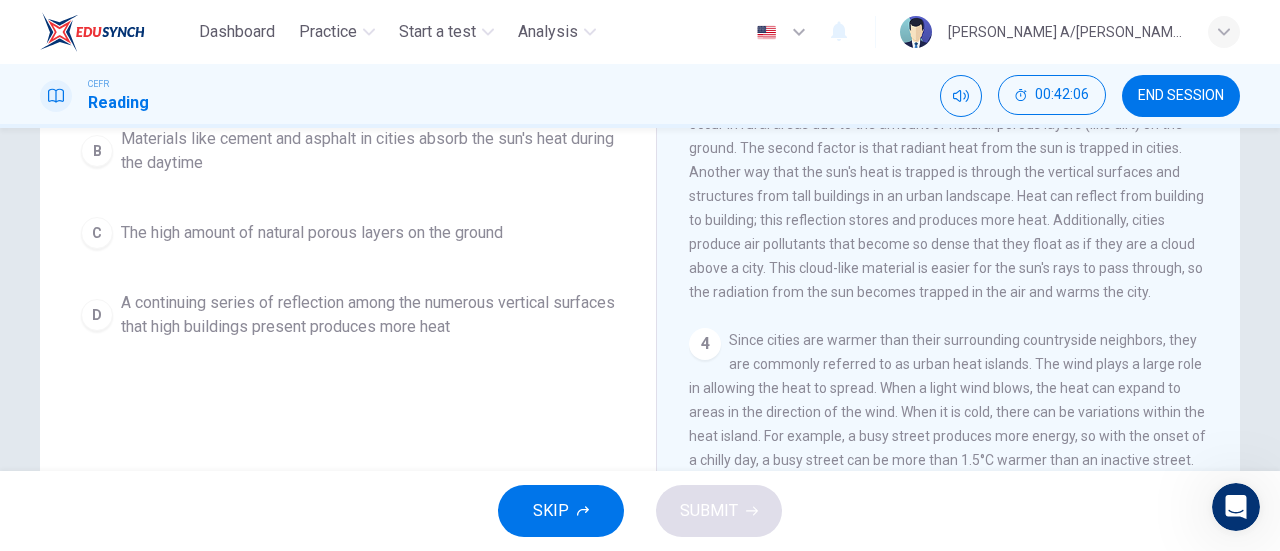 scroll, scrollTop: 124, scrollLeft: 0, axis: vertical 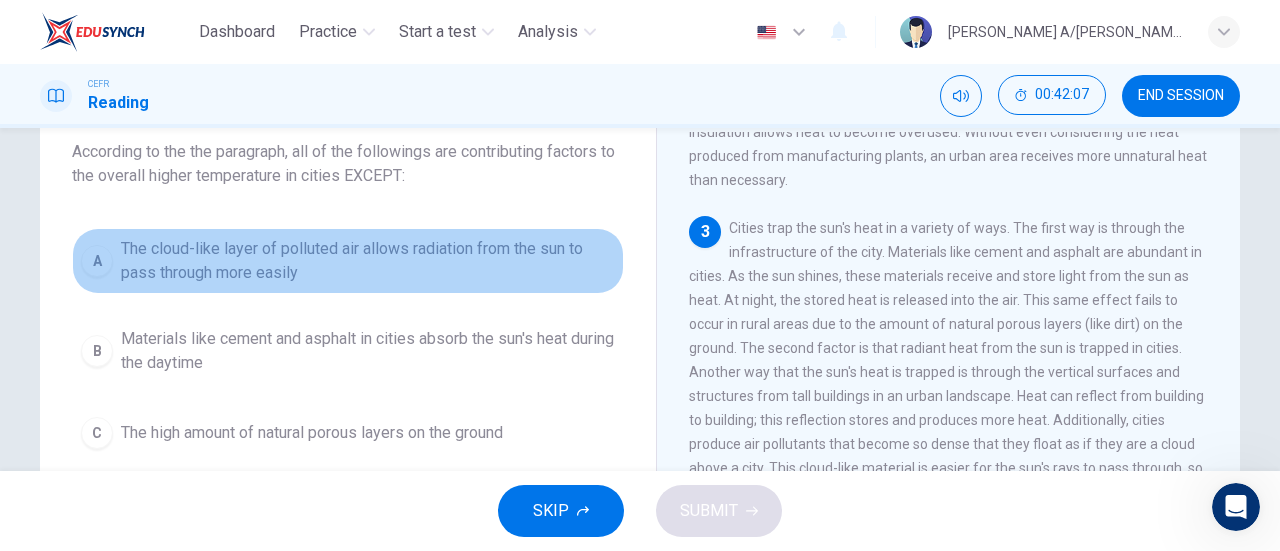 click on "A The cloud-like layer of polluted air allows radiation from the sun to pass through more easily" at bounding box center [348, 261] 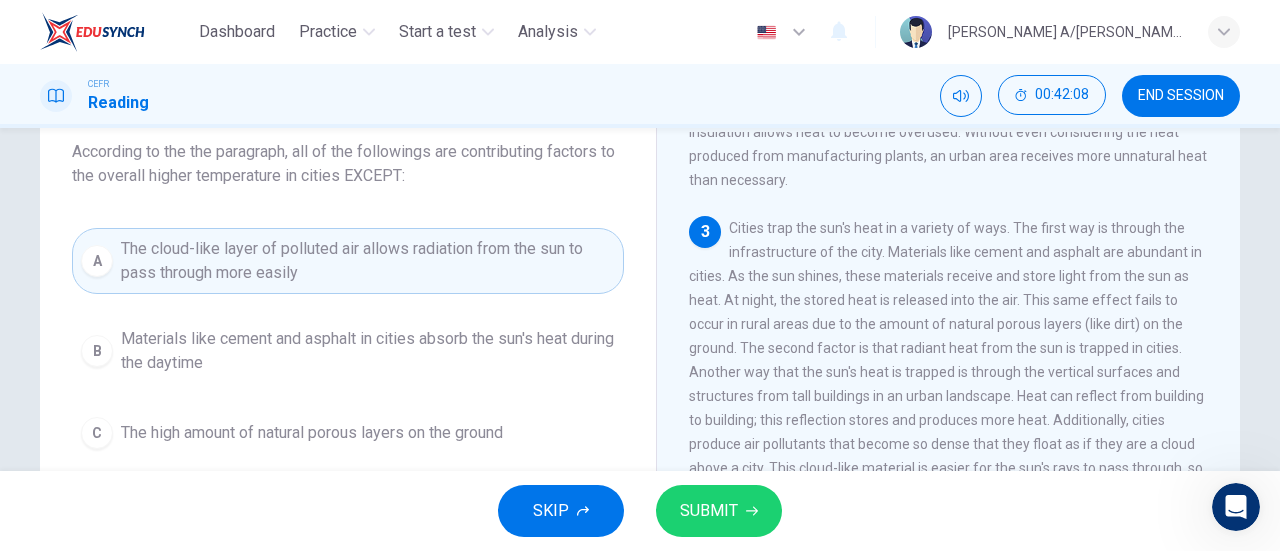 click on "SUBMIT" at bounding box center (709, 511) 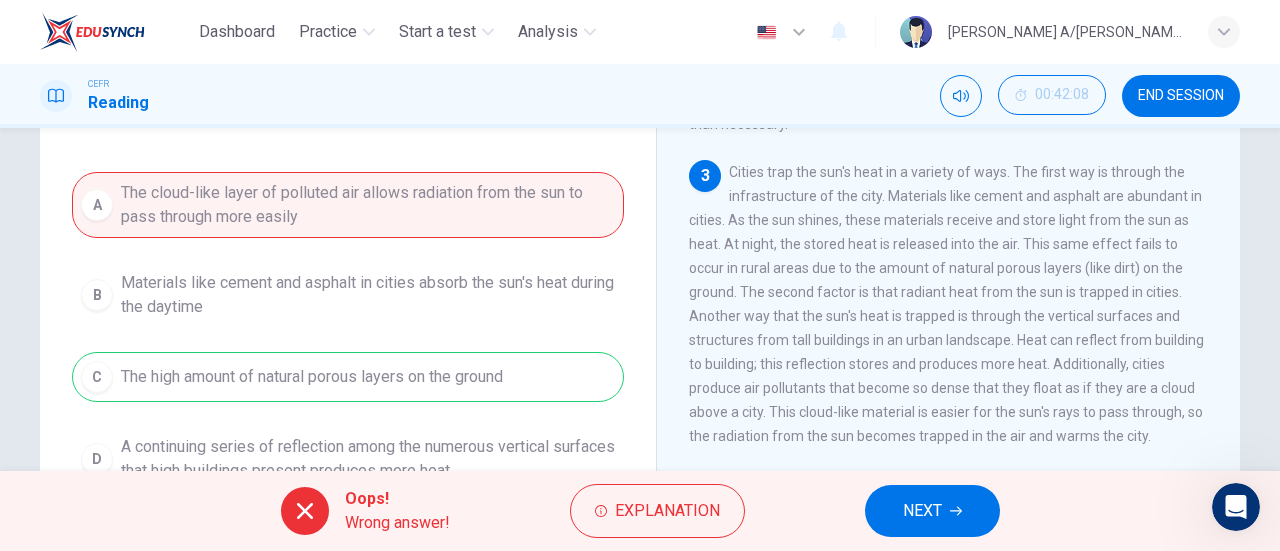 scroll, scrollTop: 224, scrollLeft: 0, axis: vertical 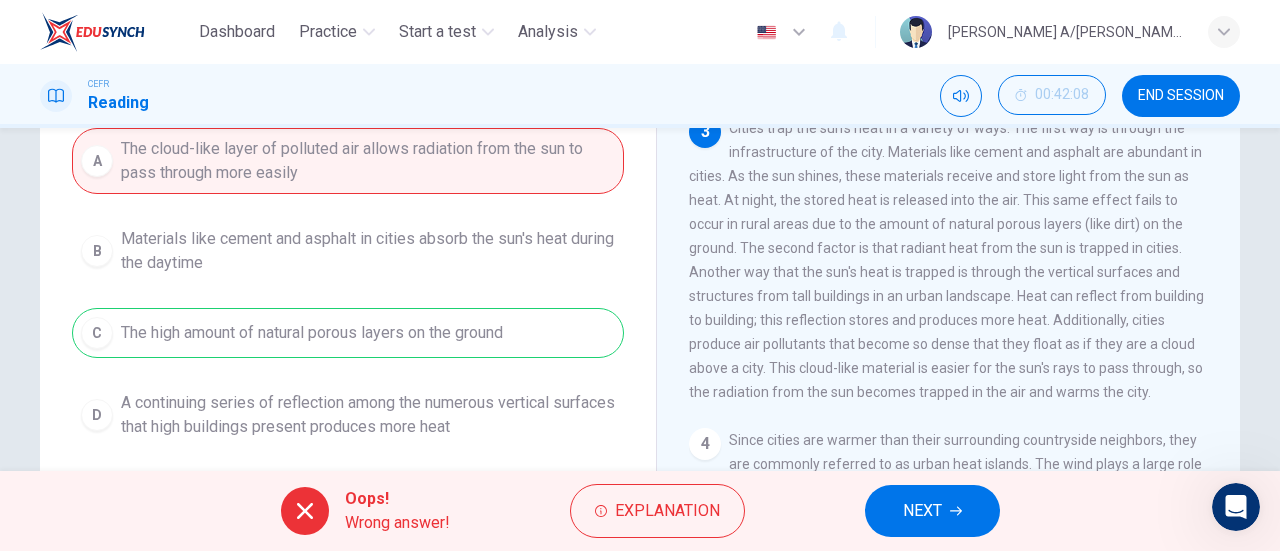 click on "NEXT" at bounding box center (932, 511) 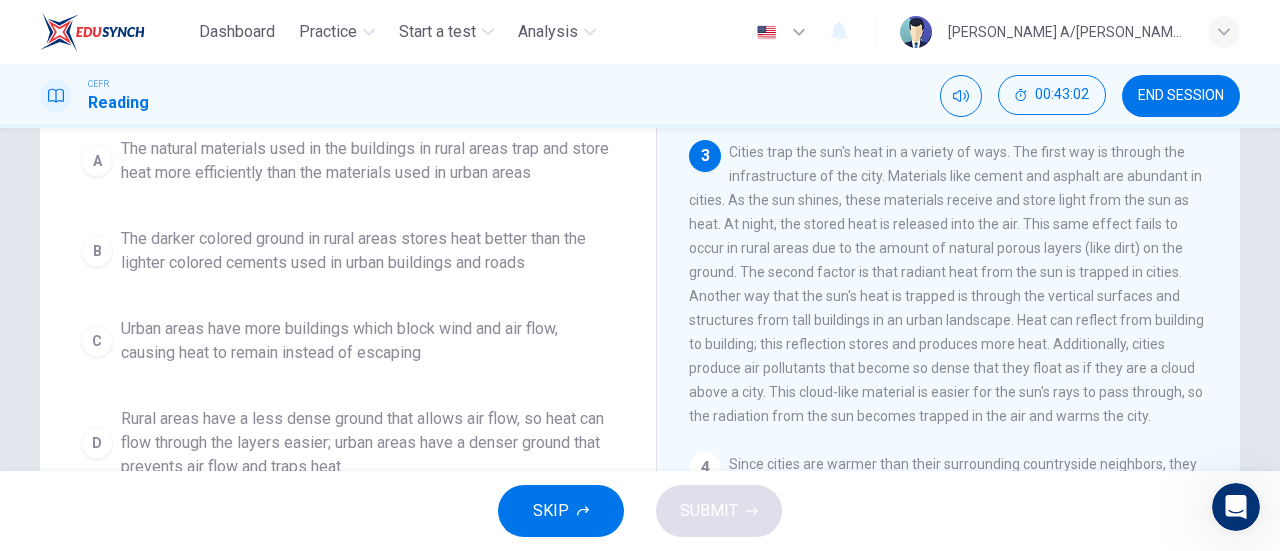 scroll, scrollTop: 300, scrollLeft: 0, axis: vertical 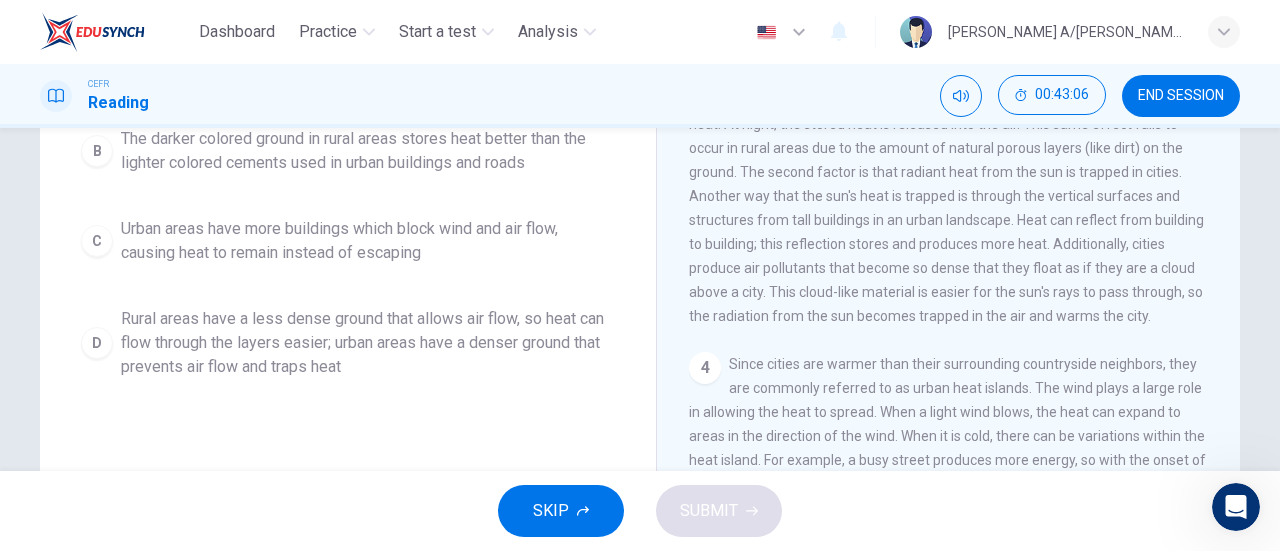 click on "Rural areas have a less dense ground that allows air flow, so heat can flow through the layers easier; urban areas have a denser ground that prevents air flow and traps heat" at bounding box center (368, 343) 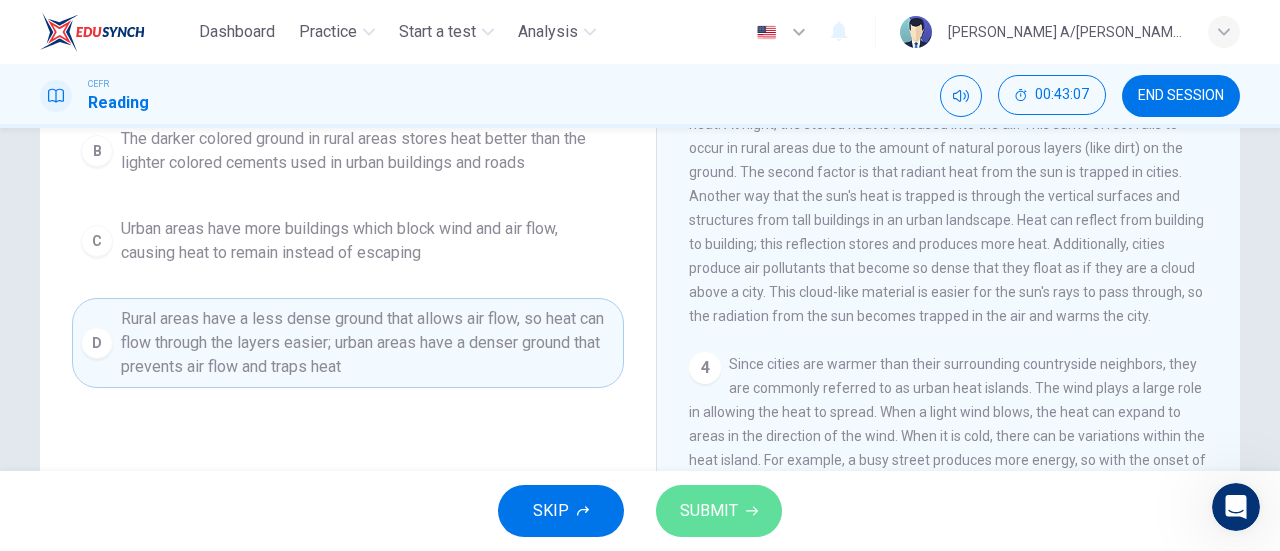click on "SUBMIT" at bounding box center [709, 511] 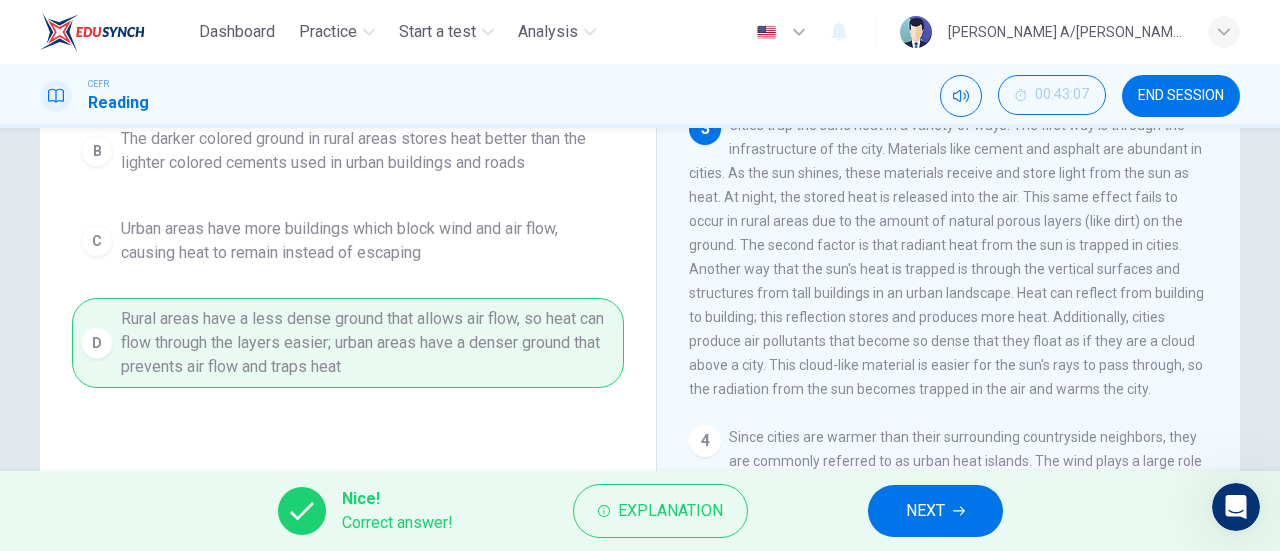 scroll, scrollTop: 200, scrollLeft: 0, axis: vertical 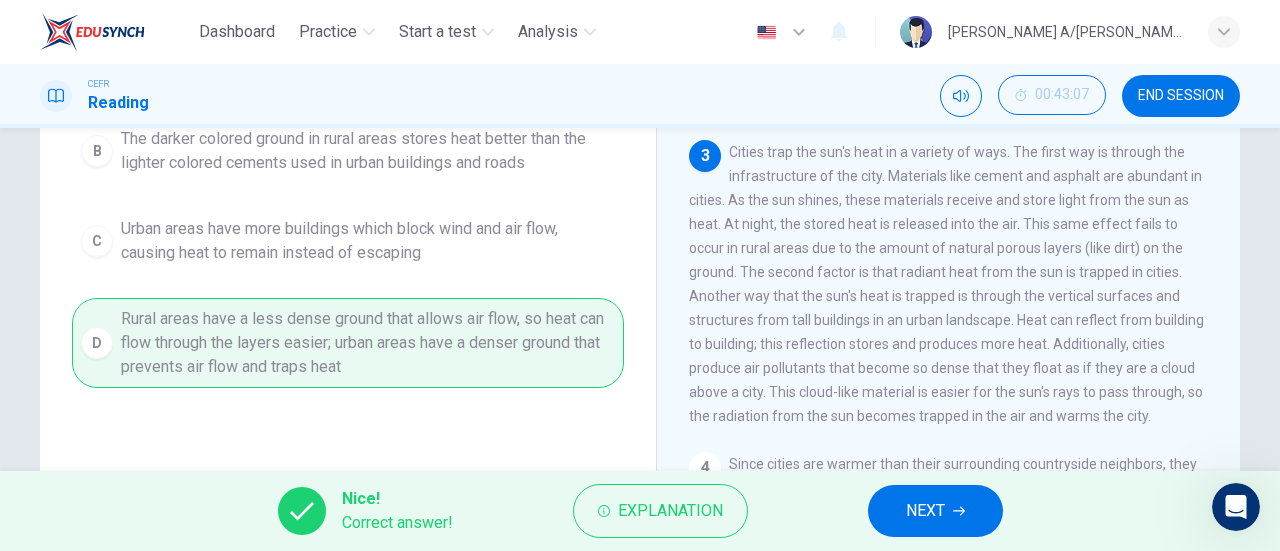 click on "END SESSION" at bounding box center (1181, 96) 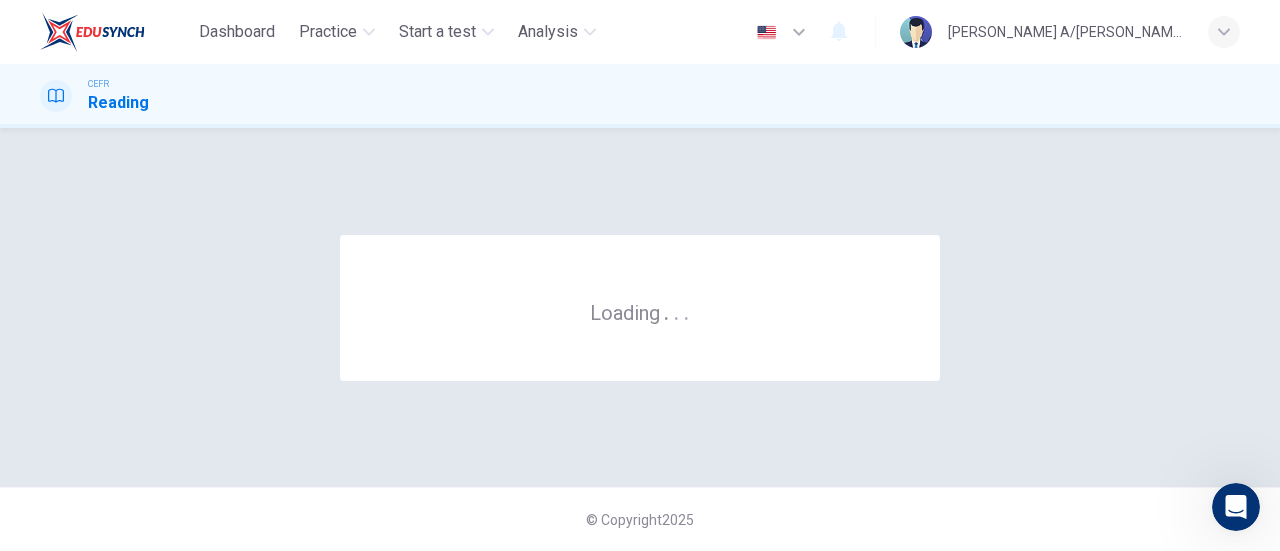 scroll, scrollTop: 0, scrollLeft: 0, axis: both 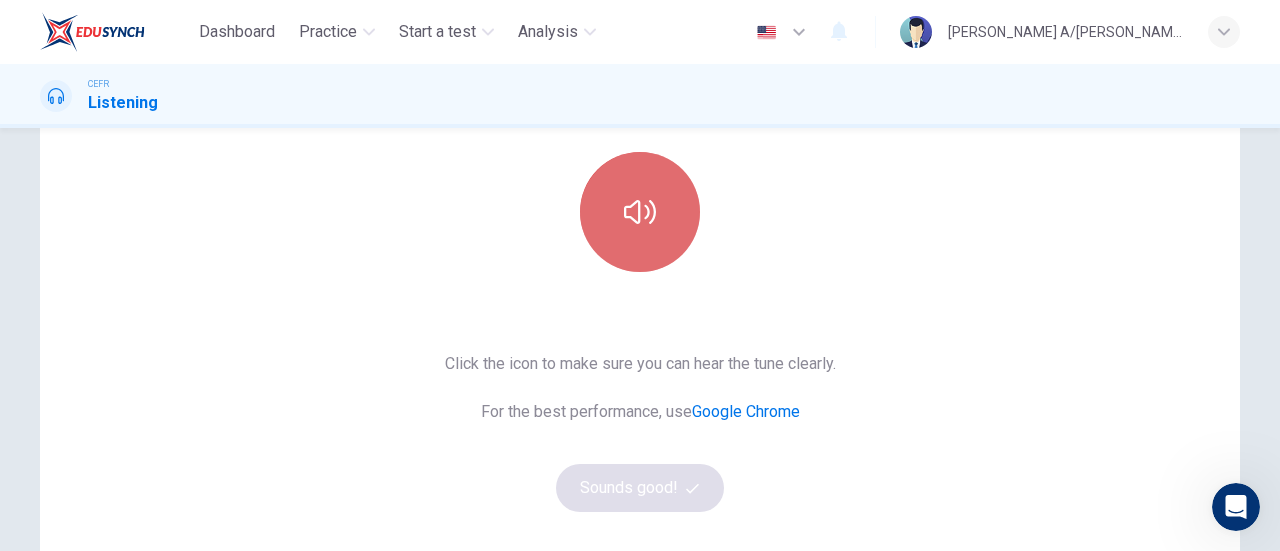 click at bounding box center [640, 212] 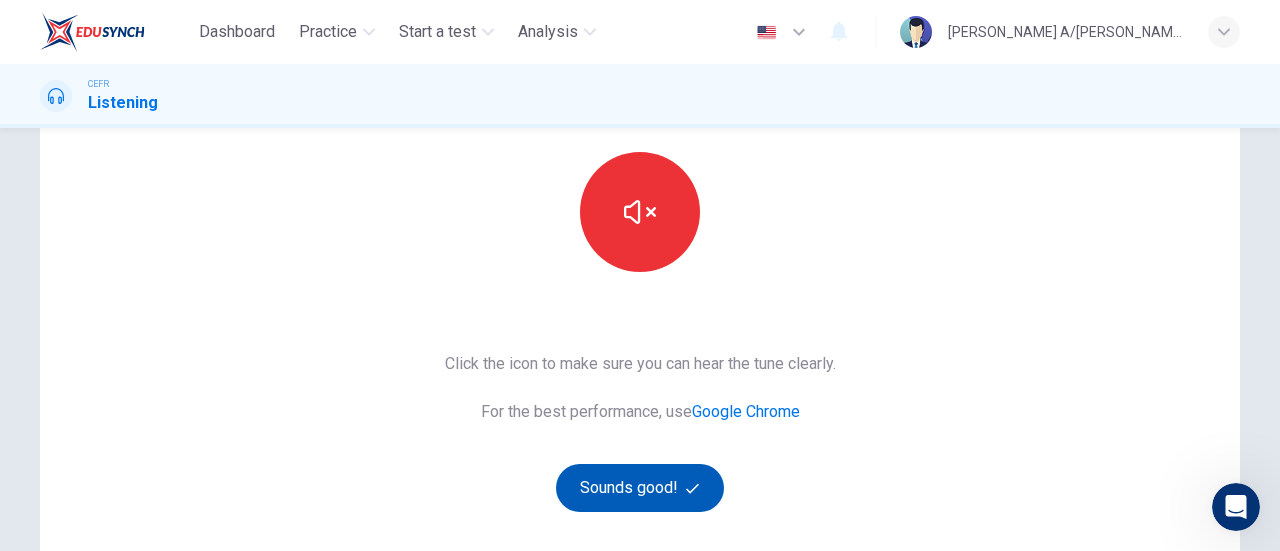 click on "Sounds good!" at bounding box center [640, 488] 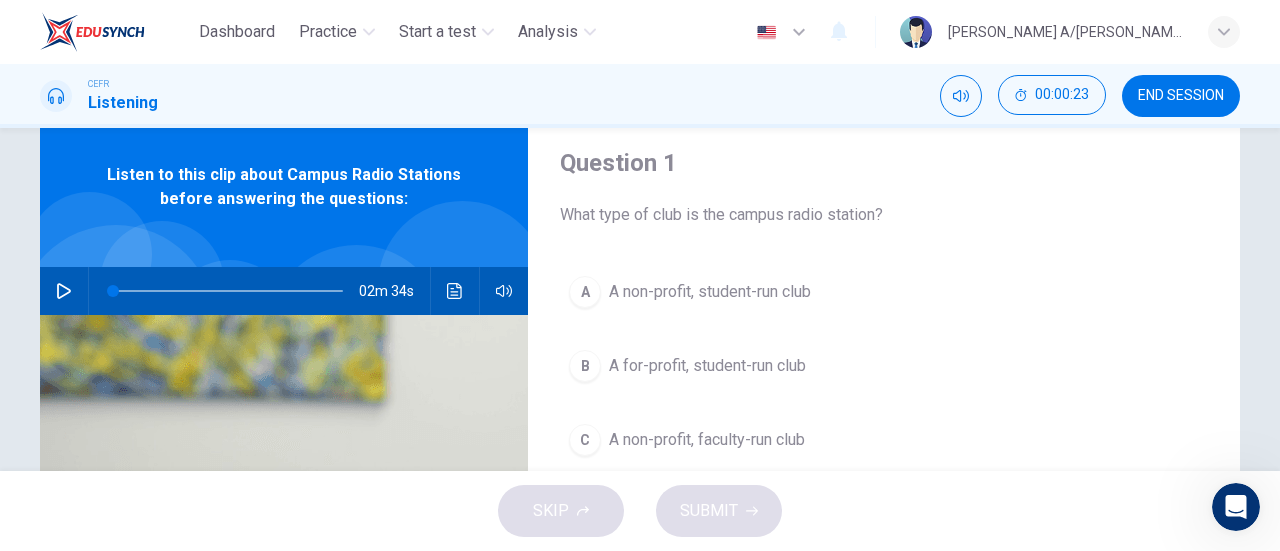 scroll, scrollTop: 0, scrollLeft: 0, axis: both 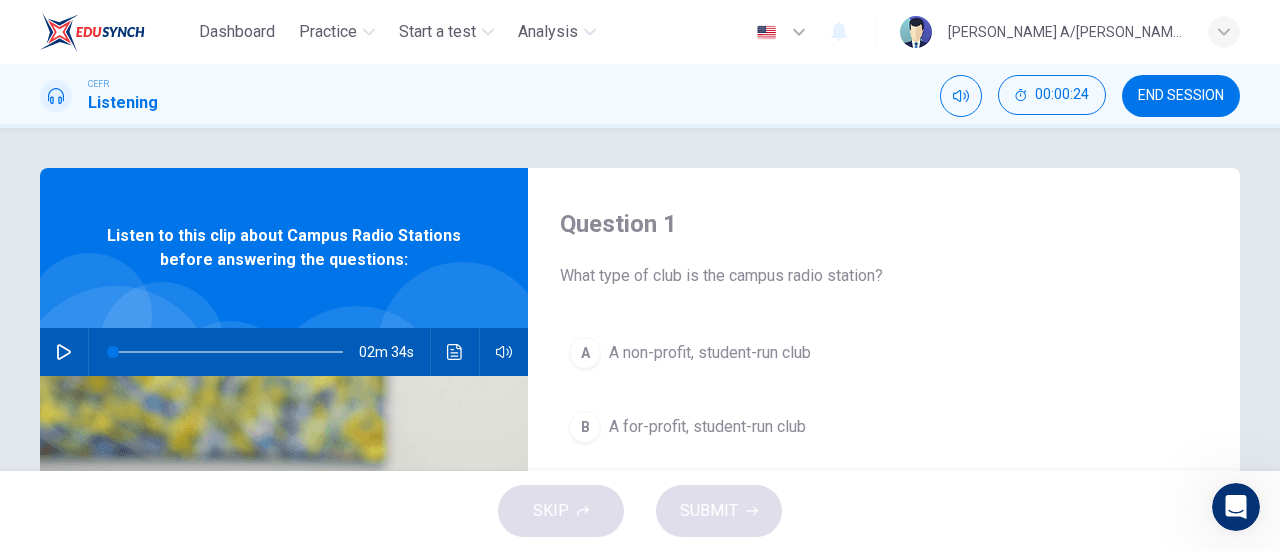 click at bounding box center (64, 352) 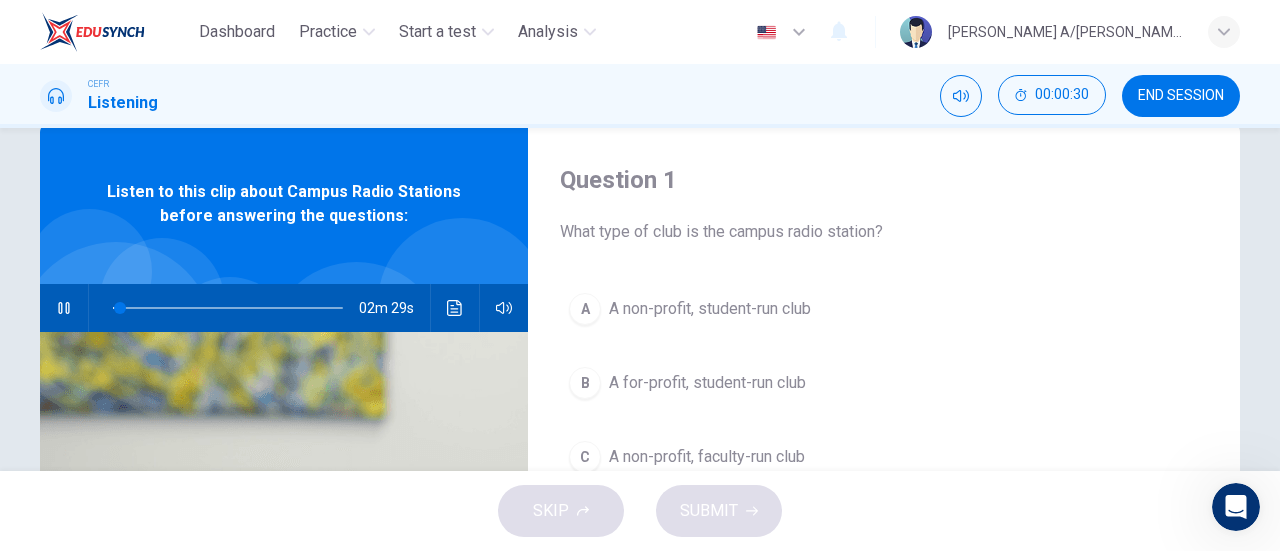 scroll, scrollTop: 0, scrollLeft: 0, axis: both 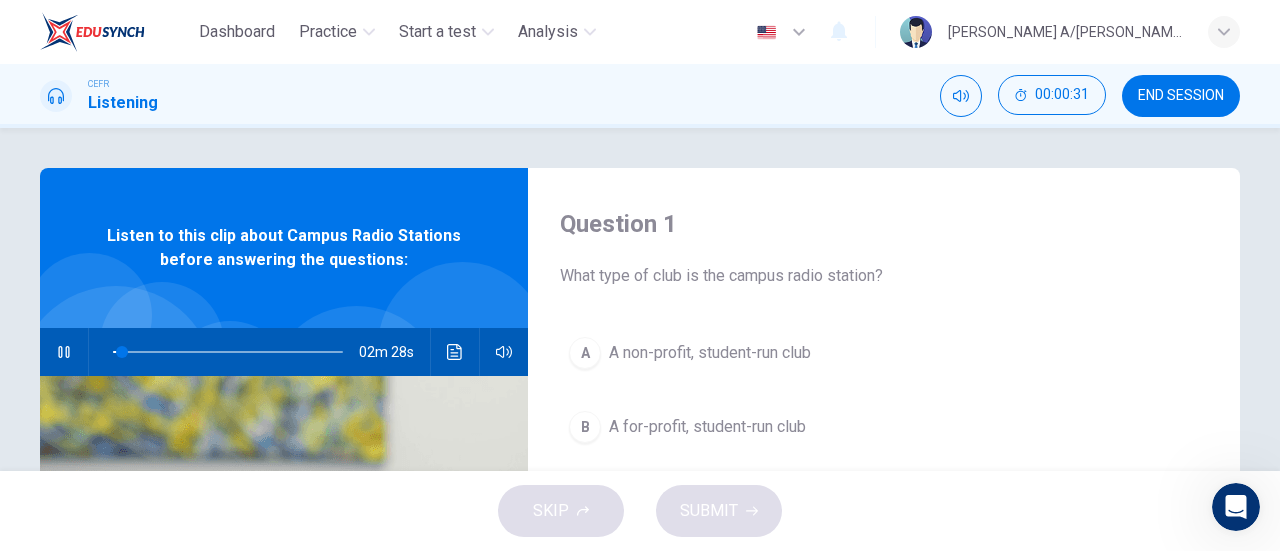 type on "5" 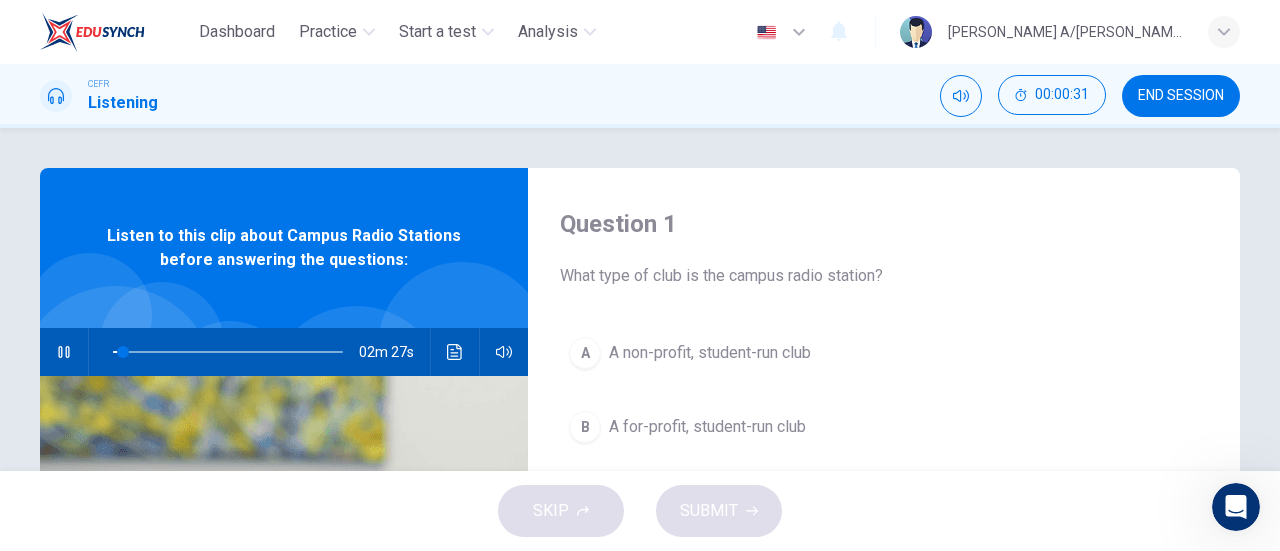 type 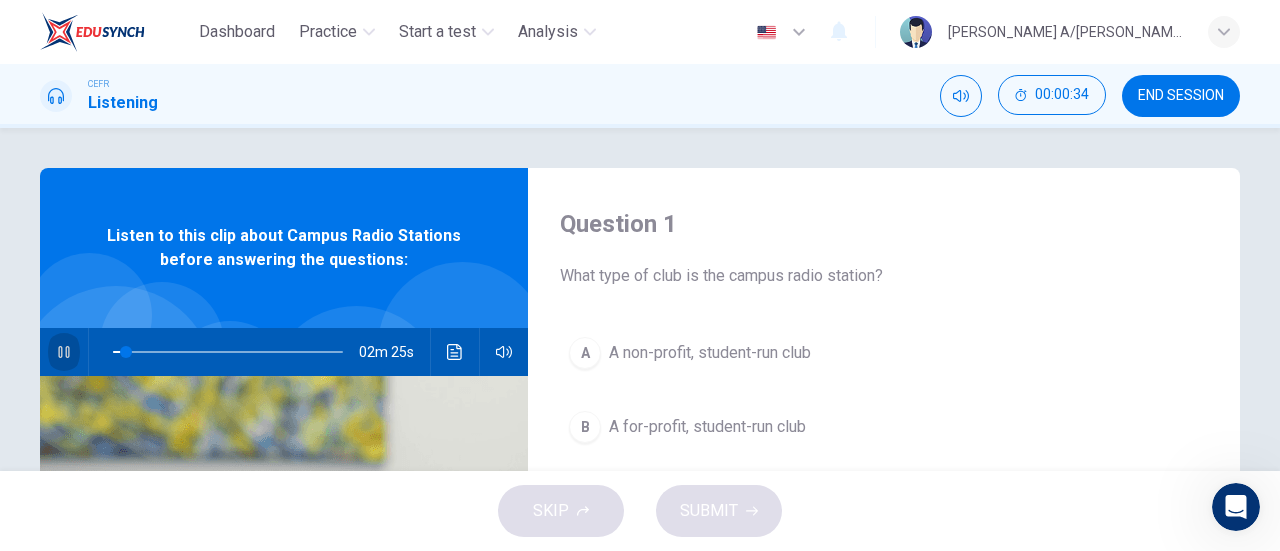 click 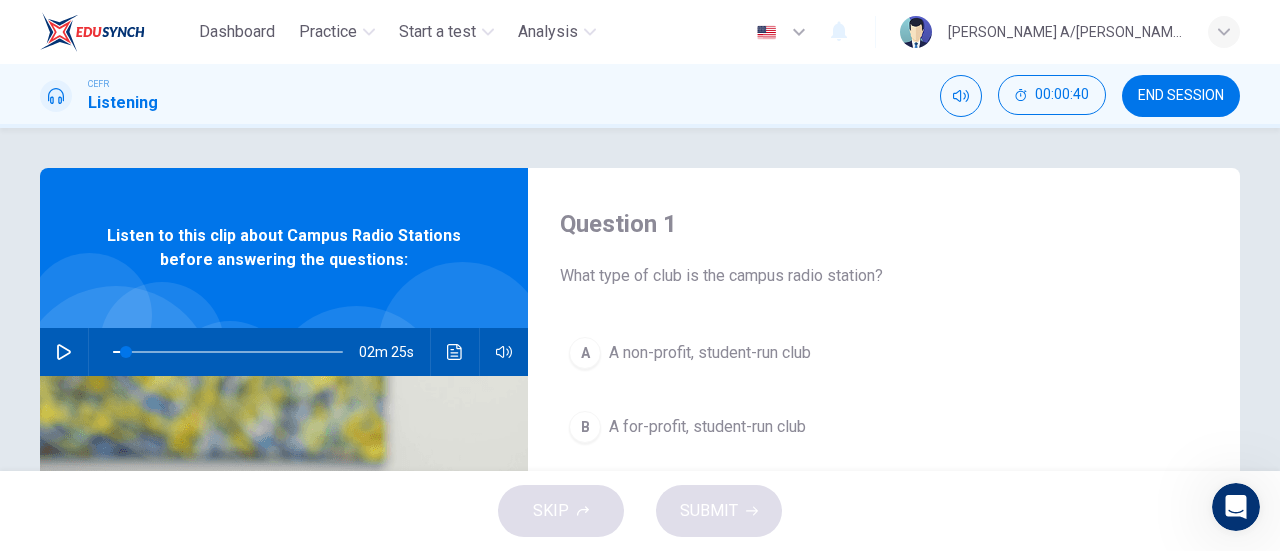 click 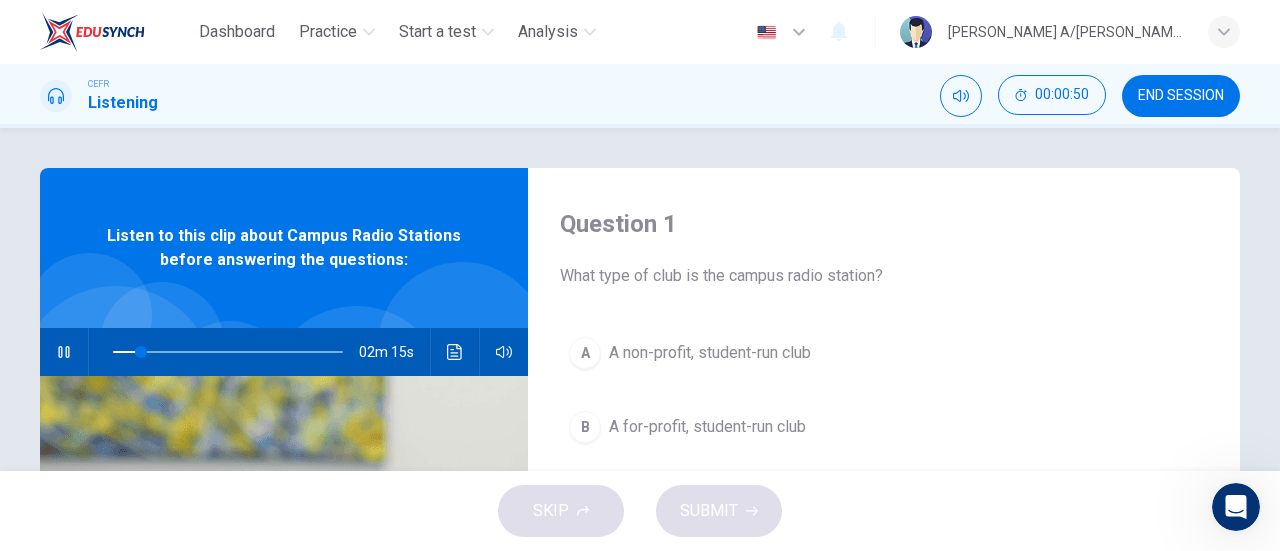 click 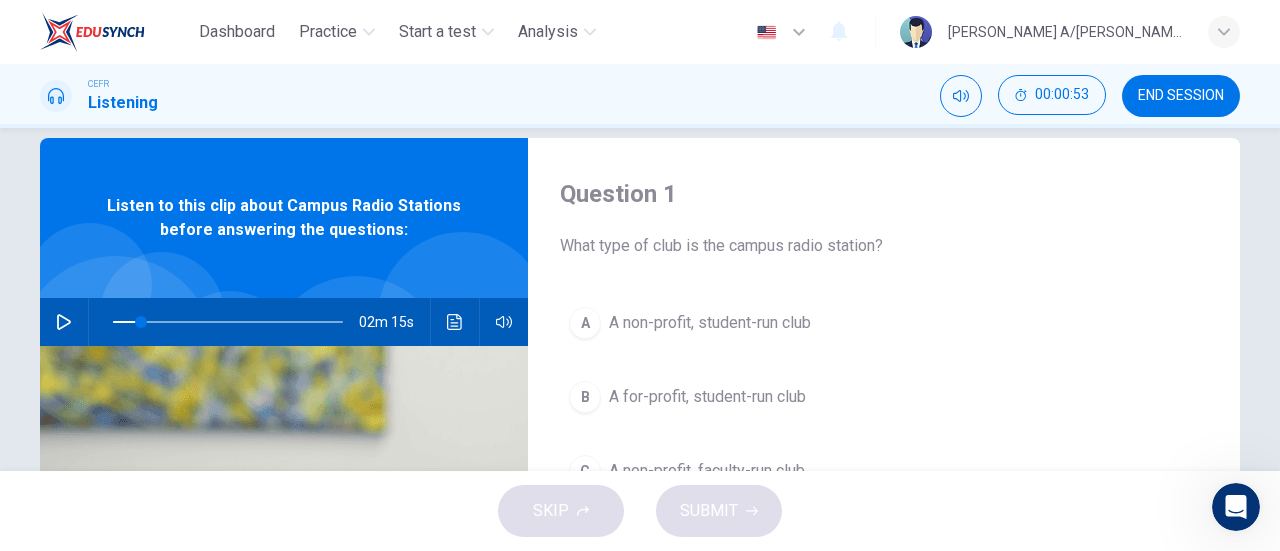 scroll, scrollTop: 0, scrollLeft: 0, axis: both 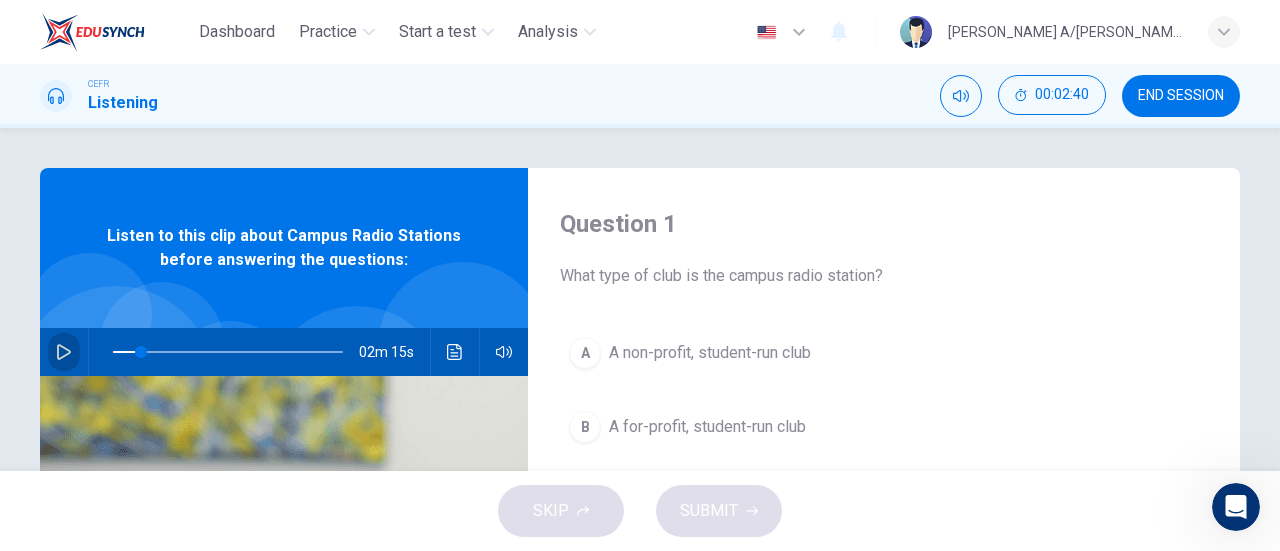 click 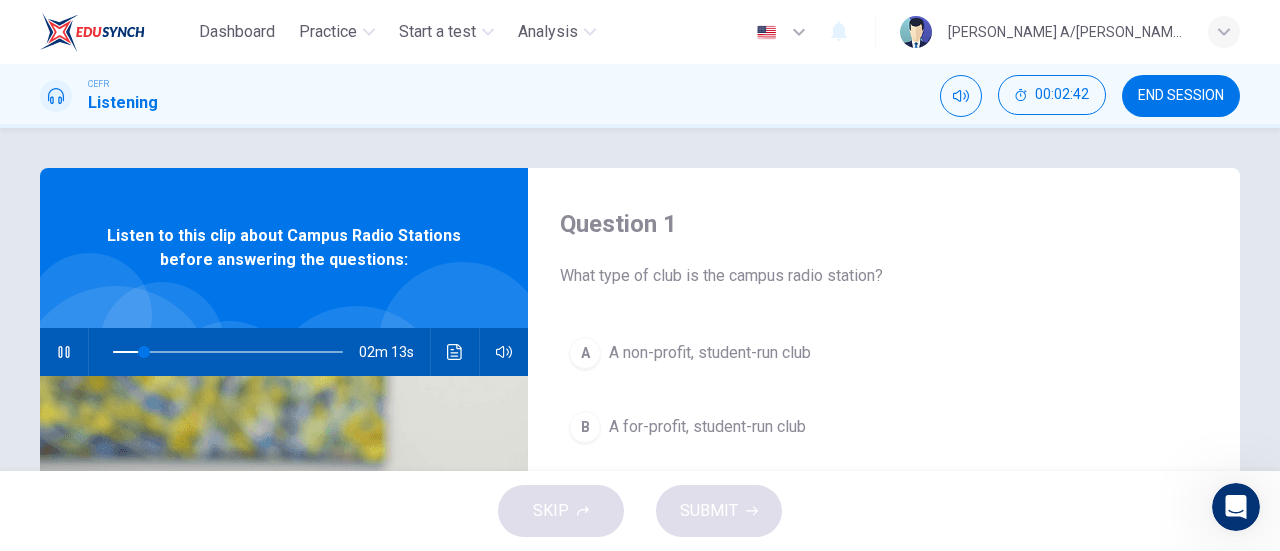 click at bounding box center (64, 352) 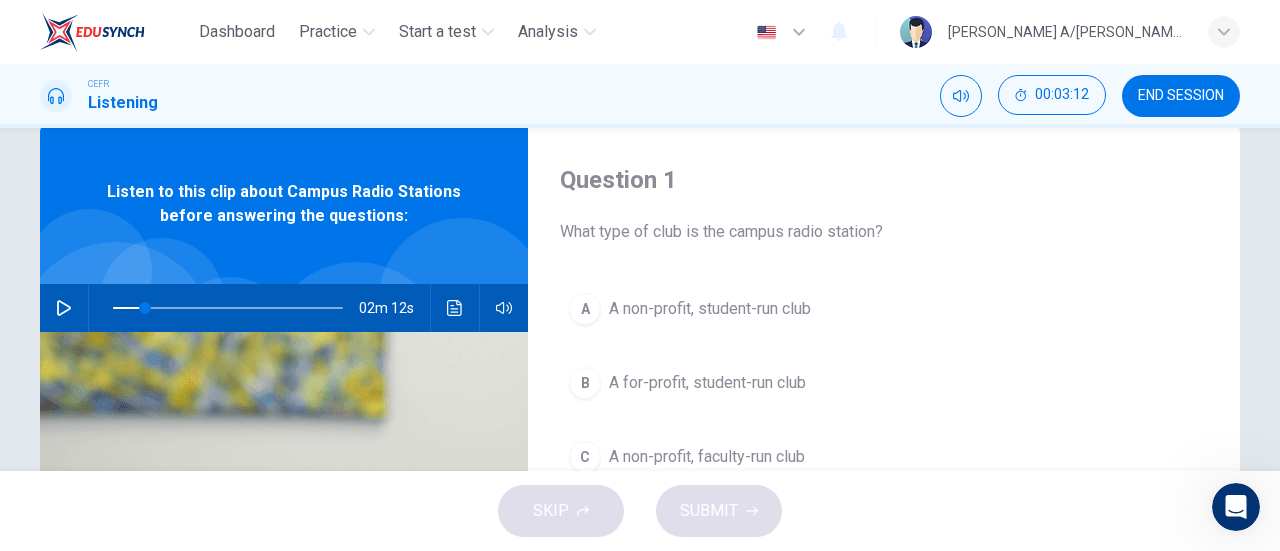 scroll, scrollTop: 0, scrollLeft: 0, axis: both 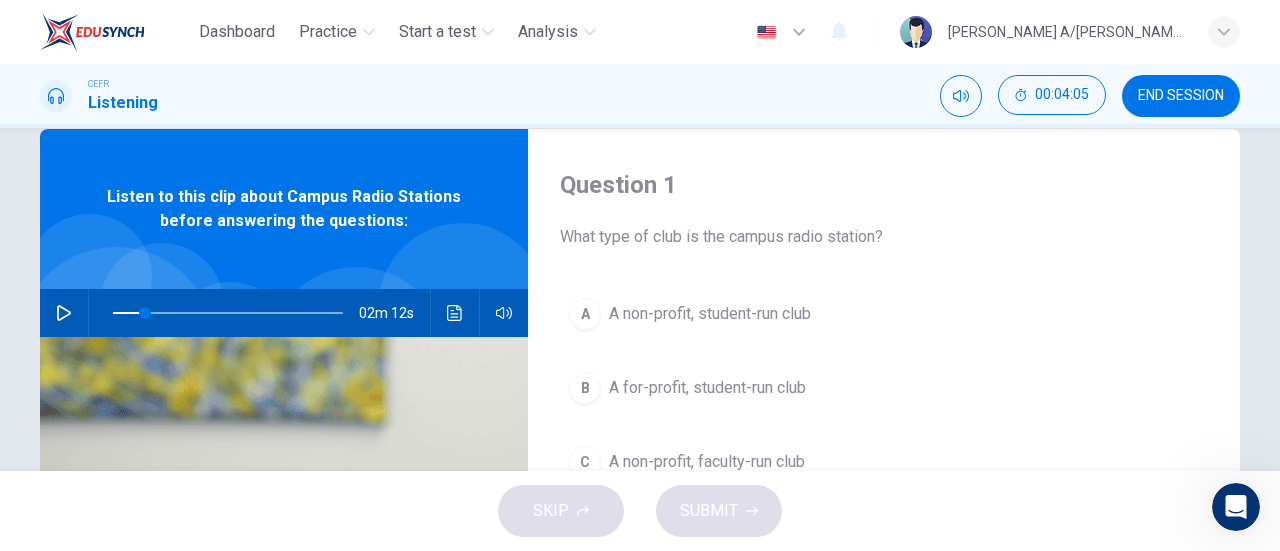 click 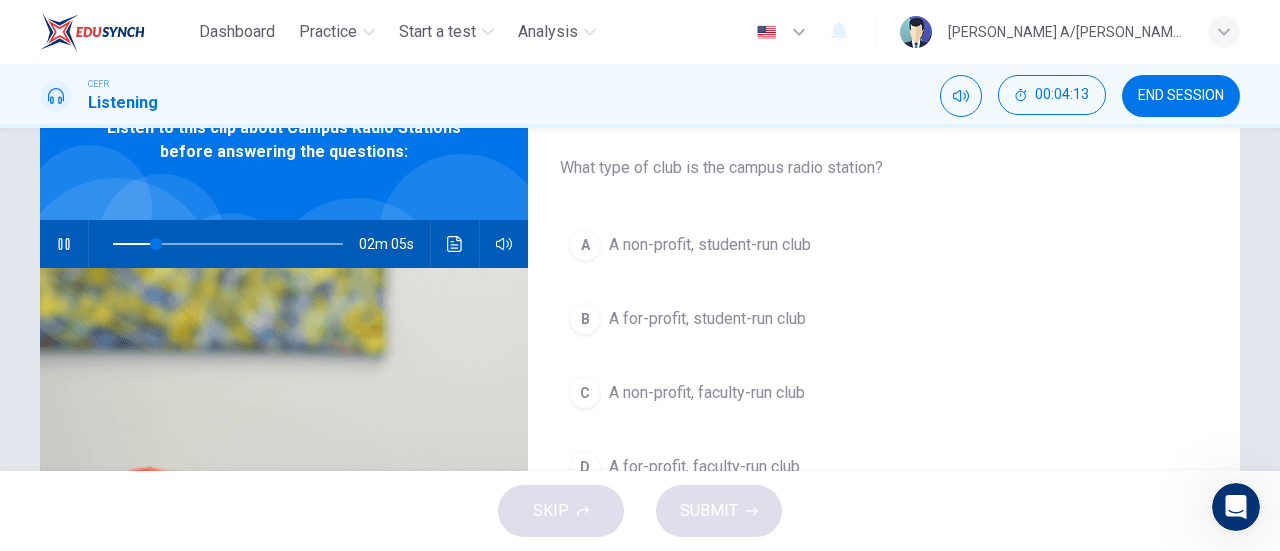 scroll, scrollTop: 139, scrollLeft: 0, axis: vertical 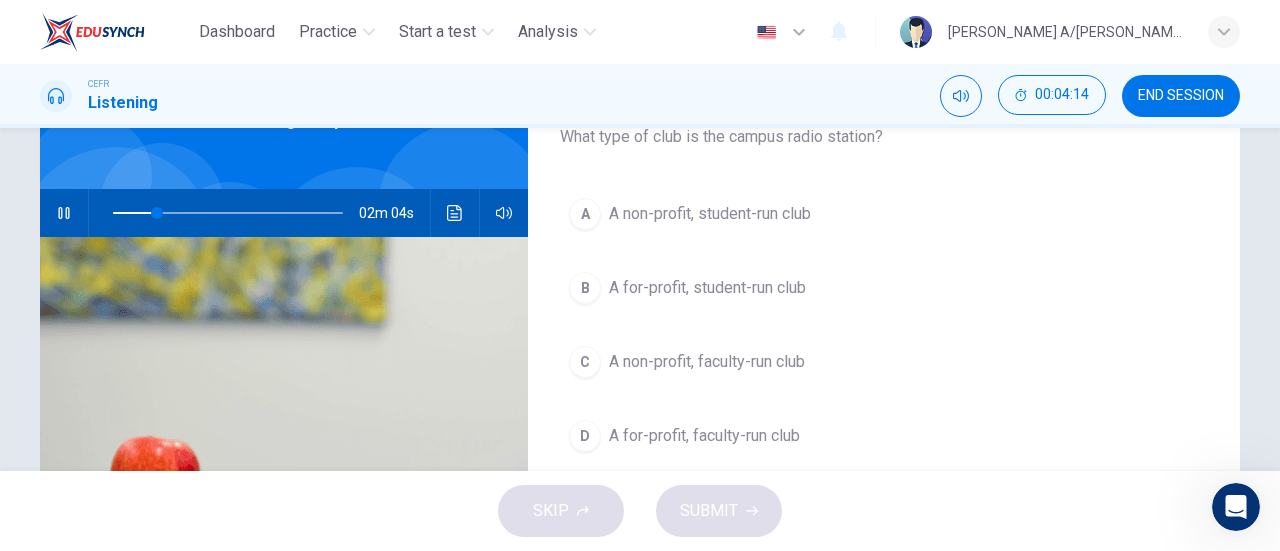 click on "A" at bounding box center [585, 214] 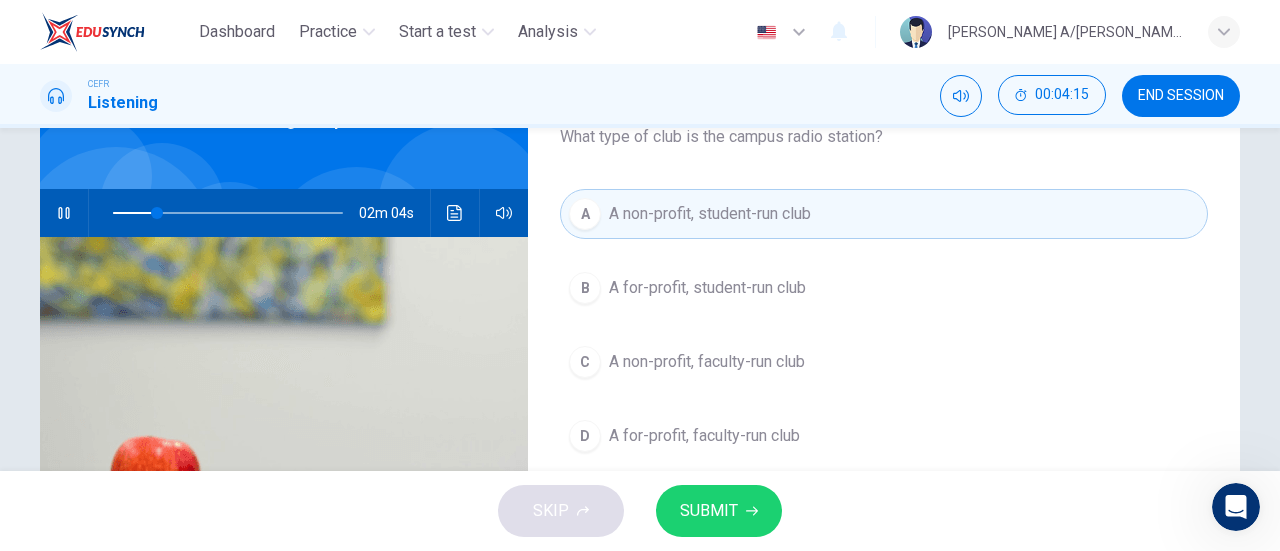 click on "SUBMIT" at bounding box center (719, 511) 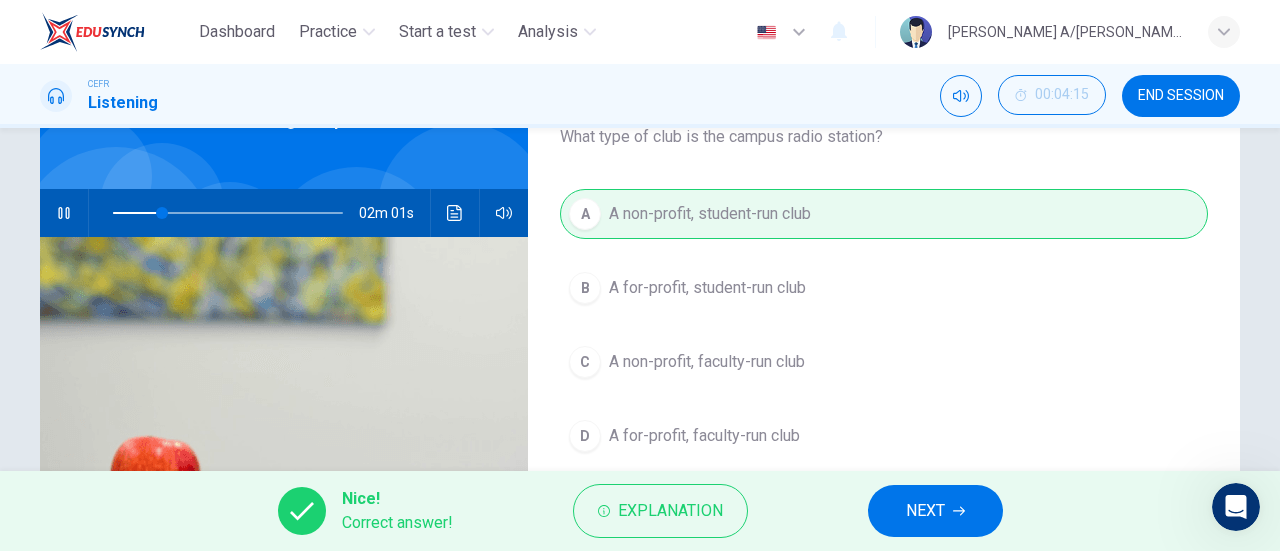 scroll, scrollTop: 39, scrollLeft: 0, axis: vertical 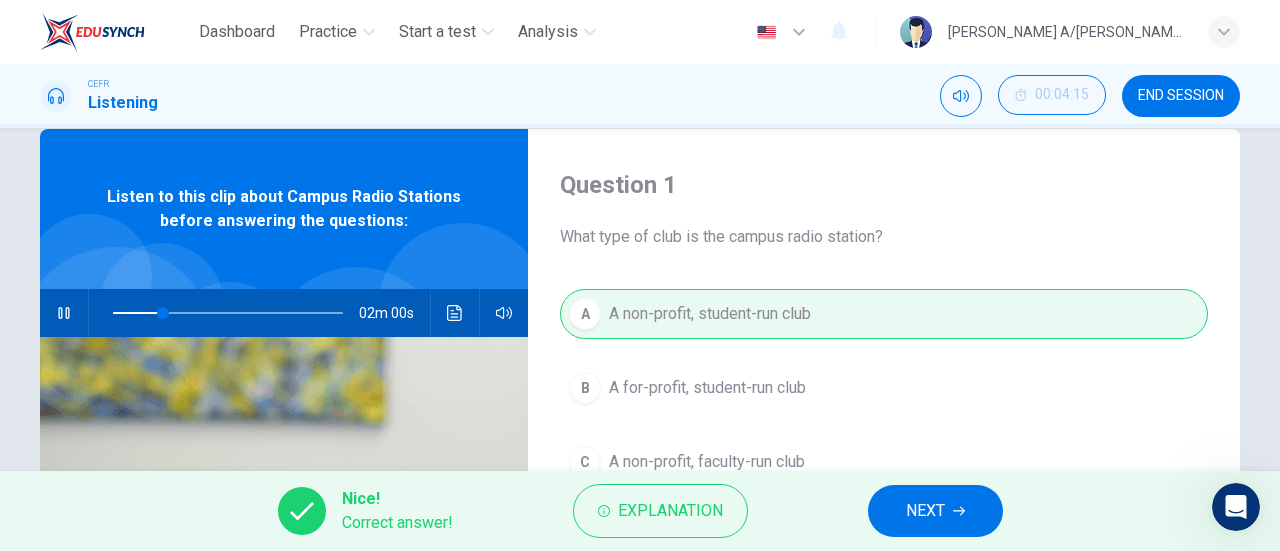 click on "NEXT" at bounding box center (935, 511) 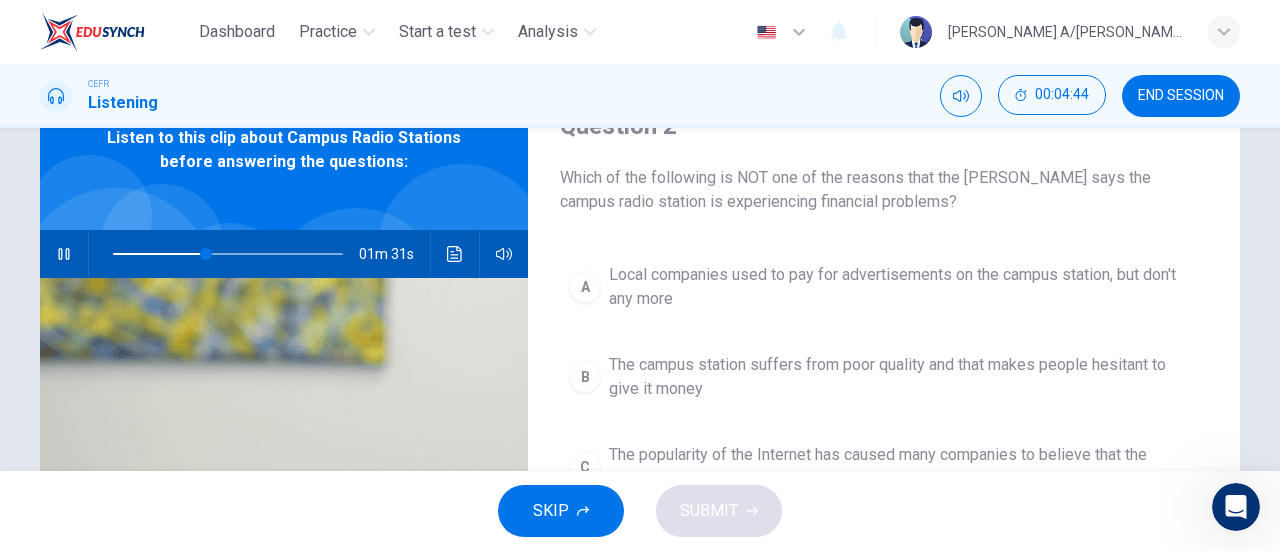 scroll, scrollTop: 139, scrollLeft: 0, axis: vertical 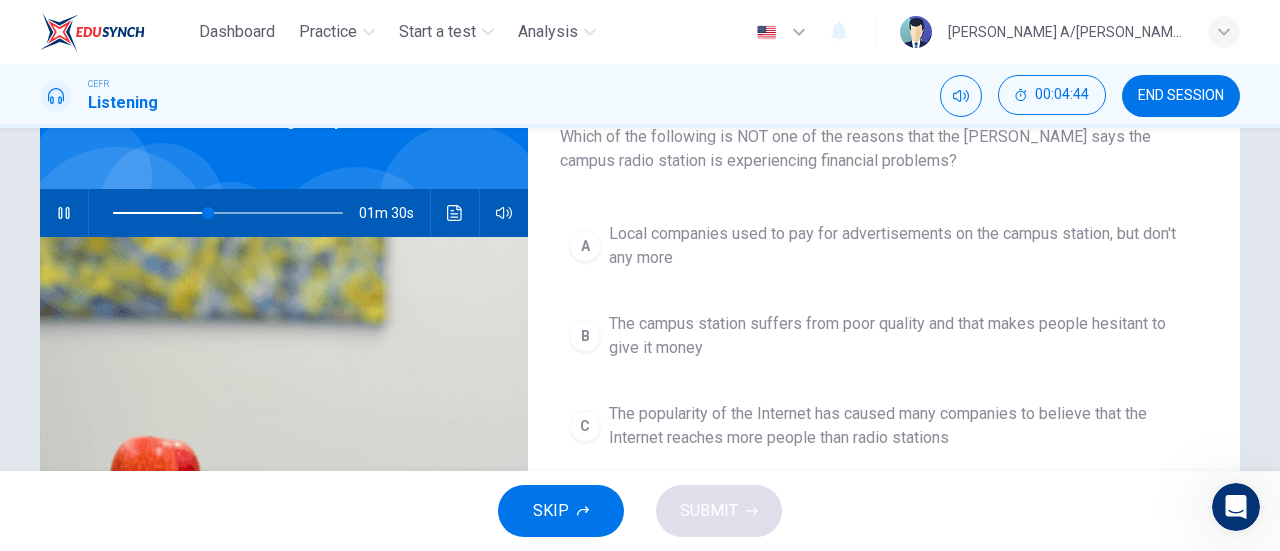 click 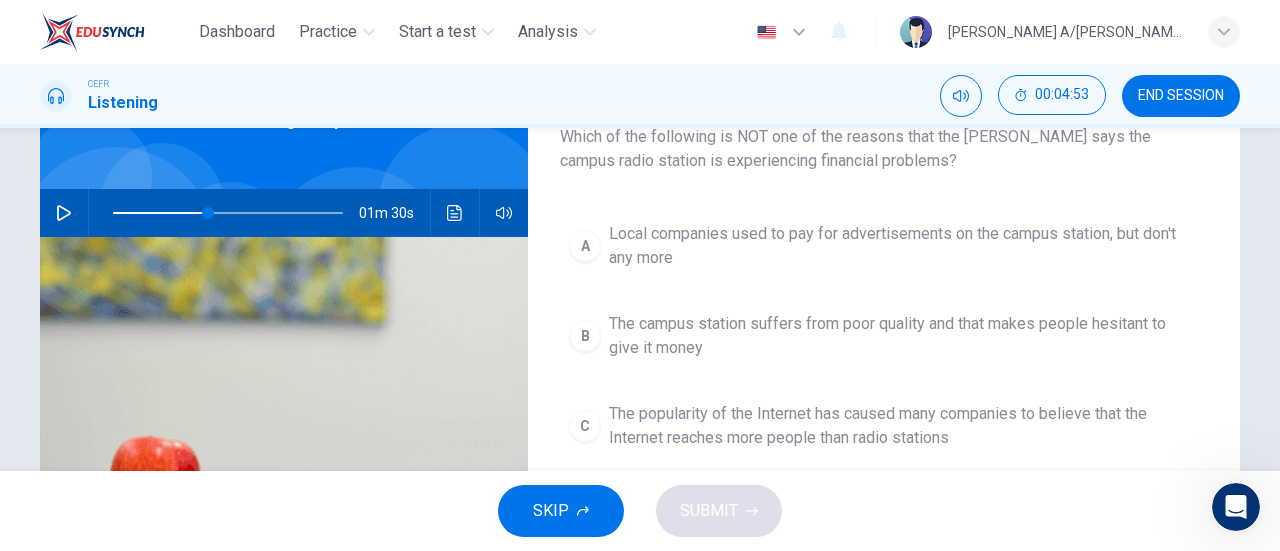 click 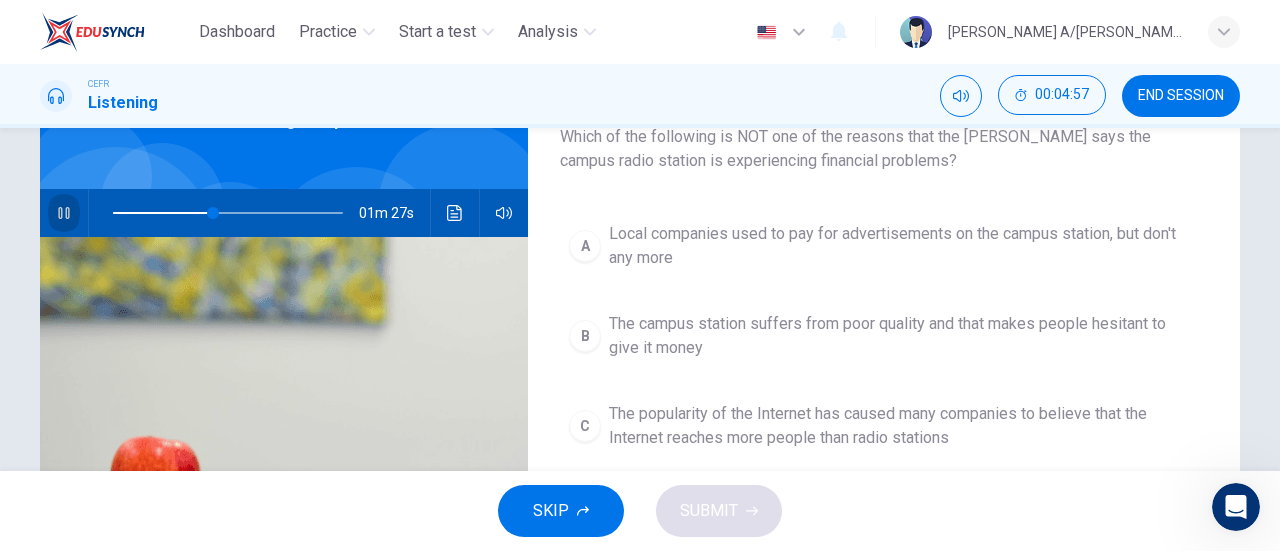 click 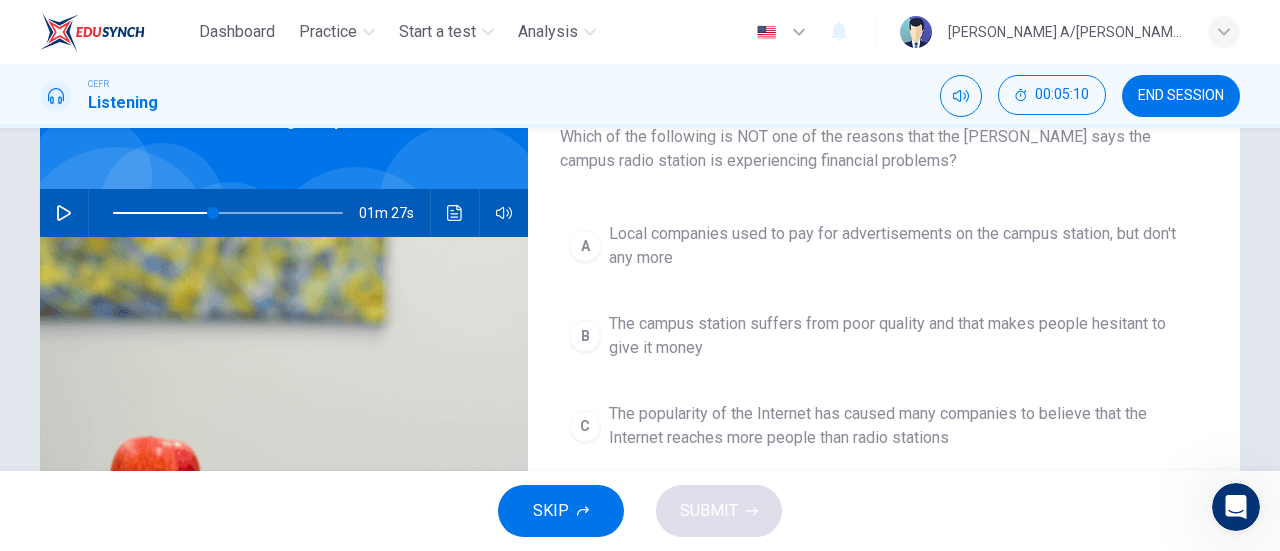 click 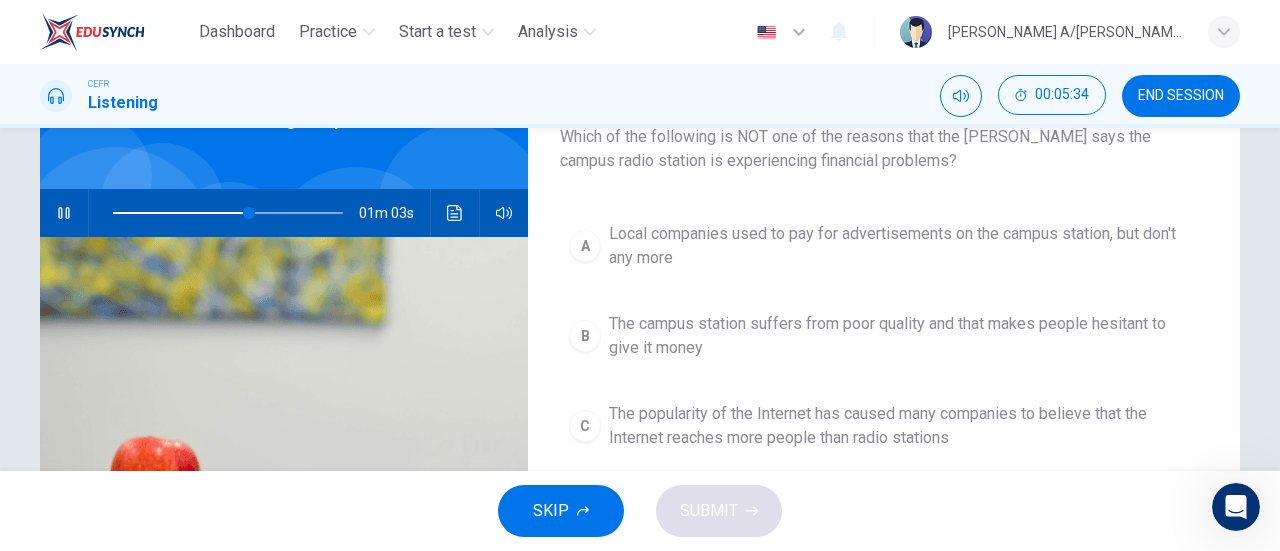 scroll, scrollTop: 239, scrollLeft: 0, axis: vertical 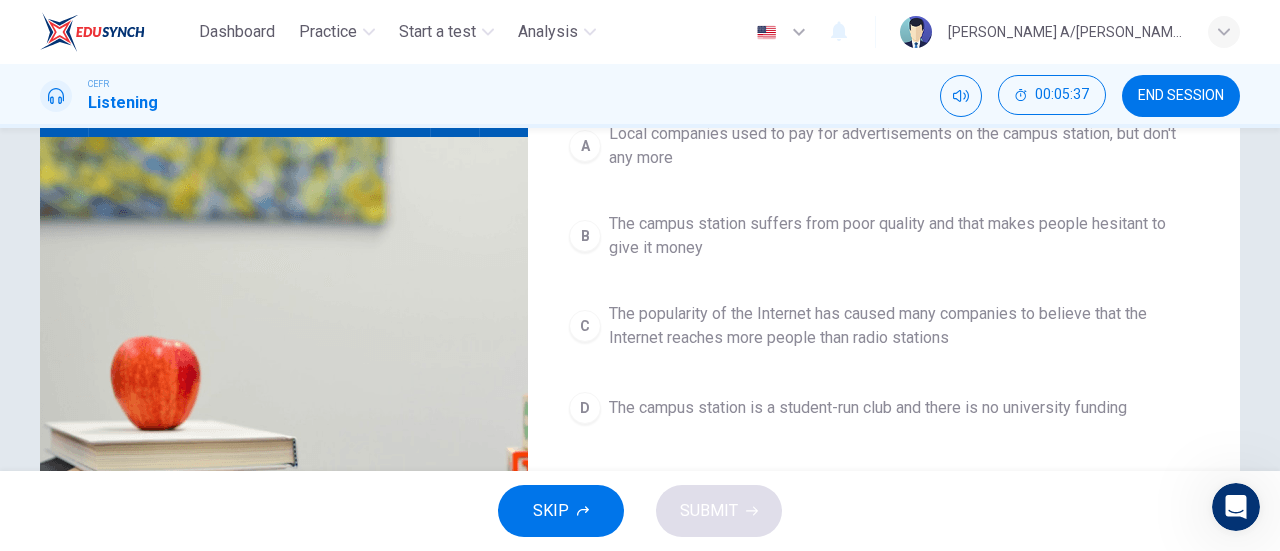click on "The campus station suffers from poor quality and that makes people hesitant to give it money" at bounding box center [904, 236] 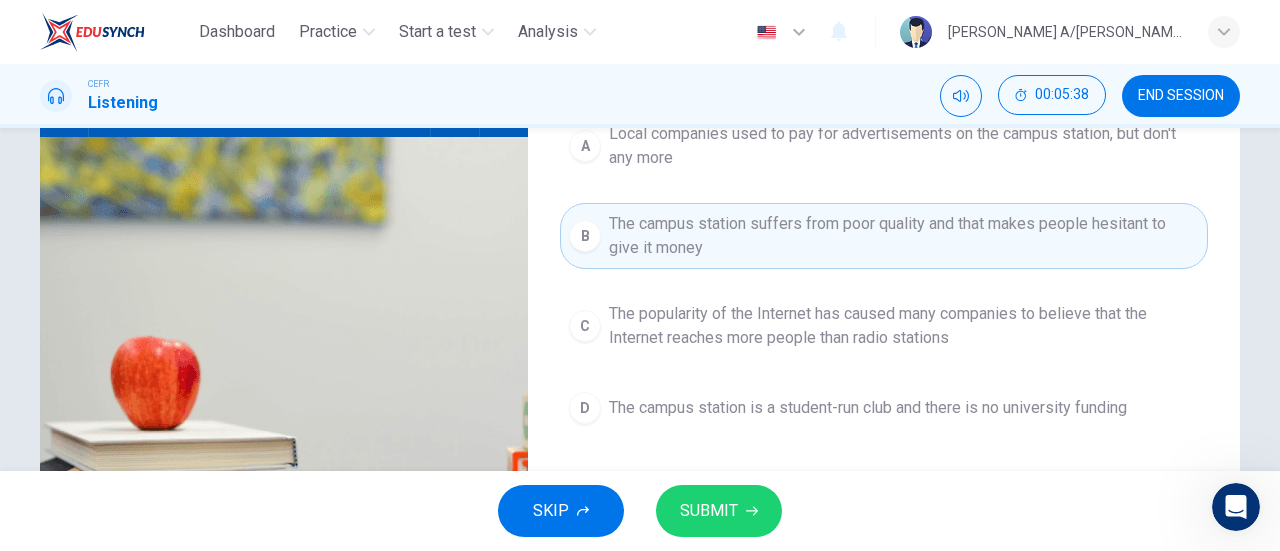 click on "SUBMIT" at bounding box center (719, 511) 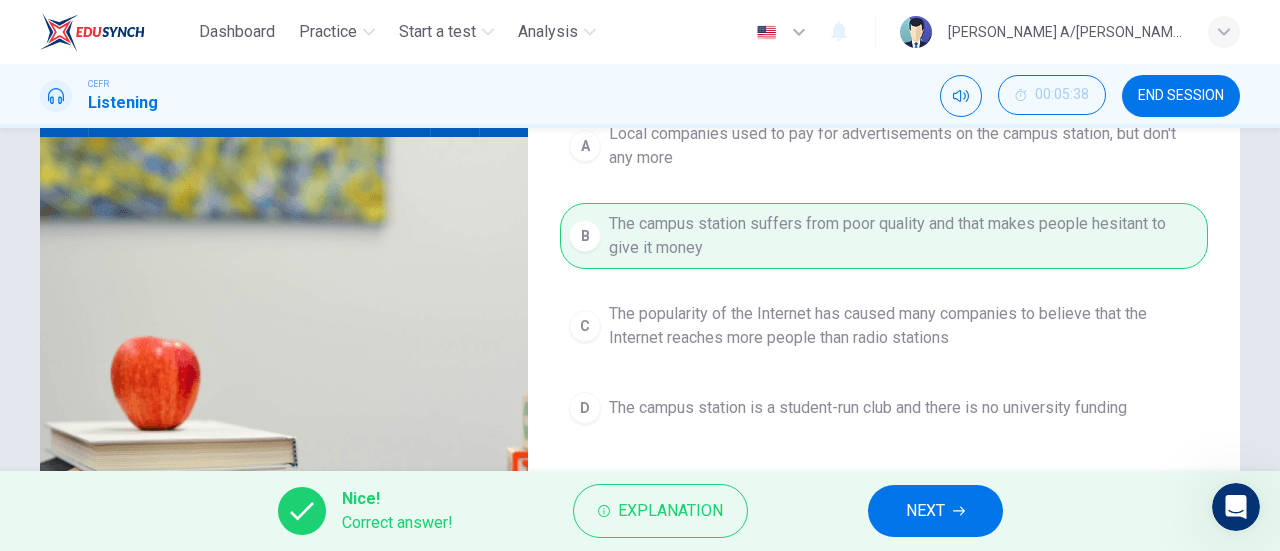 click on "NEXT" at bounding box center (925, 511) 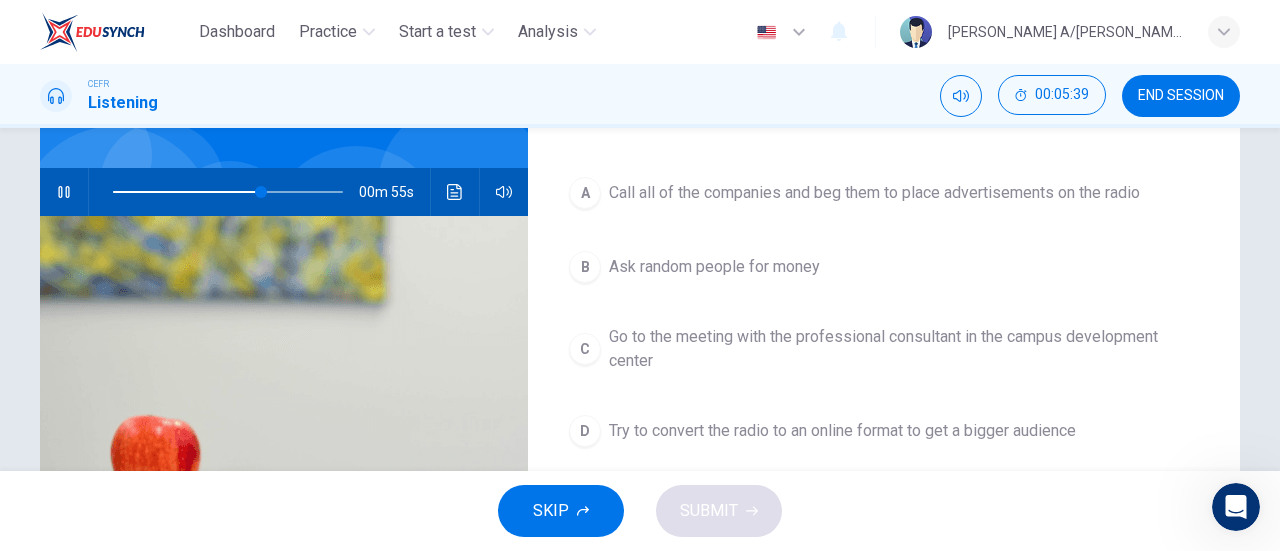 scroll, scrollTop: 115, scrollLeft: 0, axis: vertical 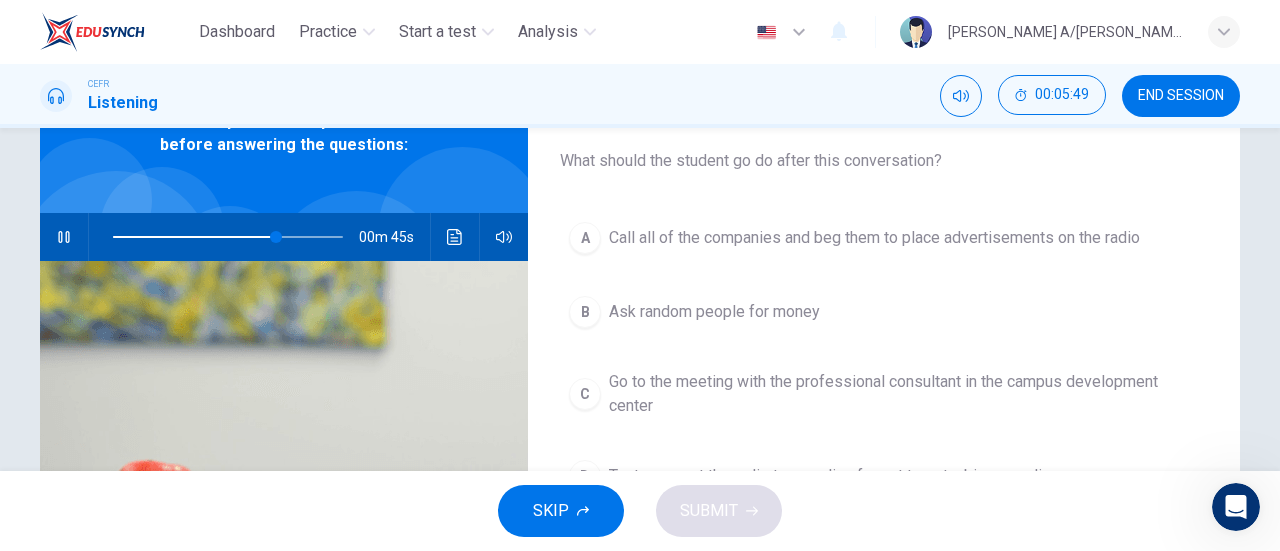 click on "Go to the meeting with the professional consultant in the campus development center" at bounding box center (904, 394) 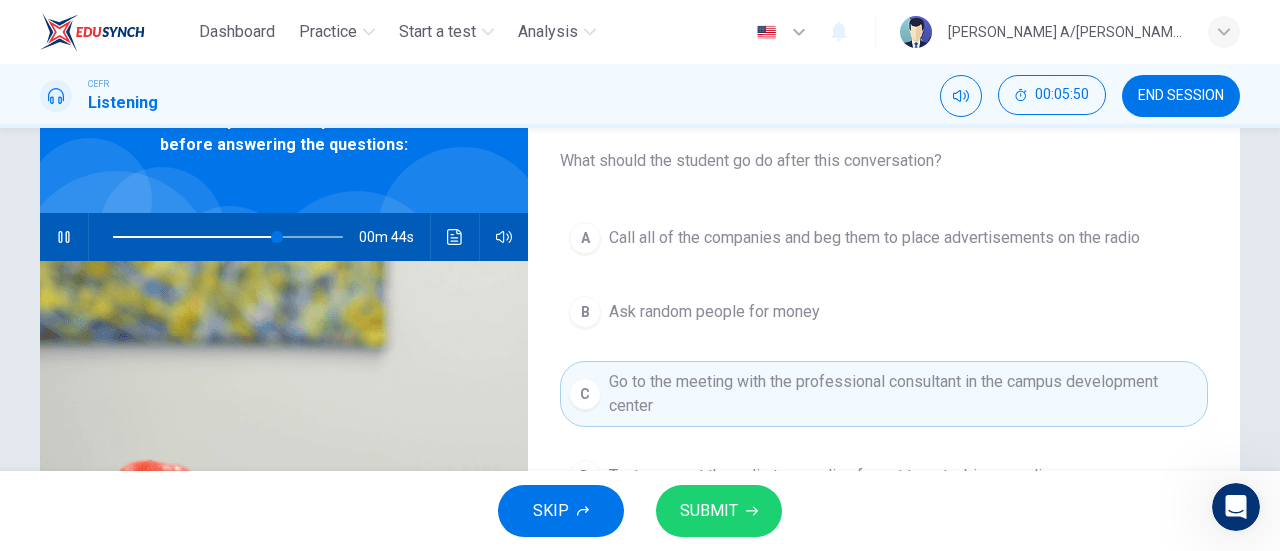 click on "SUBMIT" at bounding box center [719, 511] 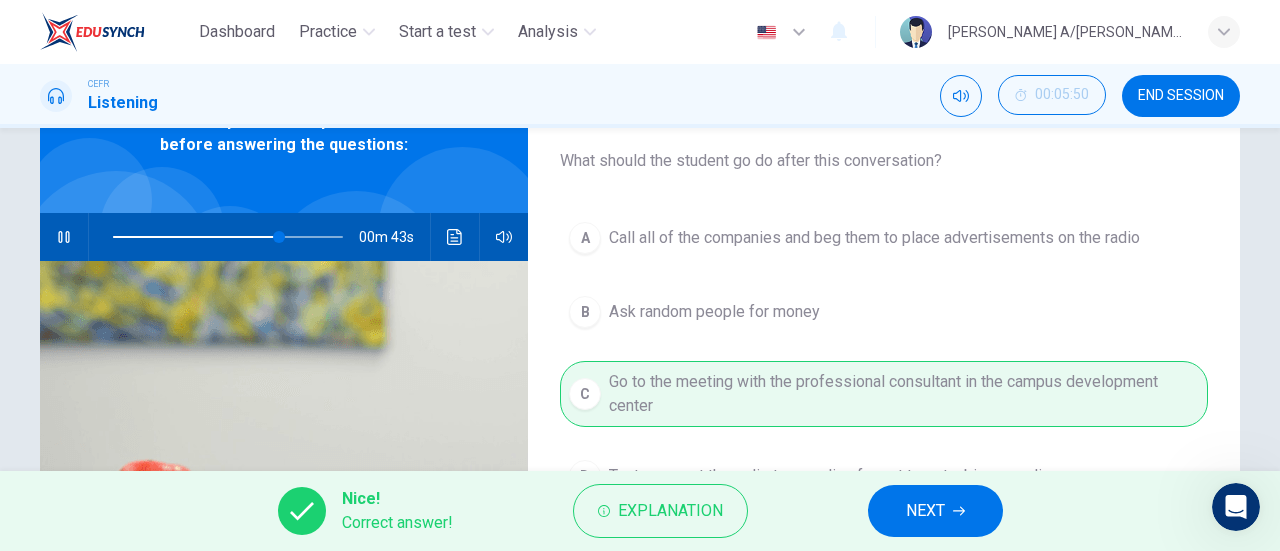 type on "73" 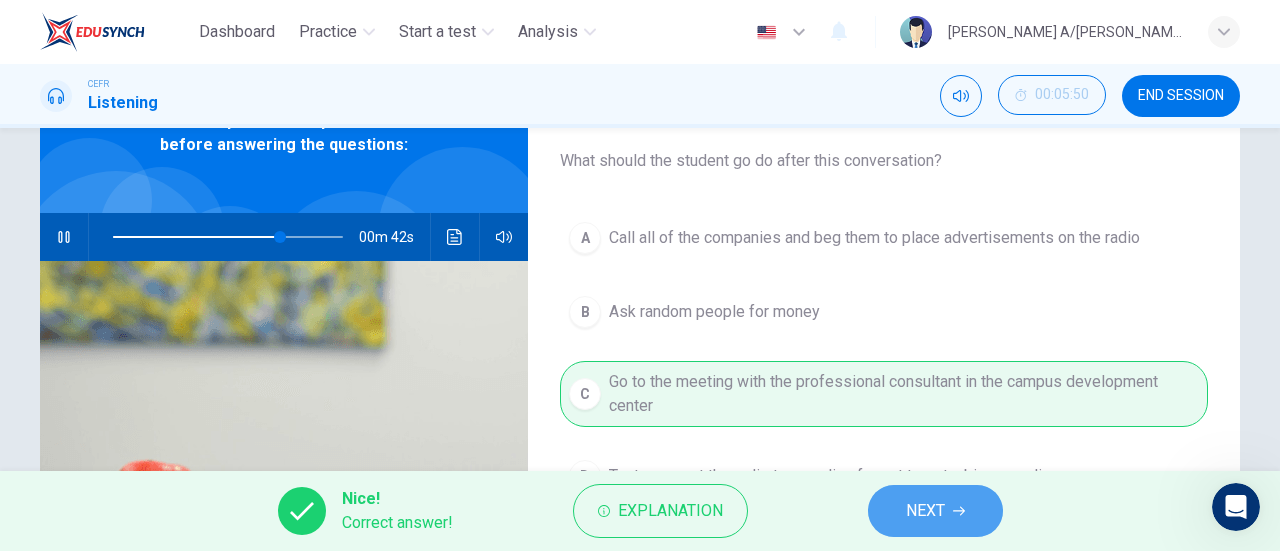 click on "NEXT" at bounding box center (925, 511) 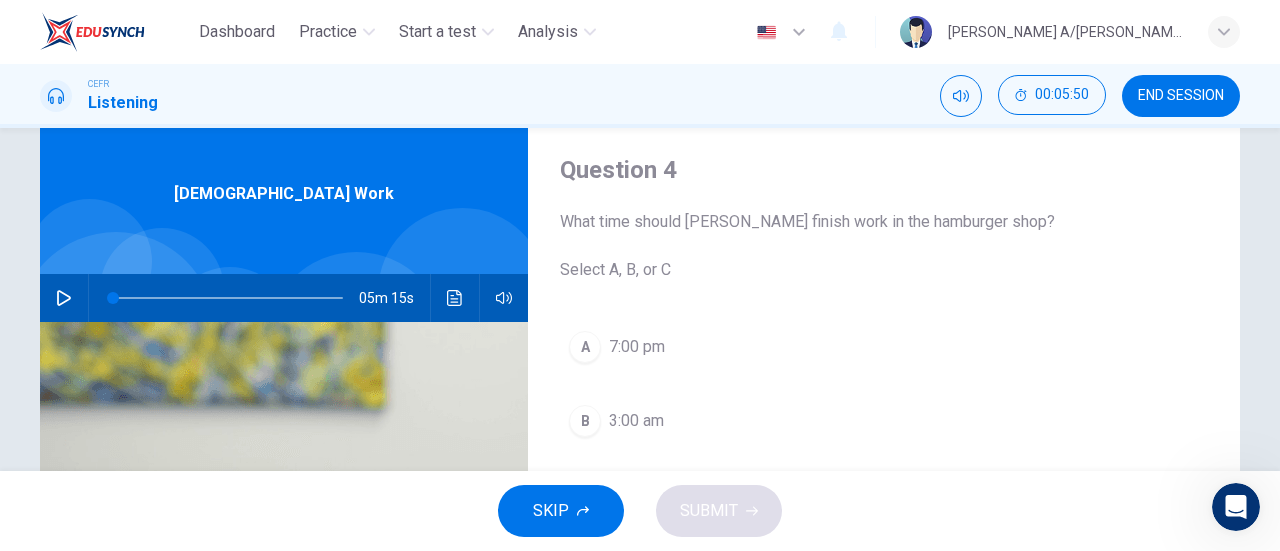 scroll, scrollTop: 100, scrollLeft: 0, axis: vertical 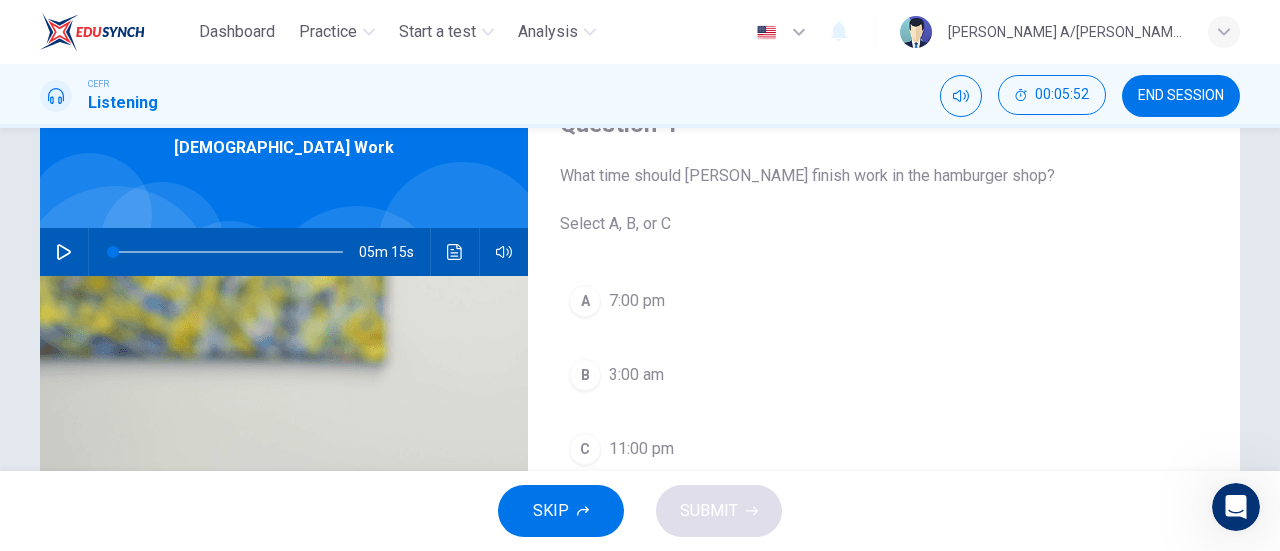 click at bounding box center [64, 252] 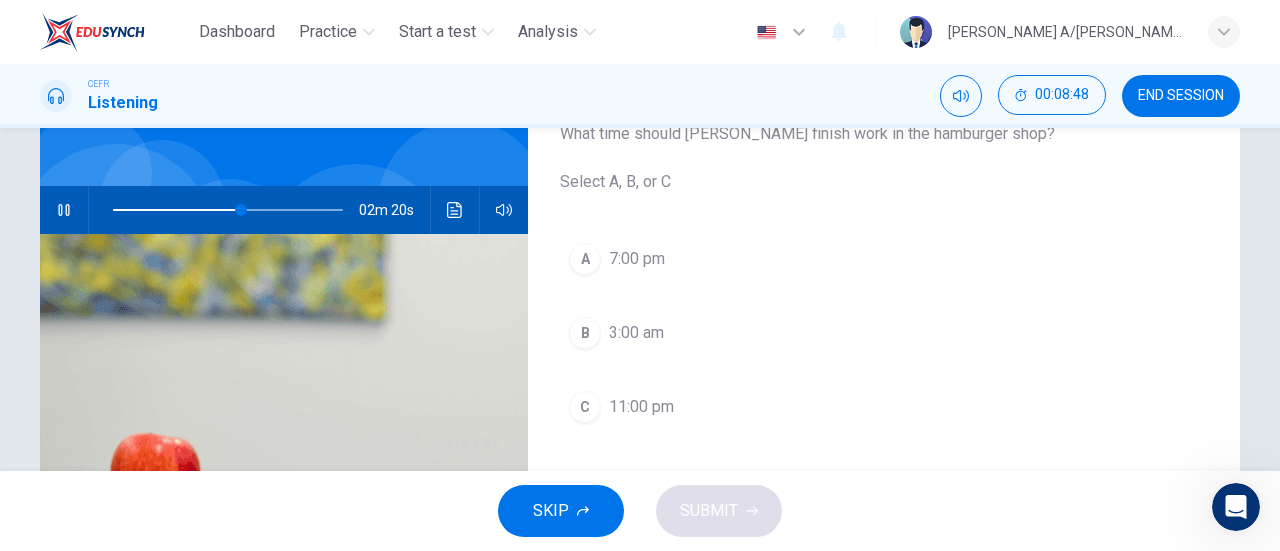scroll, scrollTop: 200, scrollLeft: 0, axis: vertical 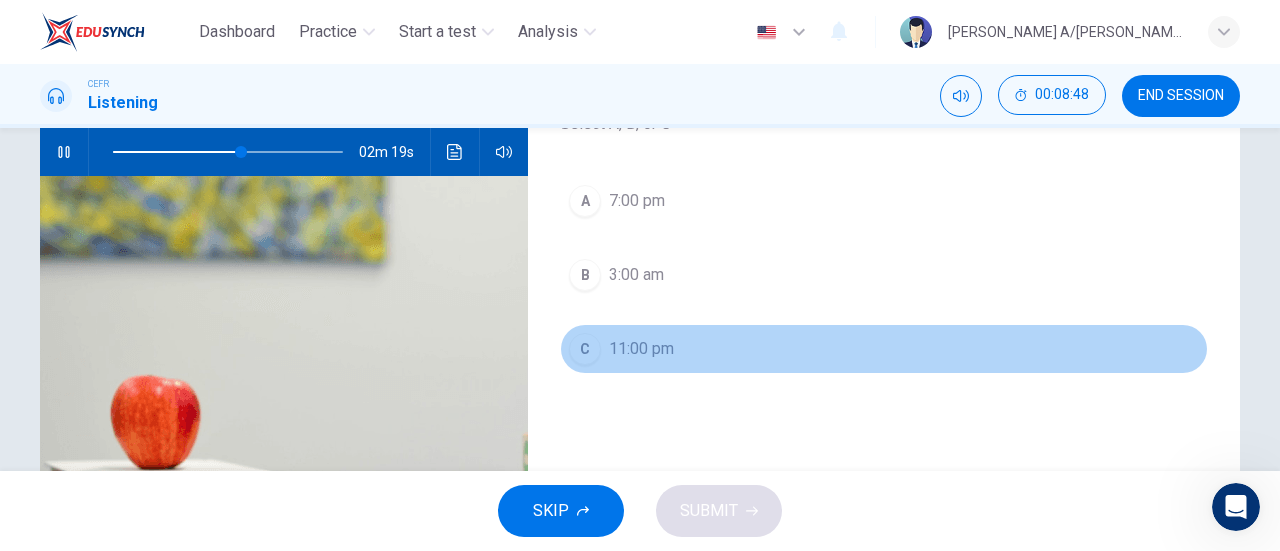 click on "11:00 pm" at bounding box center [641, 349] 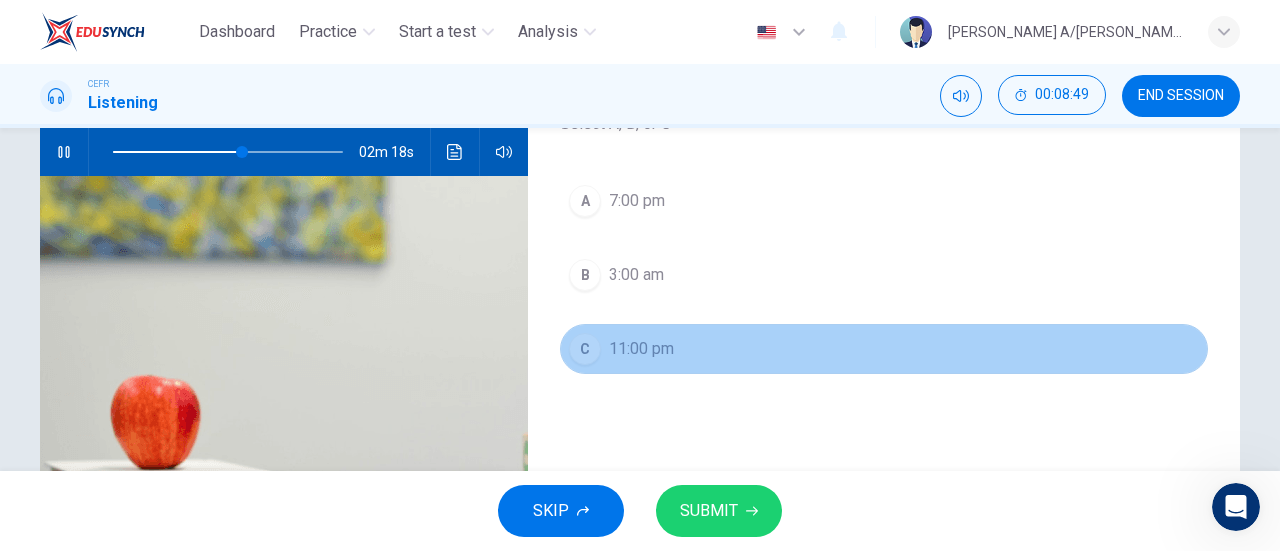 click on "11:00 pm" at bounding box center (641, 349) 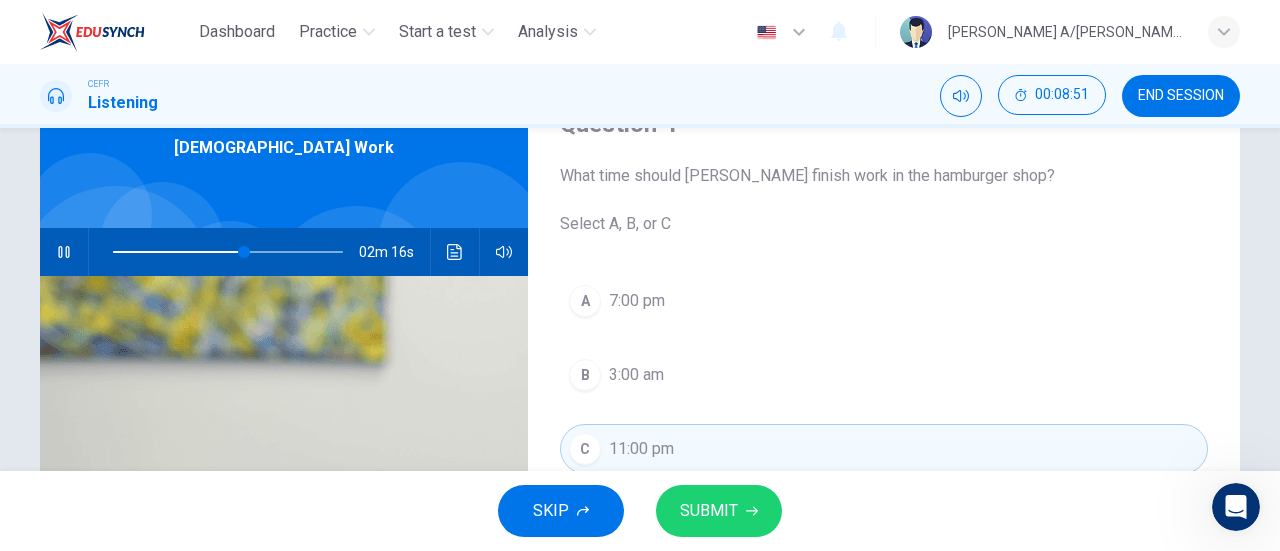 scroll, scrollTop: 200, scrollLeft: 0, axis: vertical 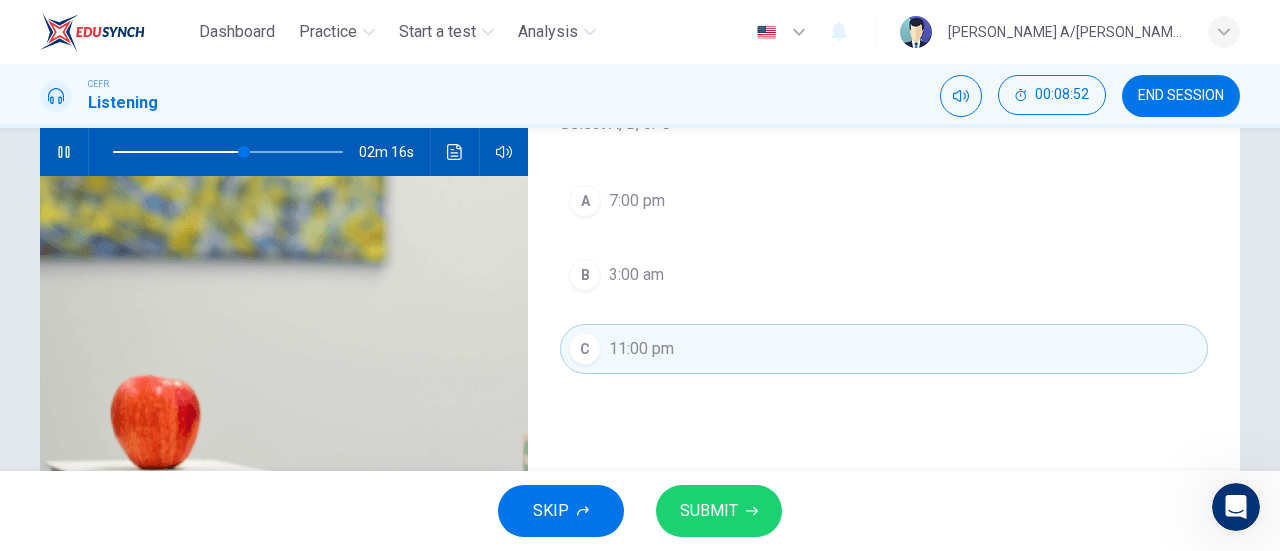 click on "SUBMIT" at bounding box center (709, 511) 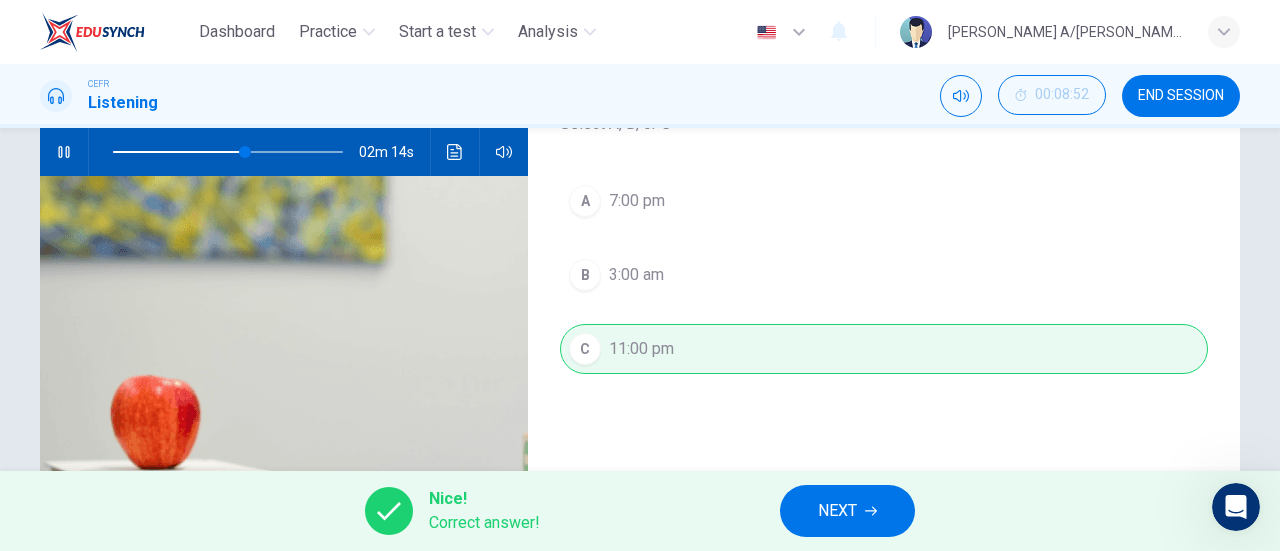 click on "NEXT" at bounding box center [847, 511] 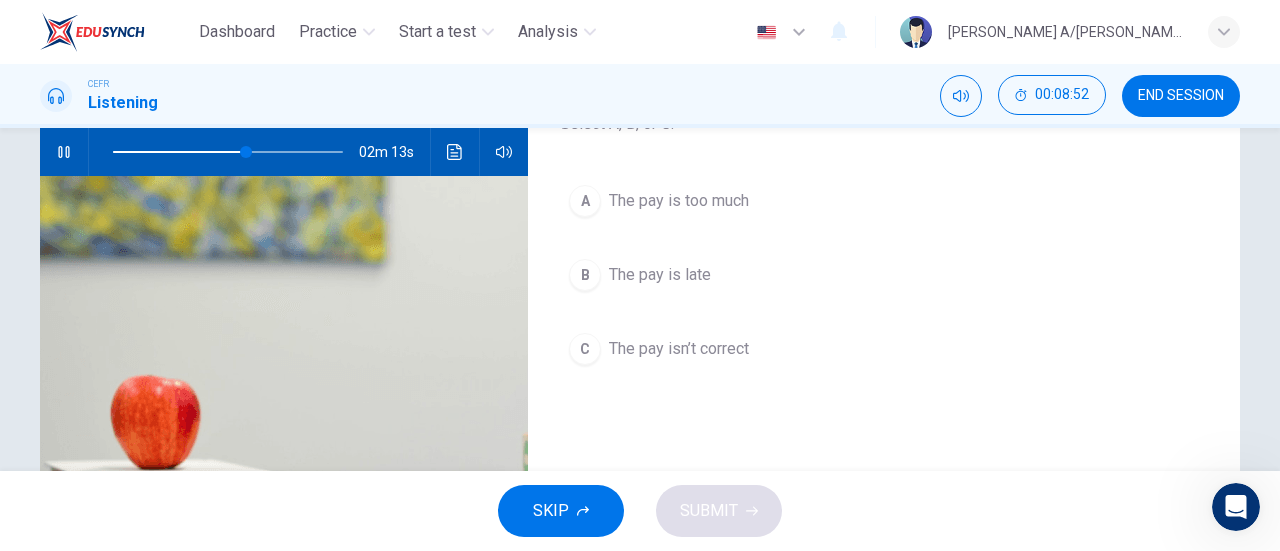 scroll, scrollTop: 100, scrollLeft: 0, axis: vertical 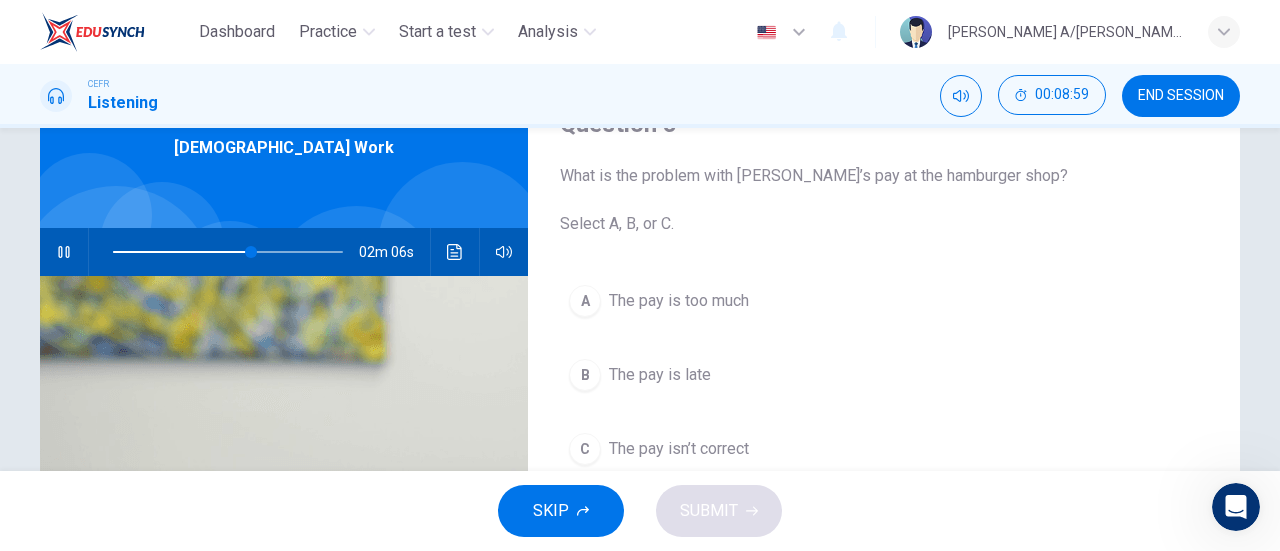 click on "The pay is late" at bounding box center [660, 375] 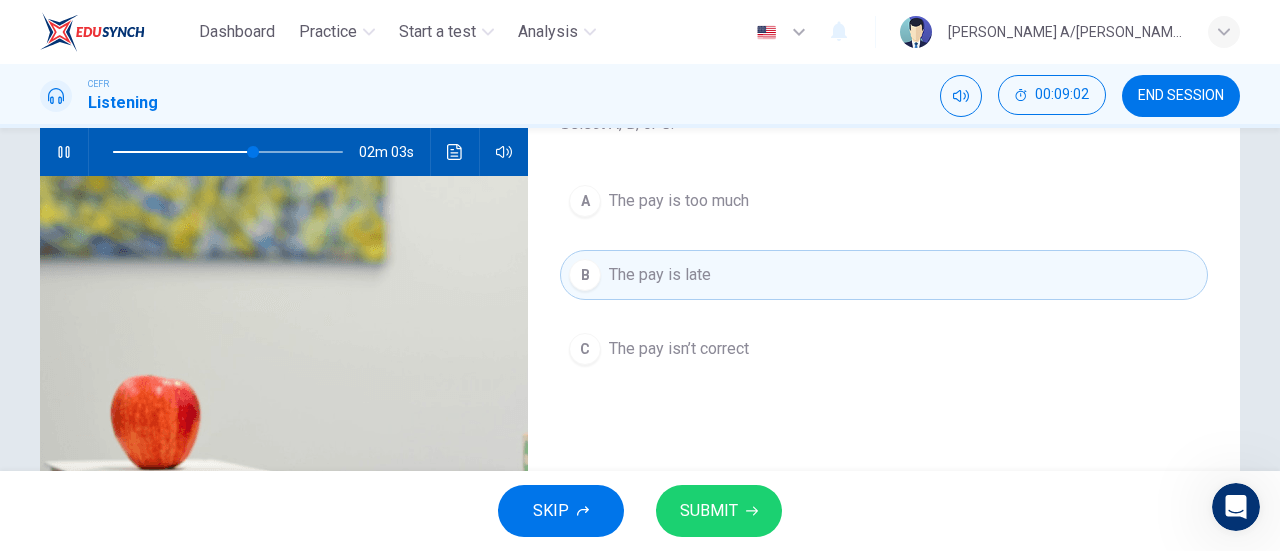 scroll, scrollTop: 100, scrollLeft: 0, axis: vertical 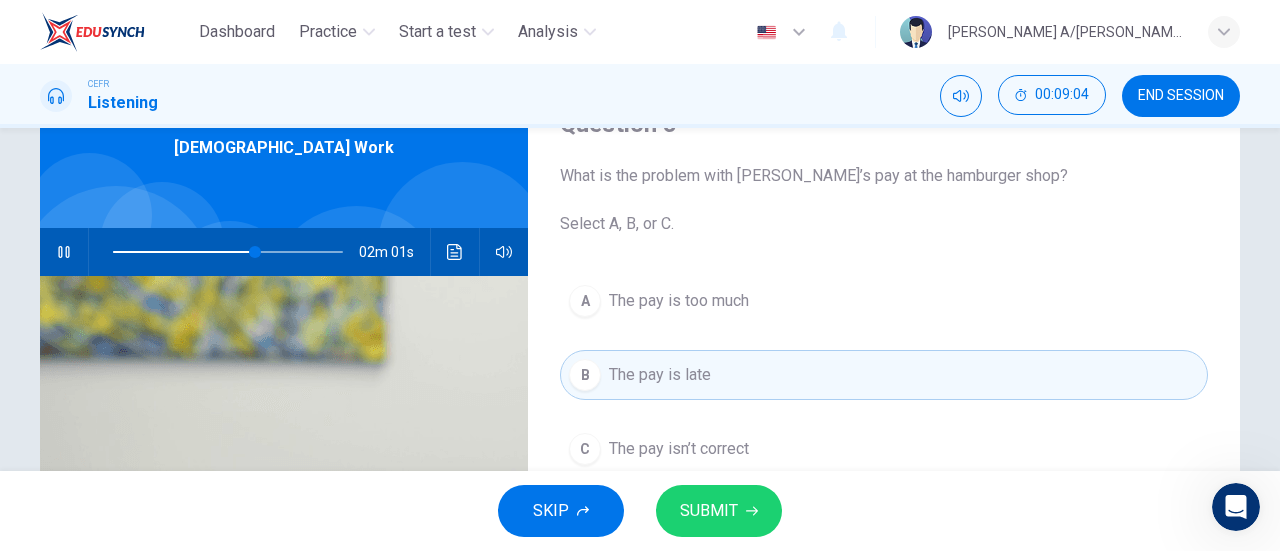 click on "SUBMIT" at bounding box center (719, 511) 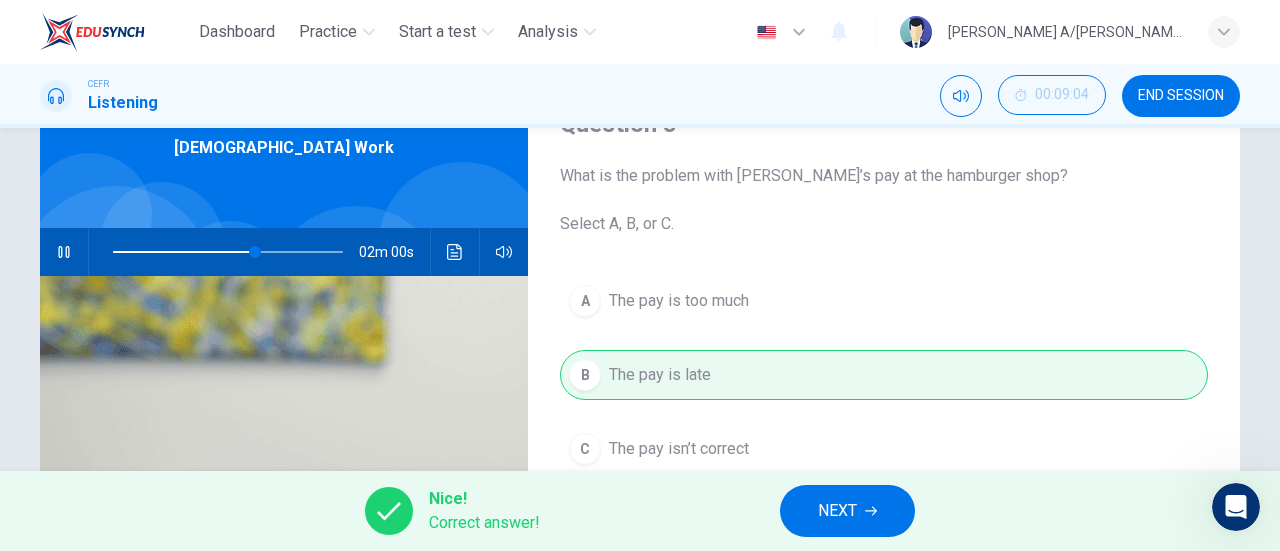 click on "NEXT" at bounding box center [847, 511] 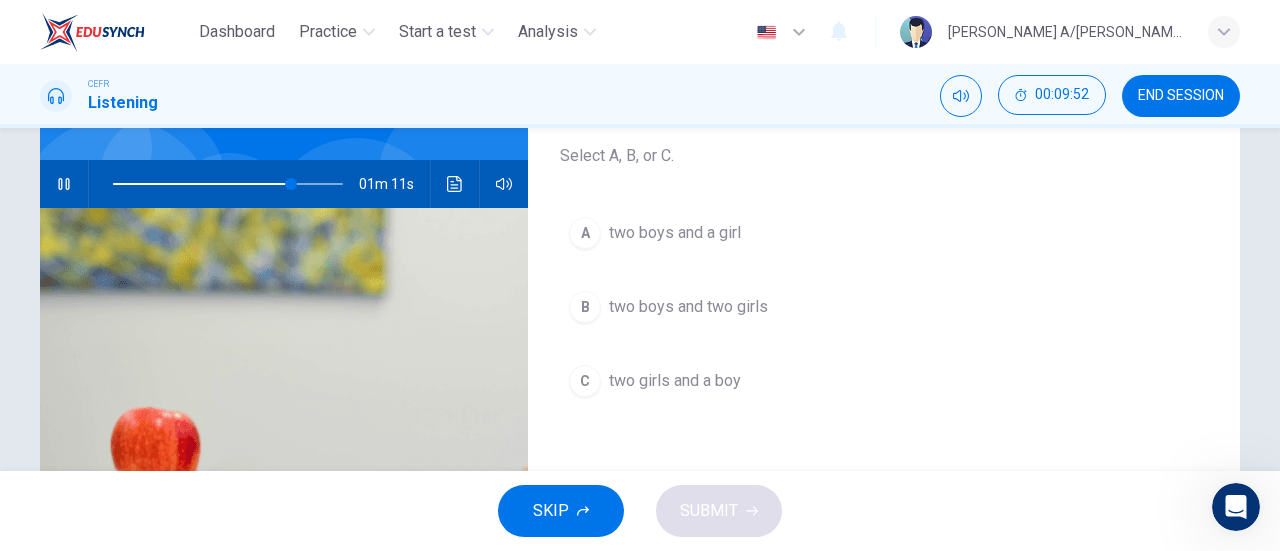 scroll, scrollTop: 200, scrollLeft: 0, axis: vertical 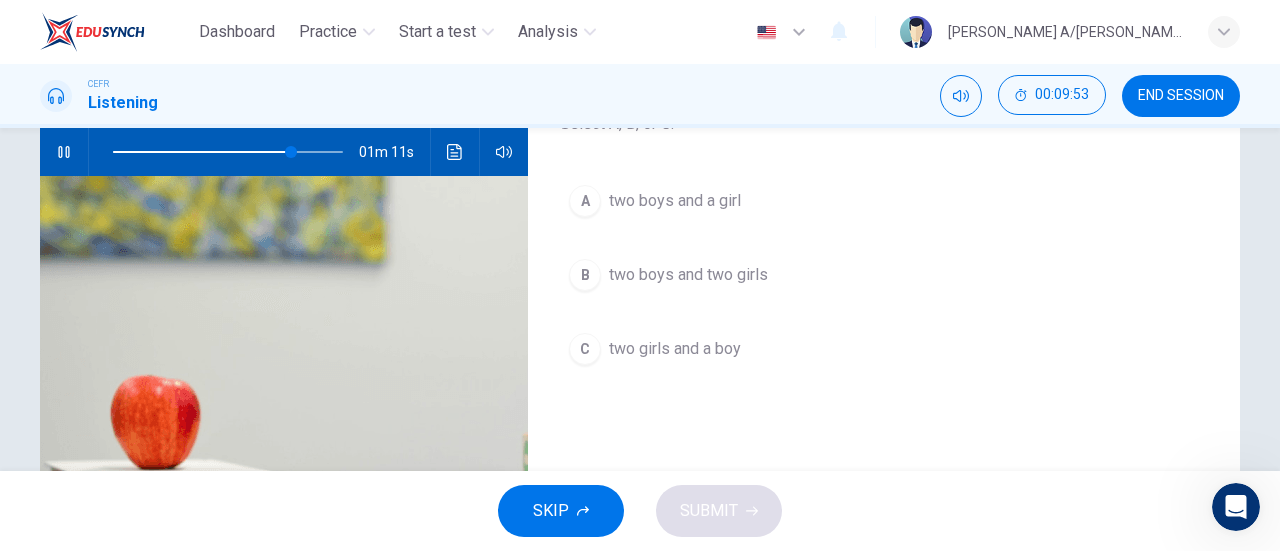click on "C two girls and a boy" at bounding box center [884, 349] 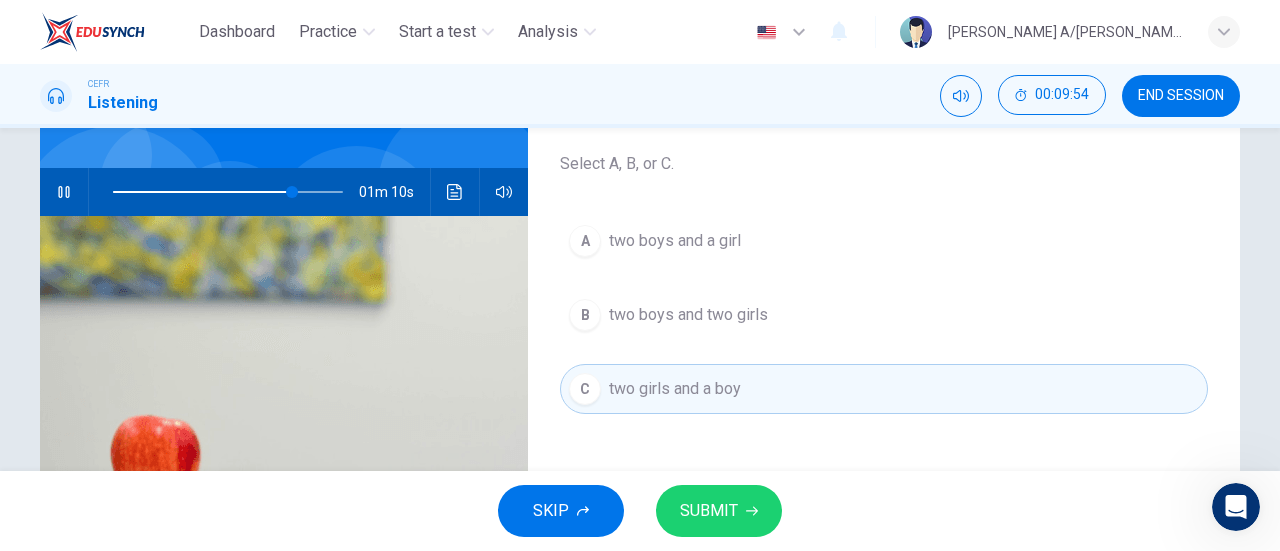 scroll, scrollTop: 100, scrollLeft: 0, axis: vertical 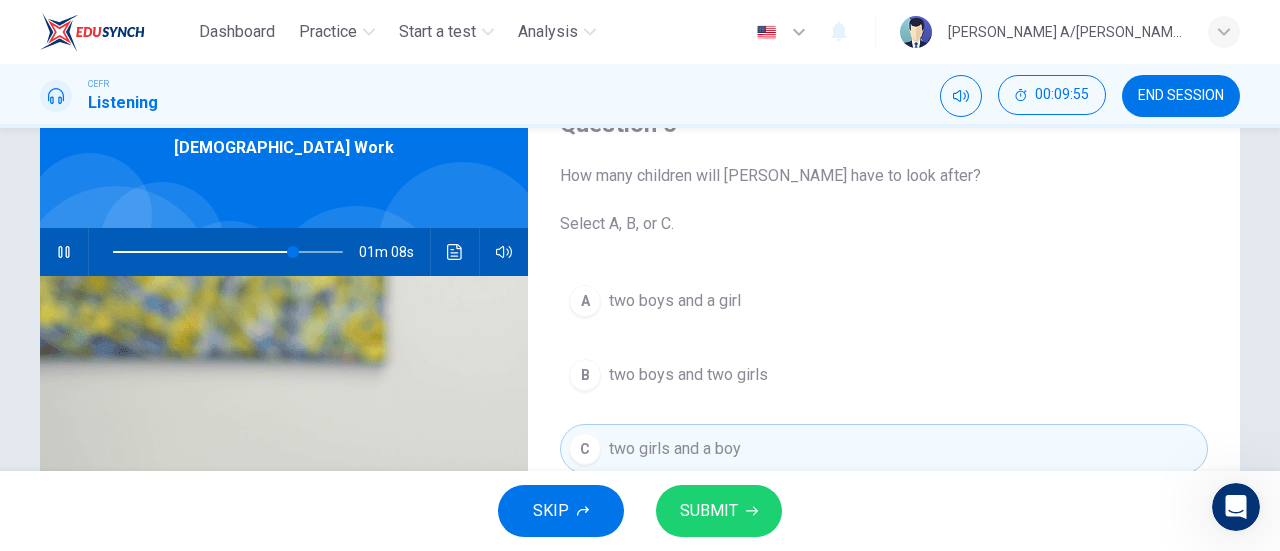 click on "SUBMIT" at bounding box center (719, 511) 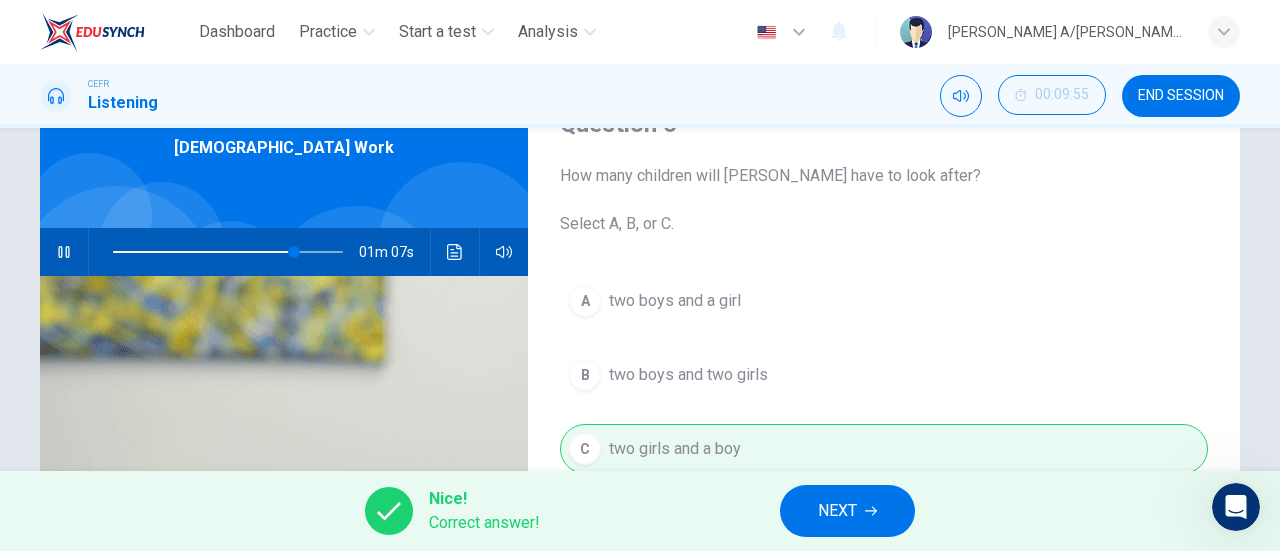 type on "79" 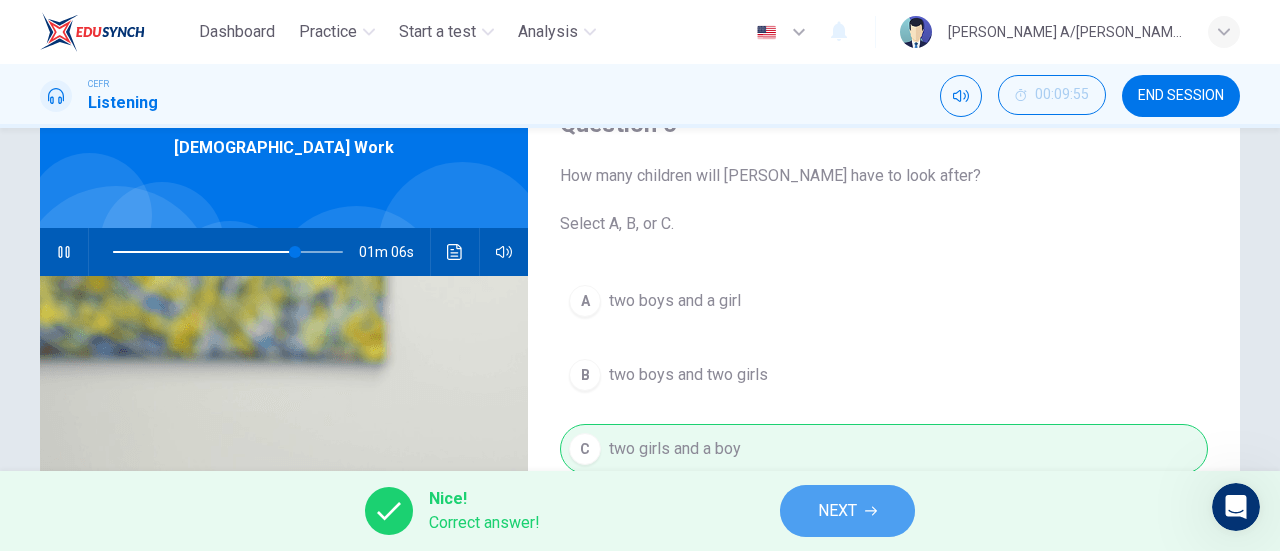 click 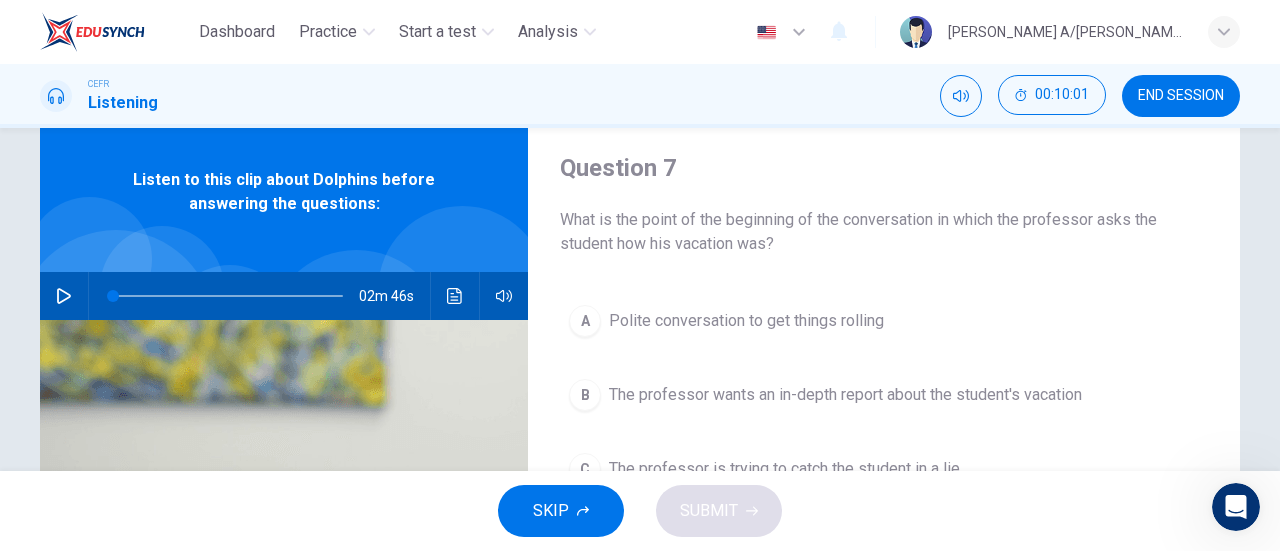 scroll, scrollTop: 100, scrollLeft: 0, axis: vertical 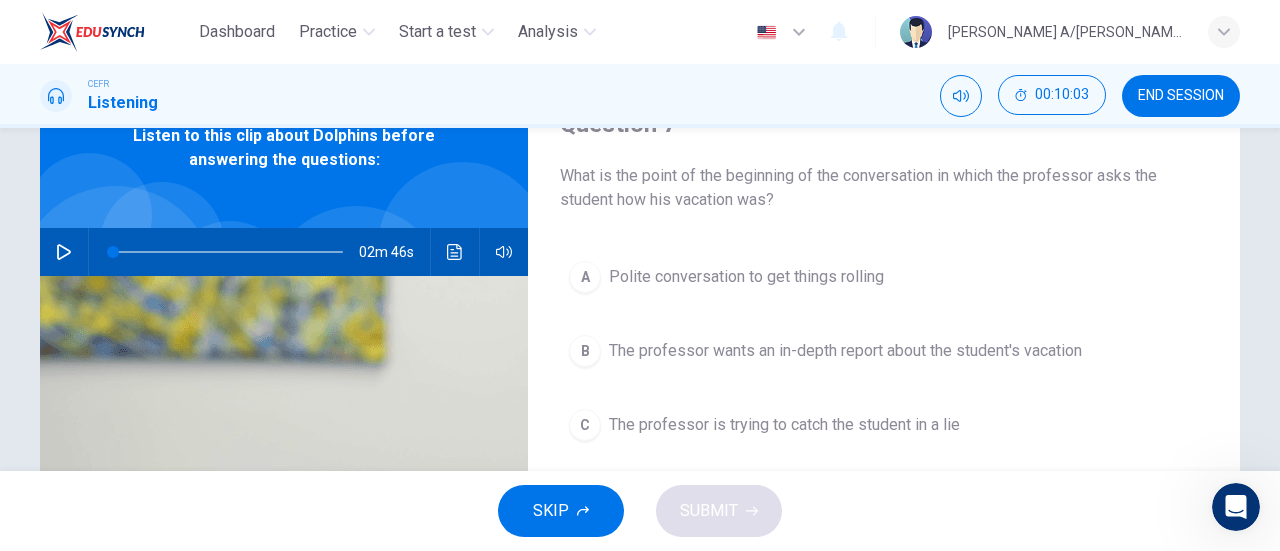 click 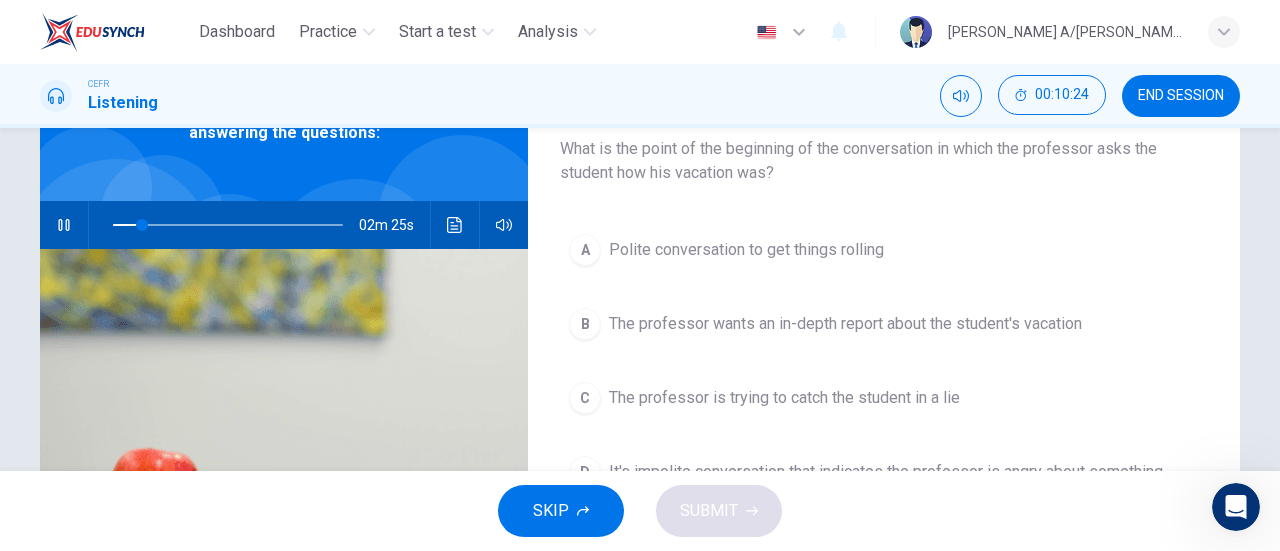 scroll, scrollTop: 100, scrollLeft: 0, axis: vertical 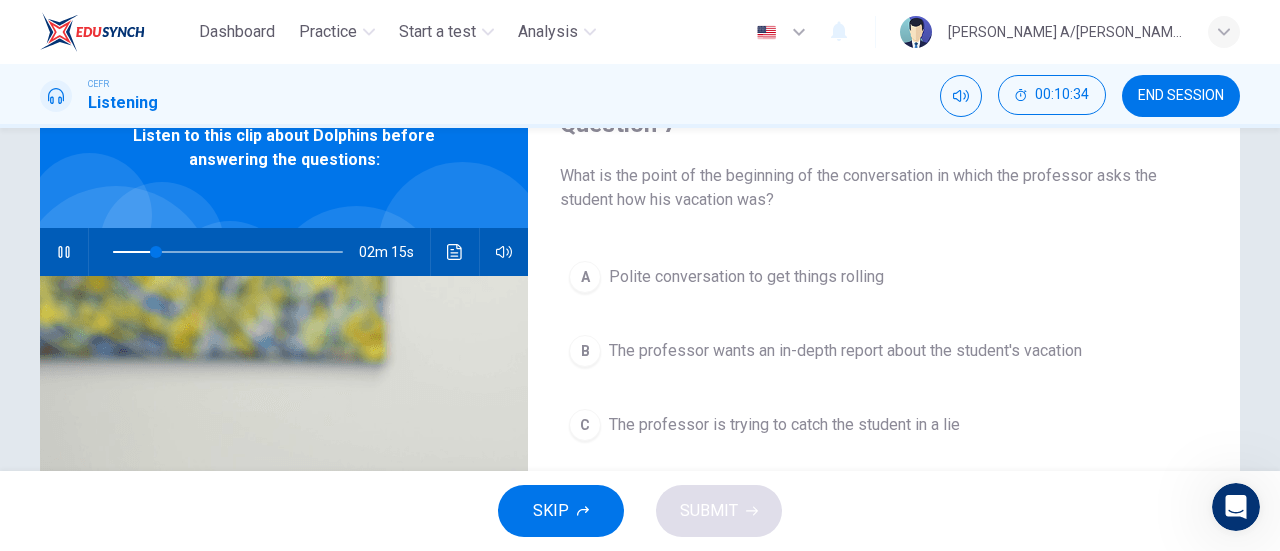 click on "Polite conversation to get things rolling" at bounding box center (746, 277) 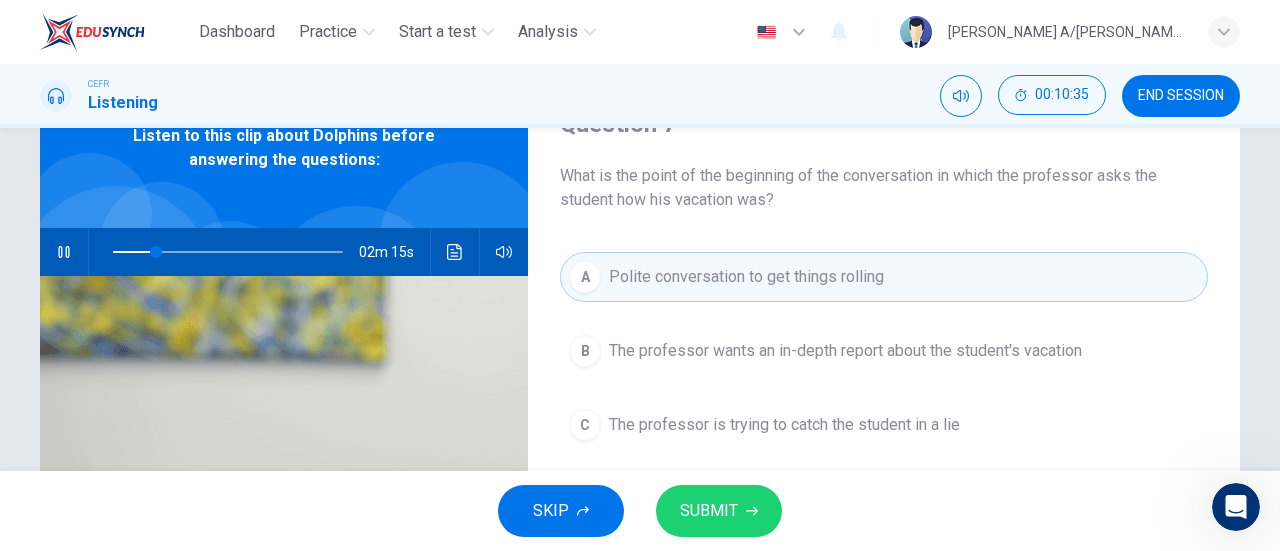 click on "SUBMIT" at bounding box center (719, 511) 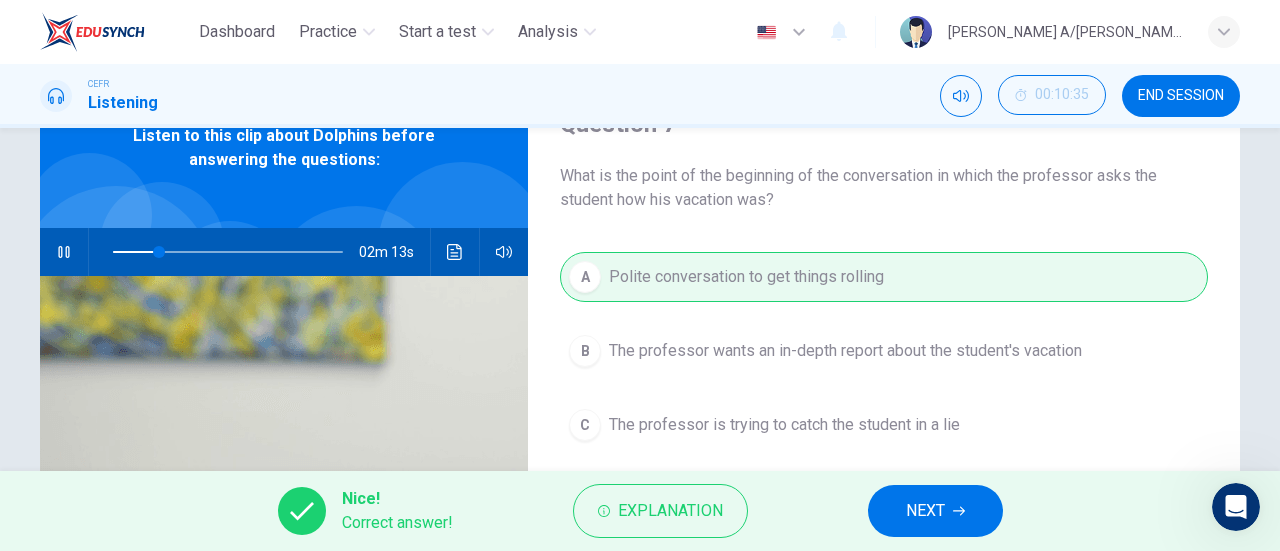 click on "NEXT" at bounding box center (925, 511) 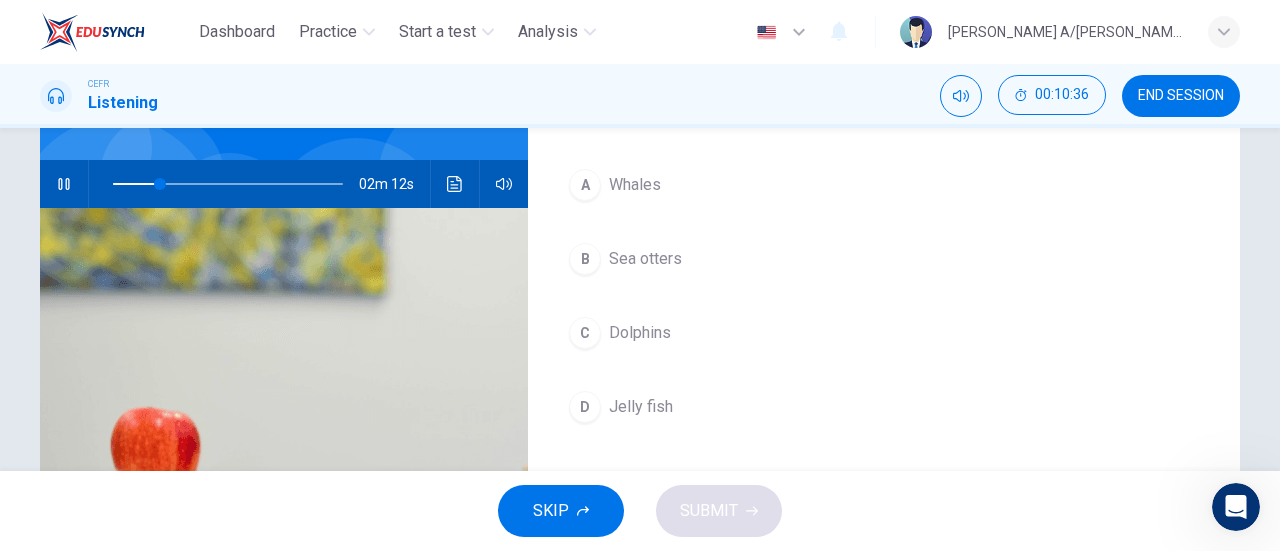 scroll, scrollTop: 200, scrollLeft: 0, axis: vertical 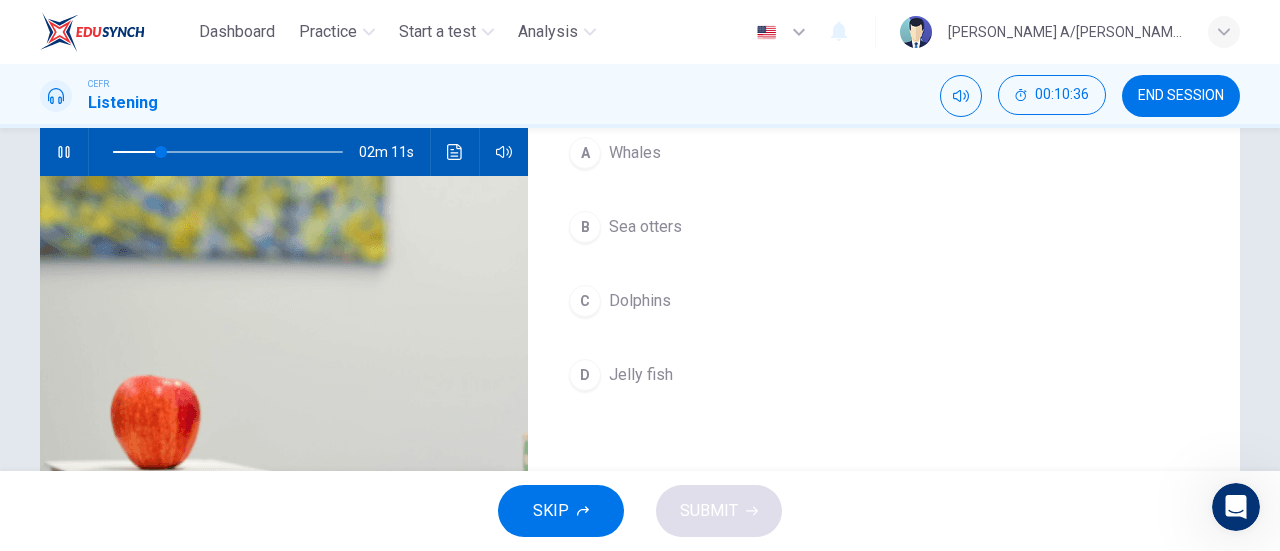 click on "C Dolphins" at bounding box center (884, 301) 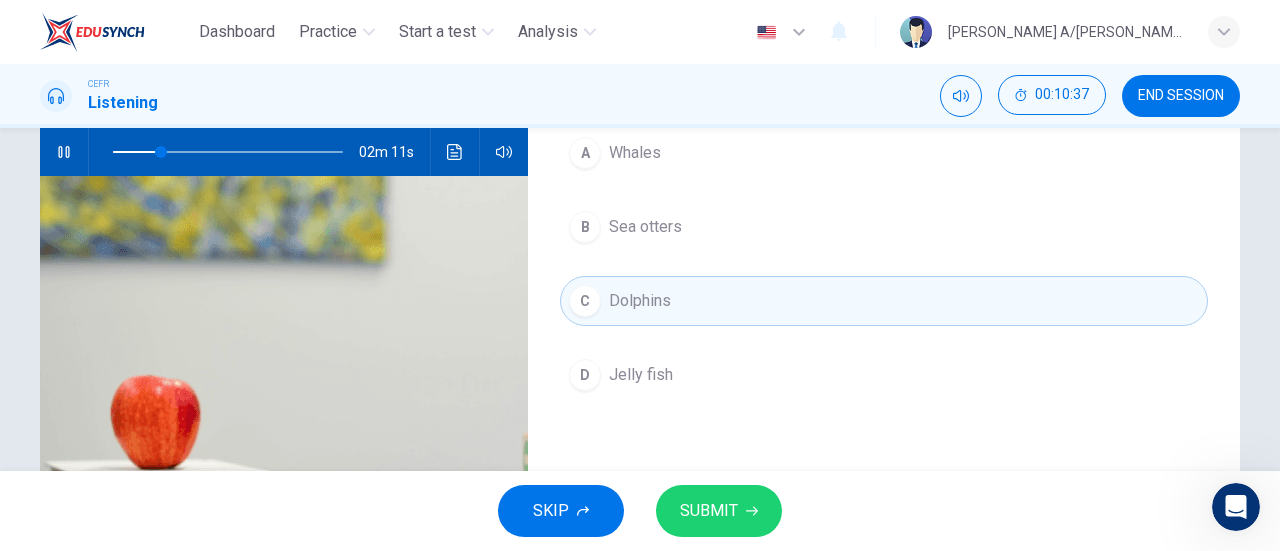 click on "SUBMIT" at bounding box center (709, 511) 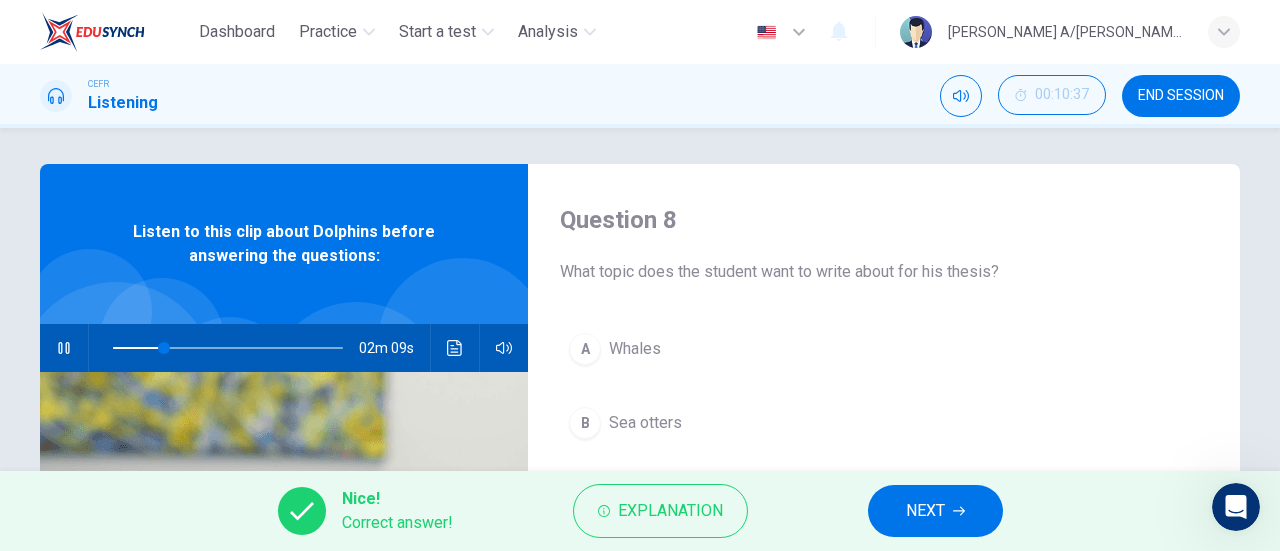 scroll, scrollTop: 0, scrollLeft: 0, axis: both 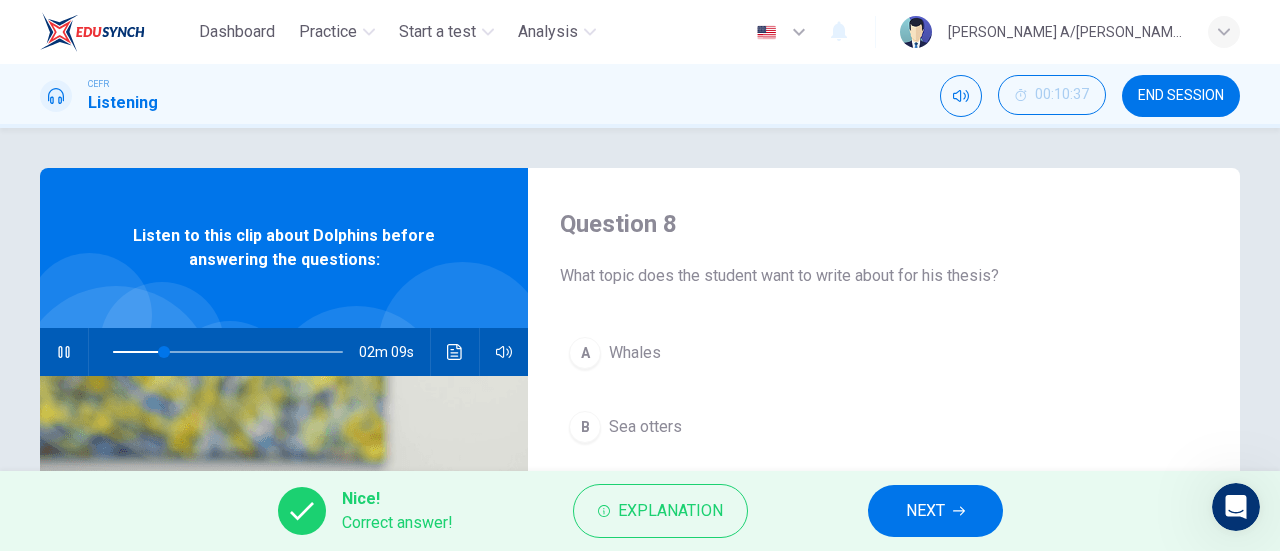 click on "NEXT" at bounding box center [925, 511] 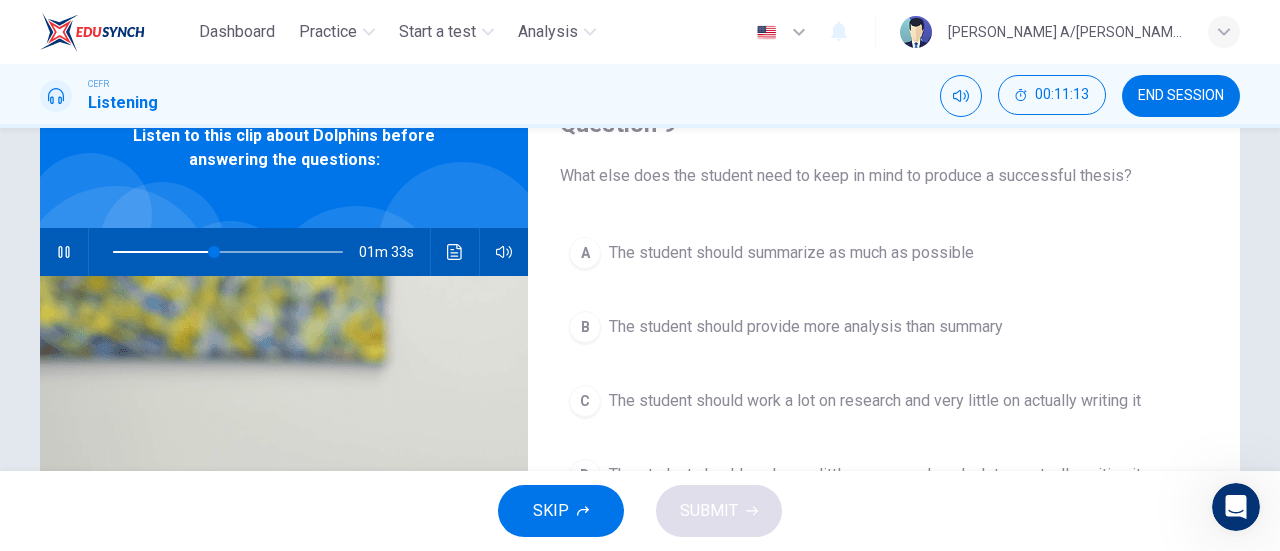 click on "The student should provide more analysis than summary" at bounding box center (806, 327) 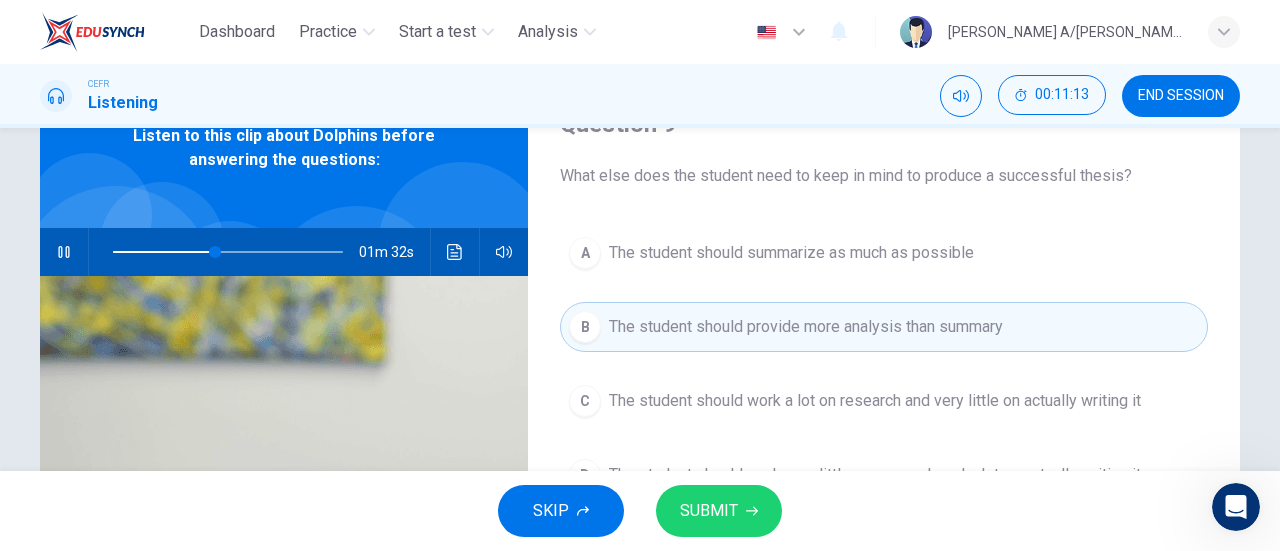 click on "SUBMIT" at bounding box center (719, 511) 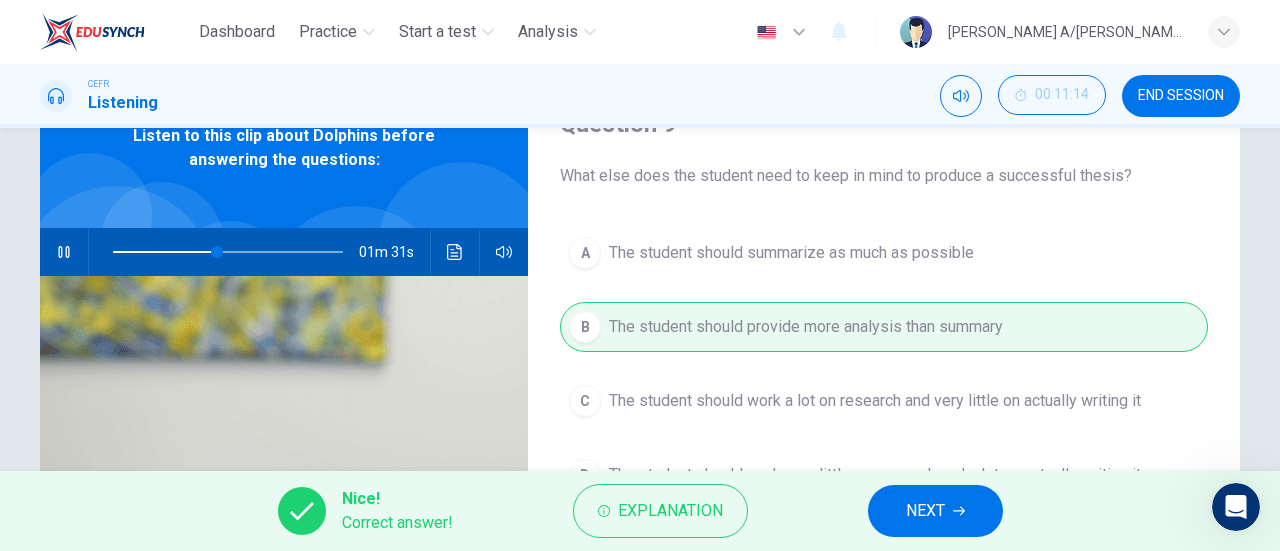click on "NEXT" at bounding box center [925, 511] 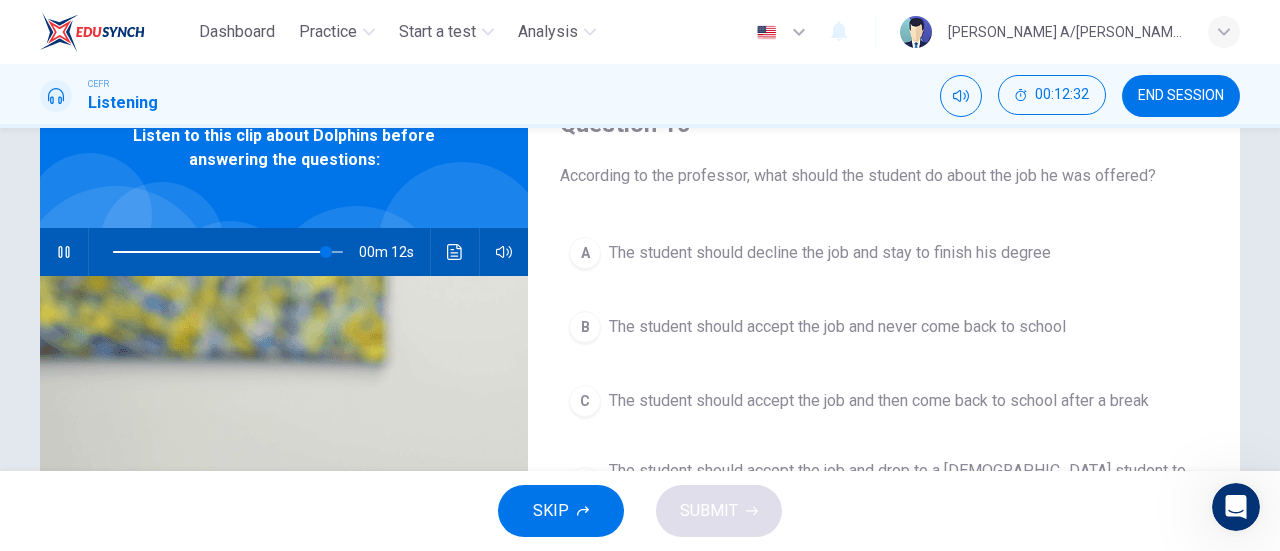scroll, scrollTop: 200, scrollLeft: 0, axis: vertical 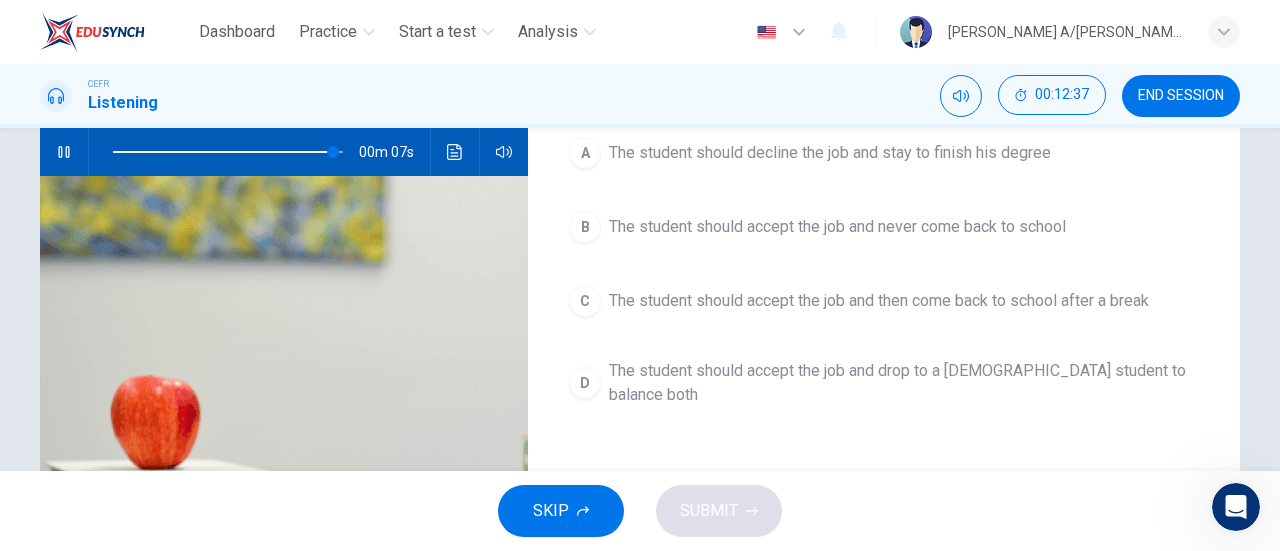 click on "The student should decline the job and stay to finish his degree" at bounding box center (830, 153) 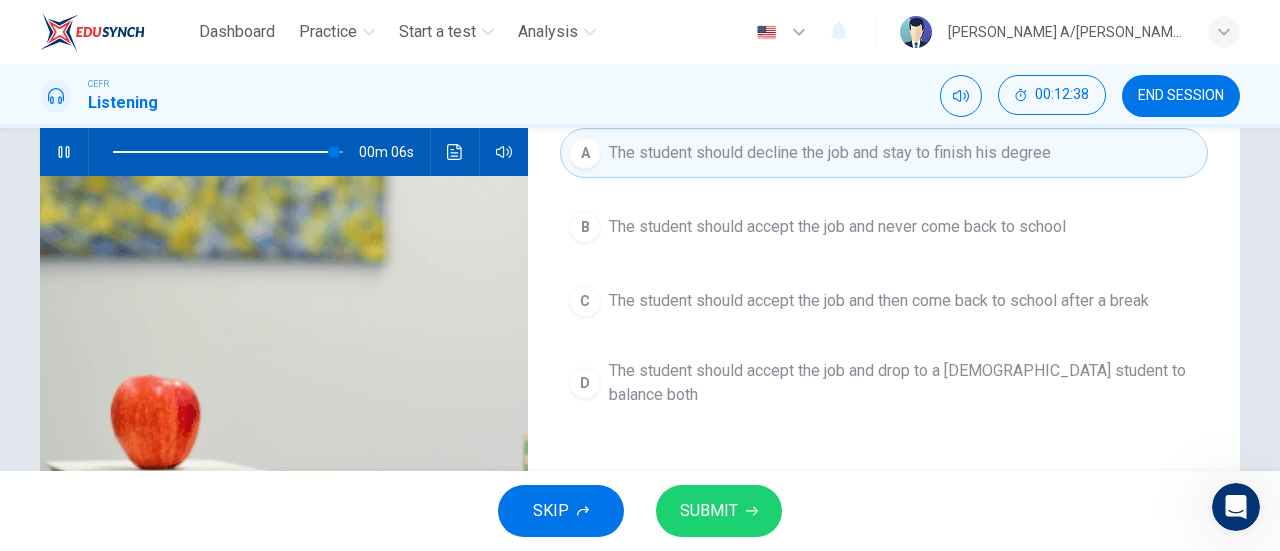 click on "SUBMIT" at bounding box center [719, 511] 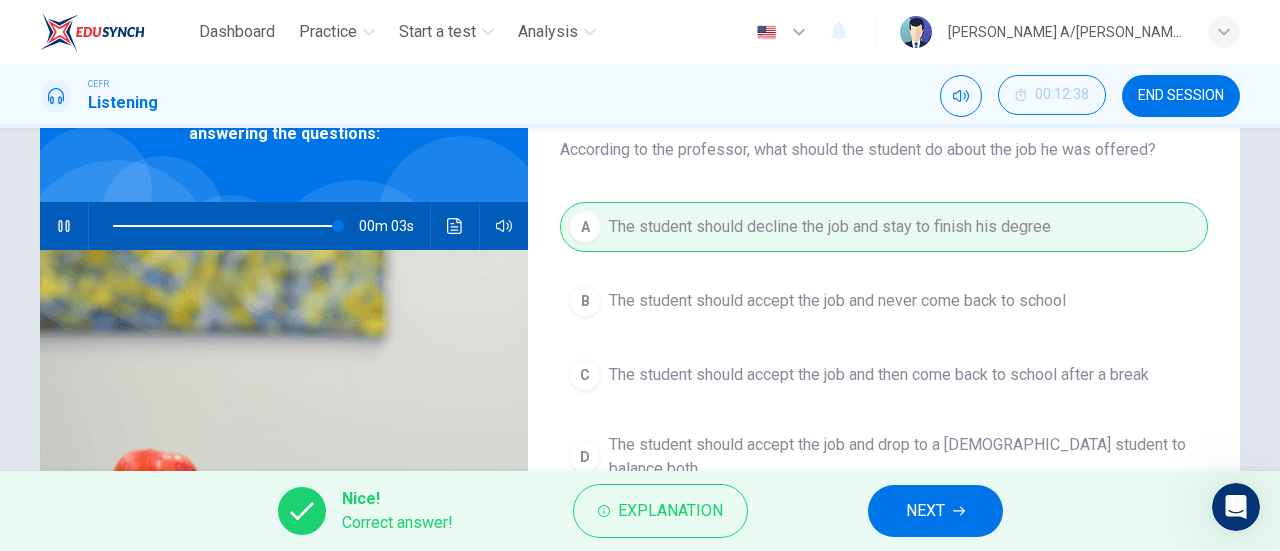 scroll, scrollTop: 0, scrollLeft: 0, axis: both 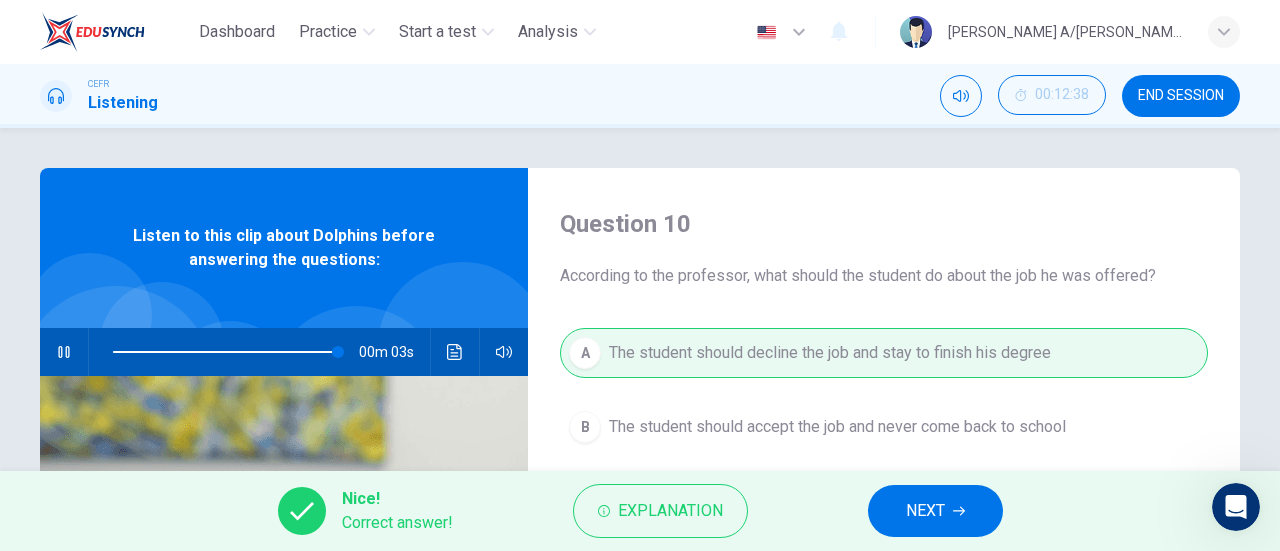 type on "99" 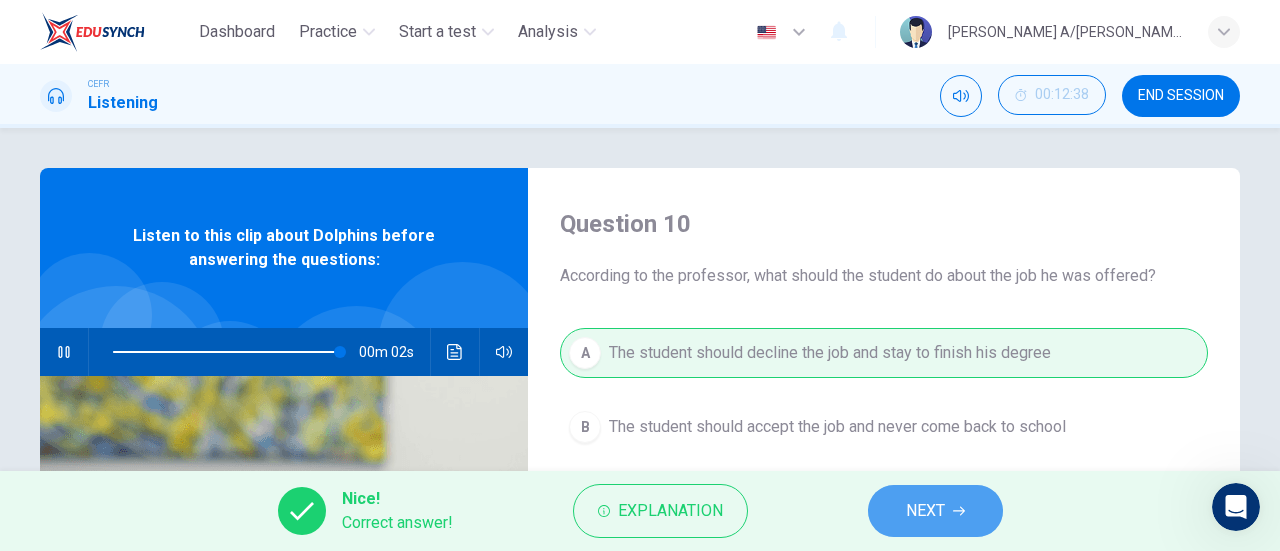 click on "NEXT" at bounding box center (935, 511) 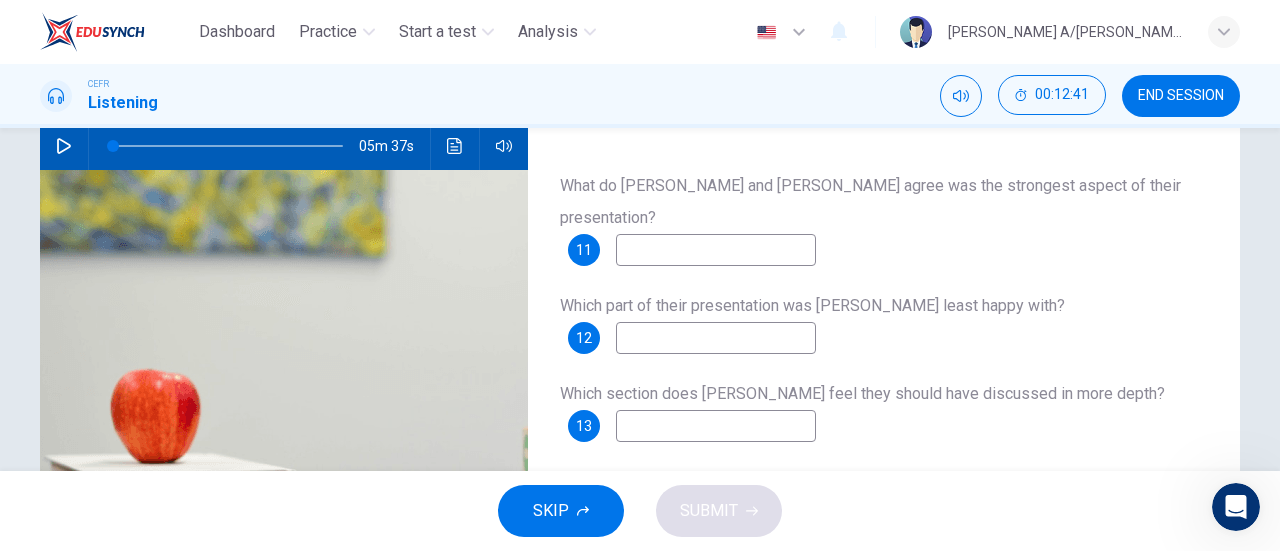 scroll, scrollTop: 100, scrollLeft: 0, axis: vertical 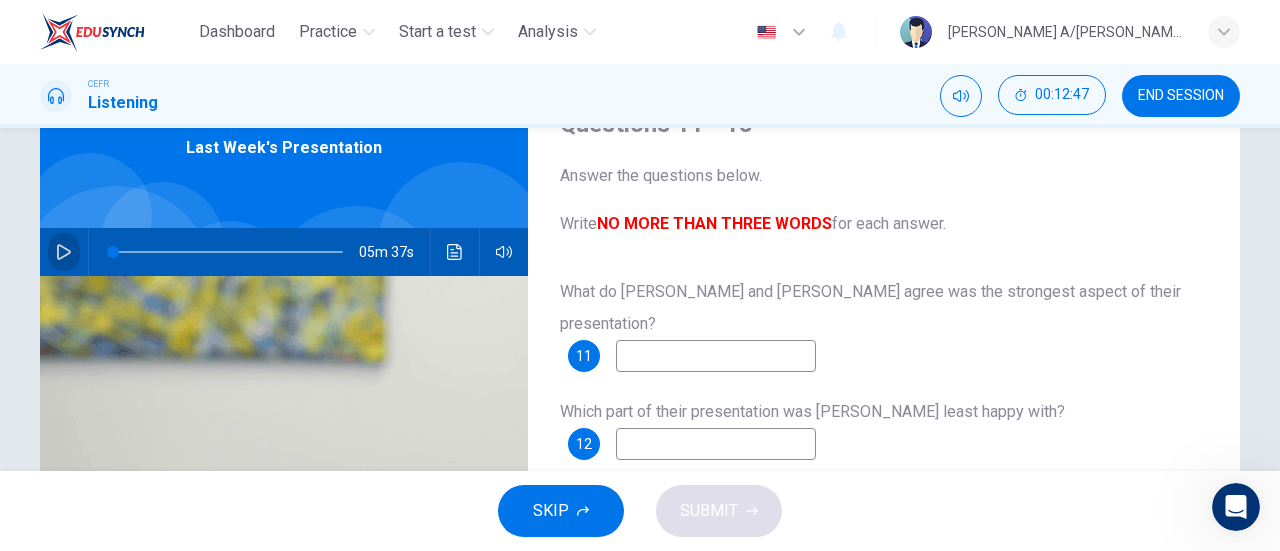click 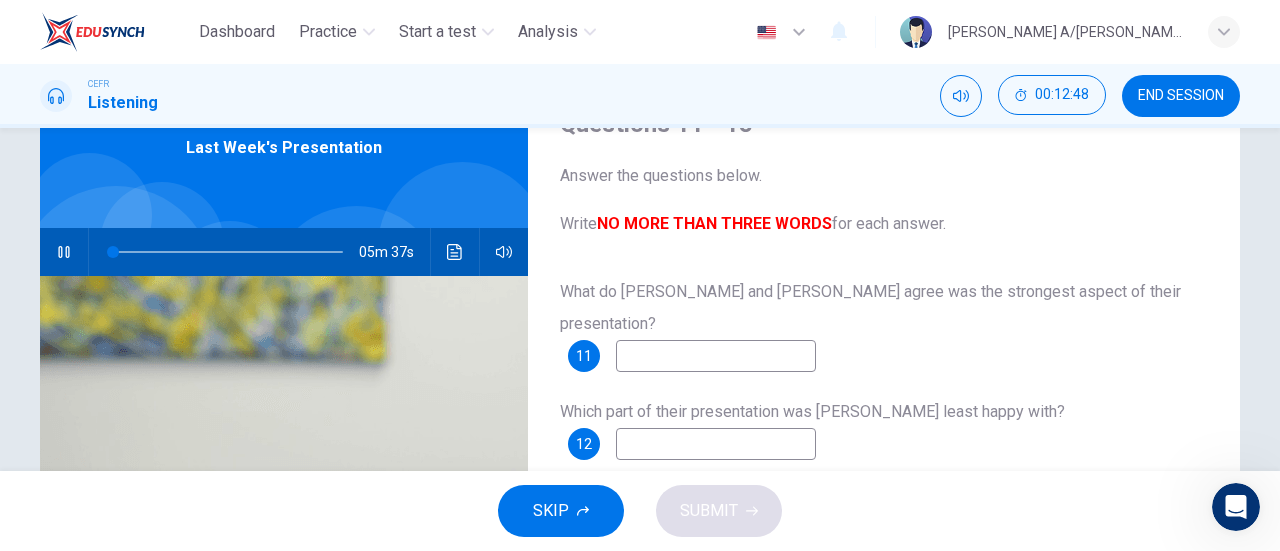 click at bounding box center (716, 356) 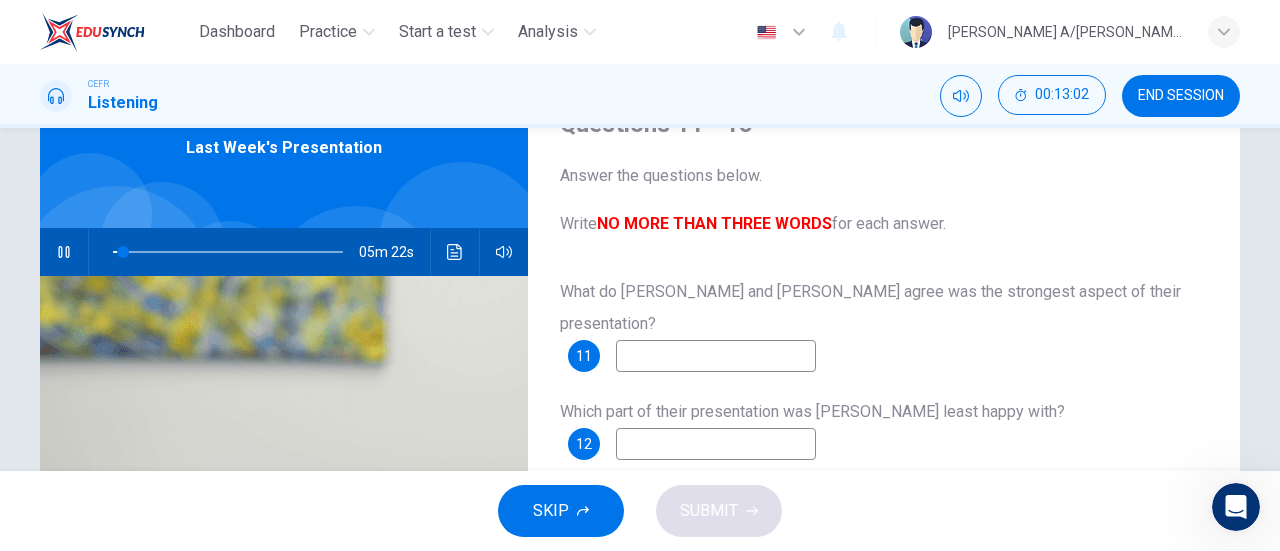 click 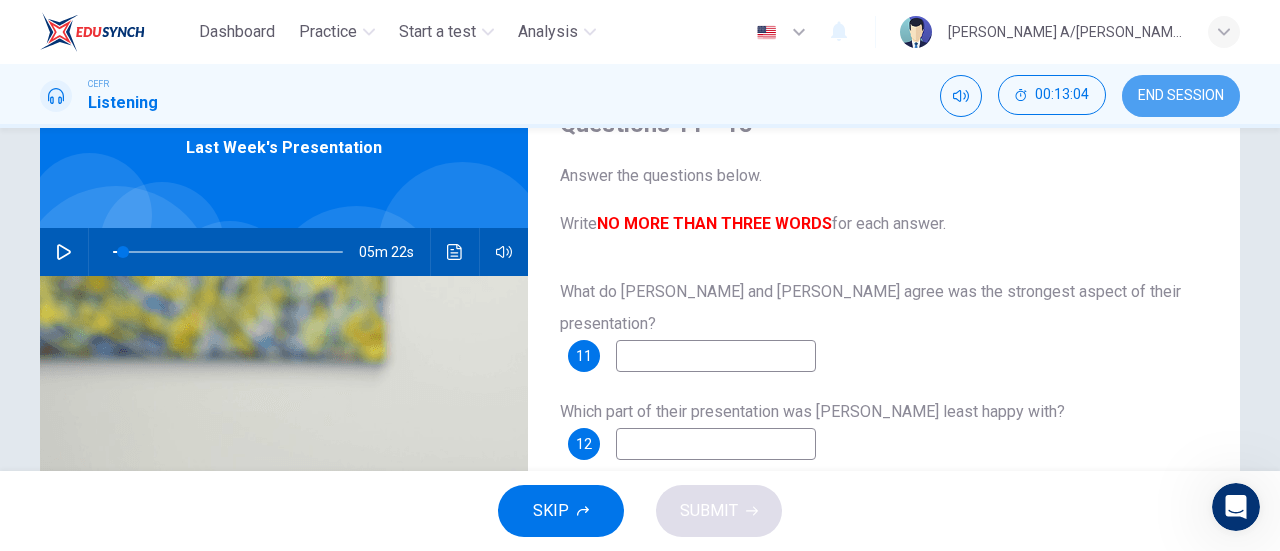 click on "END SESSION" at bounding box center (1181, 96) 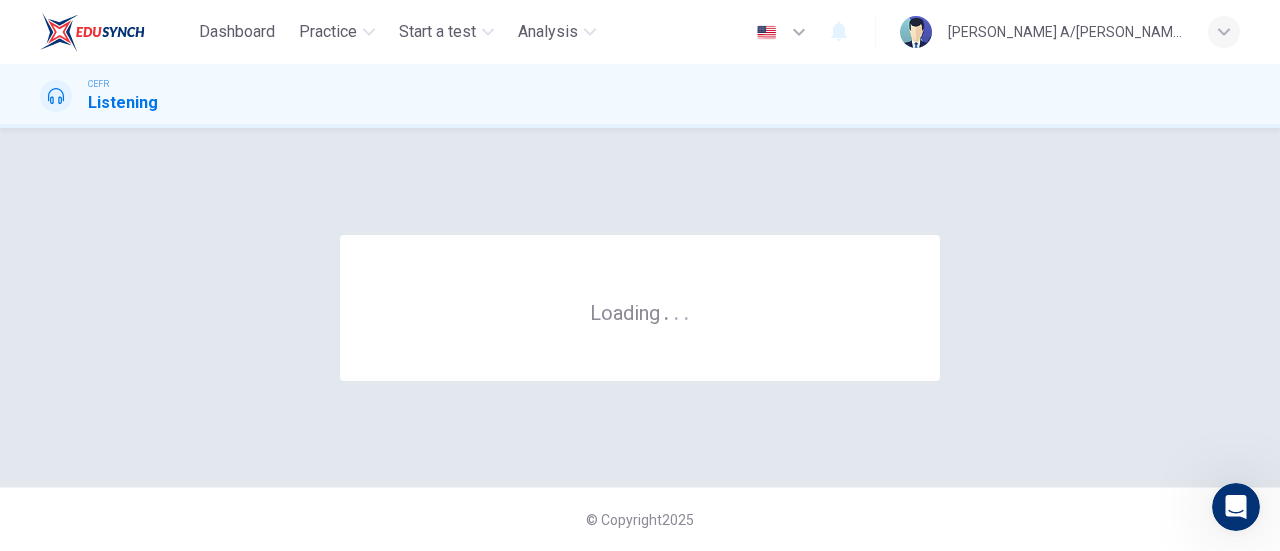 scroll, scrollTop: 0, scrollLeft: 0, axis: both 